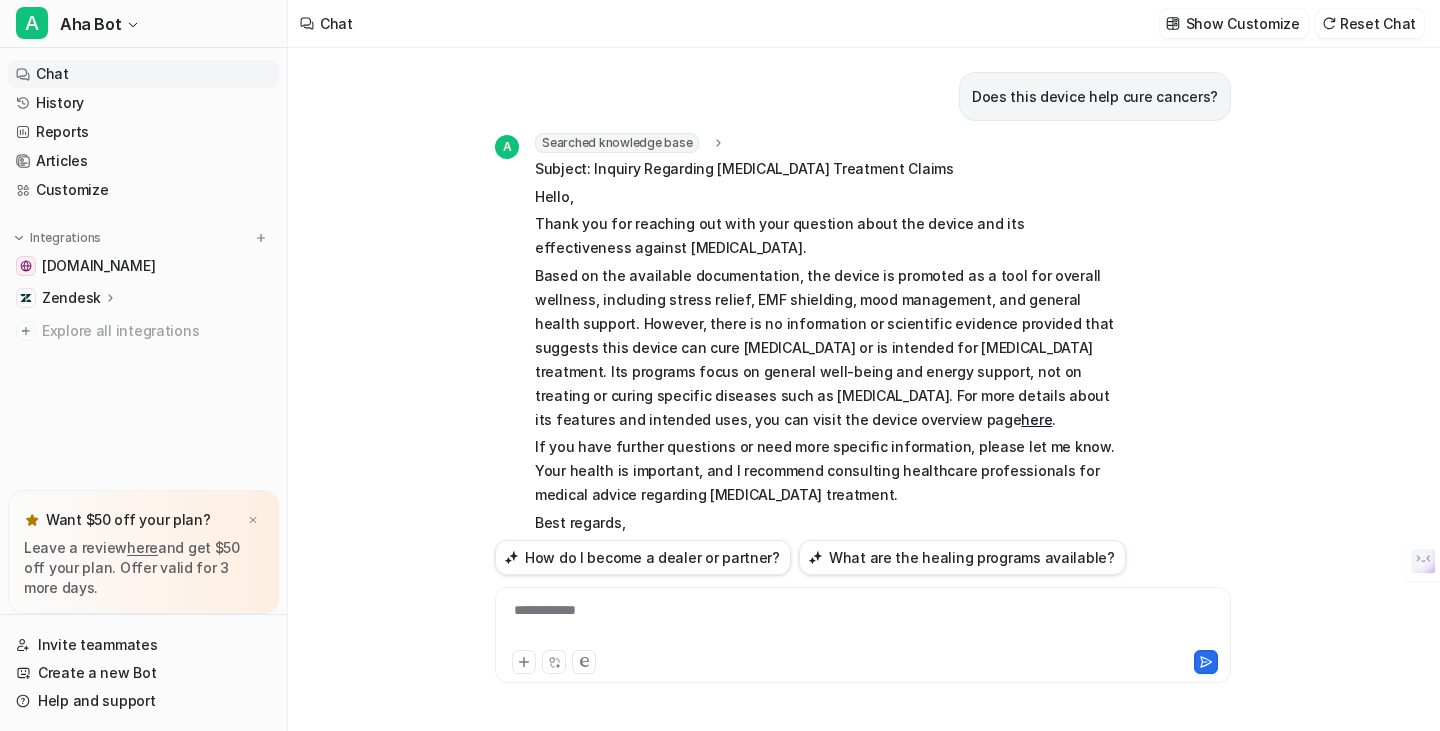 scroll, scrollTop: 0, scrollLeft: 0, axis: both 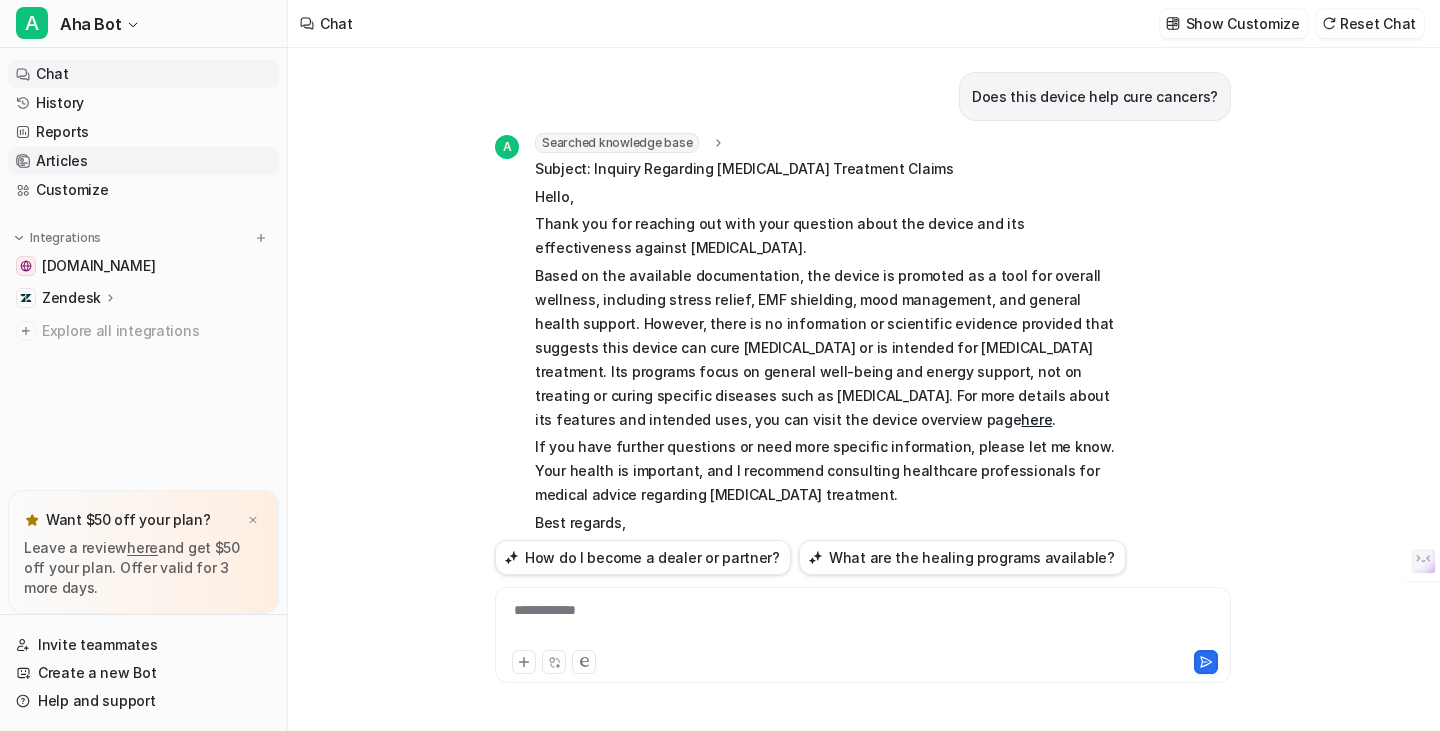 click on "Articles" at bounding box center (143, 161) 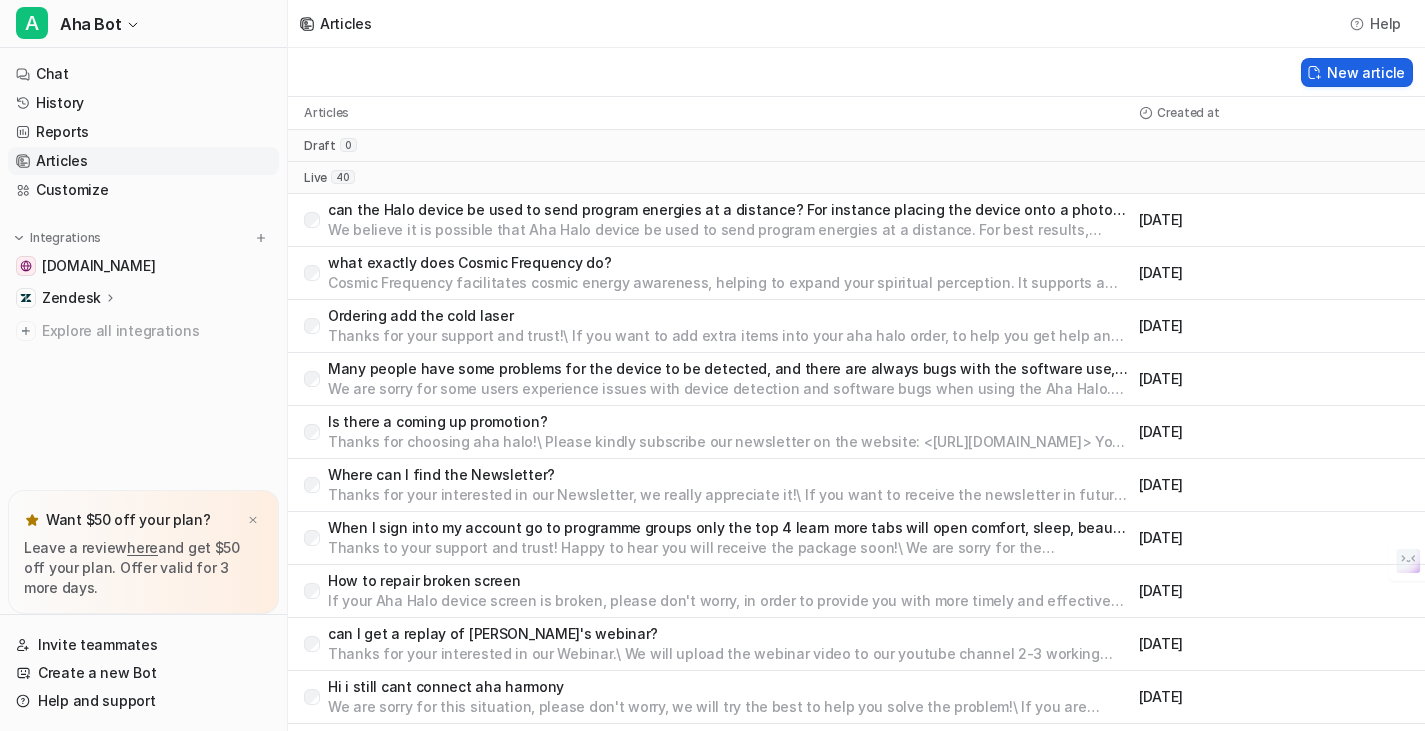click on "New article" at bounding box center [1357, 72] 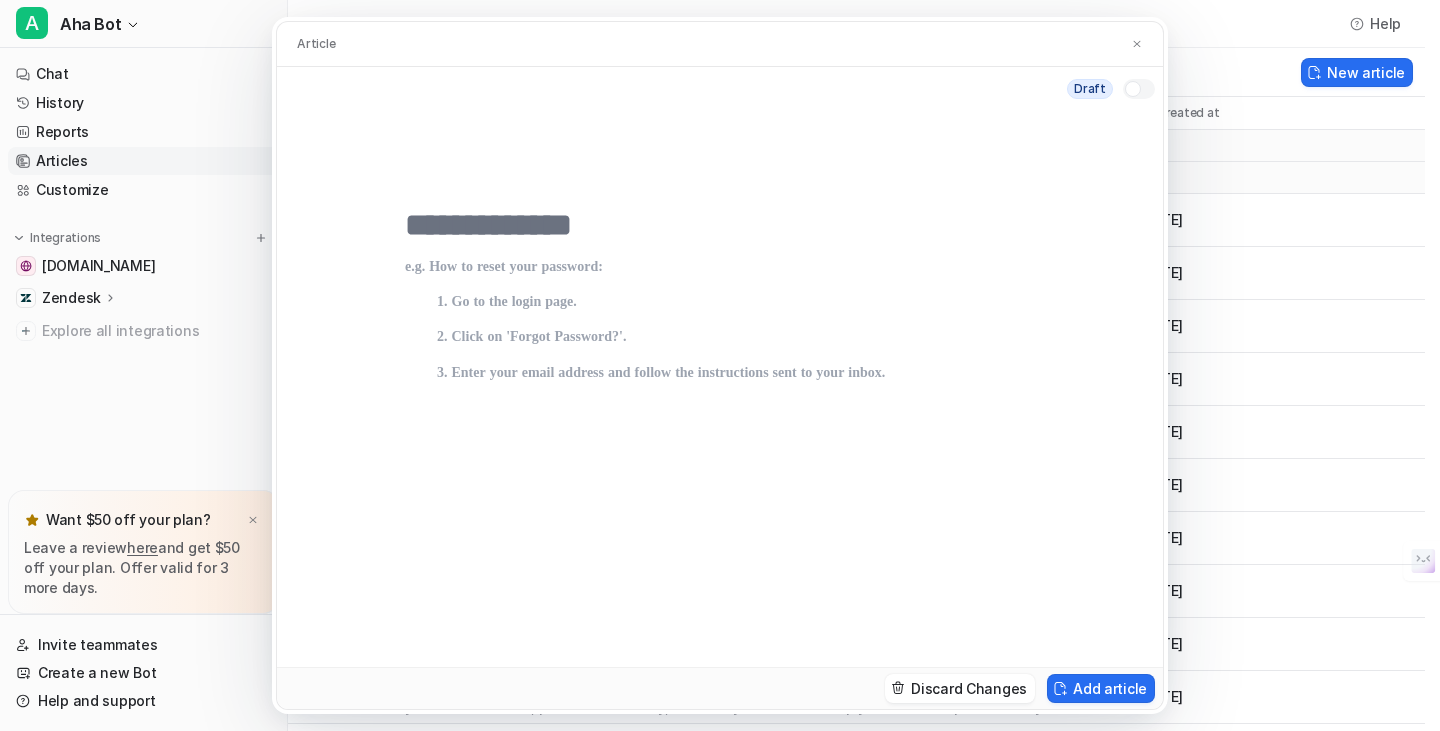 click at bounding box center (720, 225) 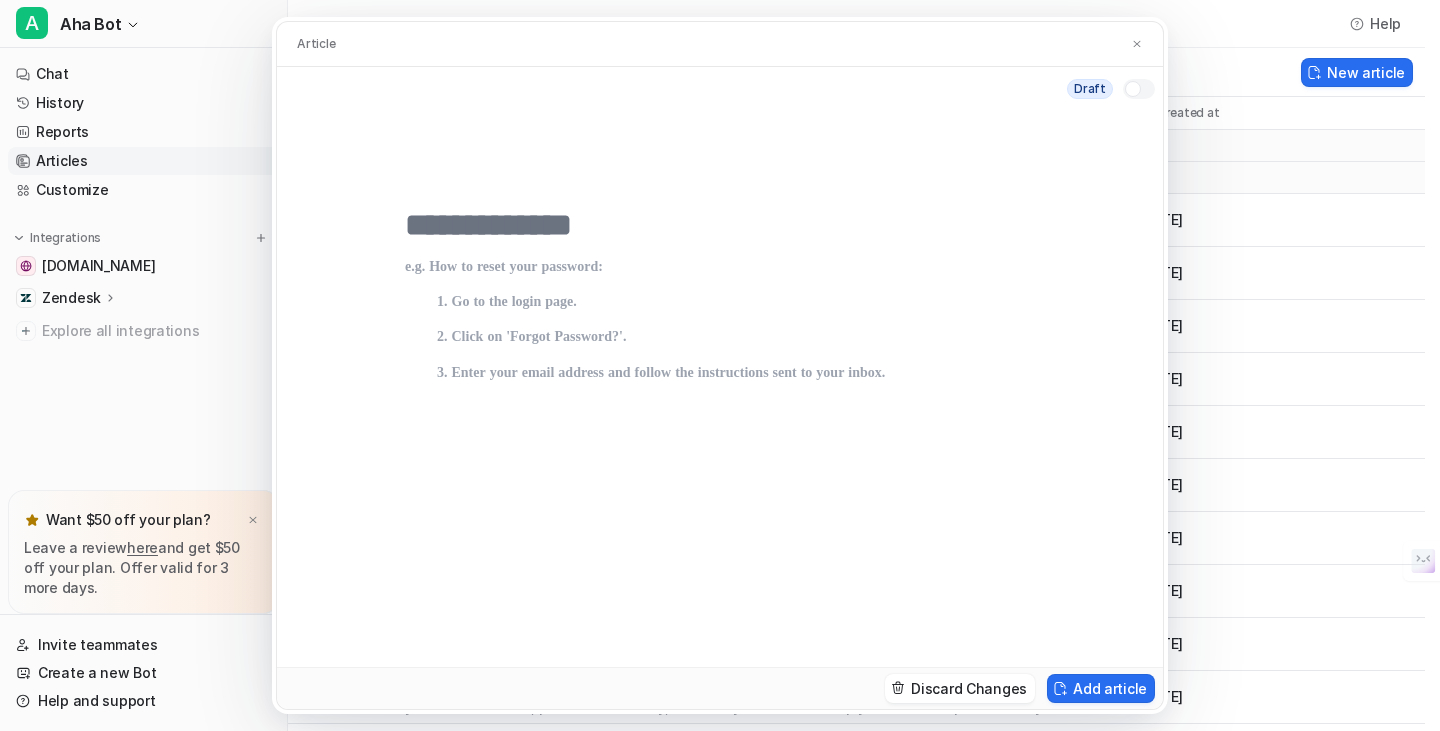 click at bounding box center (720, 225) 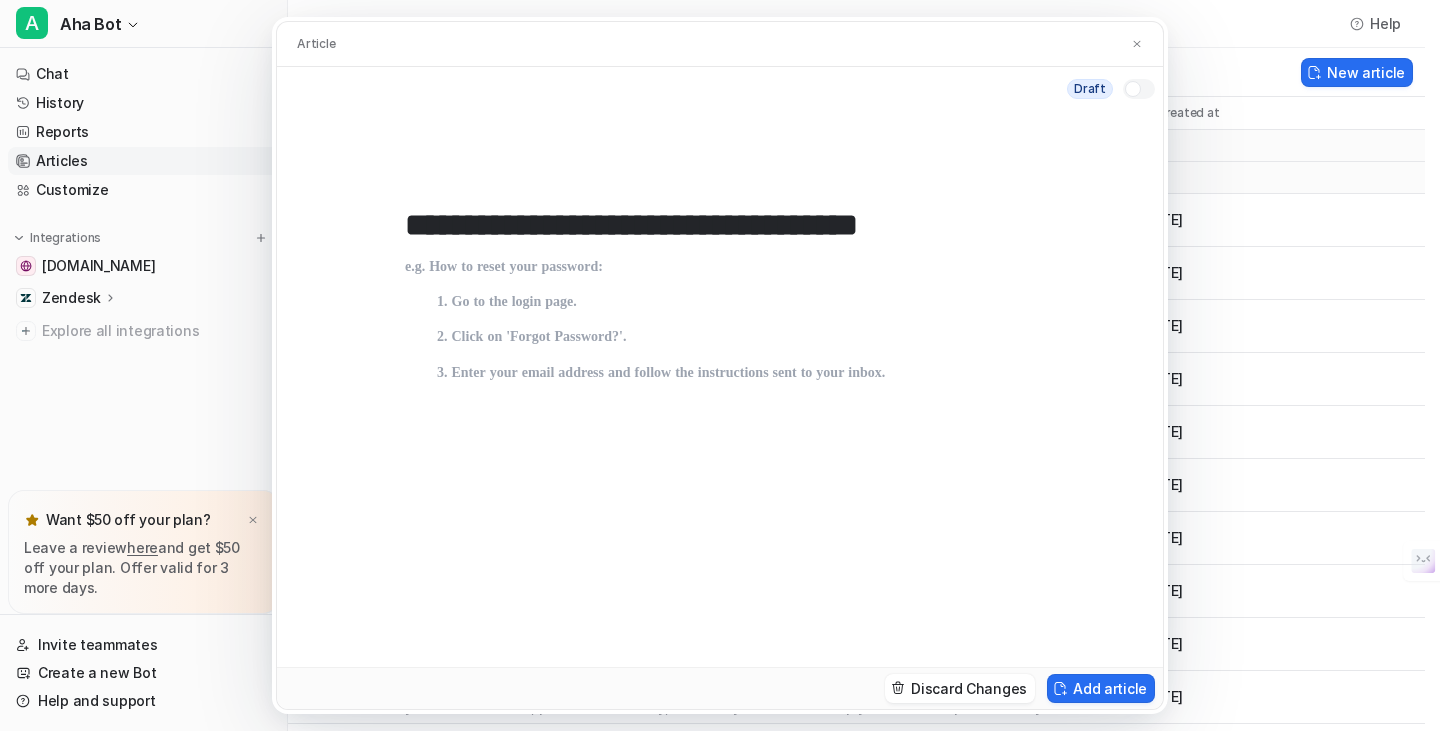 type on "**********" 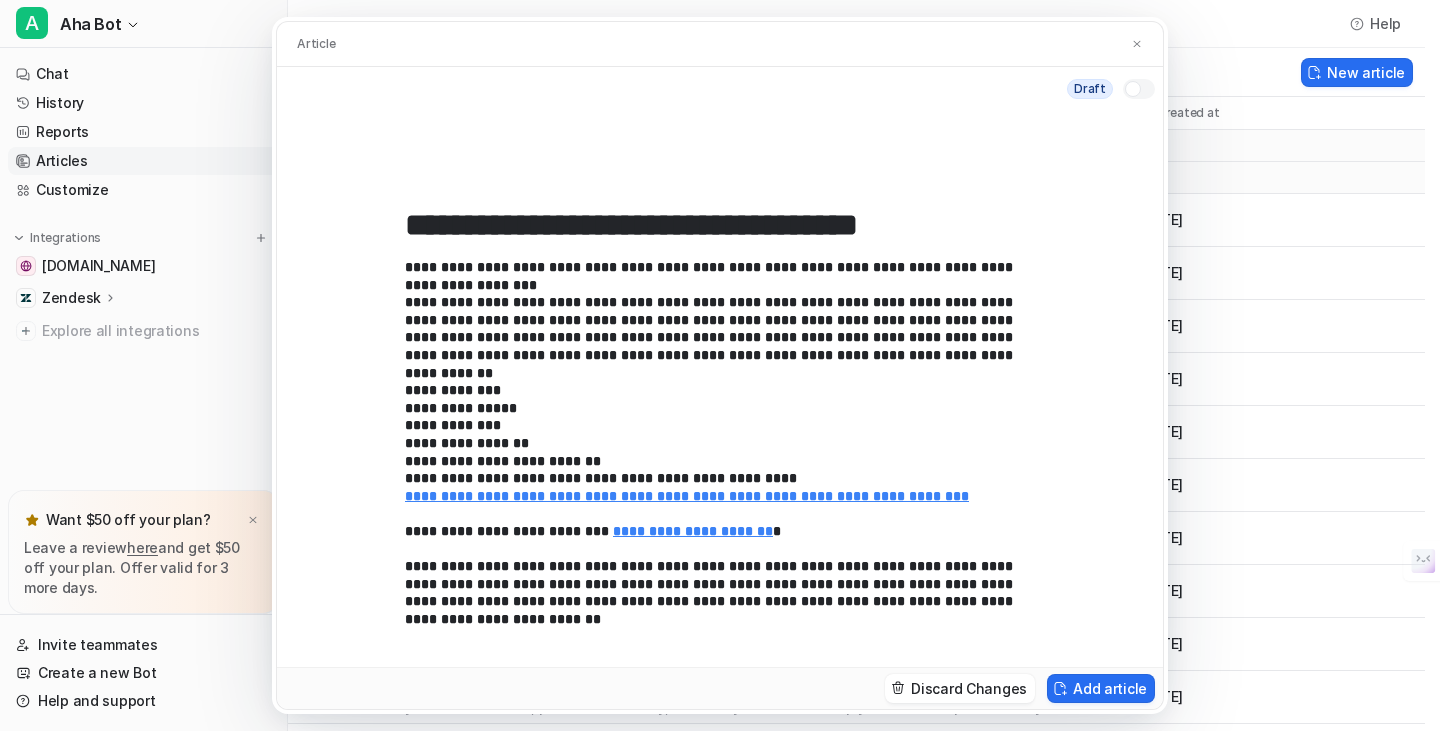 click at bounding box center [1133, 89] 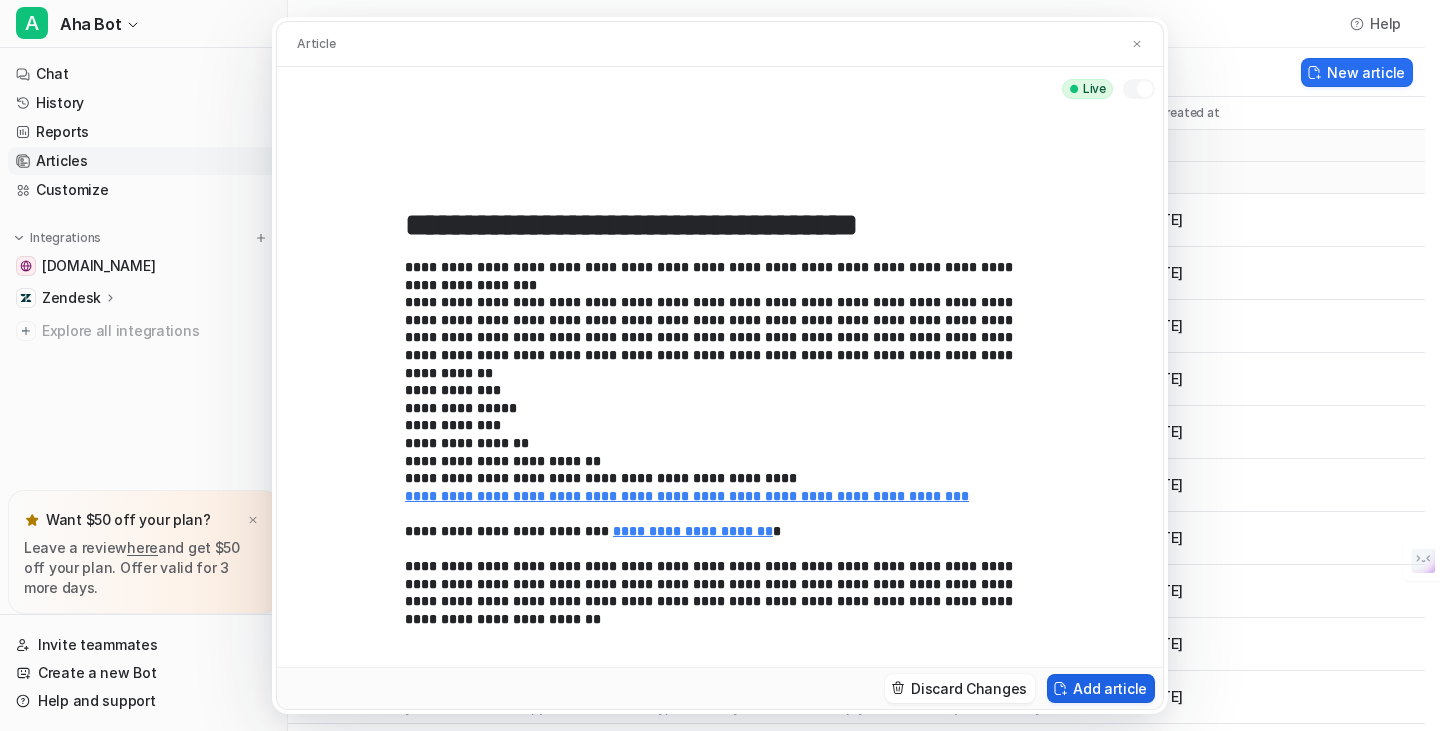 click on "Add article" at bounding box center [1101, 688] 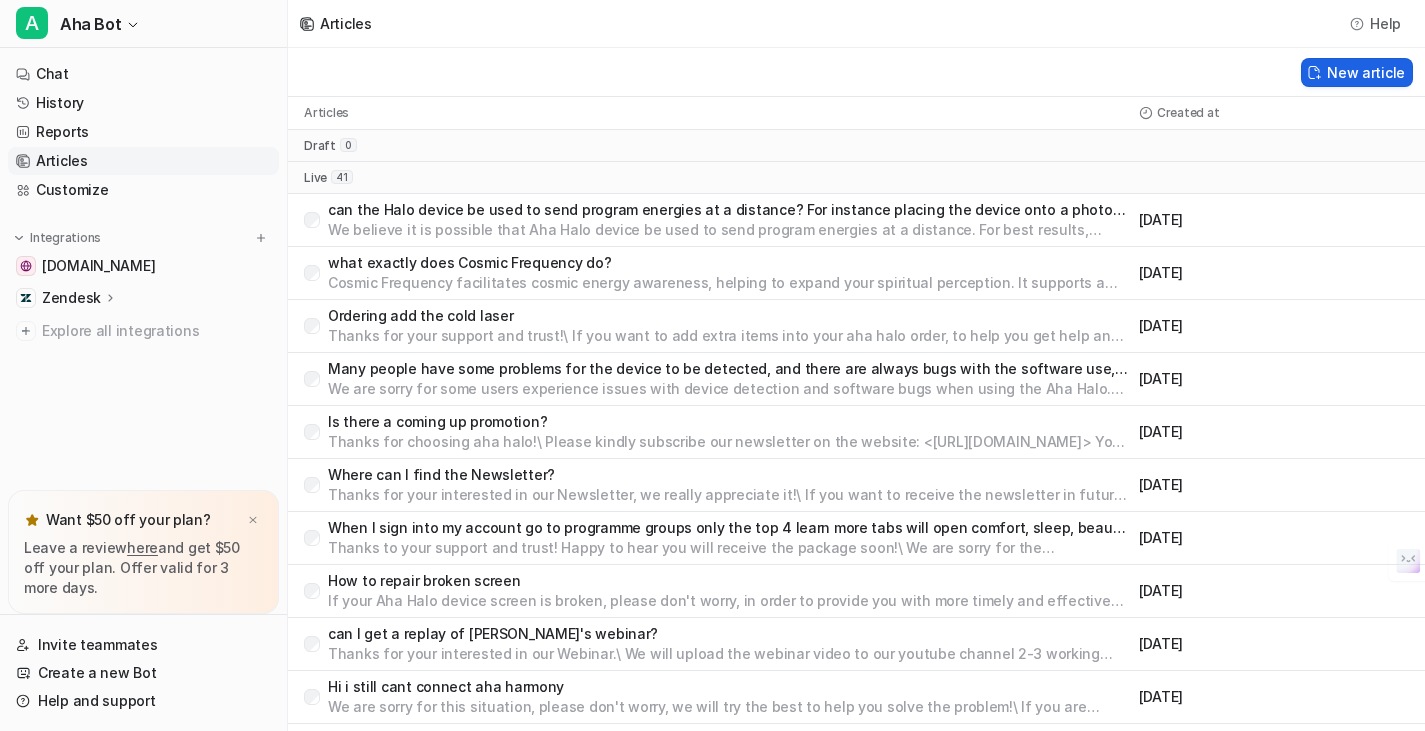 click on "New article" at bounding box center (1357, 72) 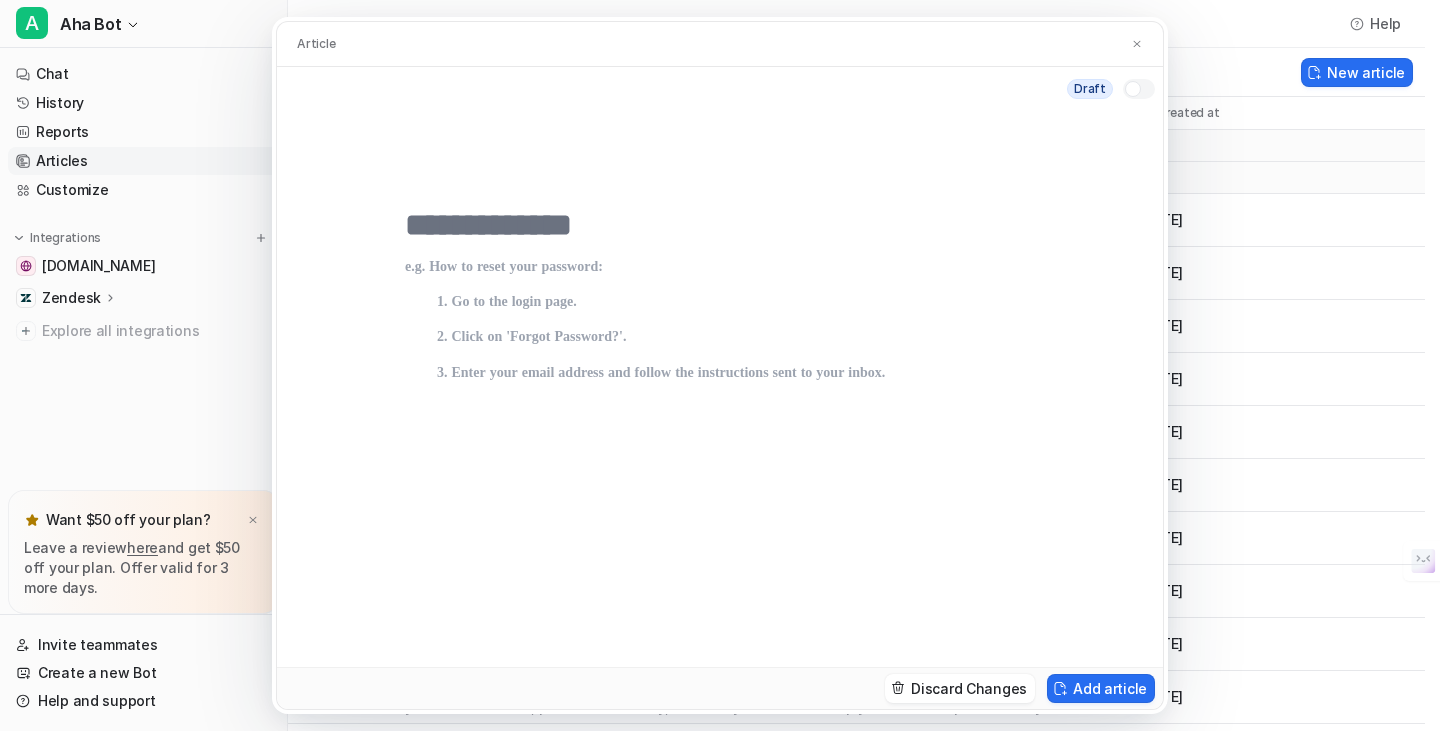 type 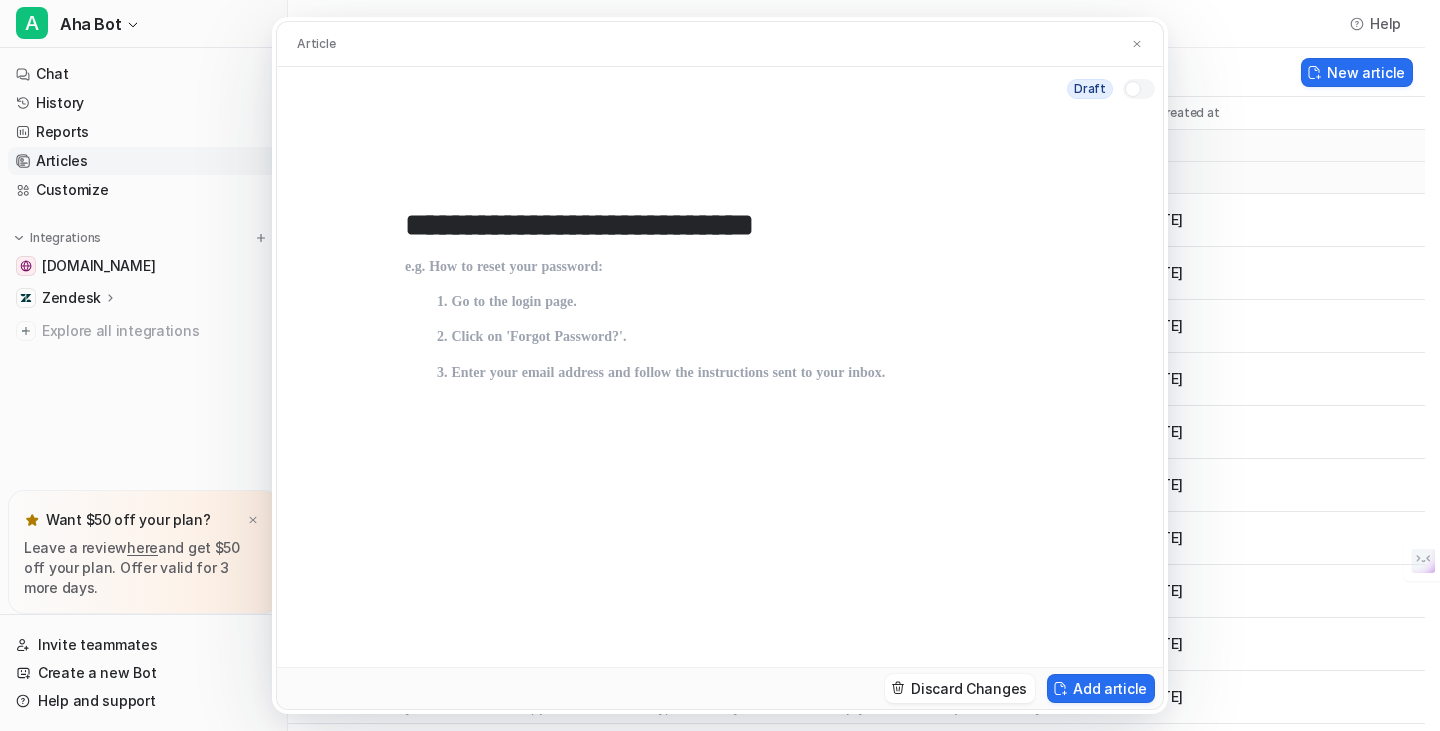 type on "**********" 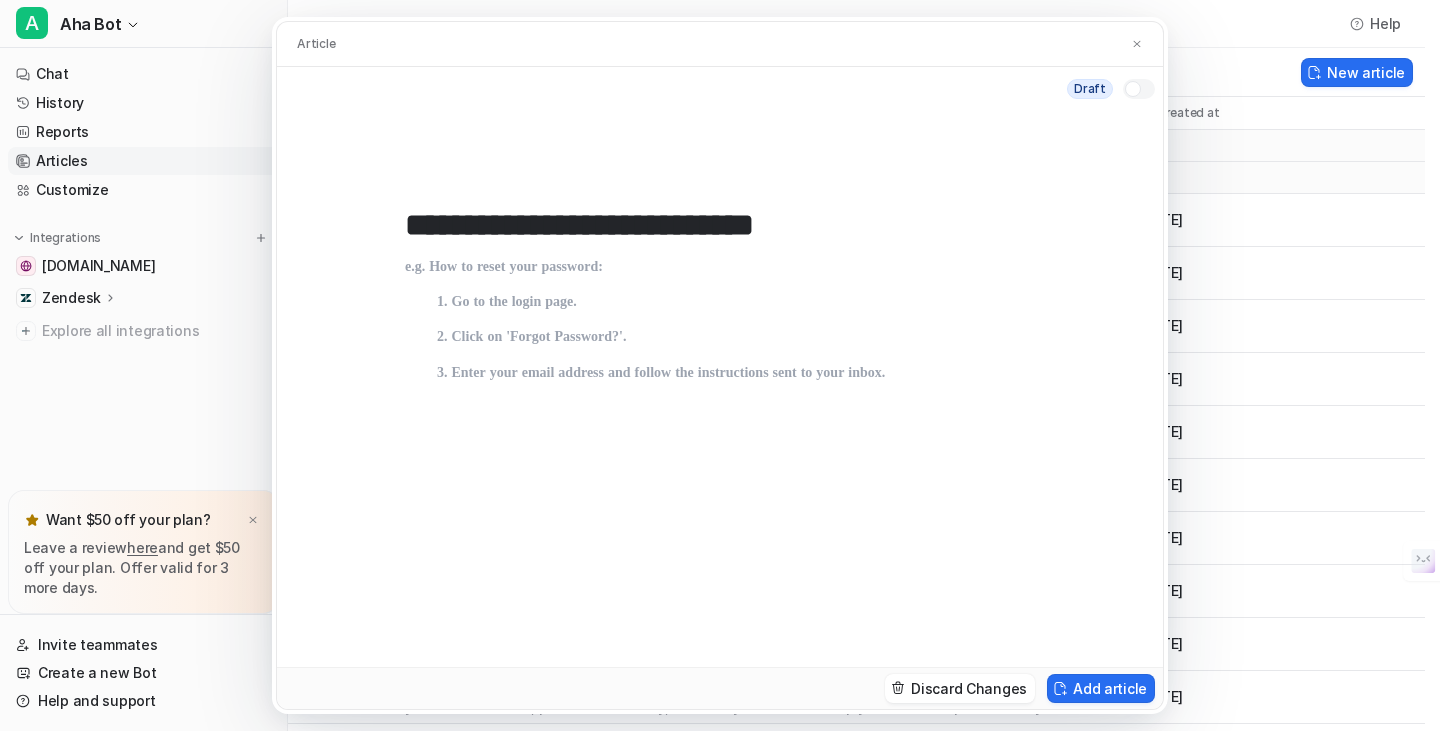 click at bounding box center (720, 443) 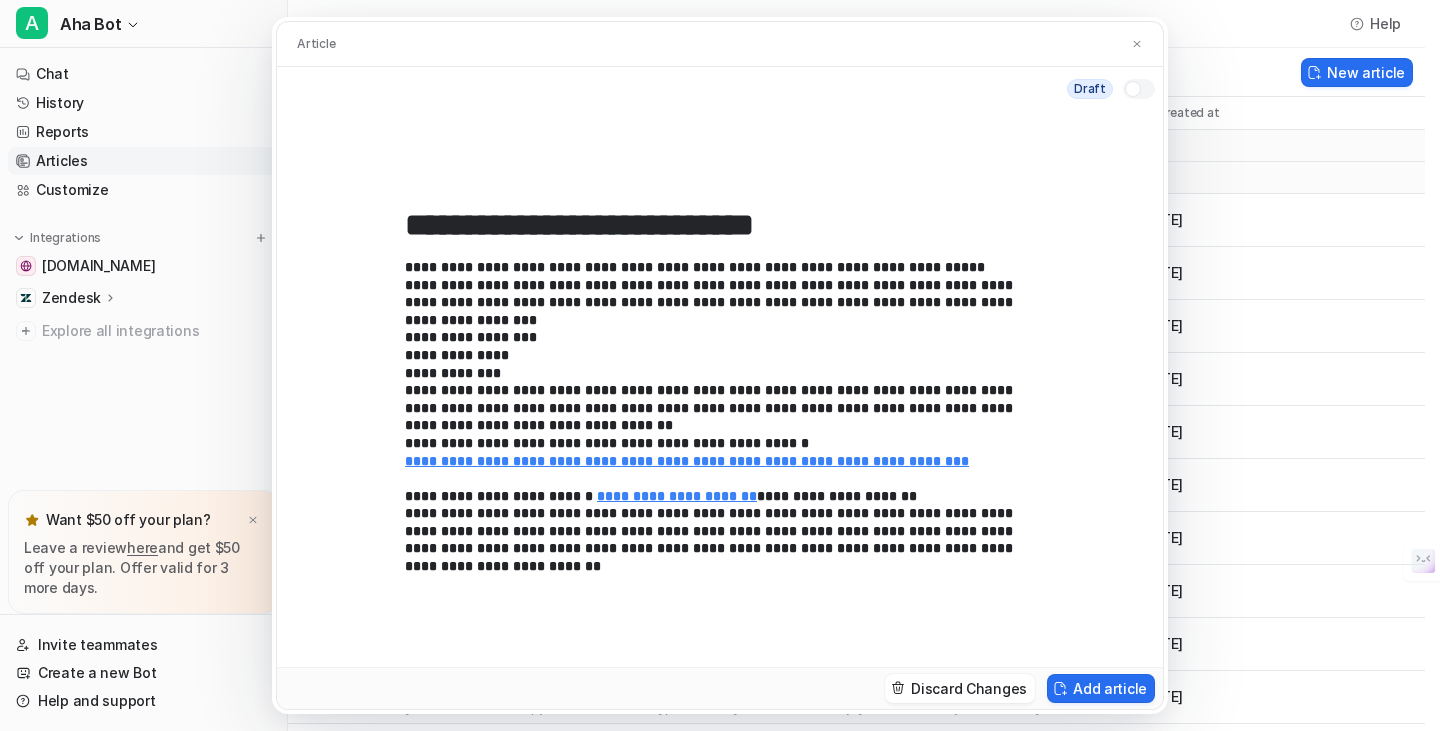 click at bounding box center [1133, 89] 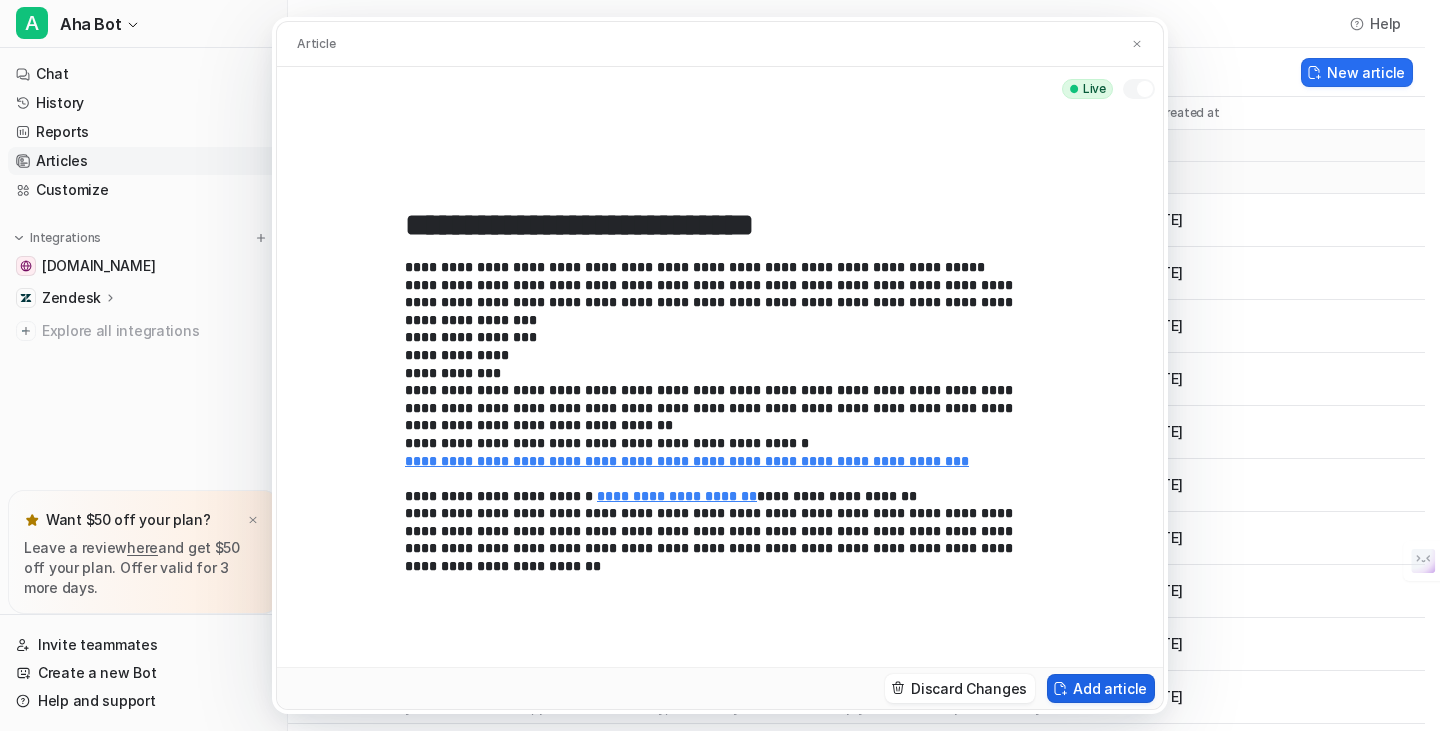 click on "Add article" at bounding box center [1101, 688] 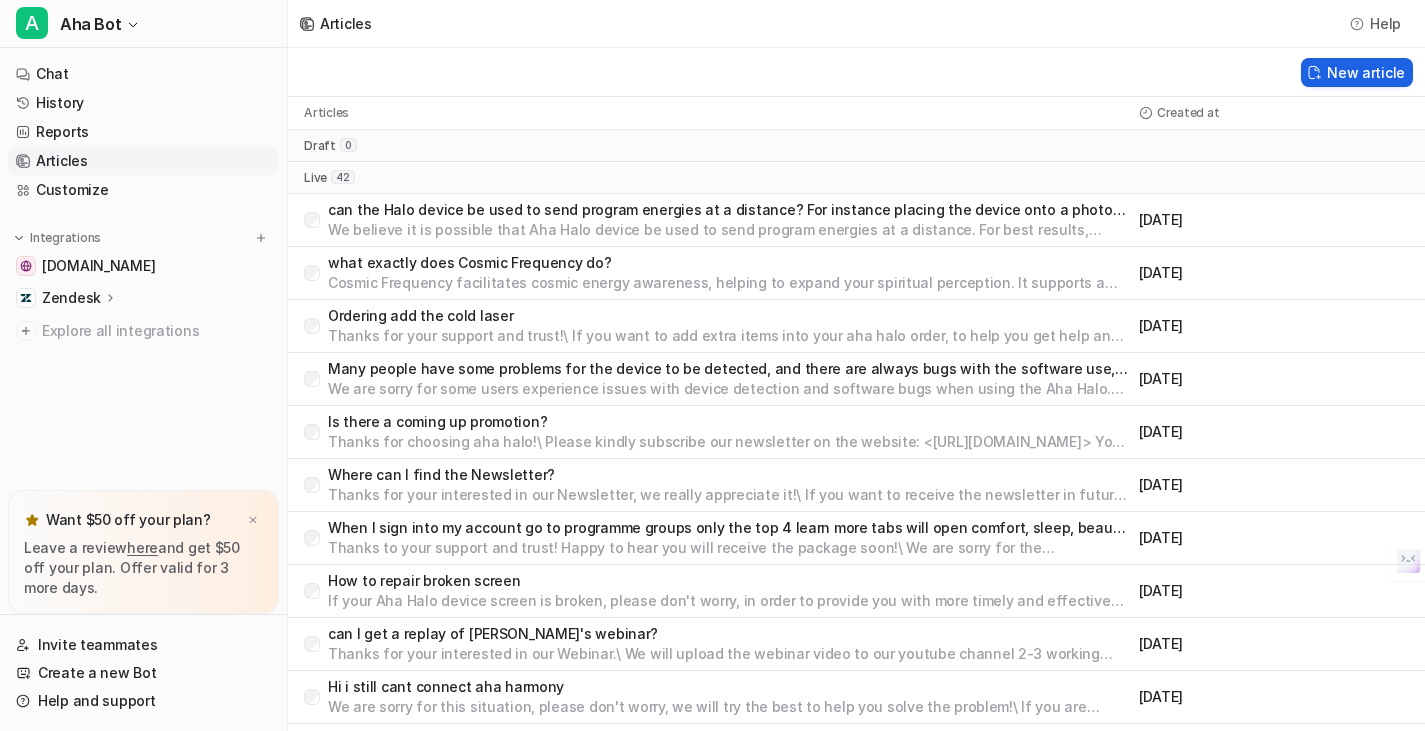 click on "New article" at bounding box center [1357, 72] 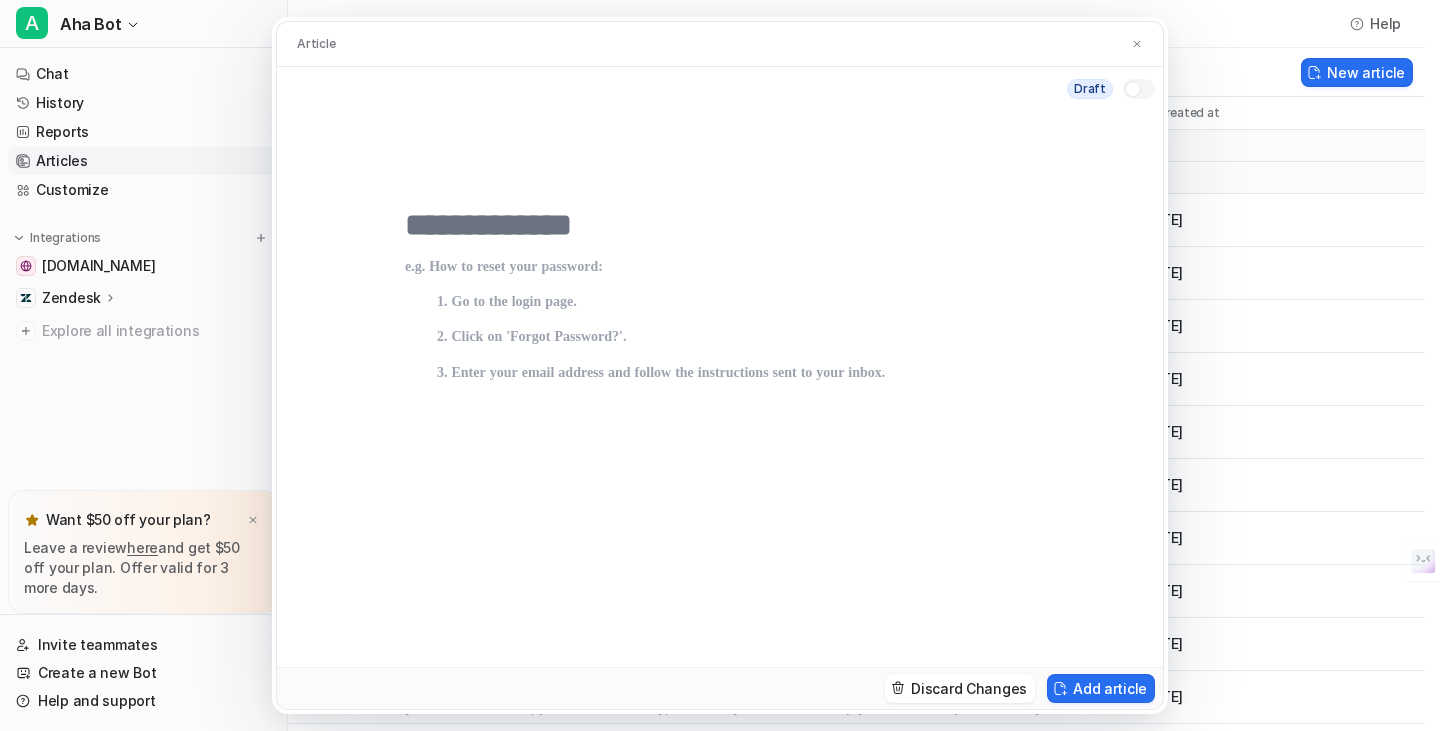 click at bounding box center (720, 225) 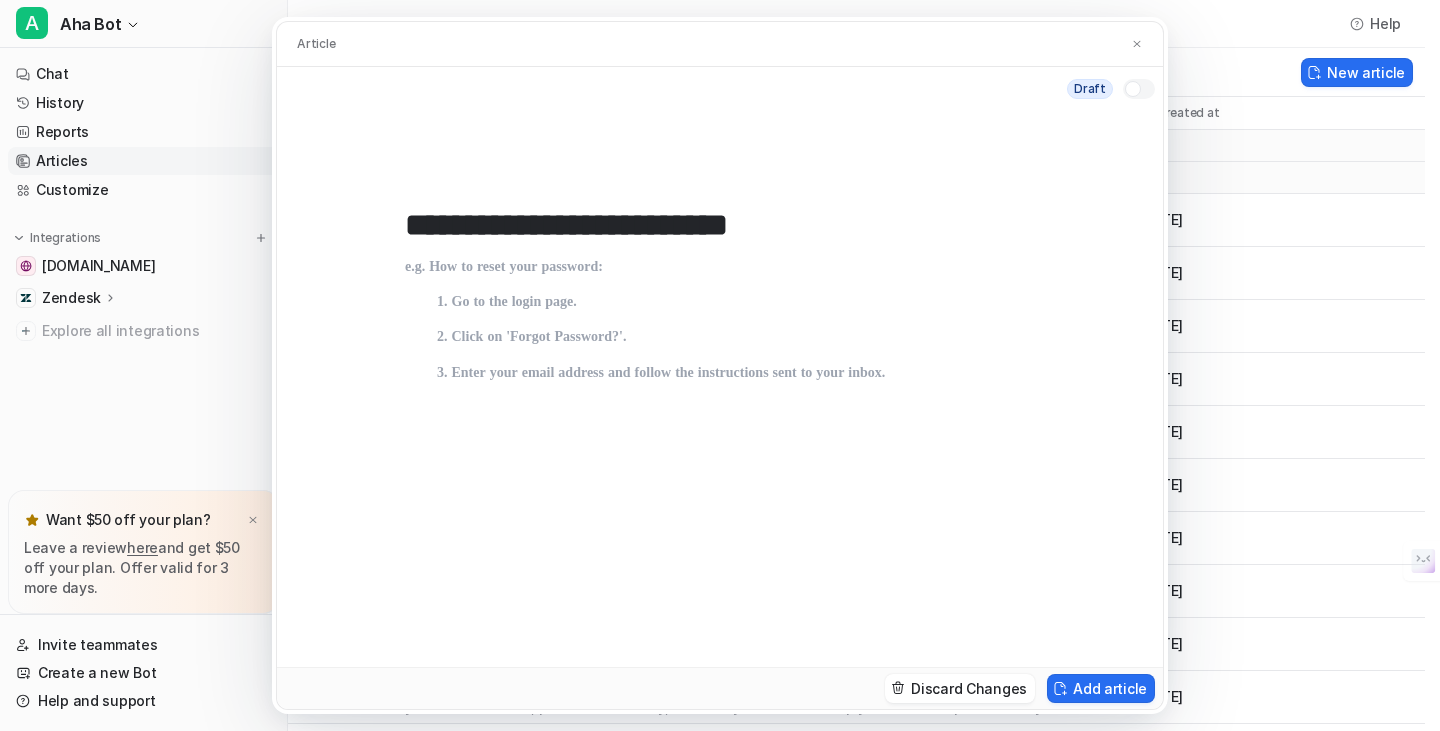 type on "**********" 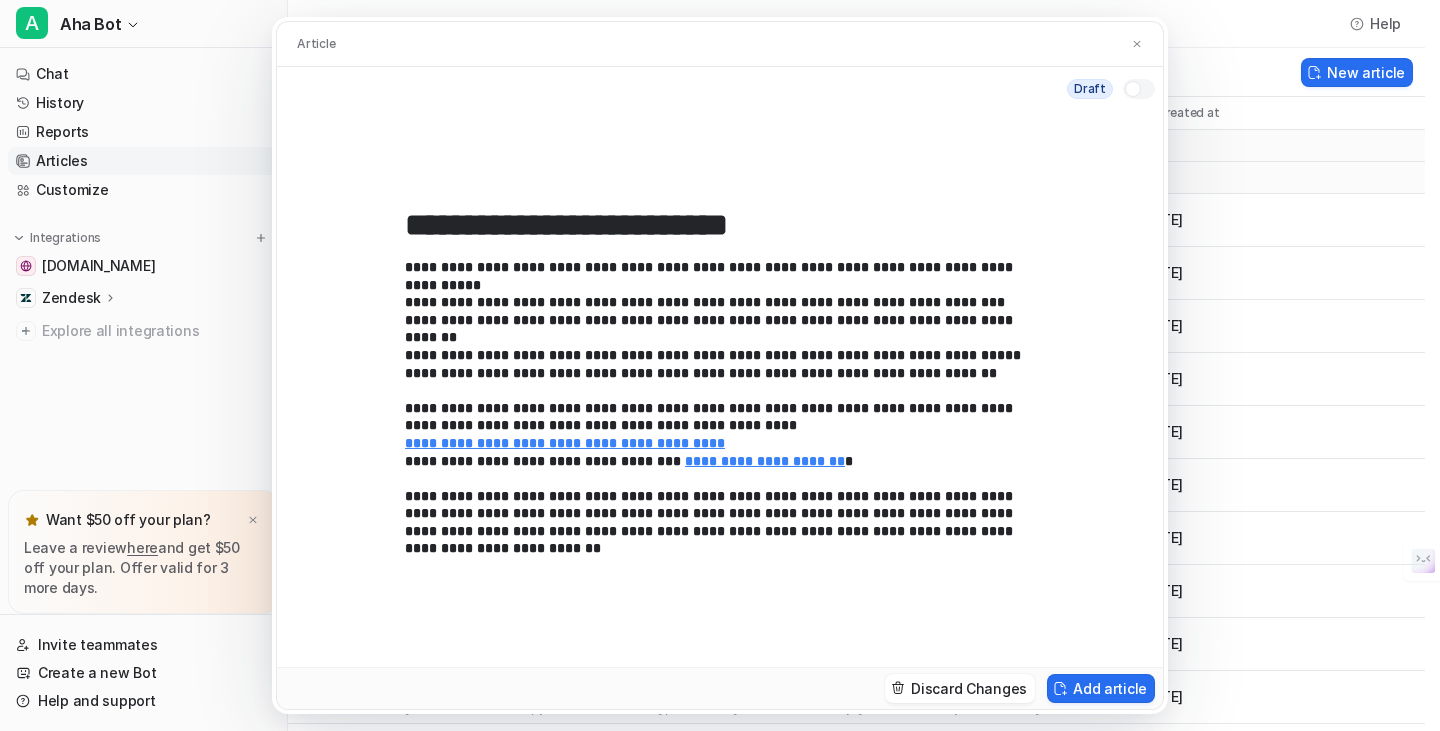 click at bounding box center (1133, 89) 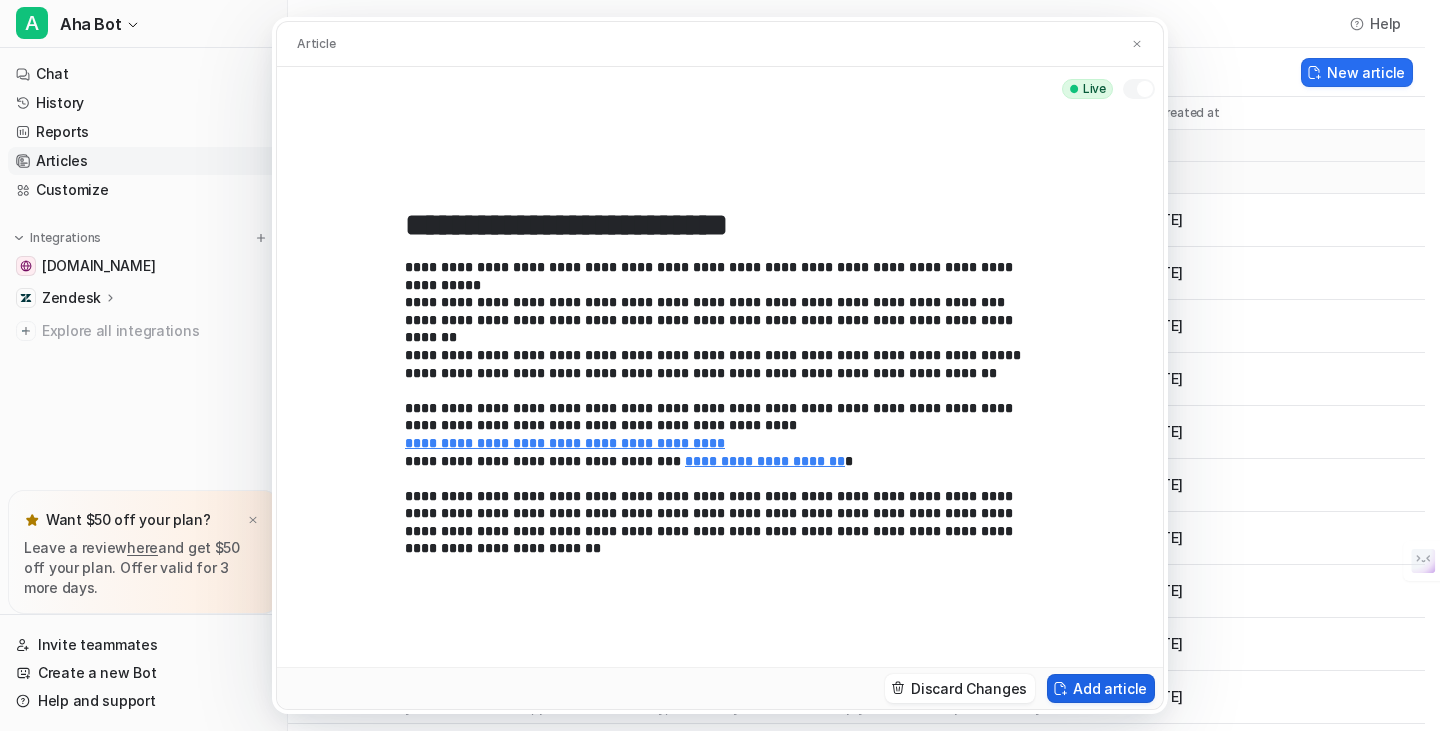 click on "Add article" at bounding box center (1101, 688) 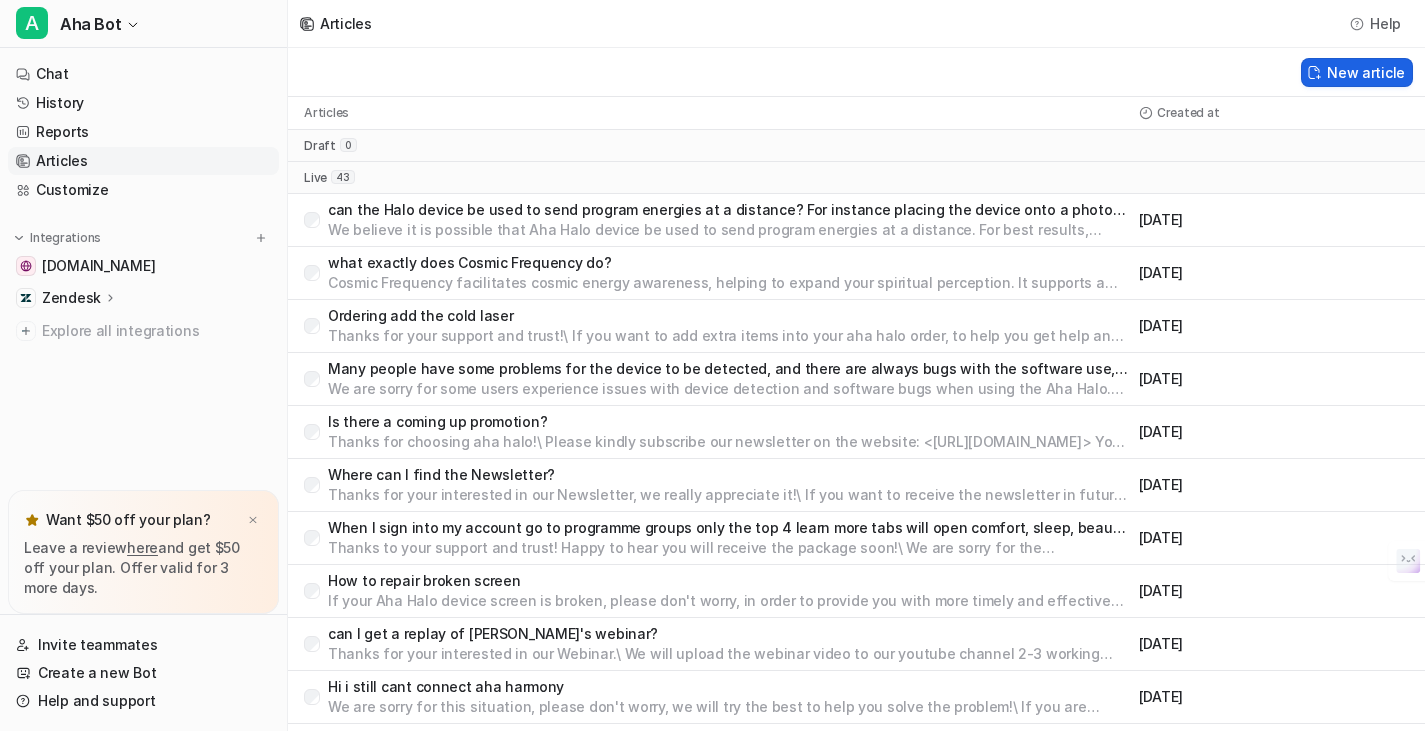click on "New article" at bounding box center (1357, 72) 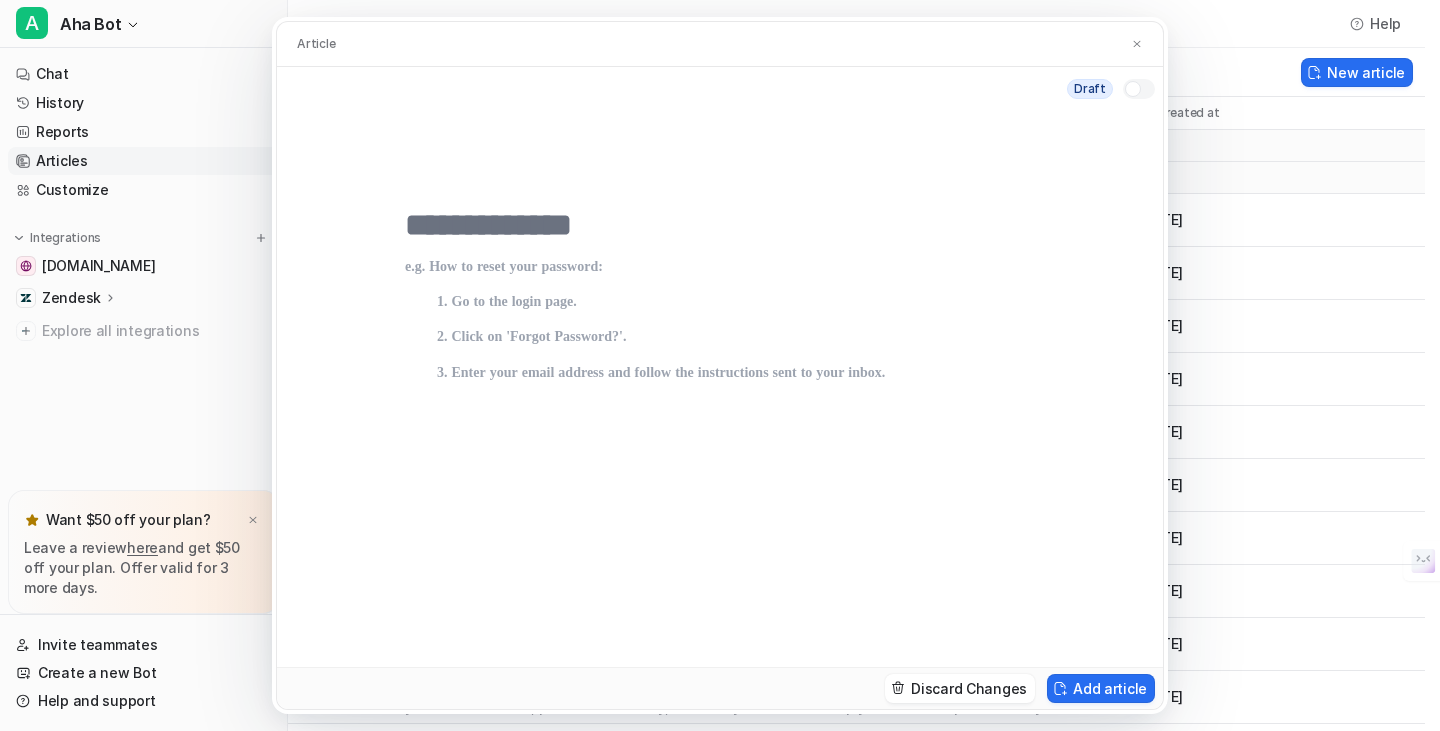 click at bounding box center (720, 225) 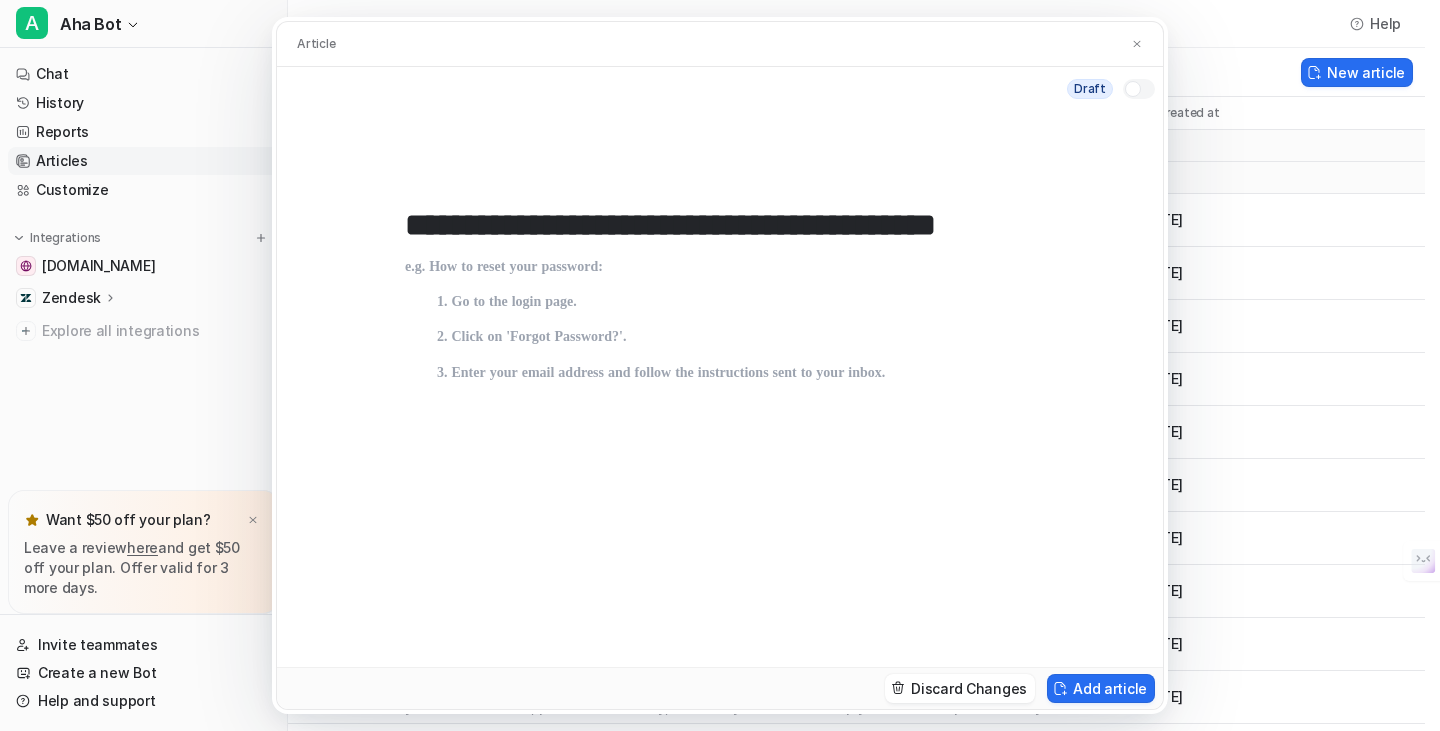 scroll, scrollTop: 0, scrollLeft: 12, axis: horizontal 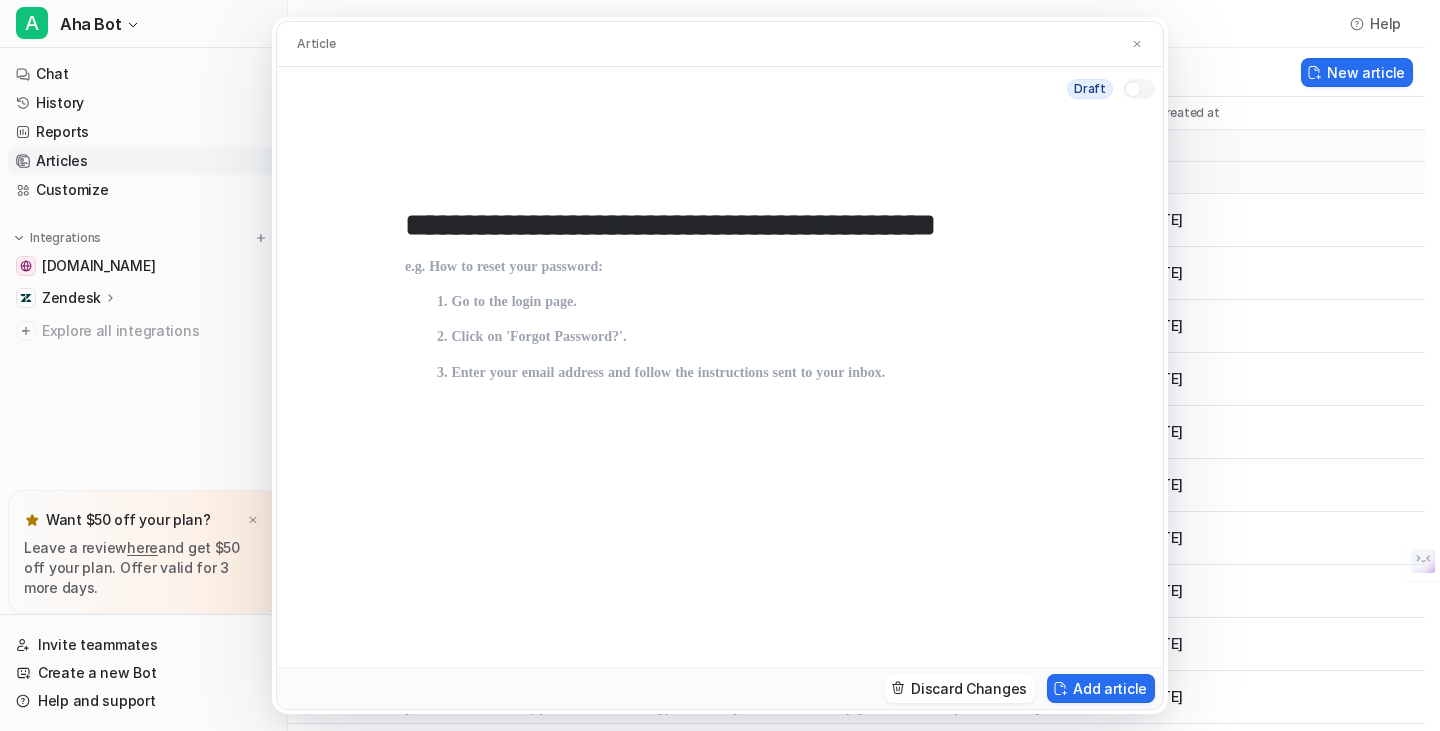 type on "**********" 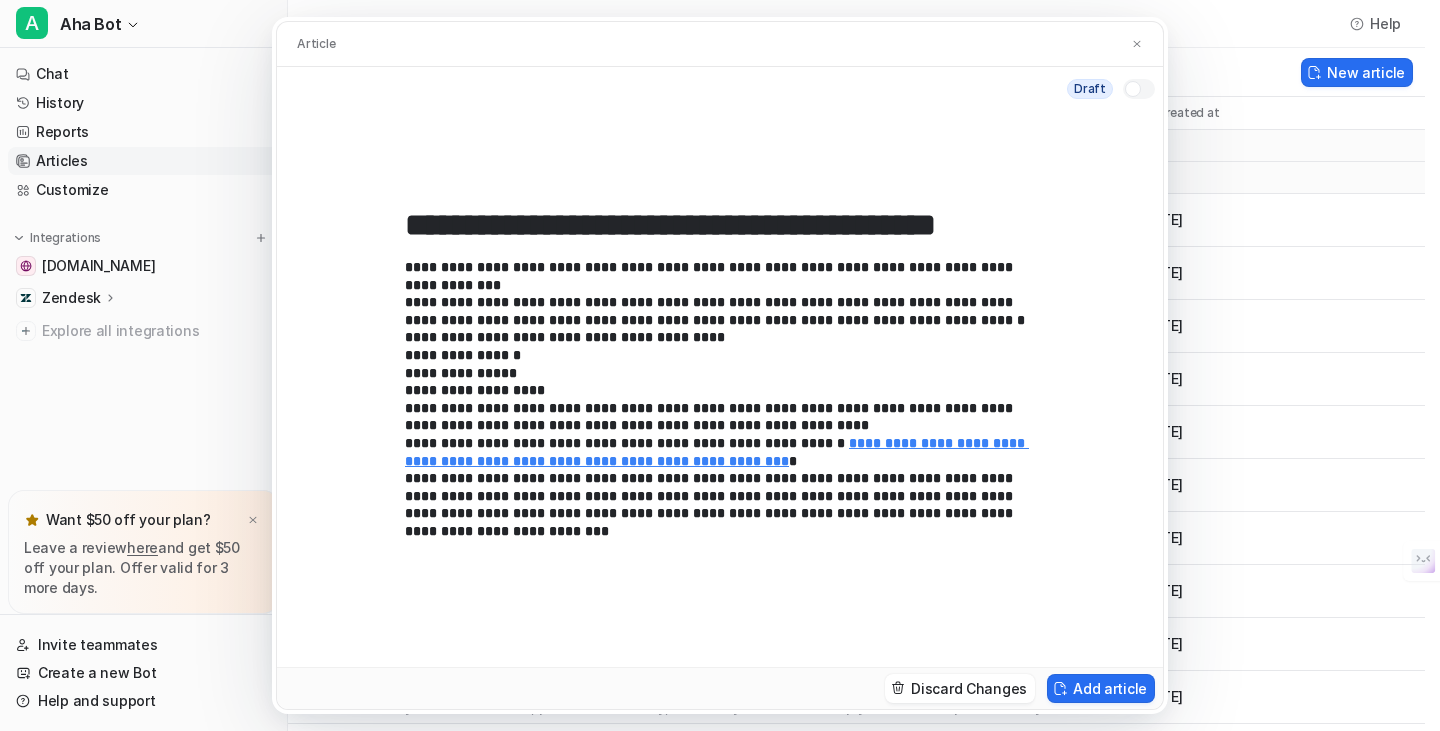 click at bounding box center [1133, 89] 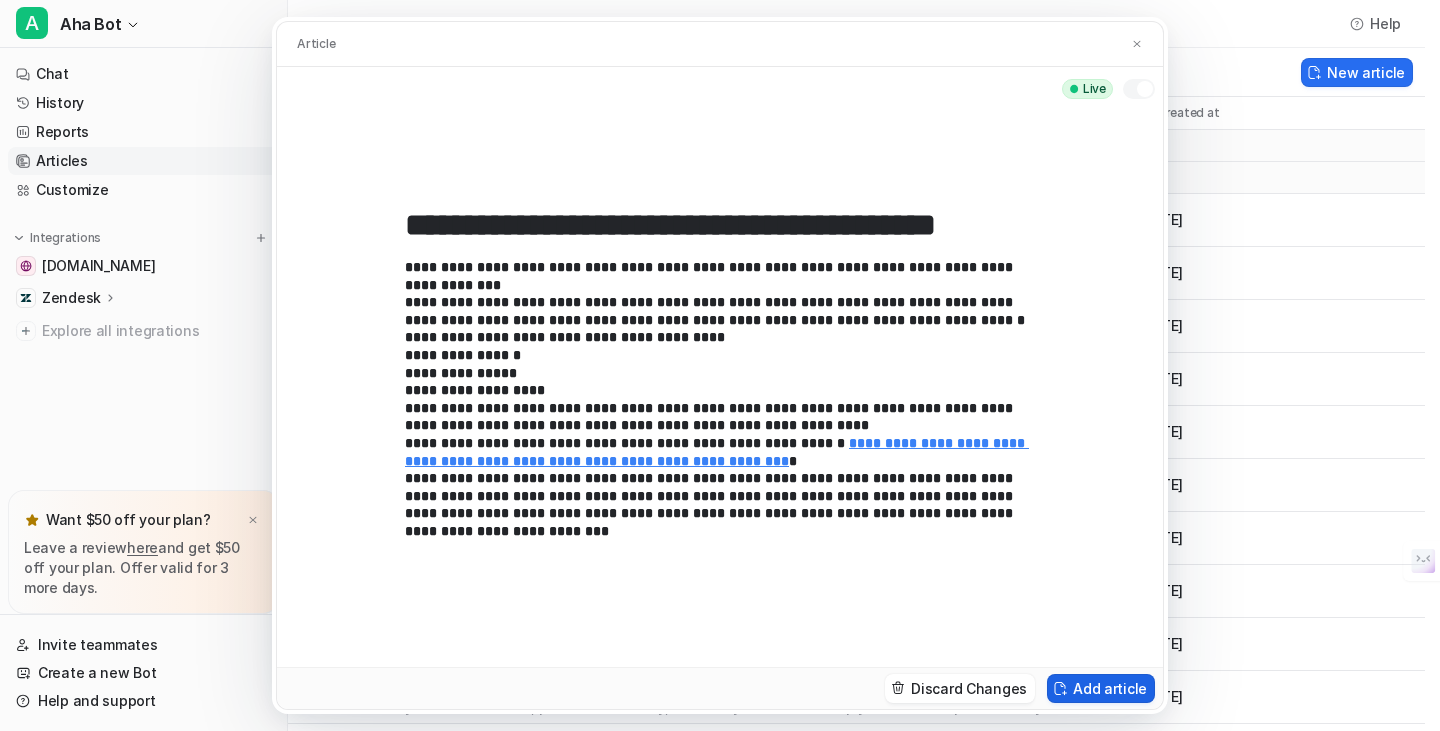 click on "Add article" at bounding box center (1101, 688) 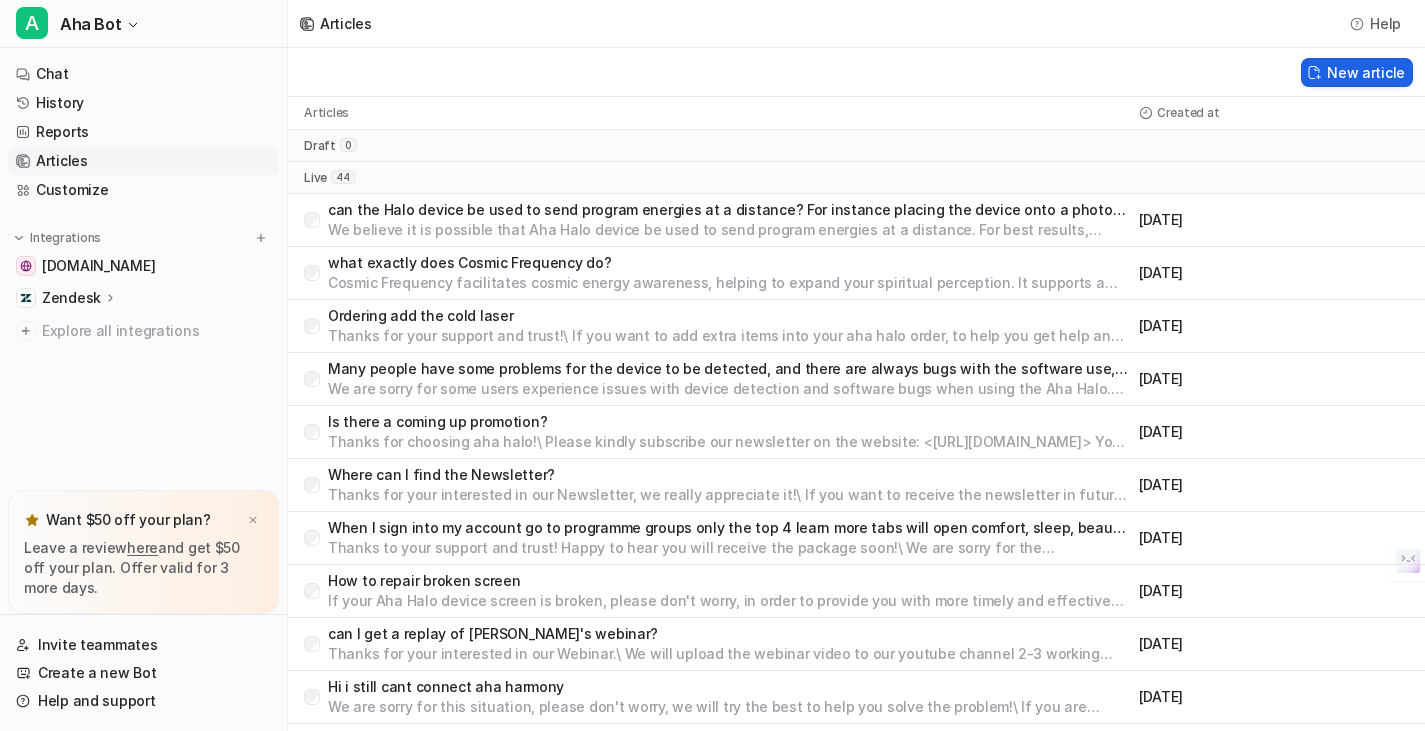 click on "New article" at bounding box center [1357, 72] 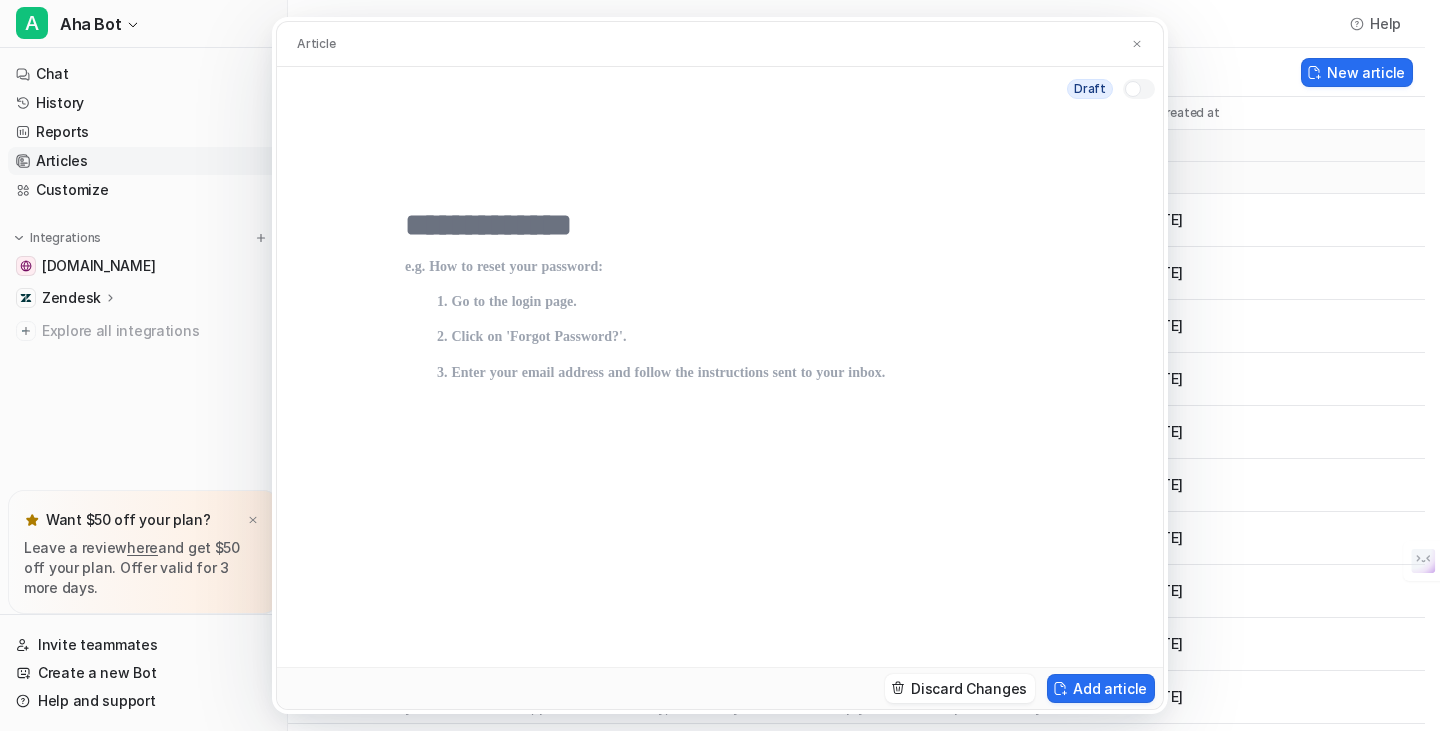 click at bounding box center (720, 225) 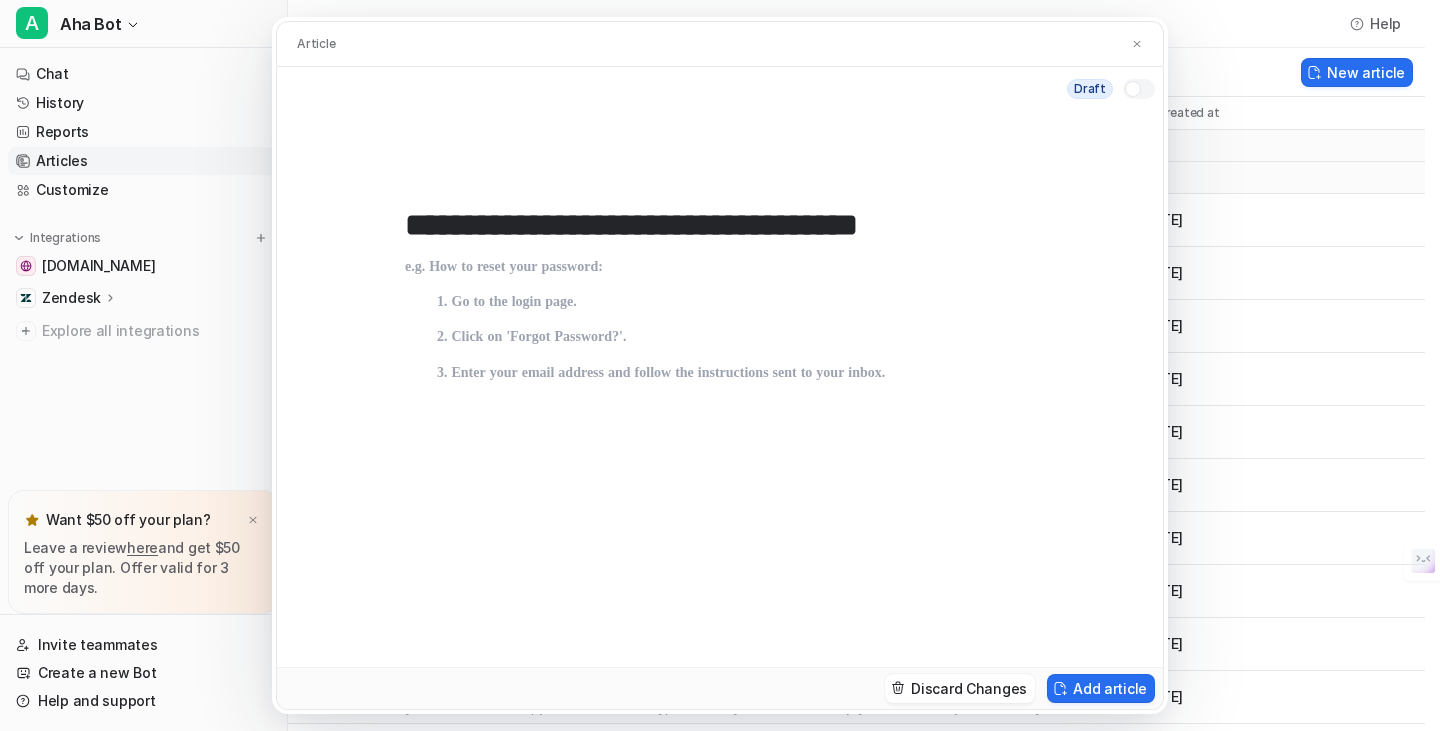 type on "**********" 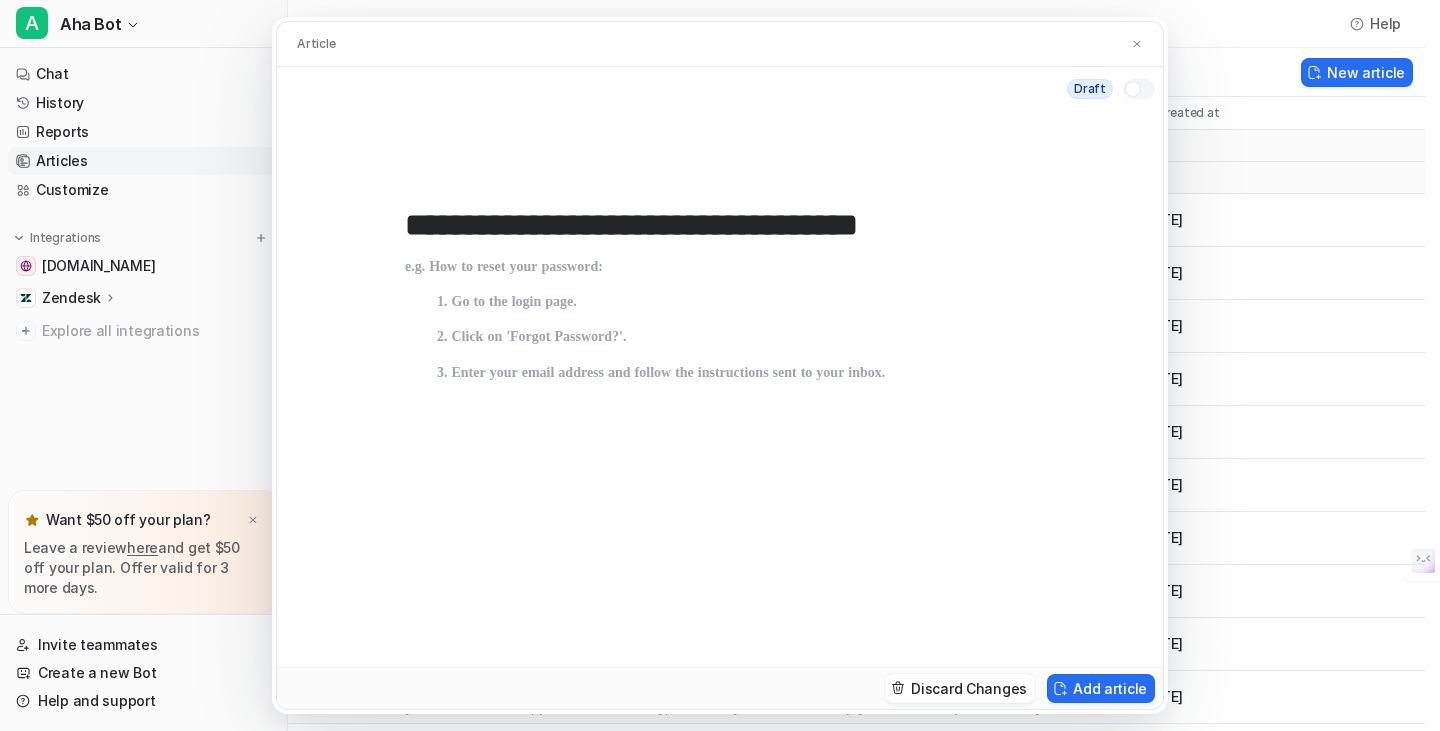 click at bounding box center [720, 443] 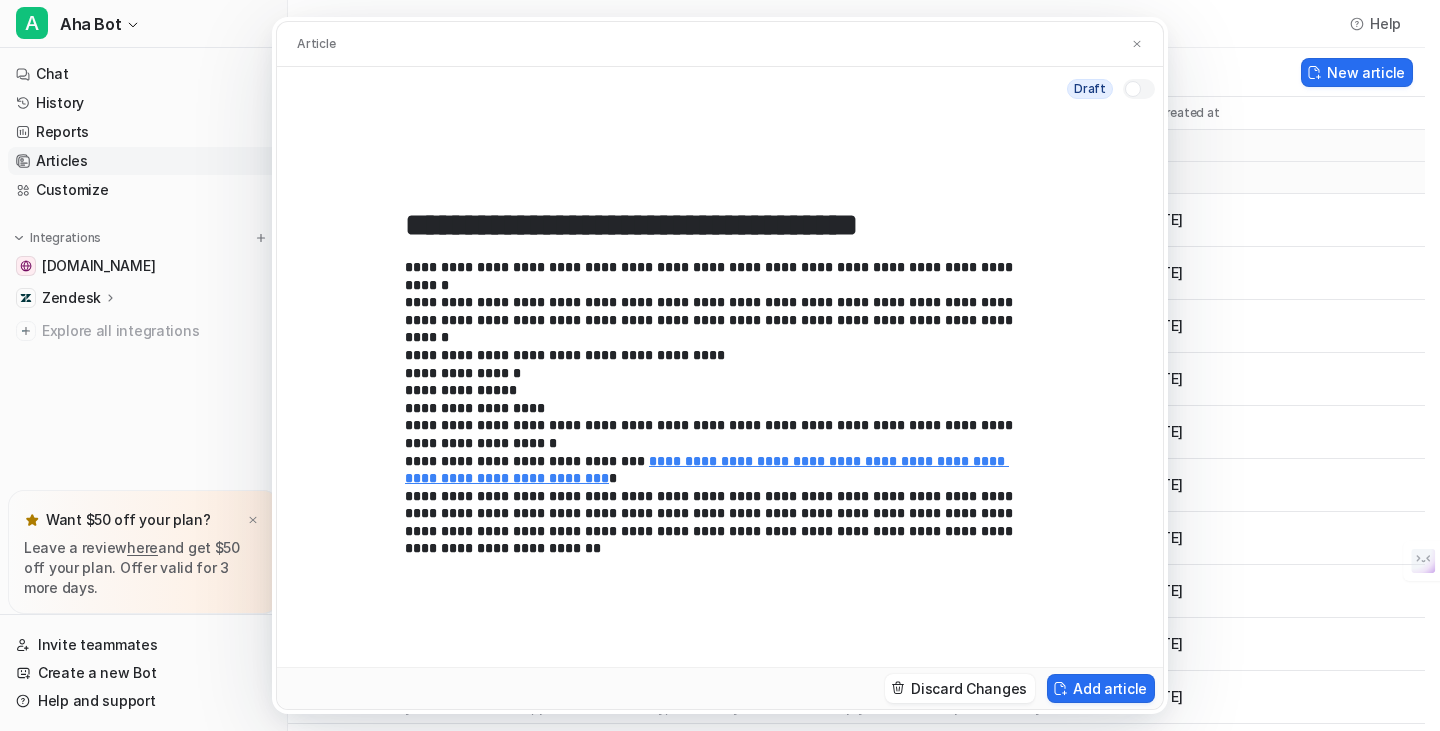 click at bounding box center [1133, 89] 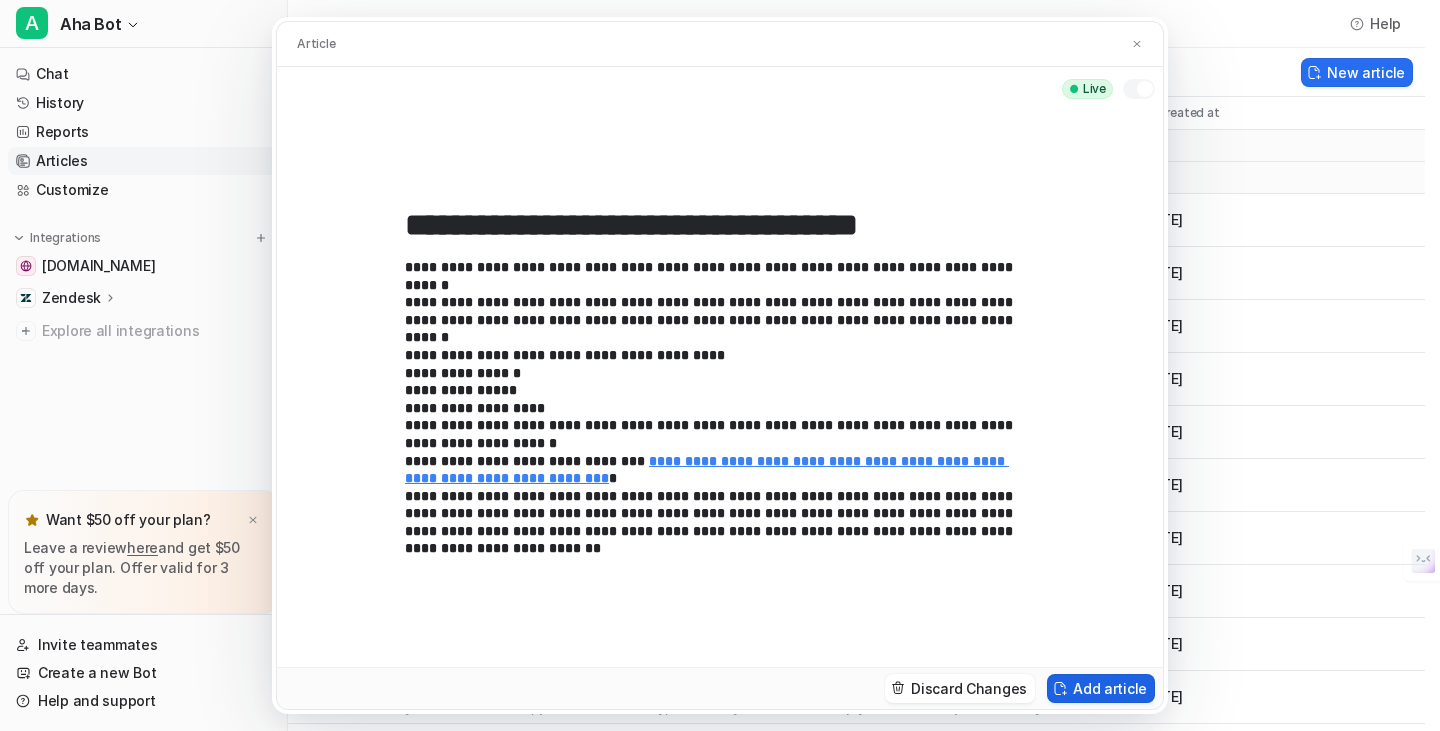 click on "Add article" at bounding box center [1101, 688] 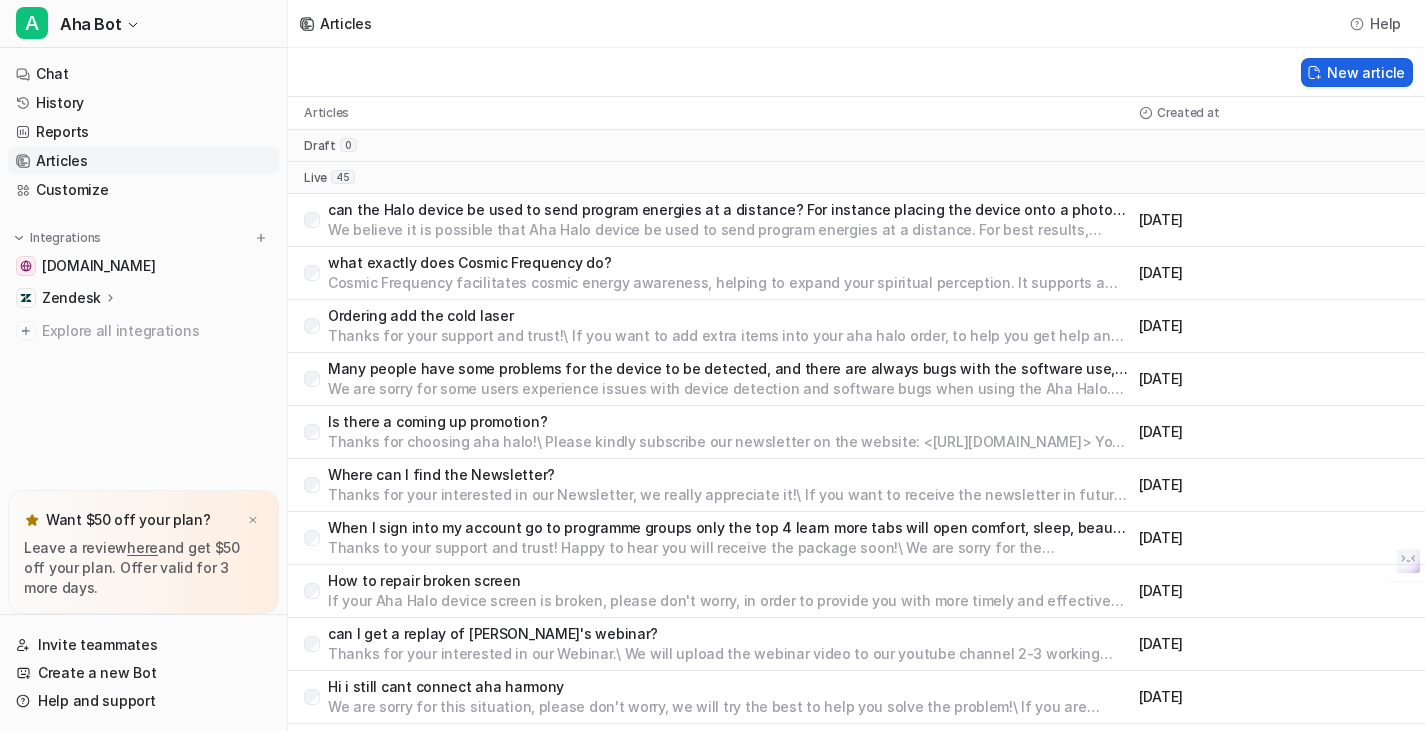 click on "New article" at bounding box center [1357, 72] 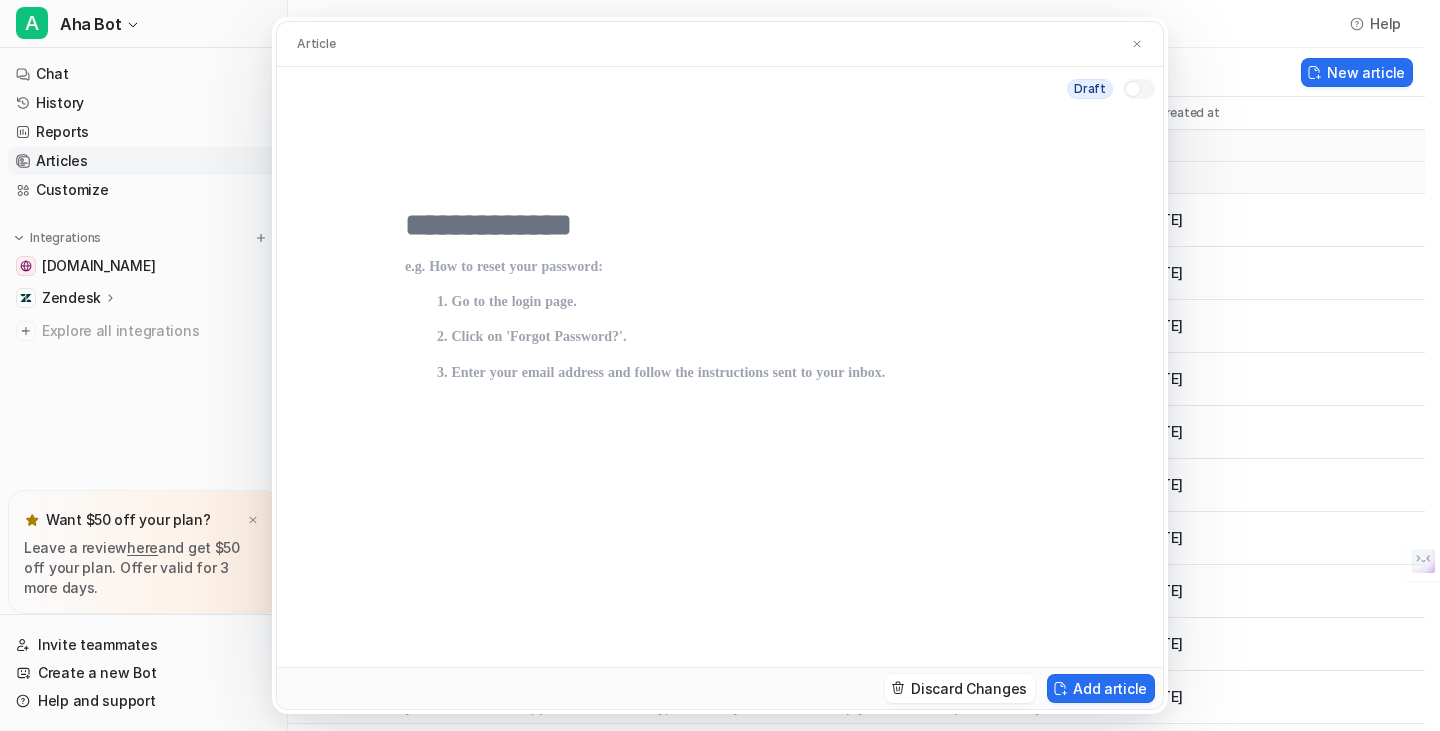 click at bounding box center (720, 225) 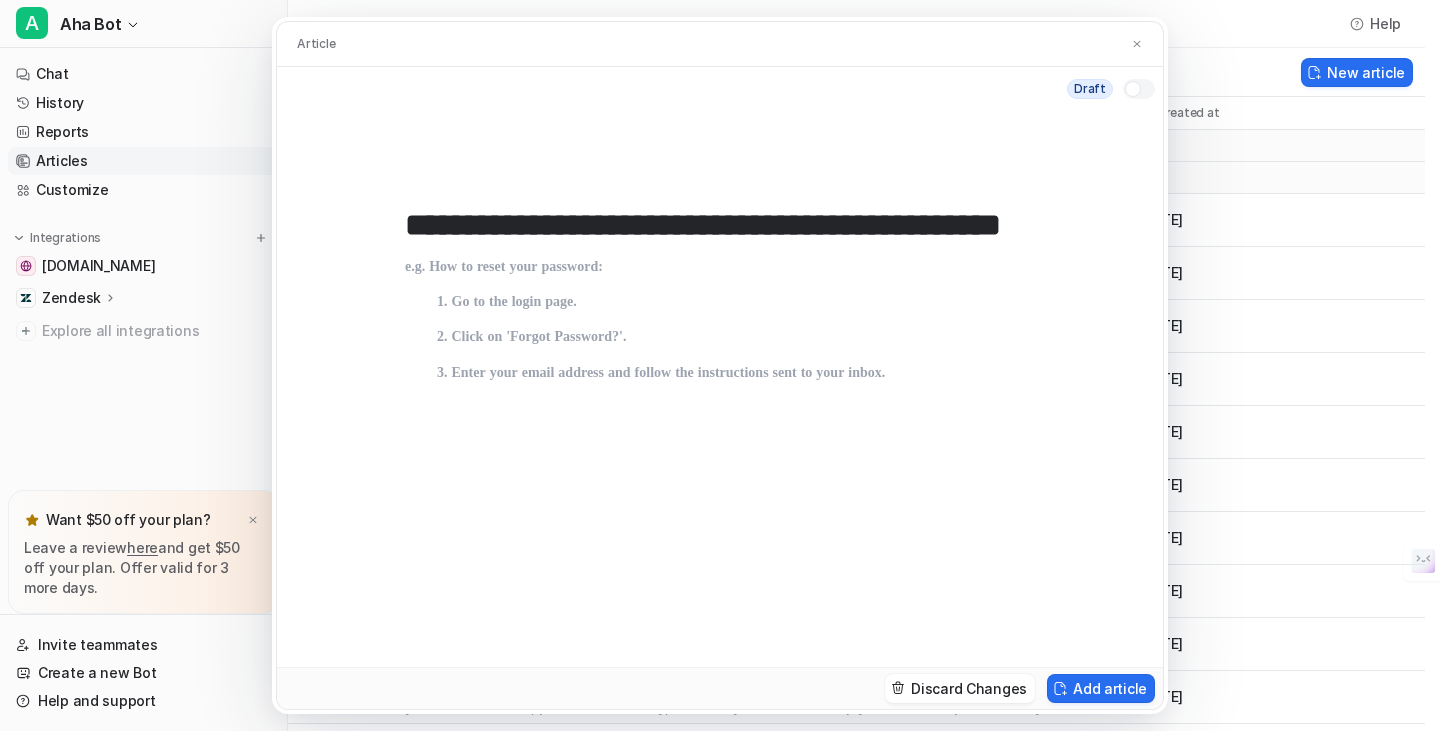 scroll, scrollTop: 0, scrollLeft: 91, axis: horizontal 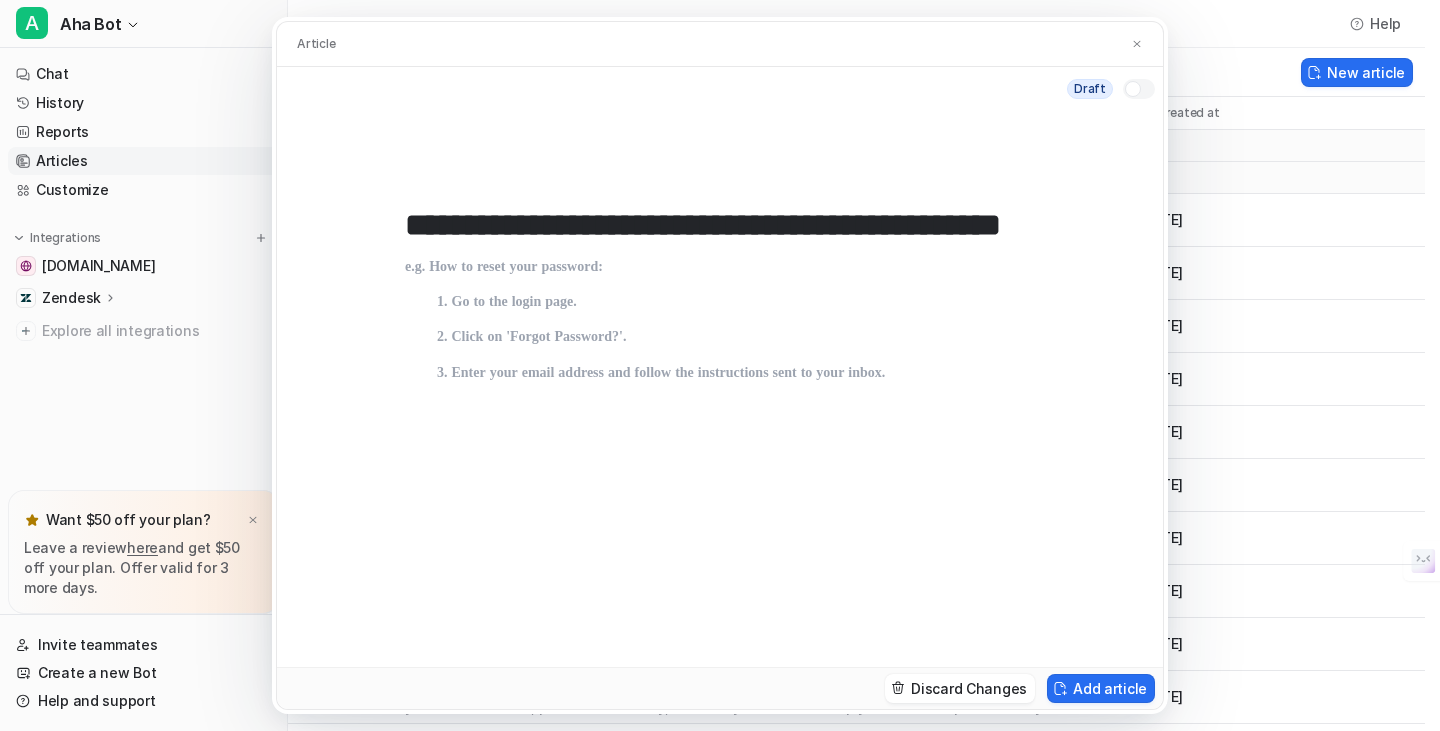 type on "**********" 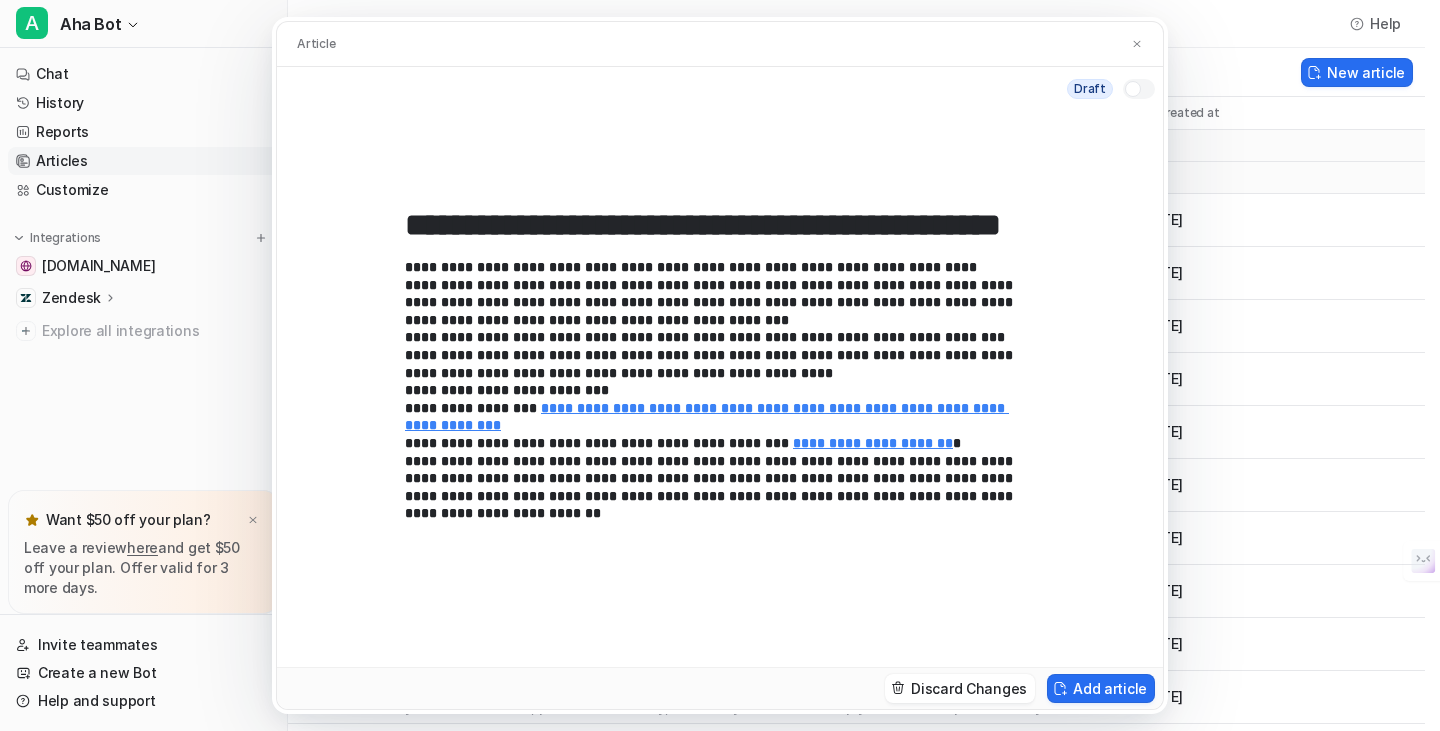 click at bounding box center (1133, 89) 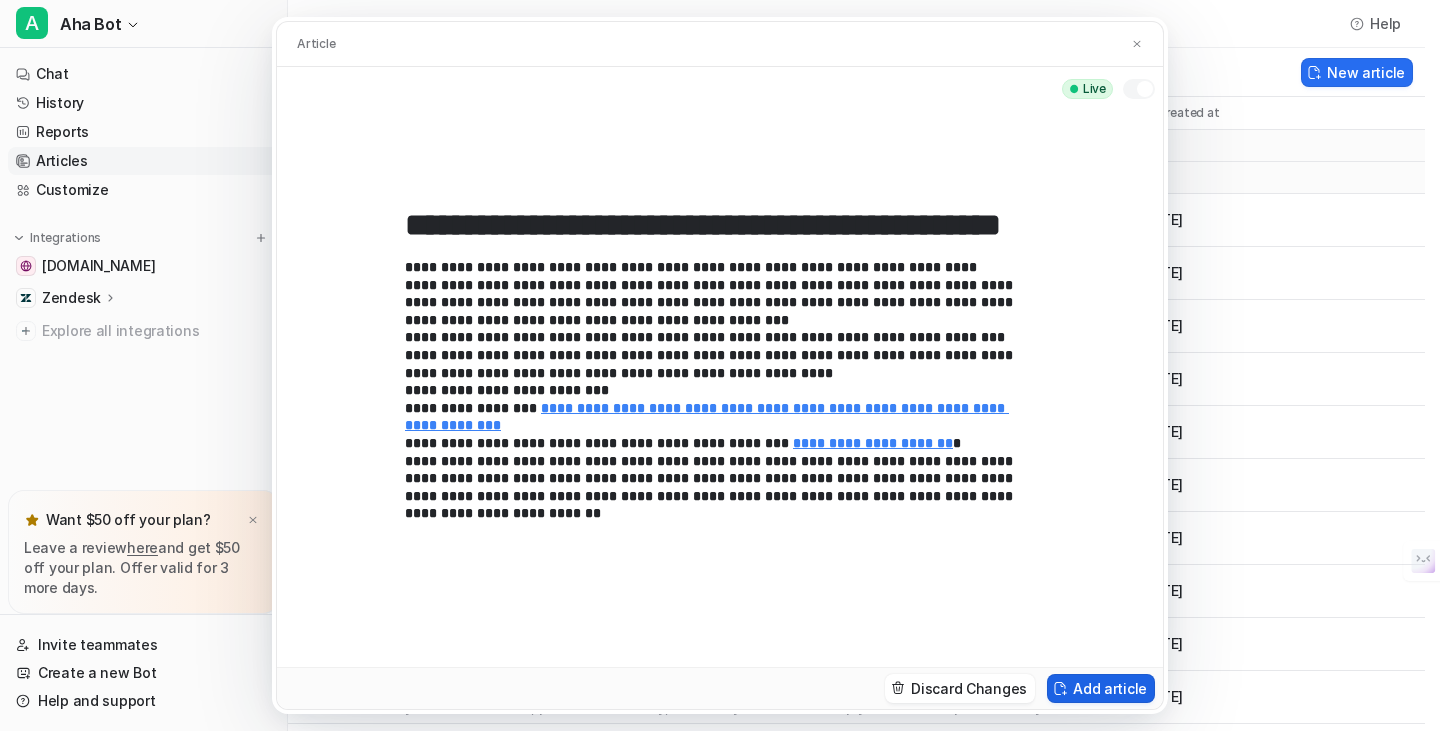 click on "Add article" at bounding box center (1101, 688) 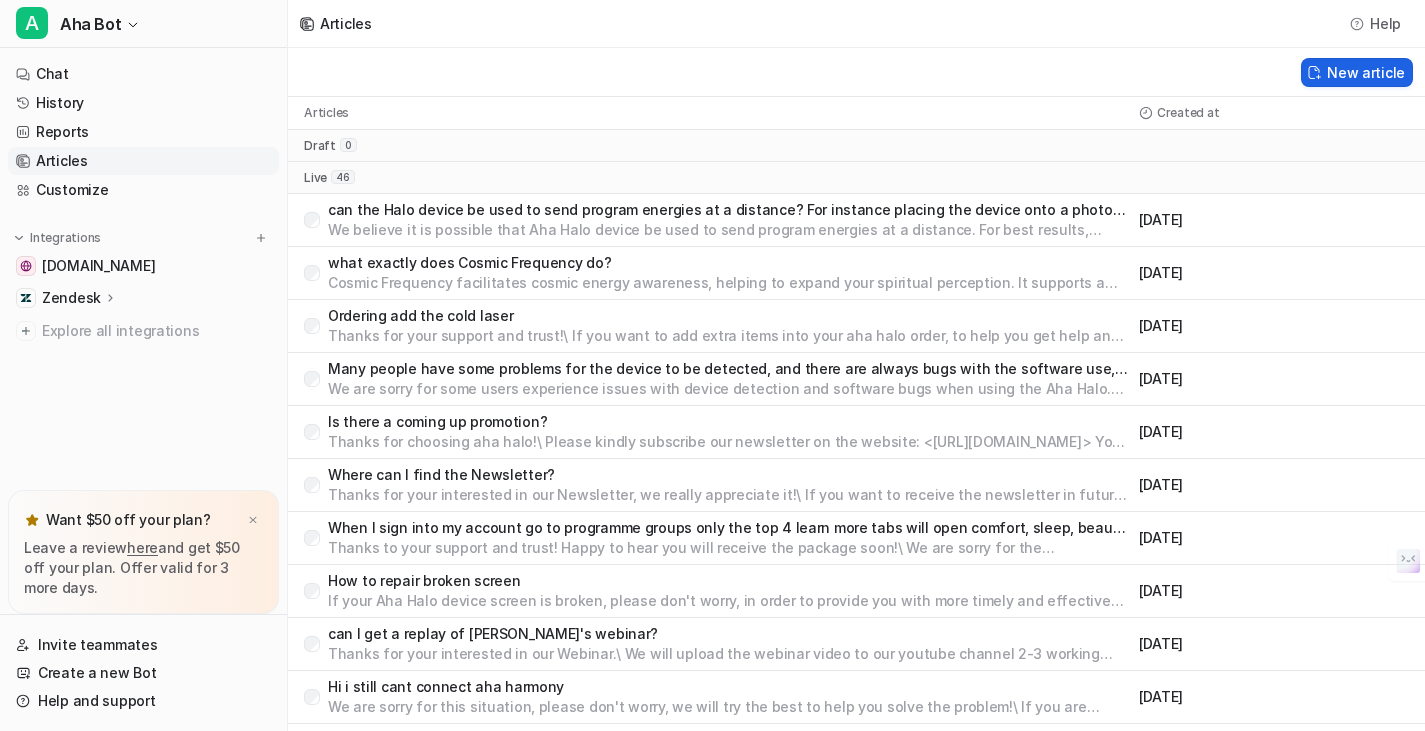 click at bounding box center [1314, 72] 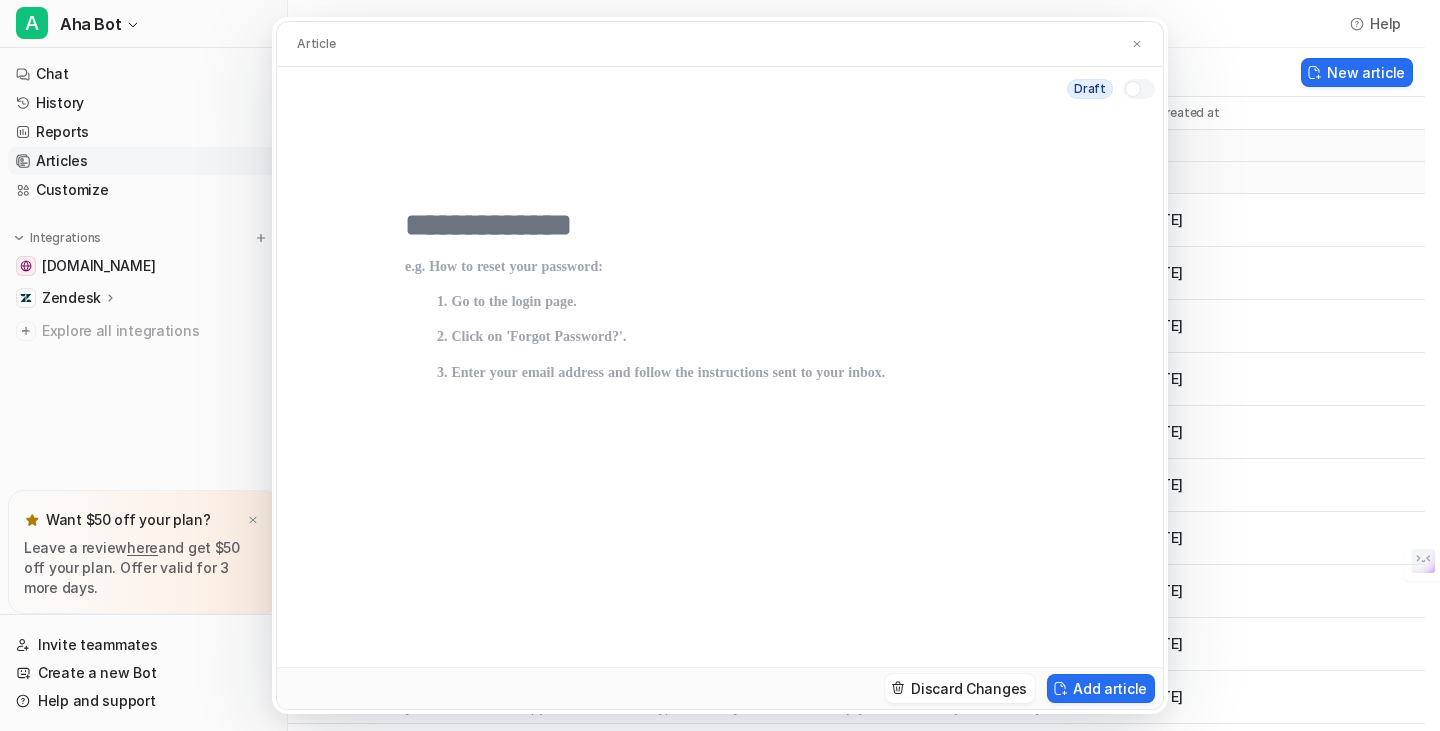 click at bounding box center (720, 225) 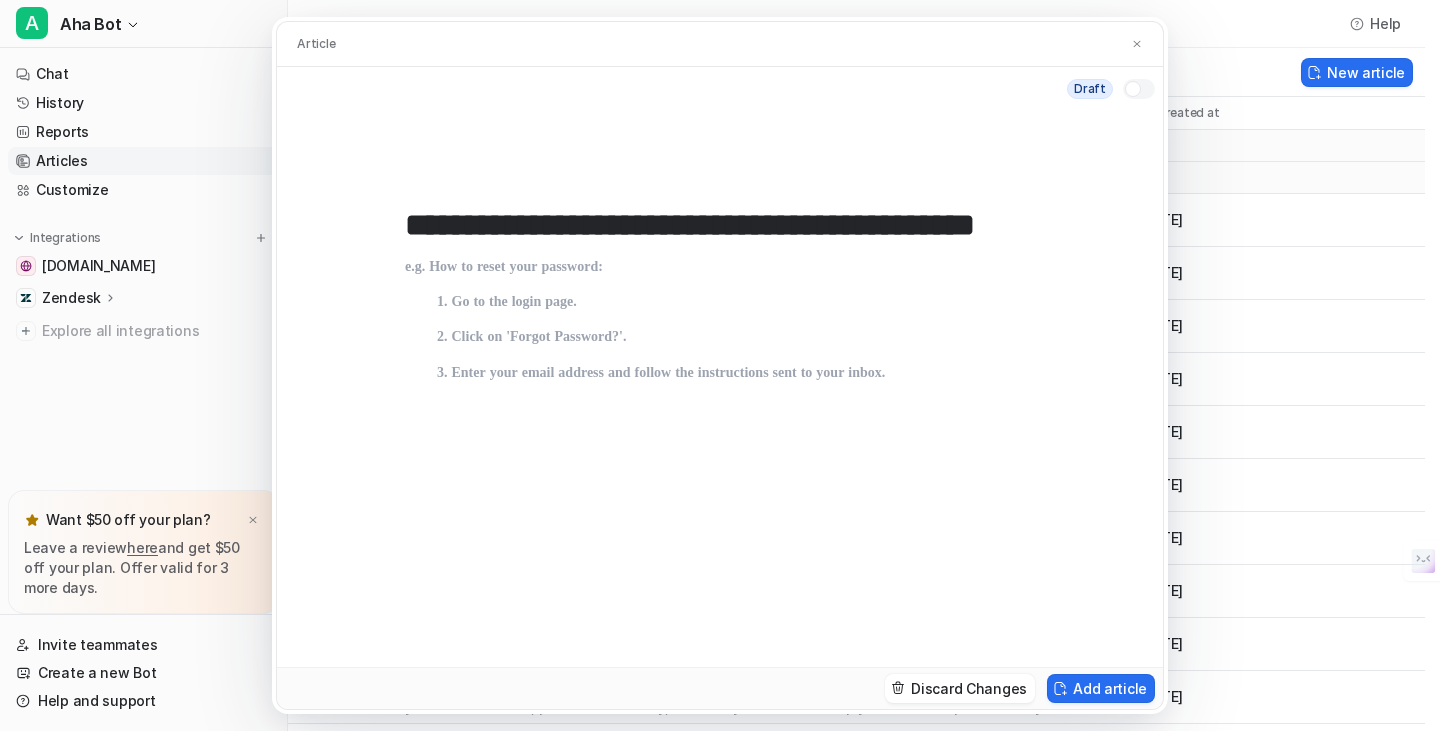 scroll, scrollTop: 0, scrollLeft: 82, axis: horizontal 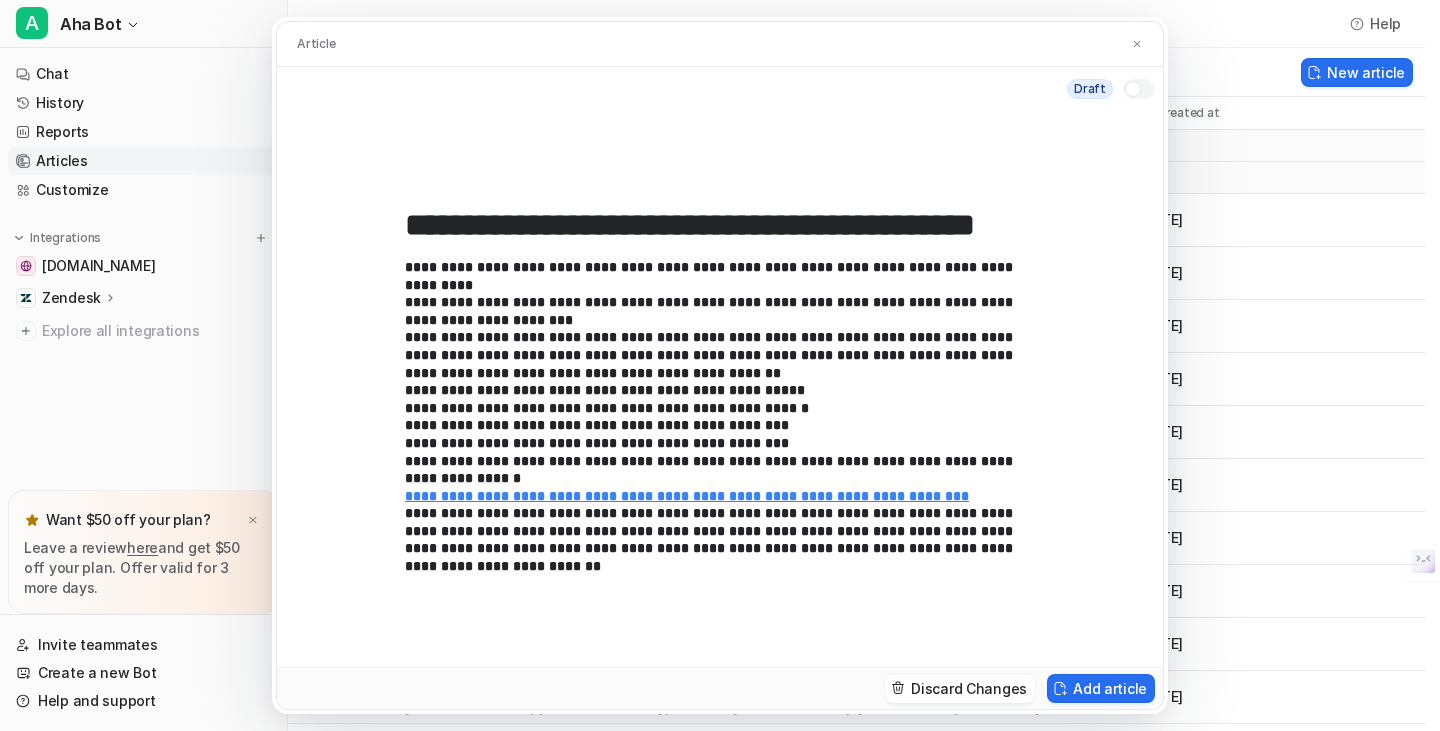 click on "Draft" at bounding box center (720, 89) 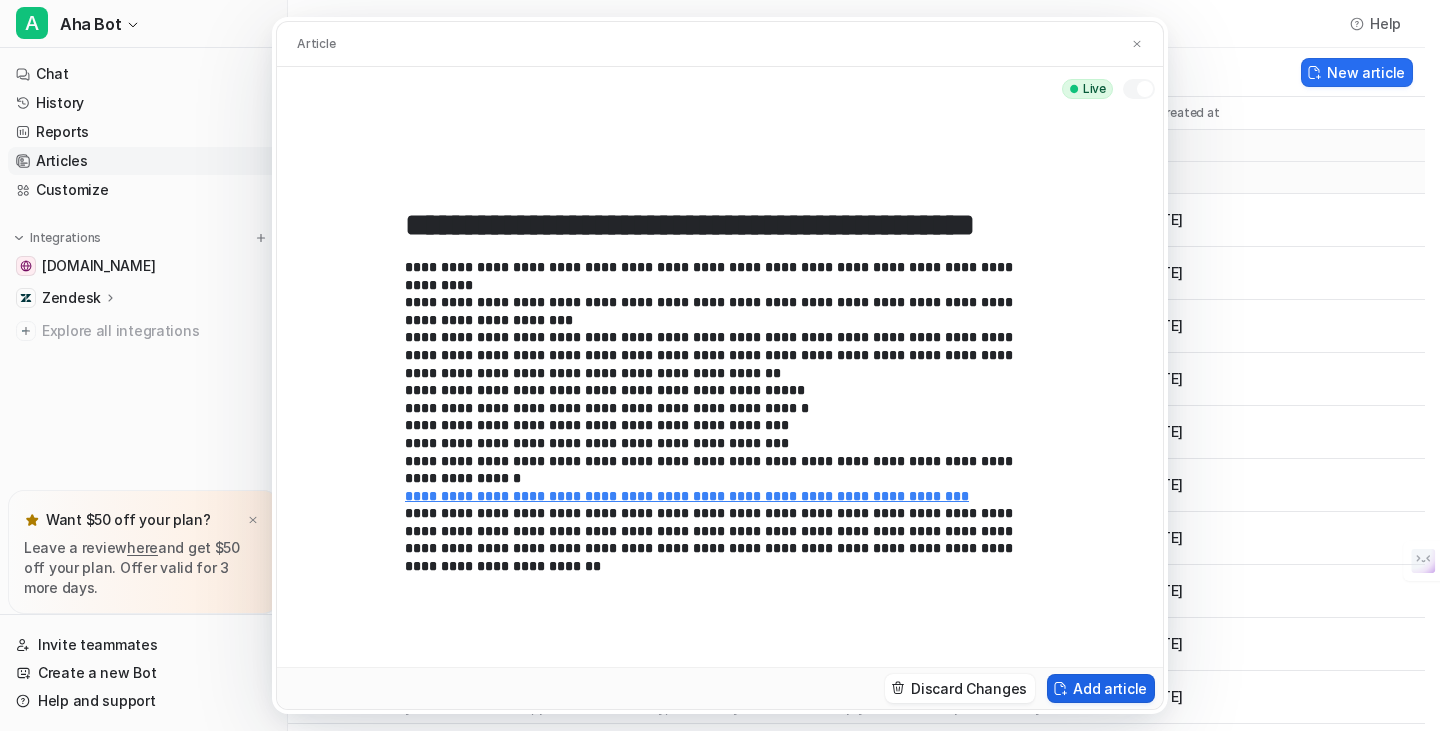 click on "Add article" at bounding box center [1101, 688] 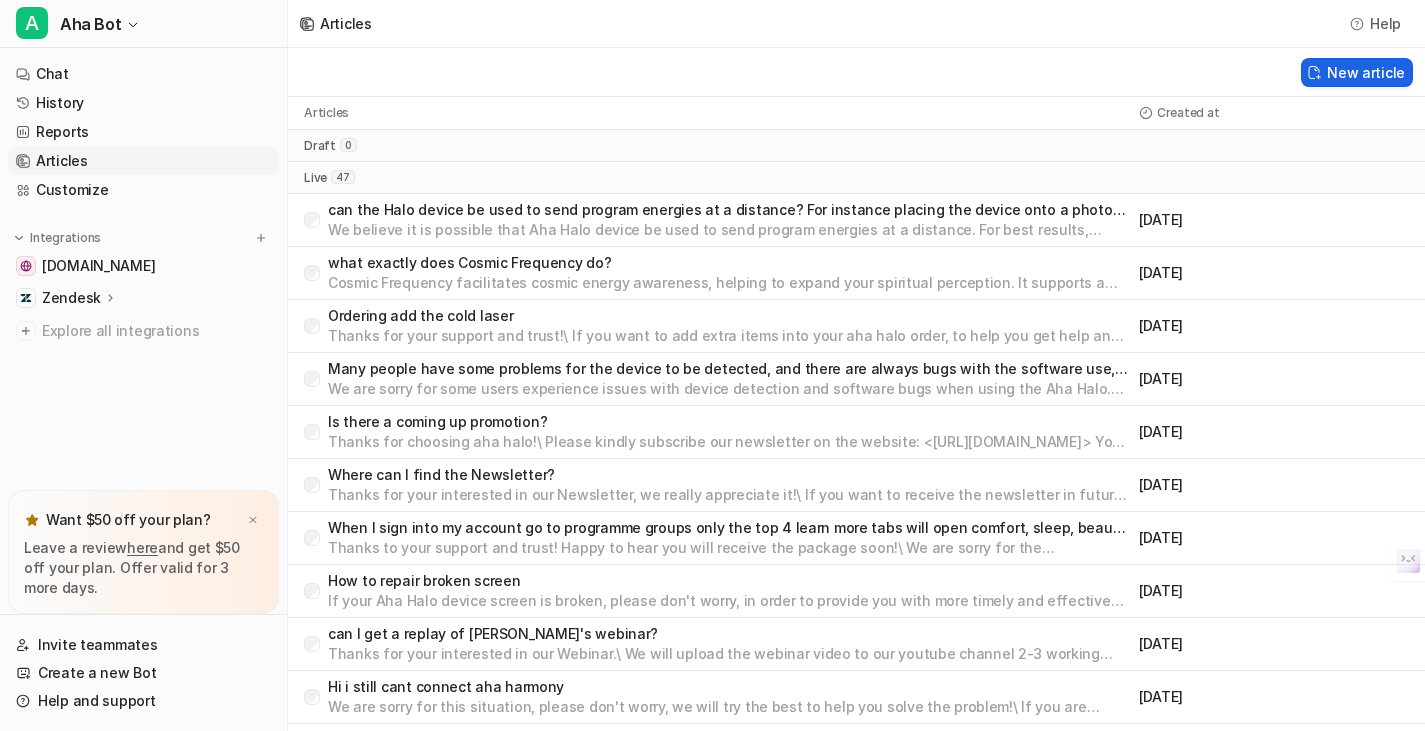 click on "New article" at bounding box center (1357, 72) 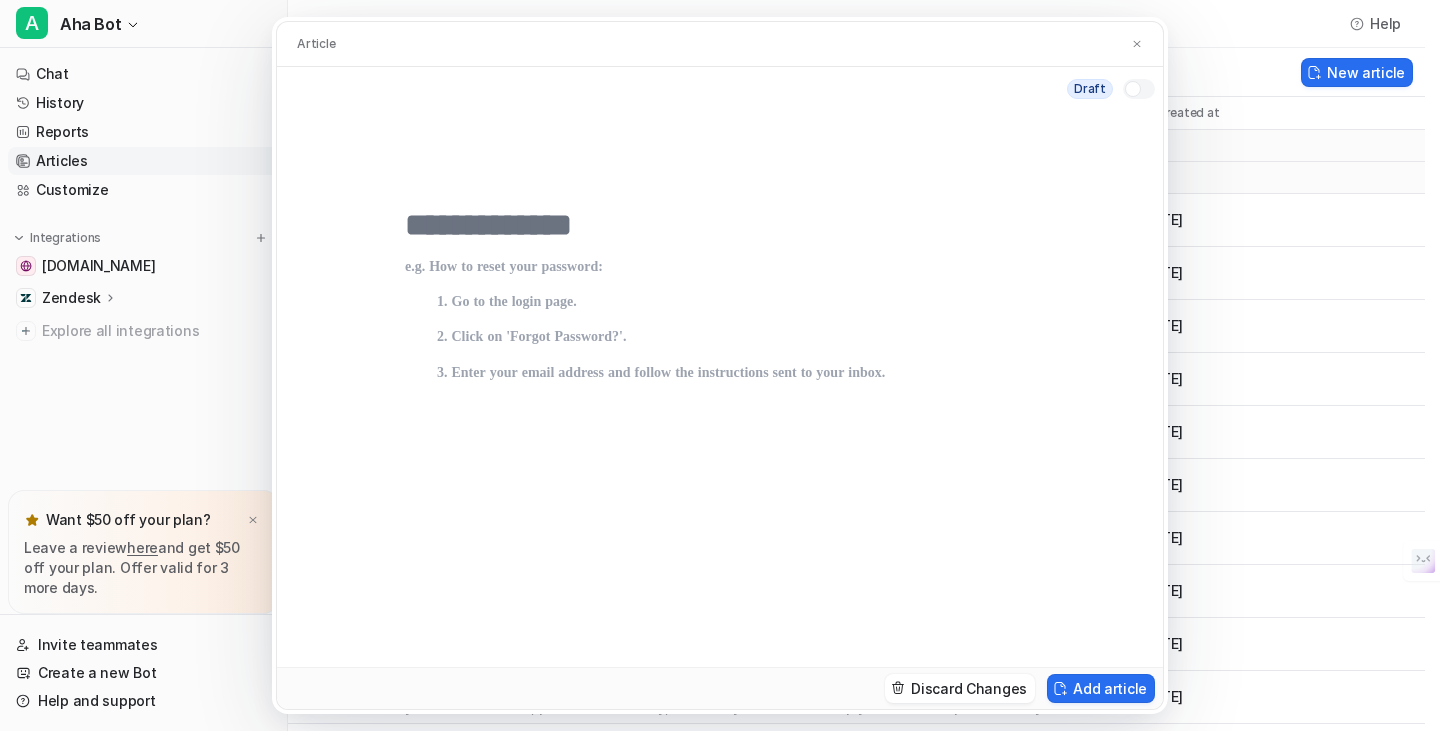 click at bounding box center (720, 225) 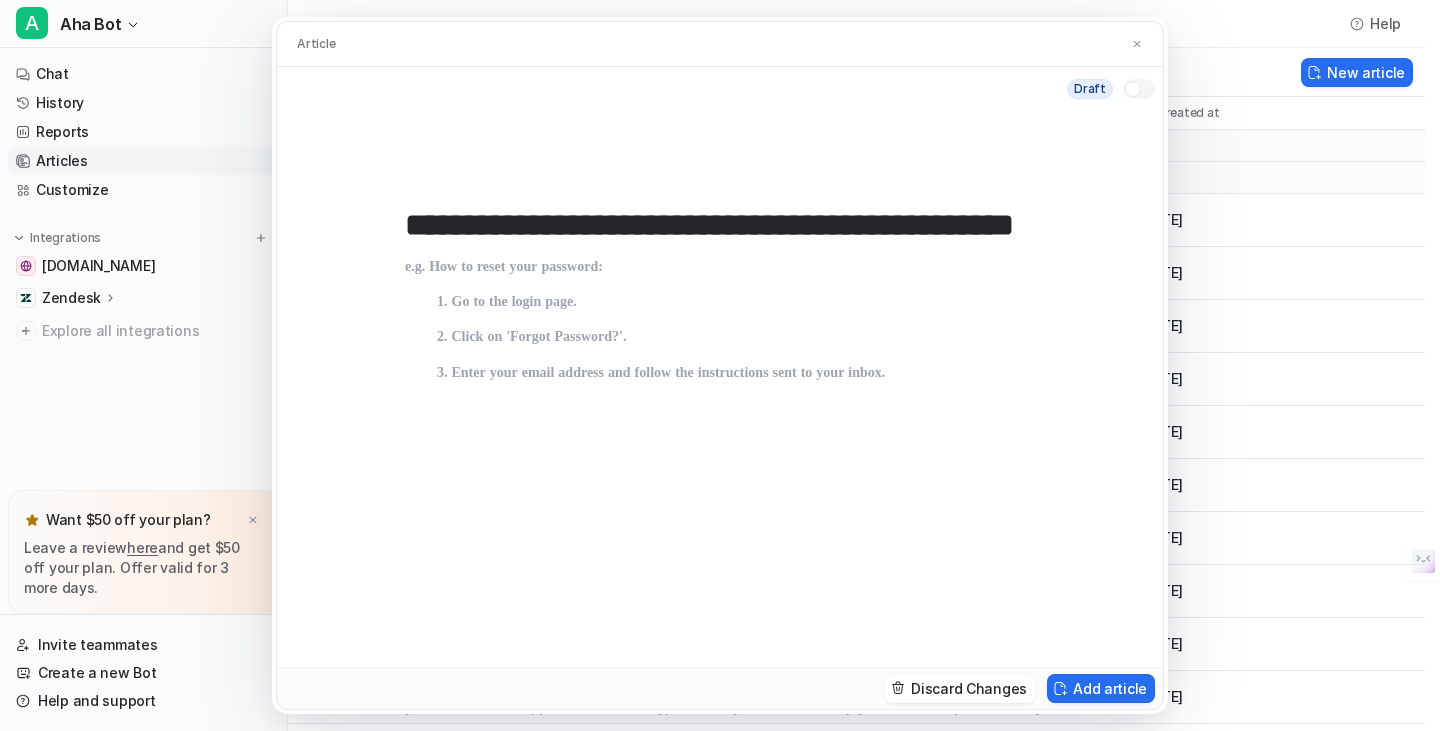 scroll, scrollTop: 0, scrollLeft: 121, axis: horizontal 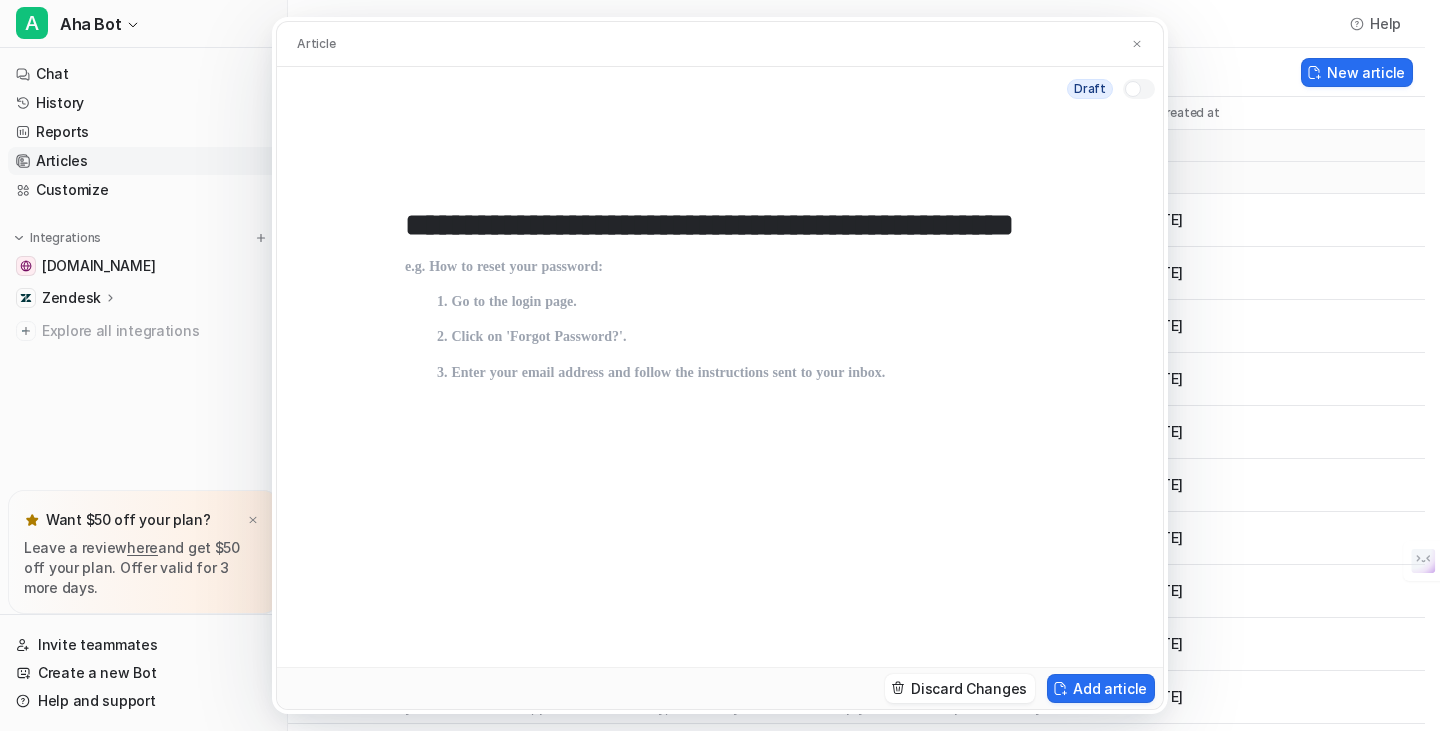 click at bounding box center (720, 443) 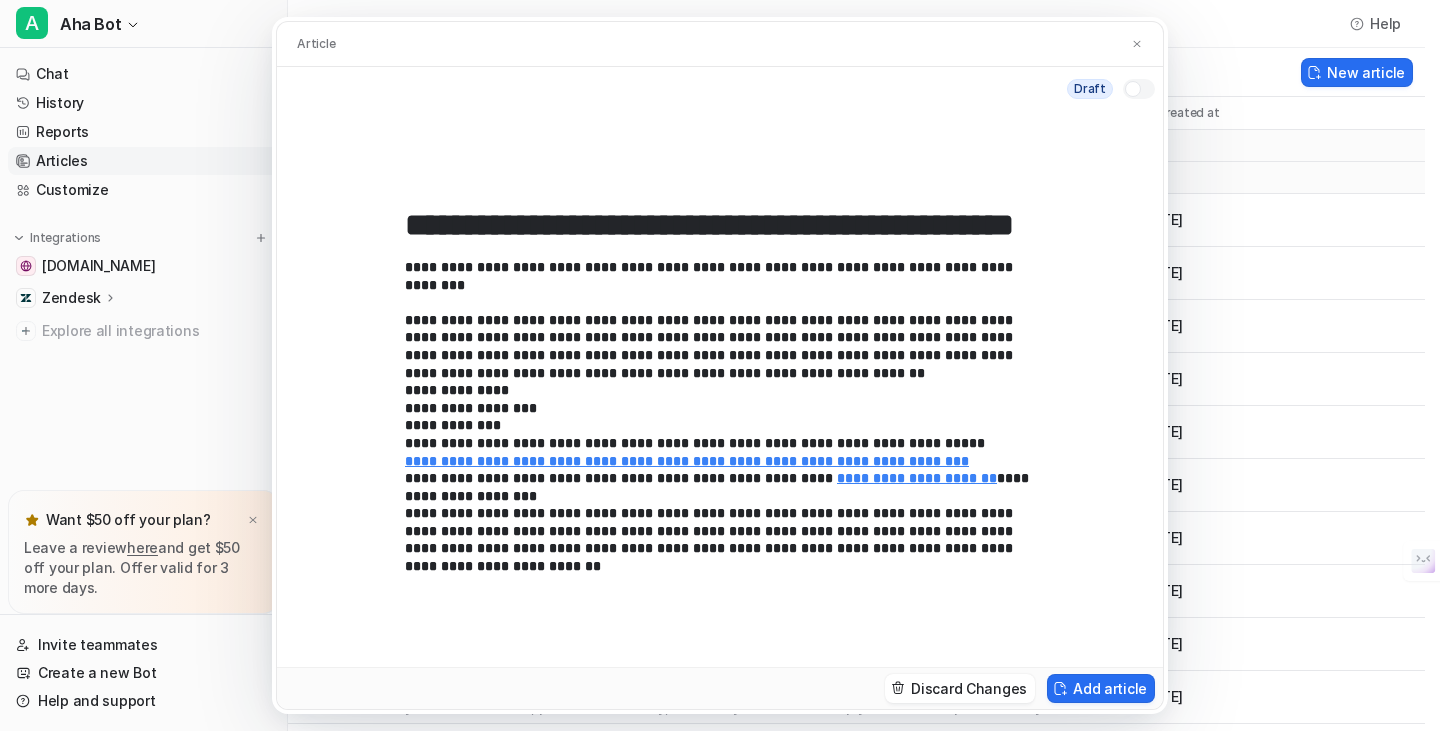 click at bounding box center [1133, 89] 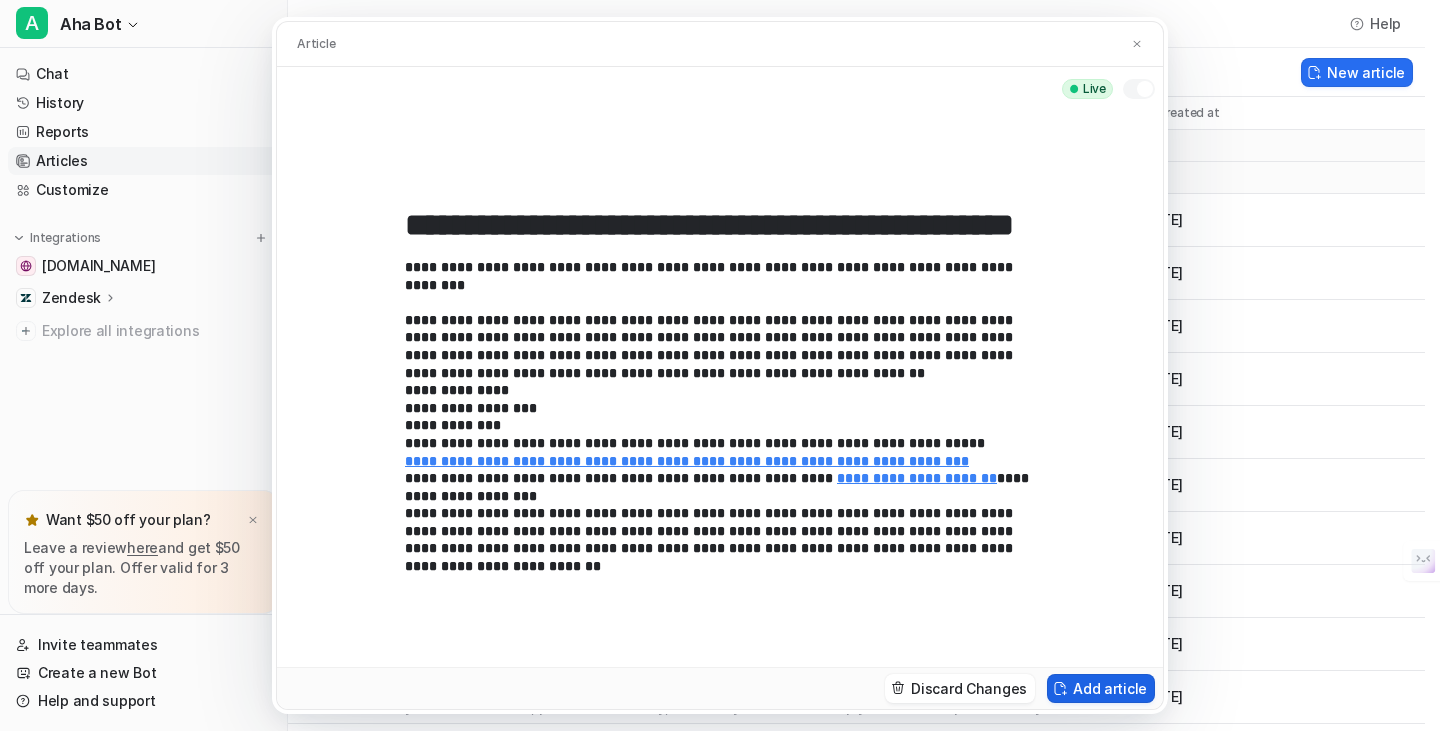 click on "Add article" at bounding box center [1101, 688] 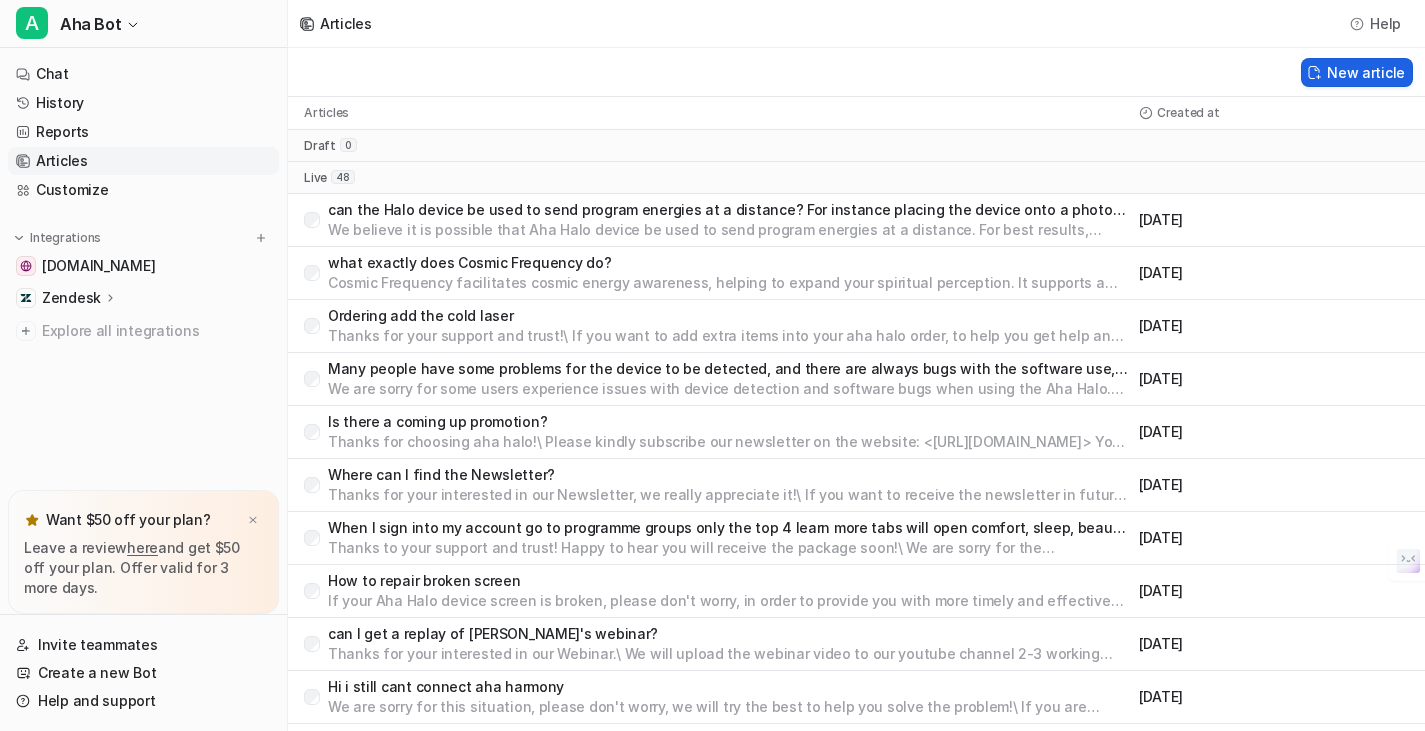 click on "New article" at bounding box center [1357, 72] 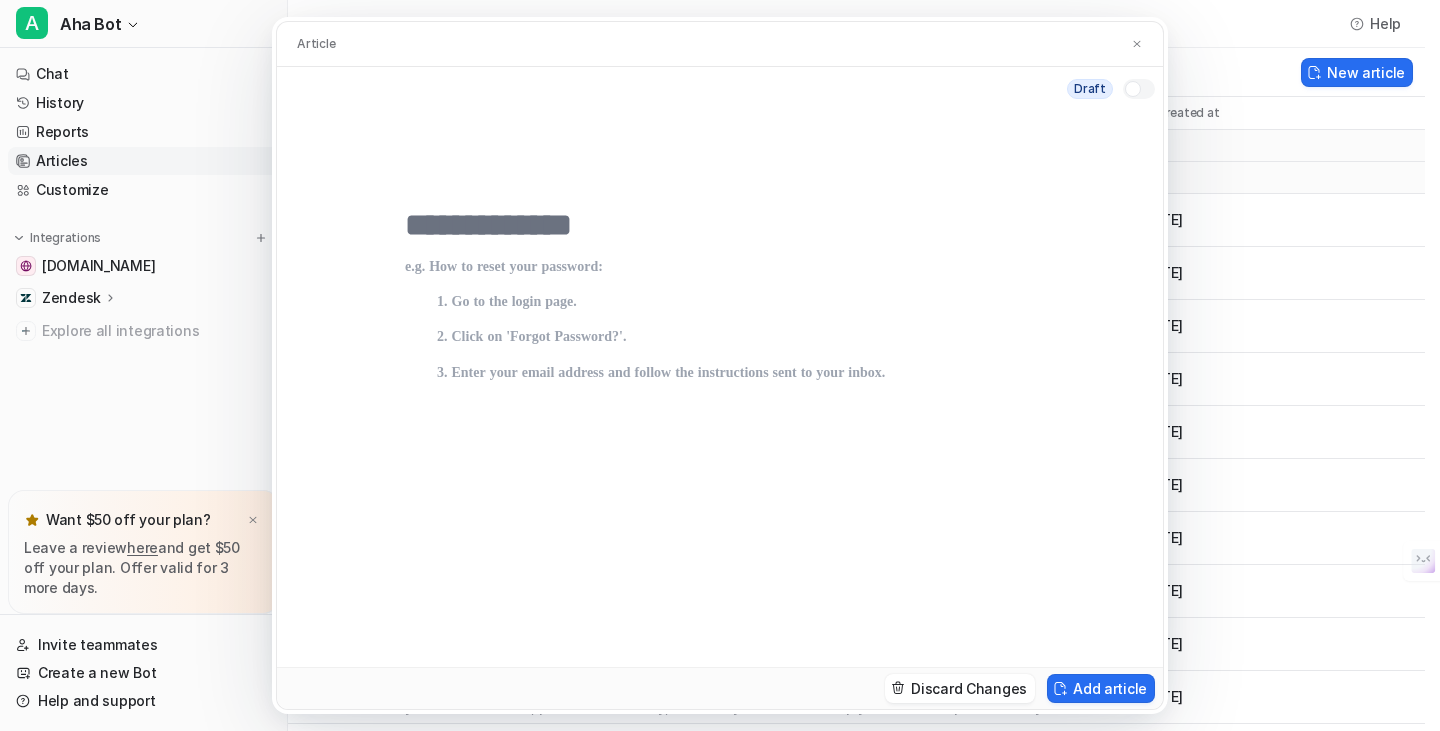click at bounding box center (720, 225) 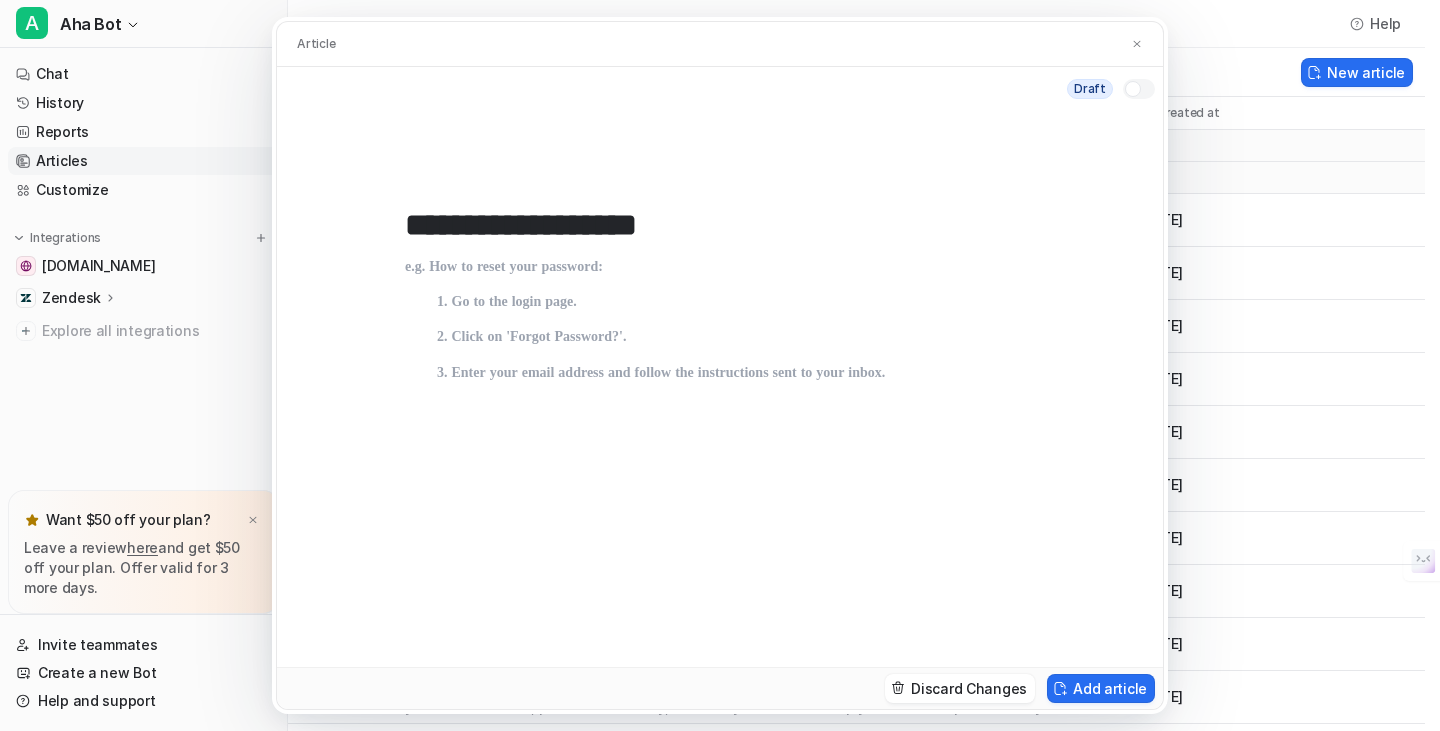 type on "**********" 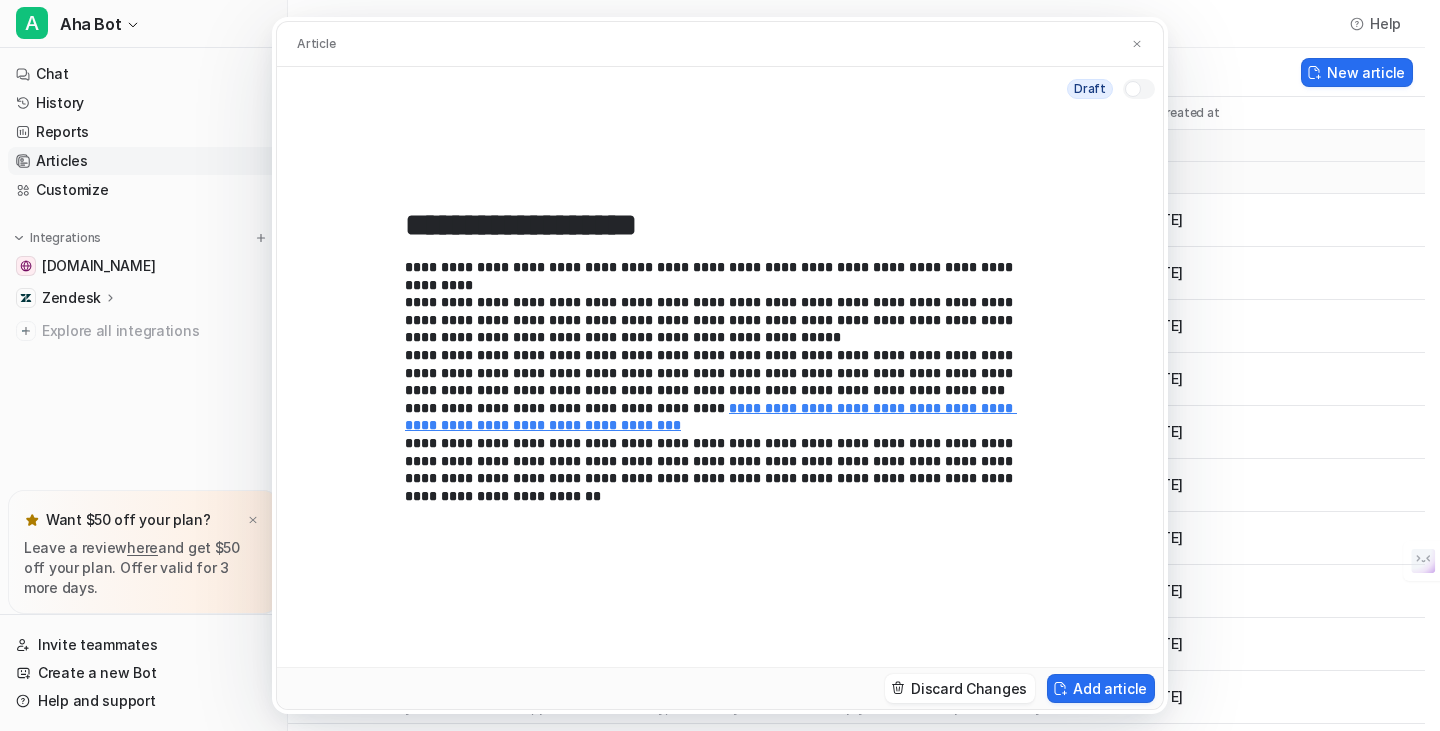 click at bounding box center (1133, 89) 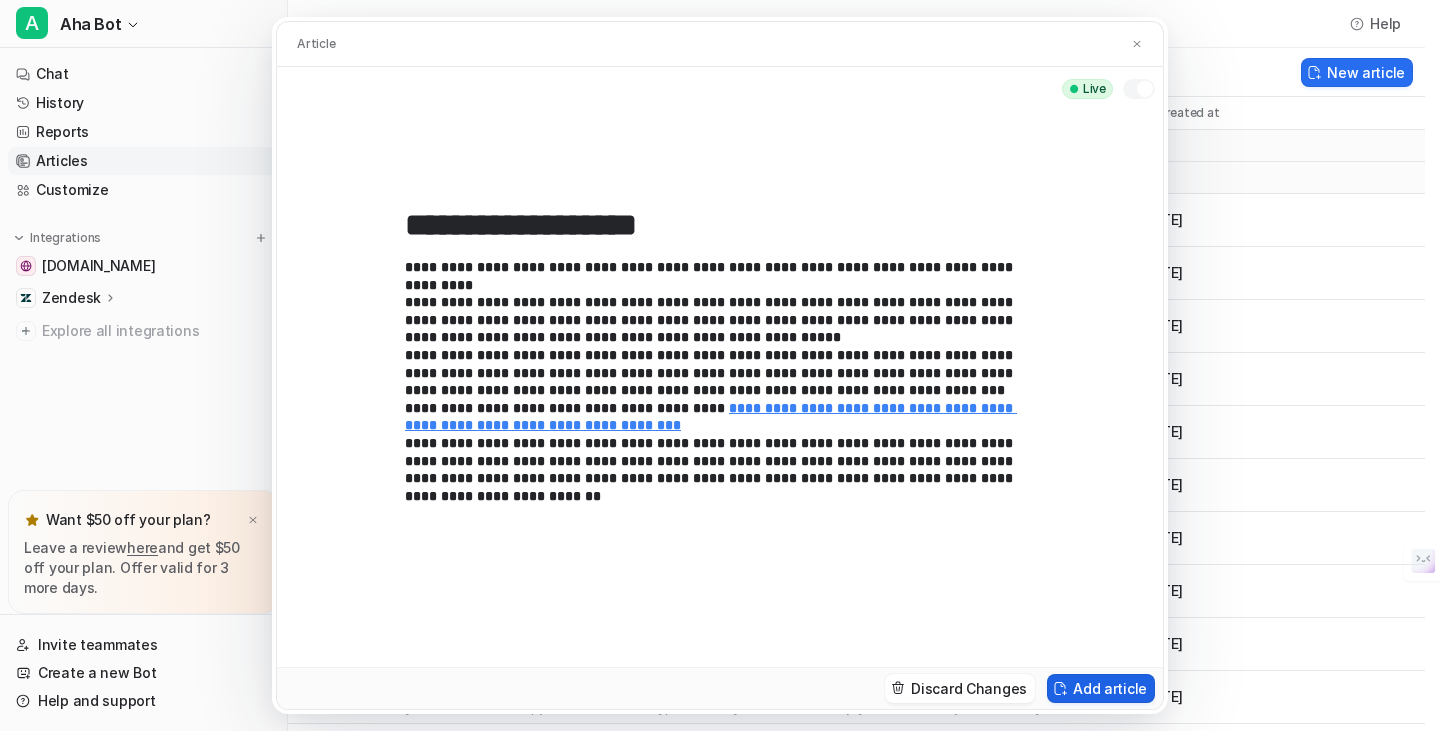 click on "Add article" at bounding box center (1101, 688) 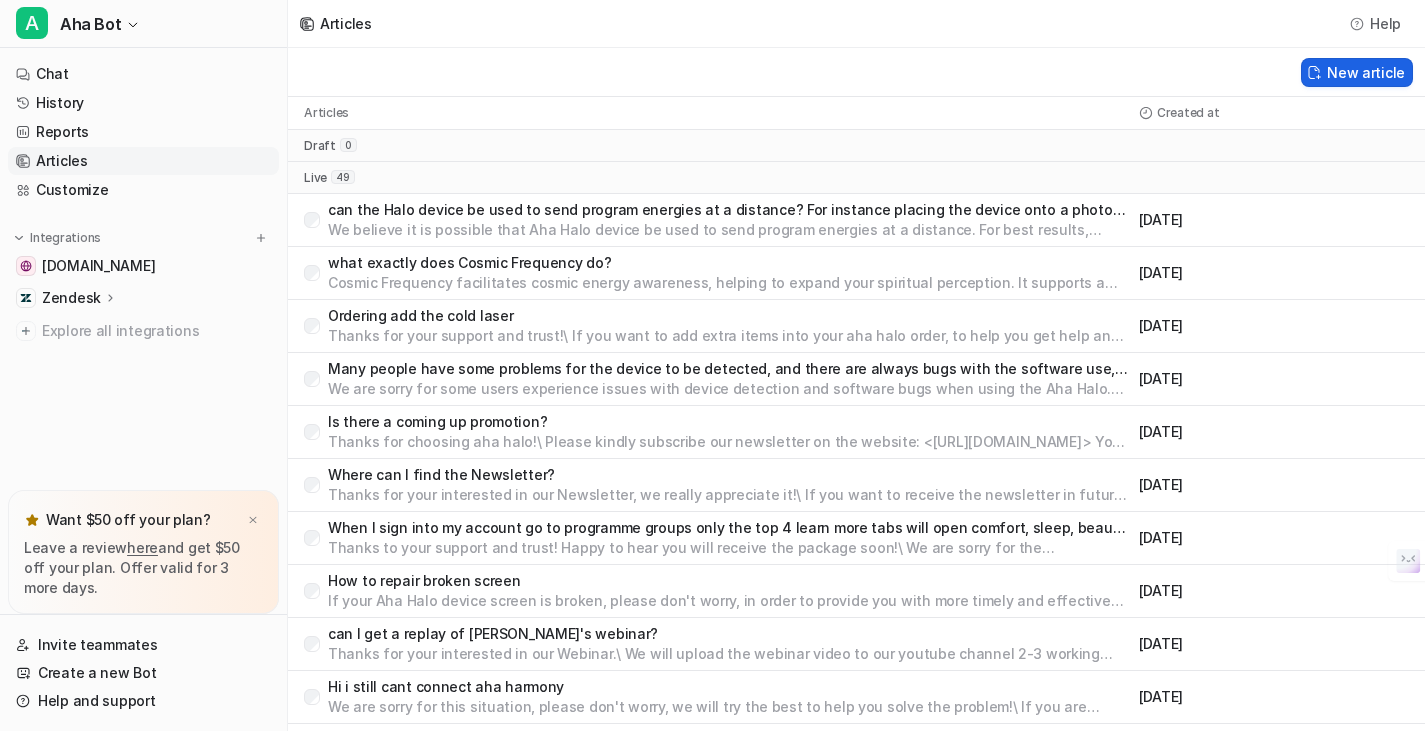 click on "New article" at bounding box center (1357, 72) 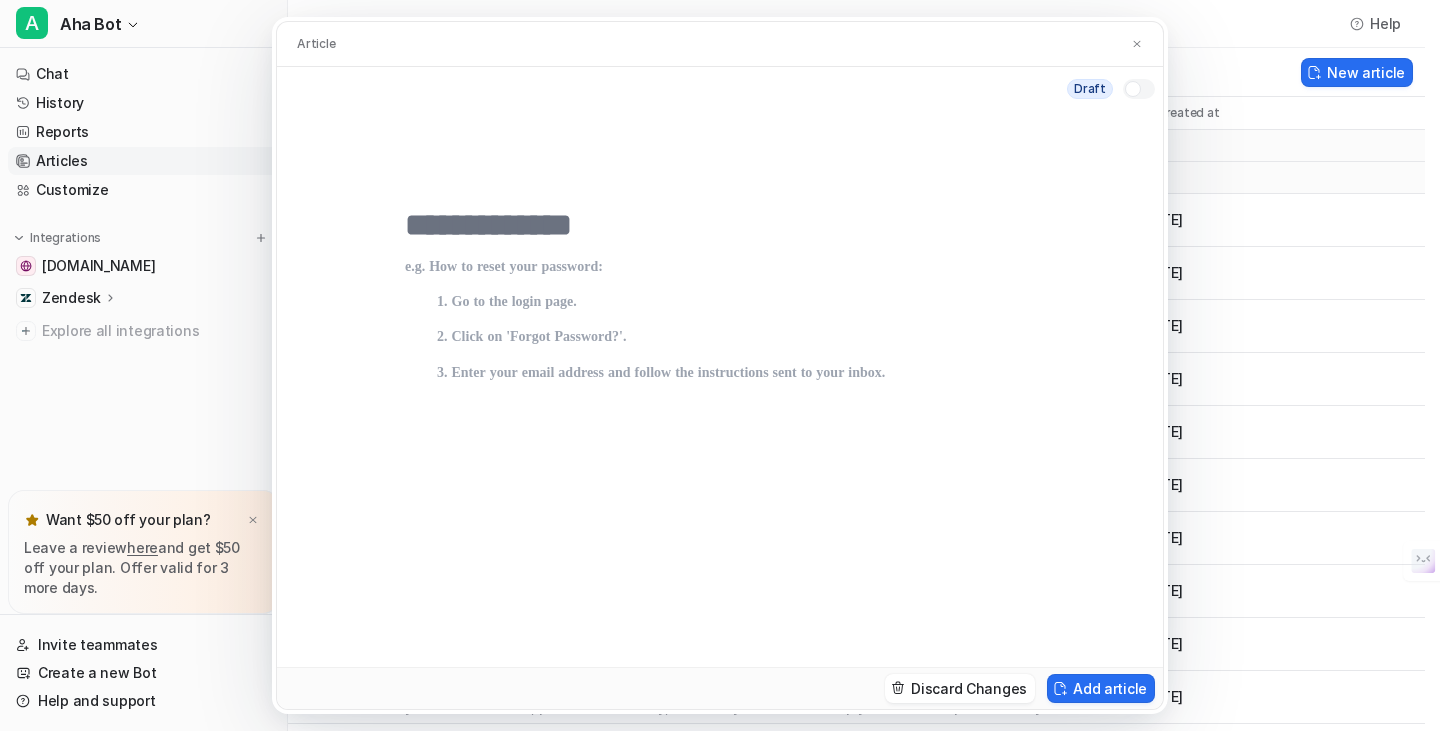 click at bounding box center [720, 225] 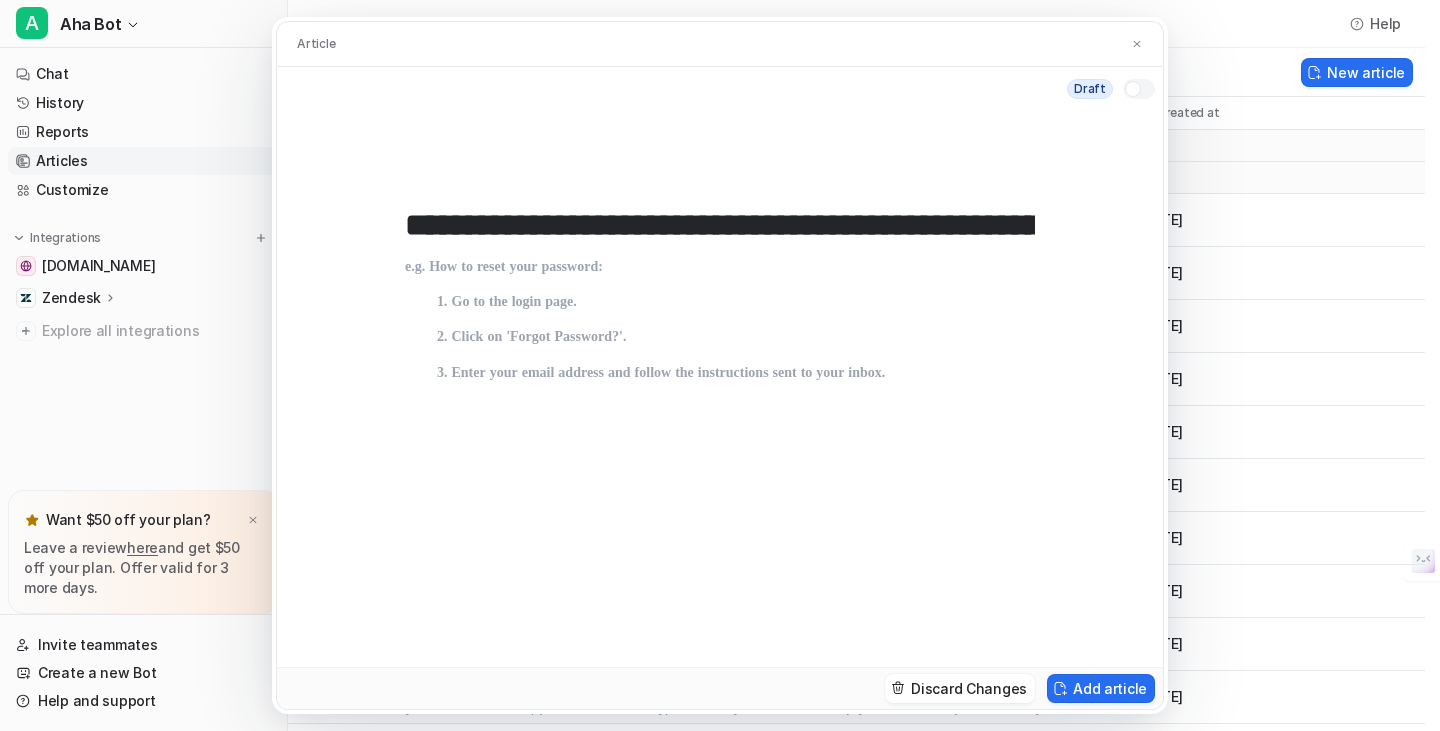 scroll, scrollTop: 0, scrollLeft: 107, axis: horizontal 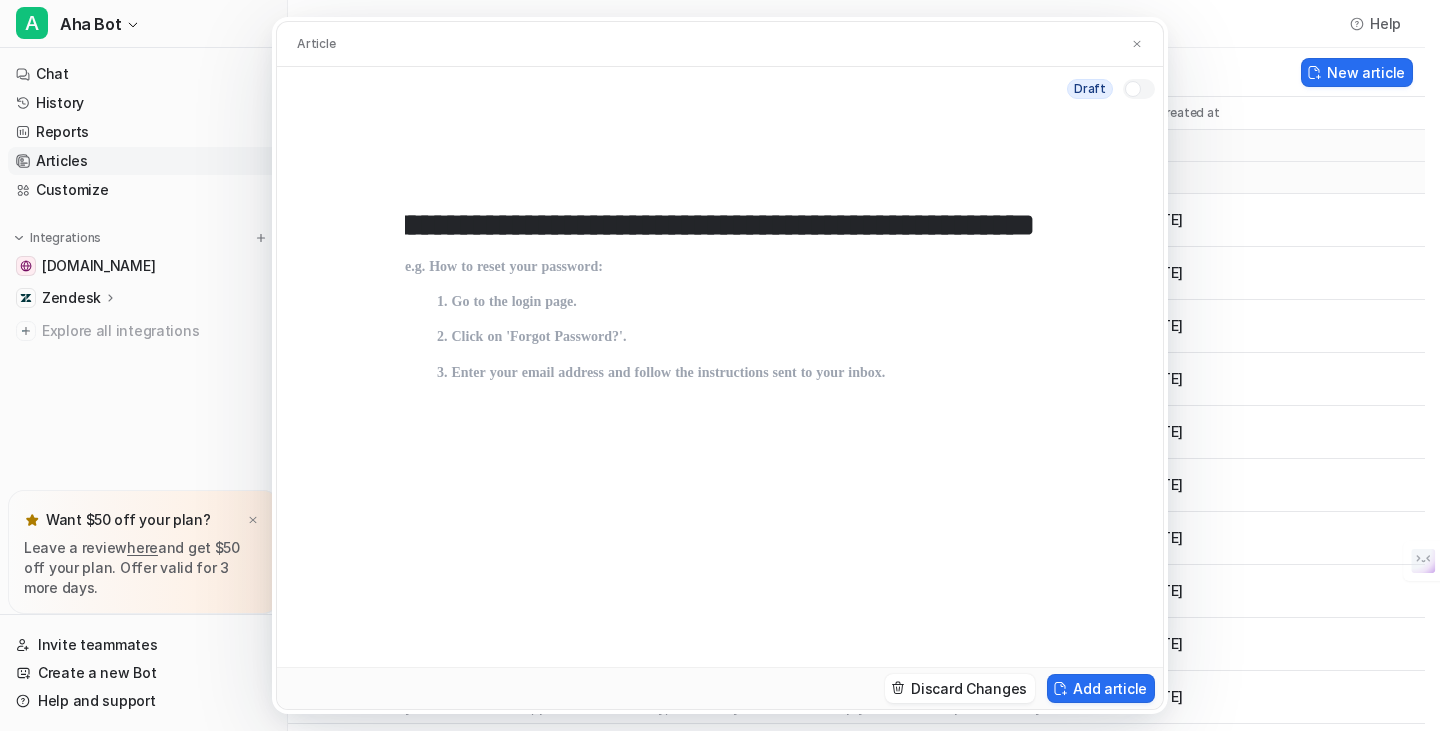 type on "**********" 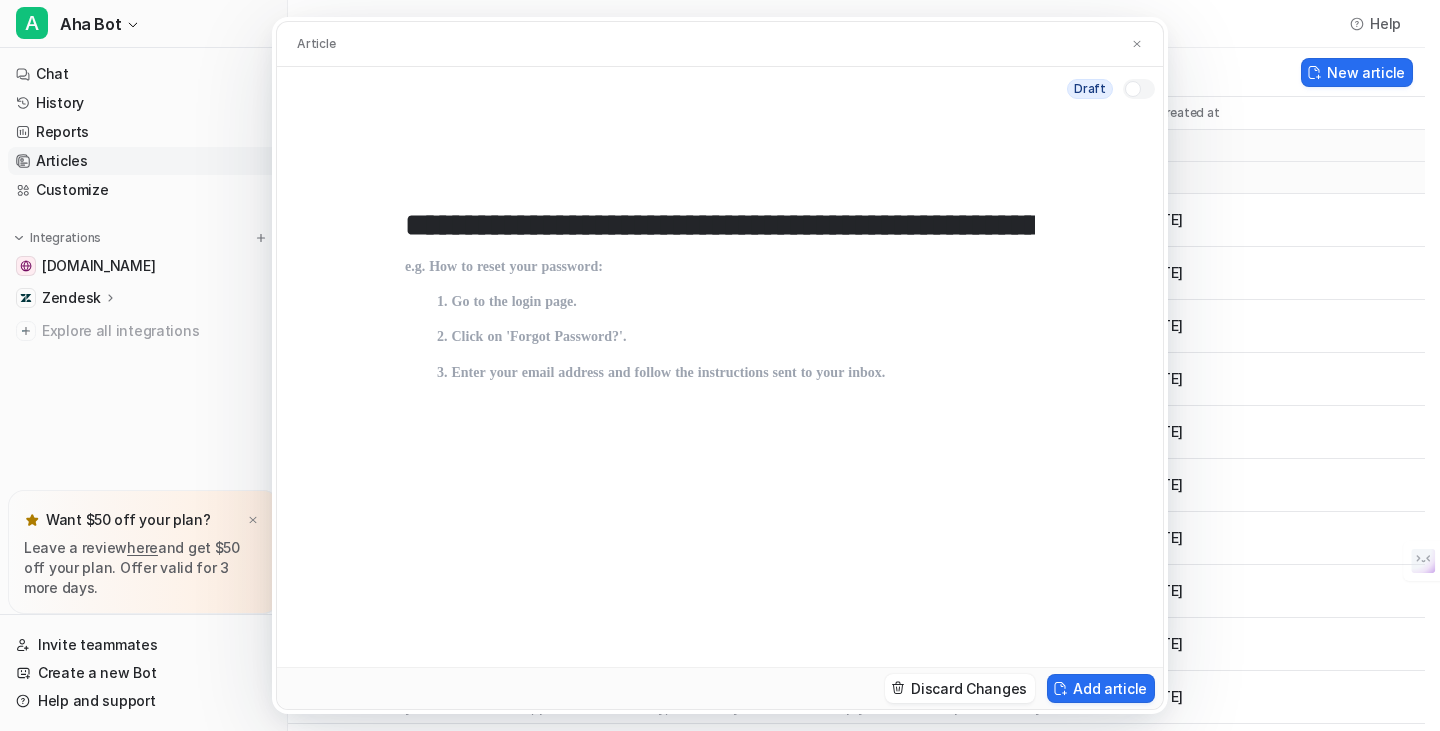 click at bounding box center (720, 443) 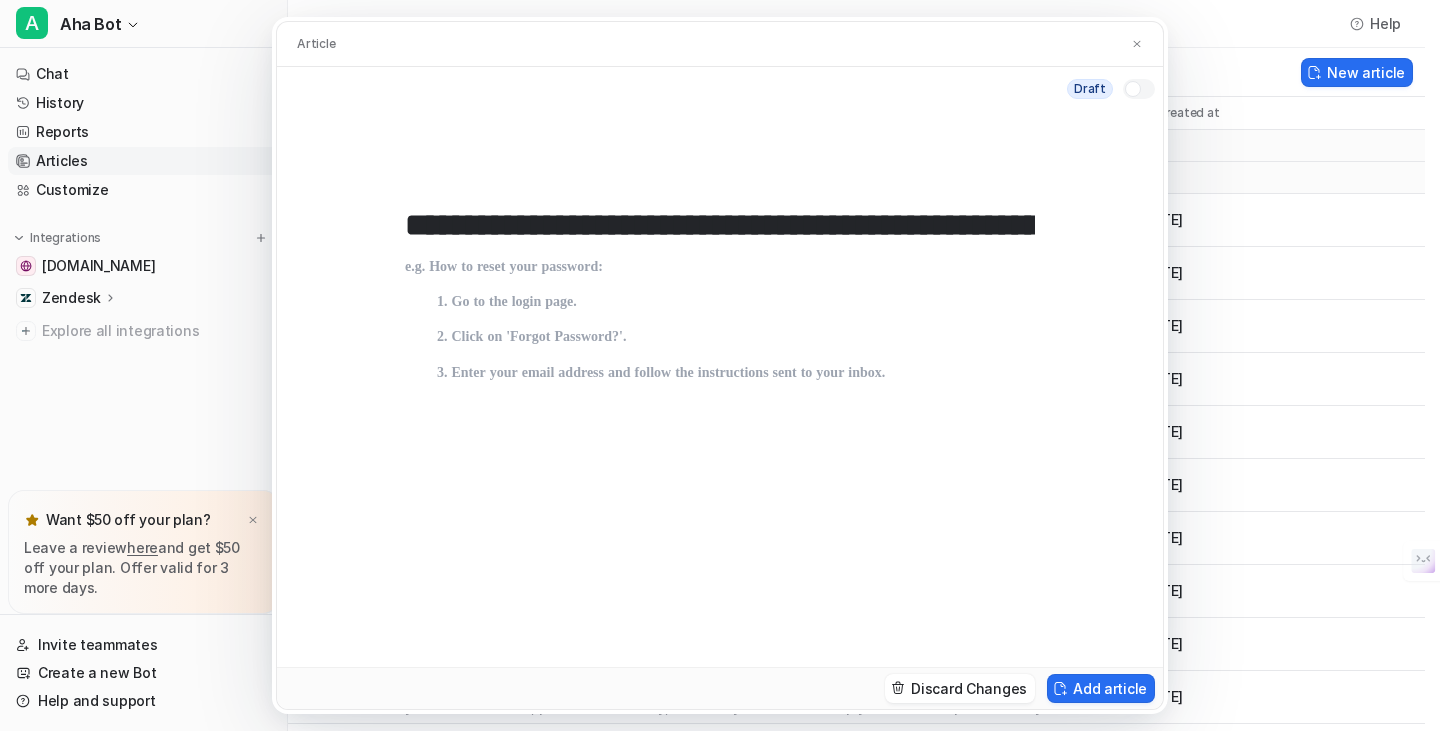 click at bounding box center (720, 443) 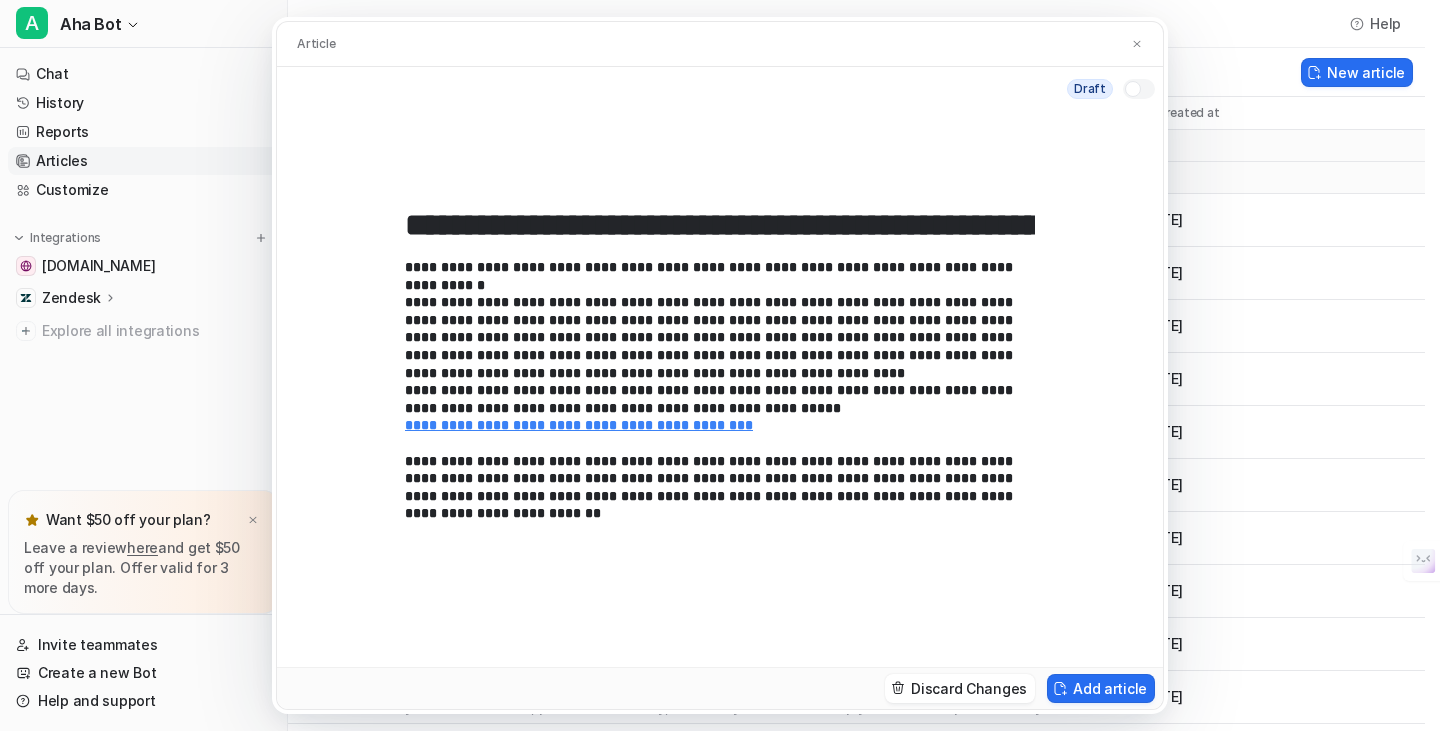 click at bounding box center [1133, 89] 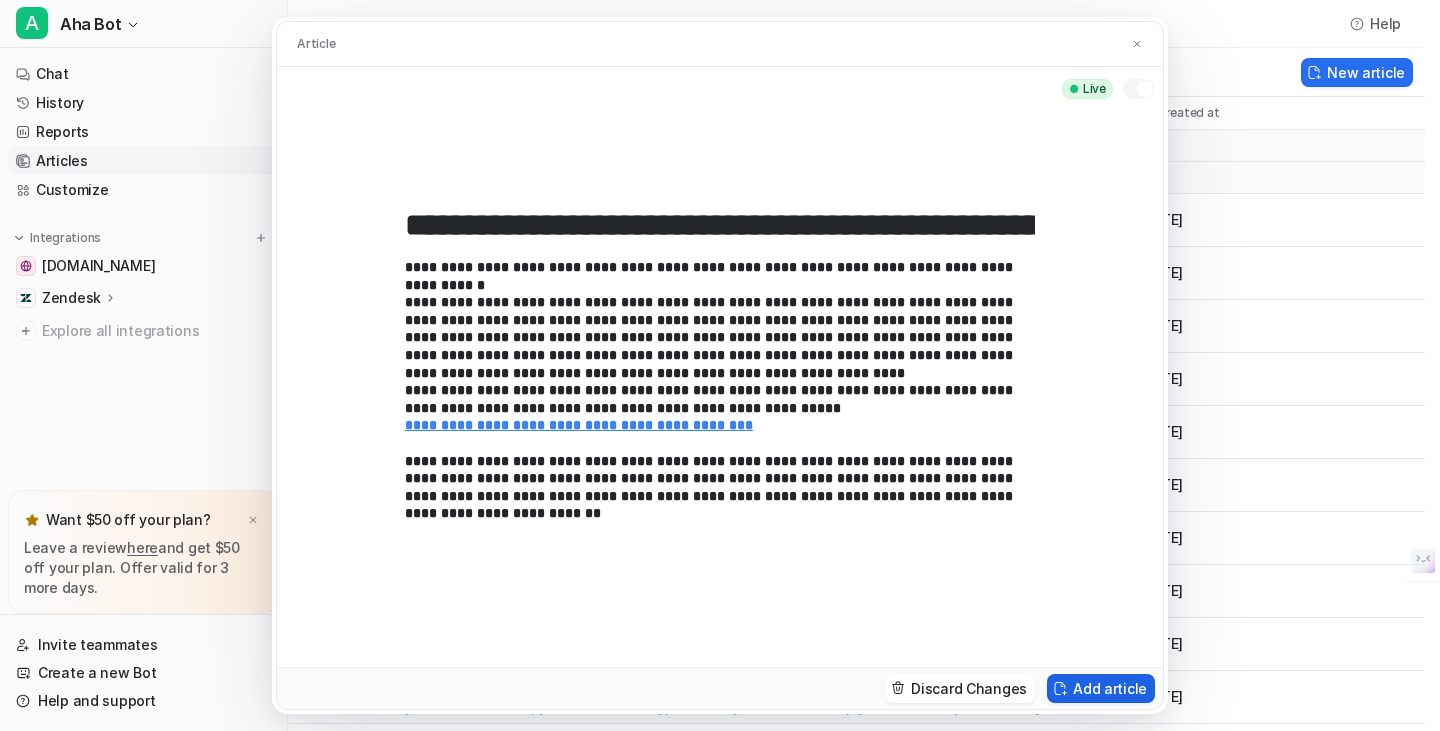 click on "Add article" at bounding box center (1101, 688) 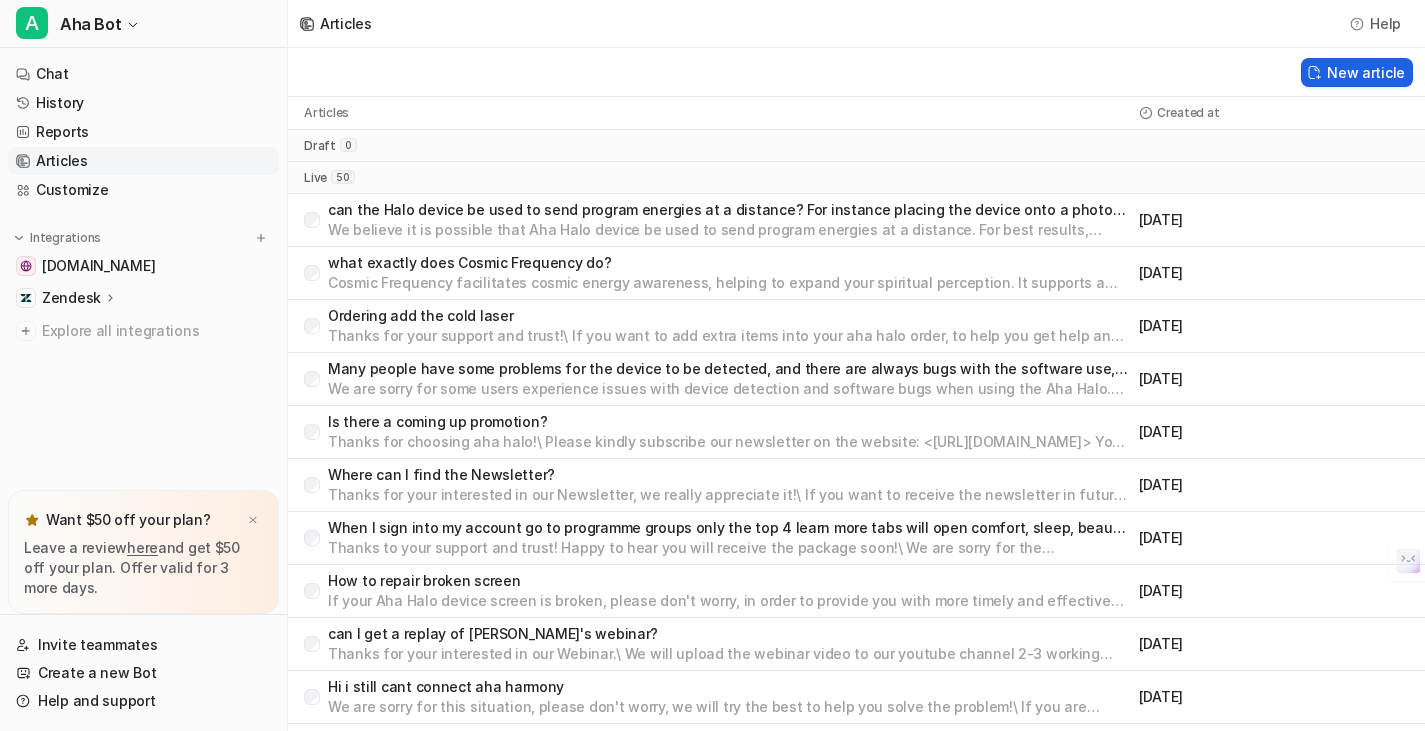 click on "New article" at bounding box center [1357, 72] 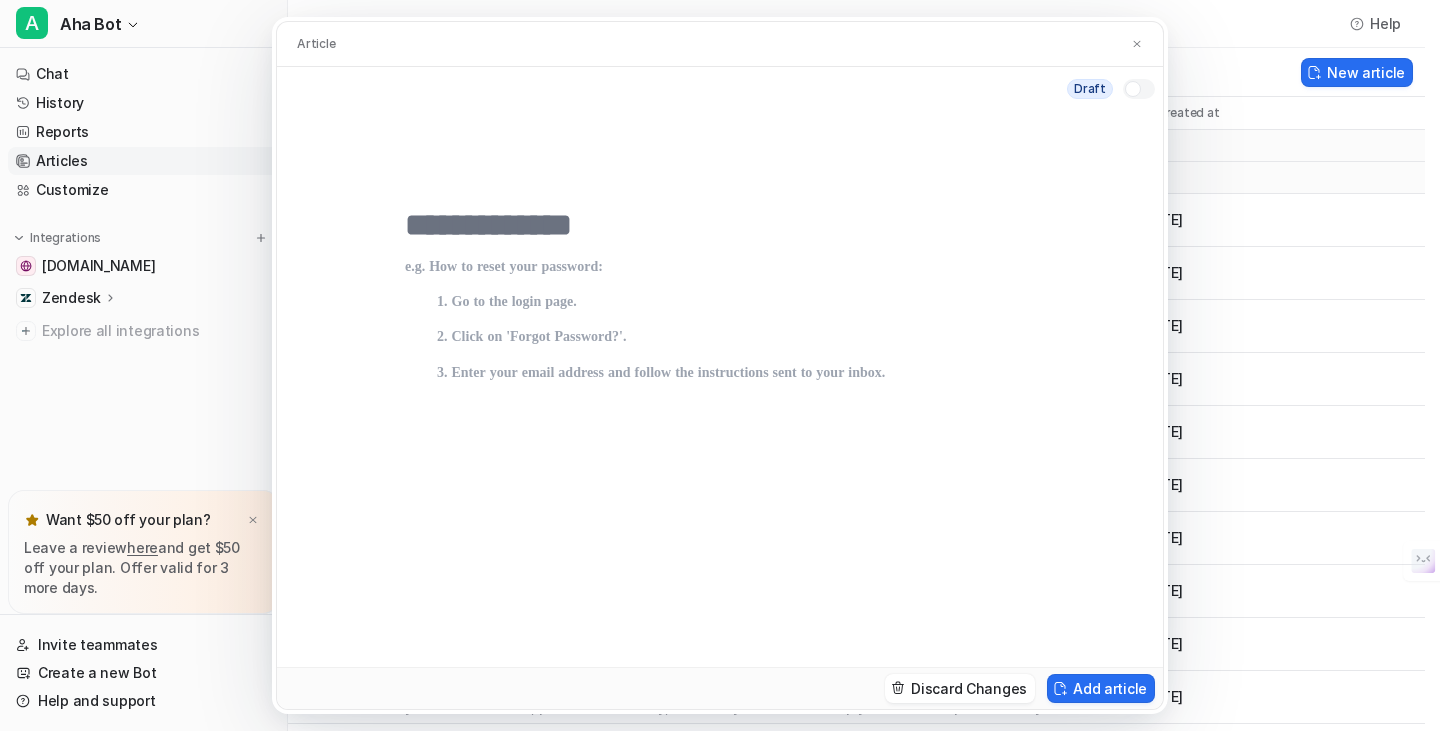 click at bounding box center (720, 225) 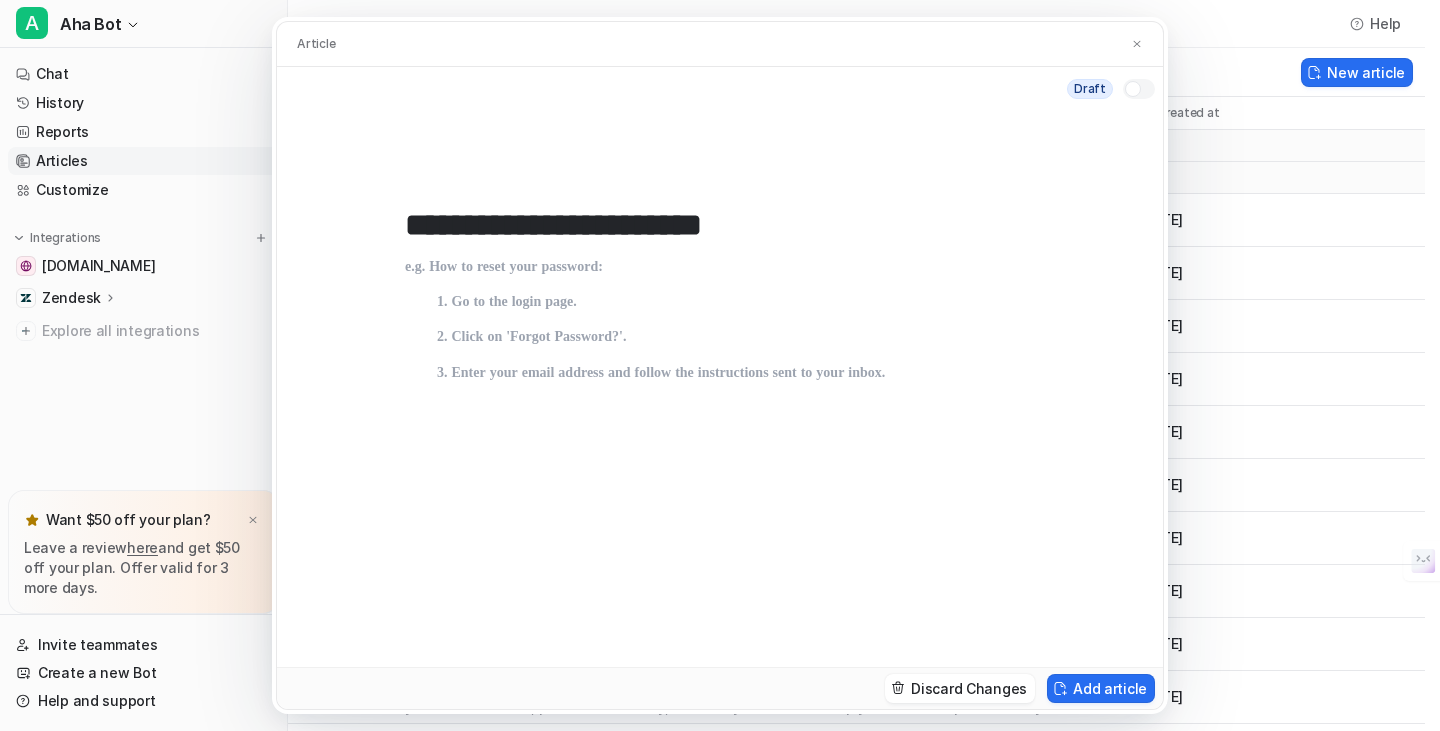 type on "**********" 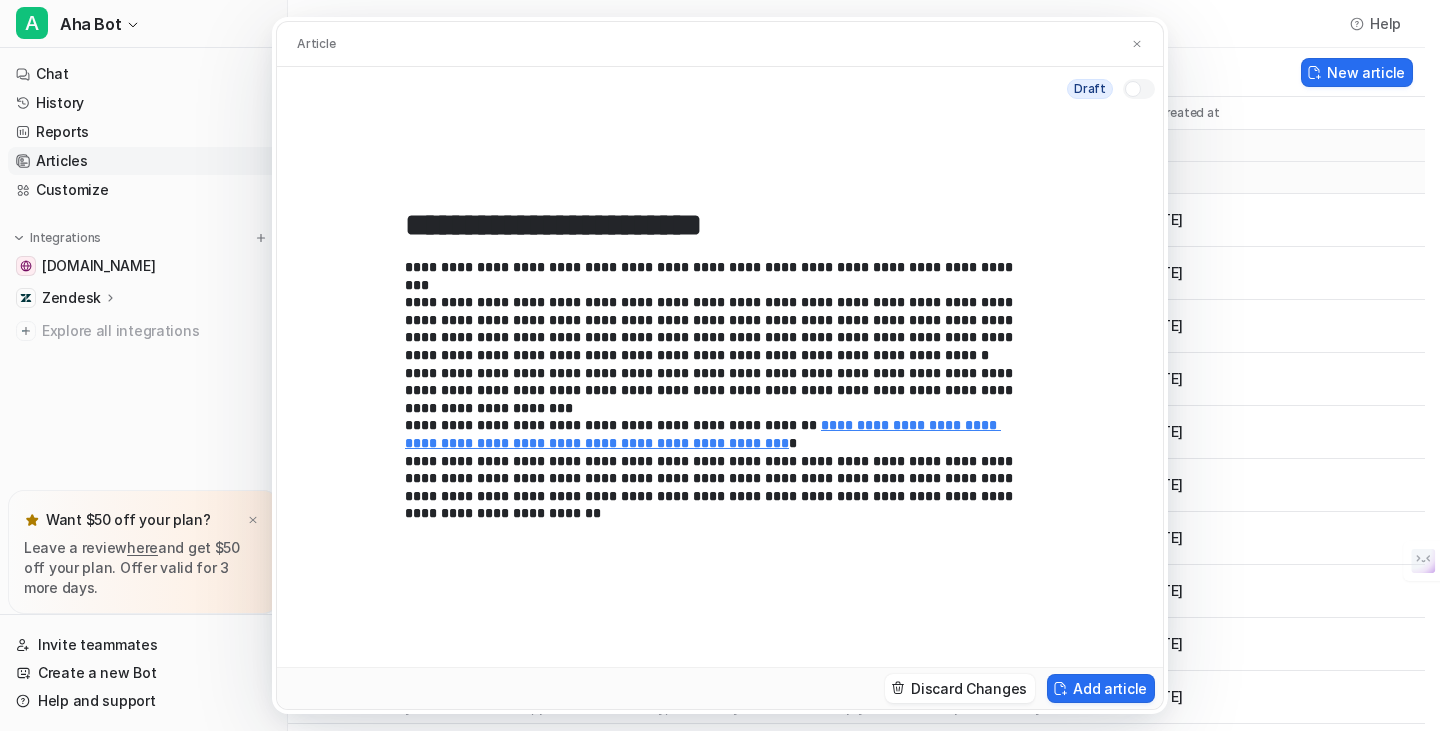 click at bounding box center [1139, 89] 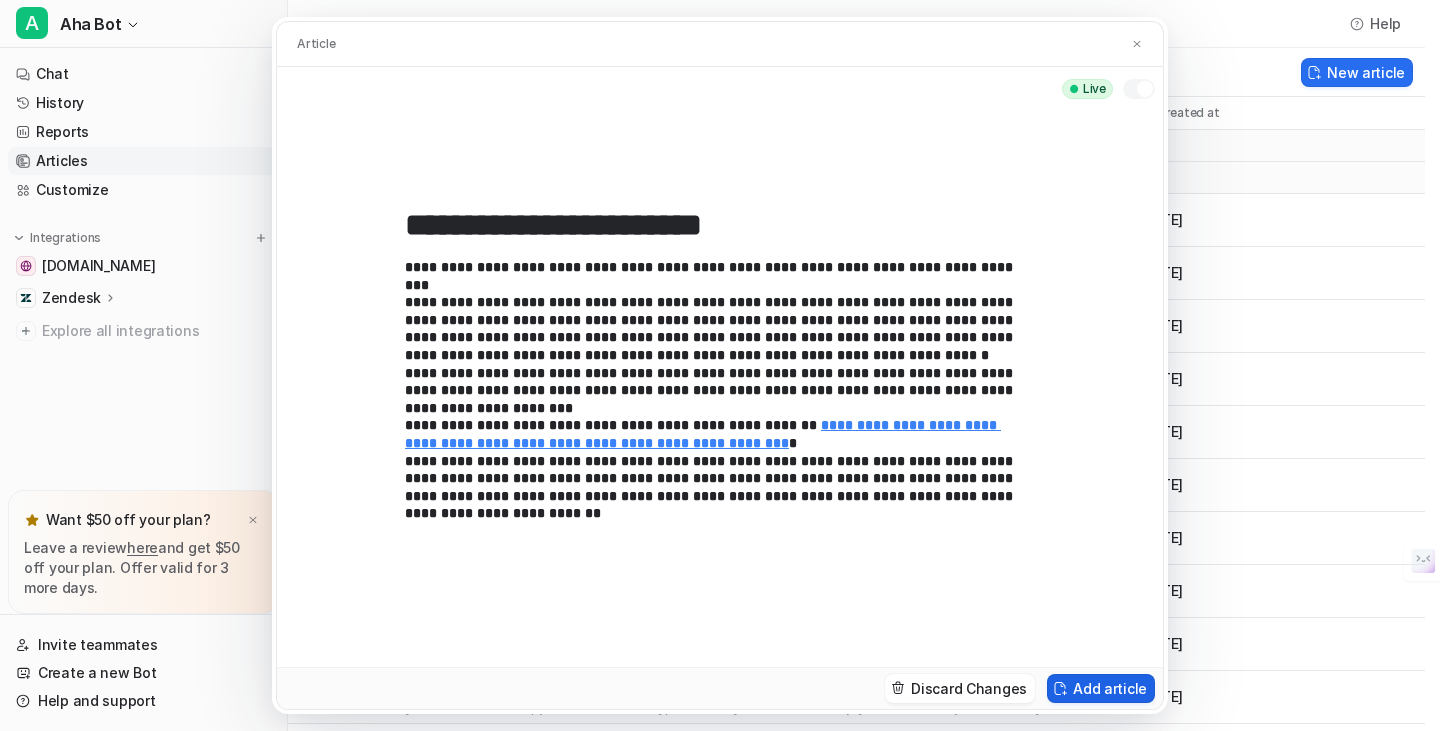 click on "Add article" at bounding box center [1101, 688] 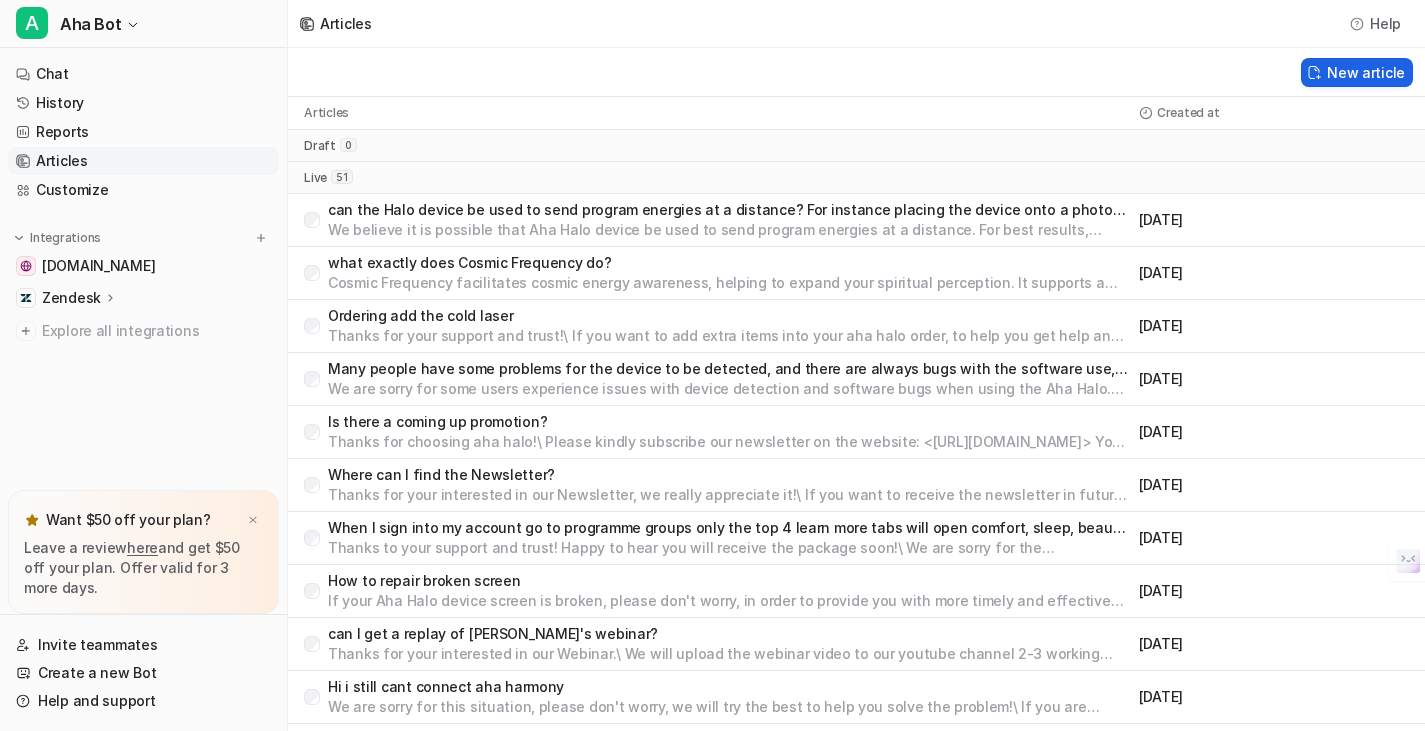 click at bounding box center [1314, 72] 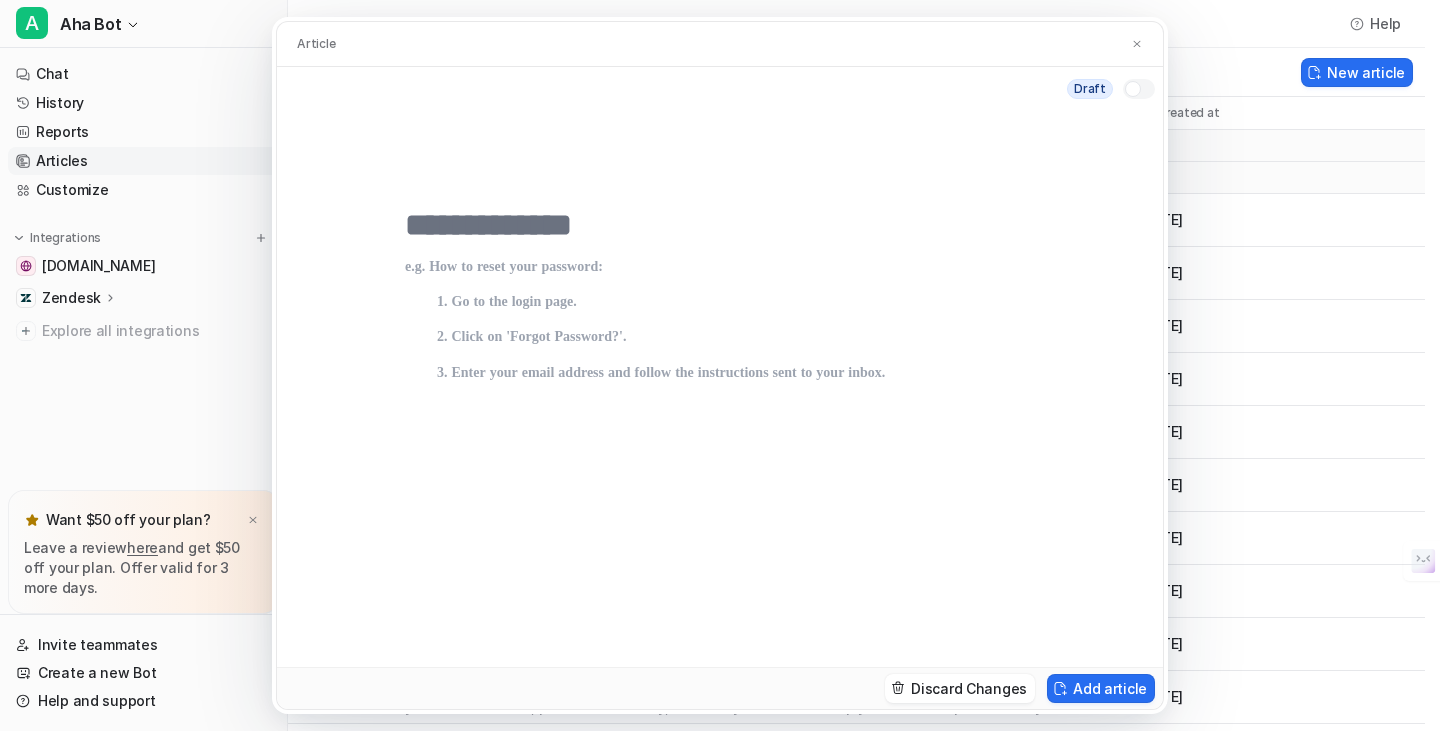 click at bounding box center (720, 225) 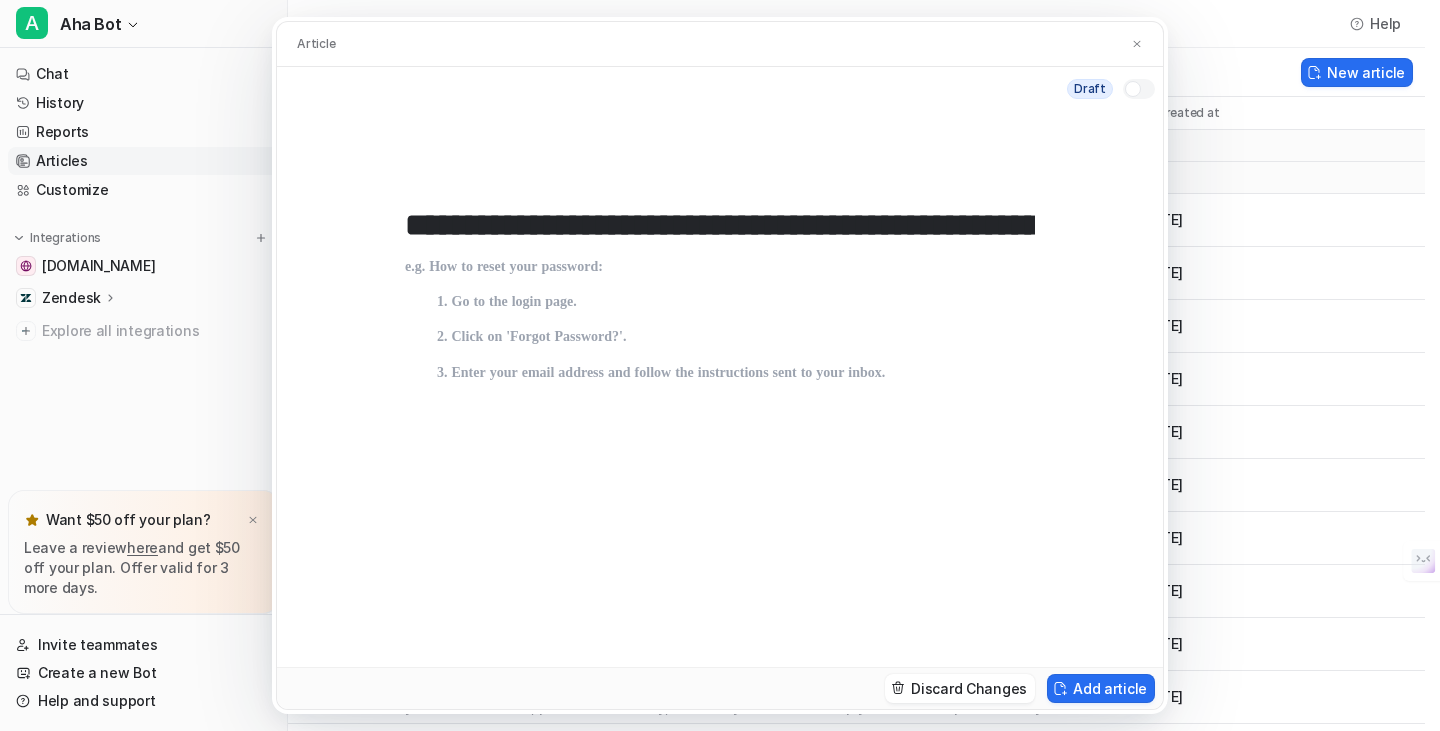 scroll, scrollTop: 0, scrollLeft: 299, axis: horizontal 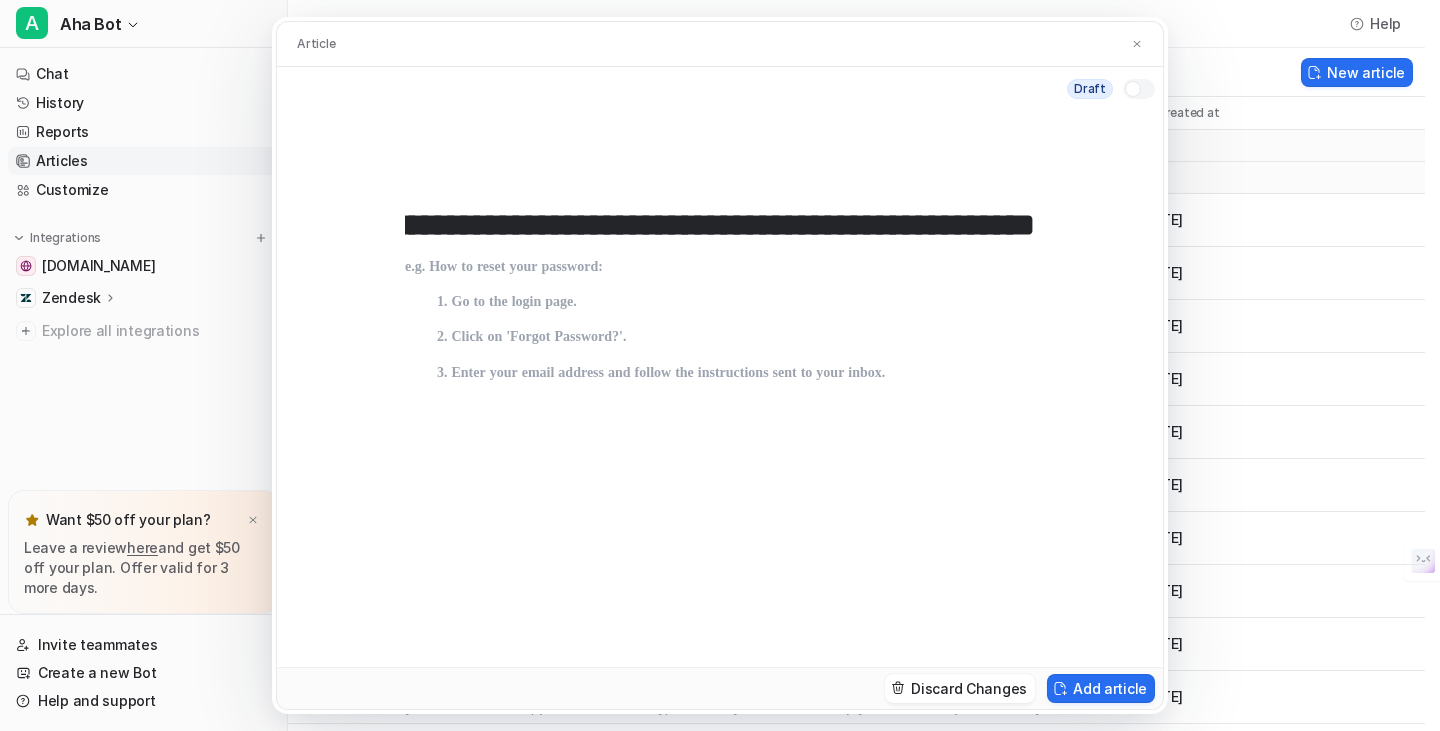 type on "**********" 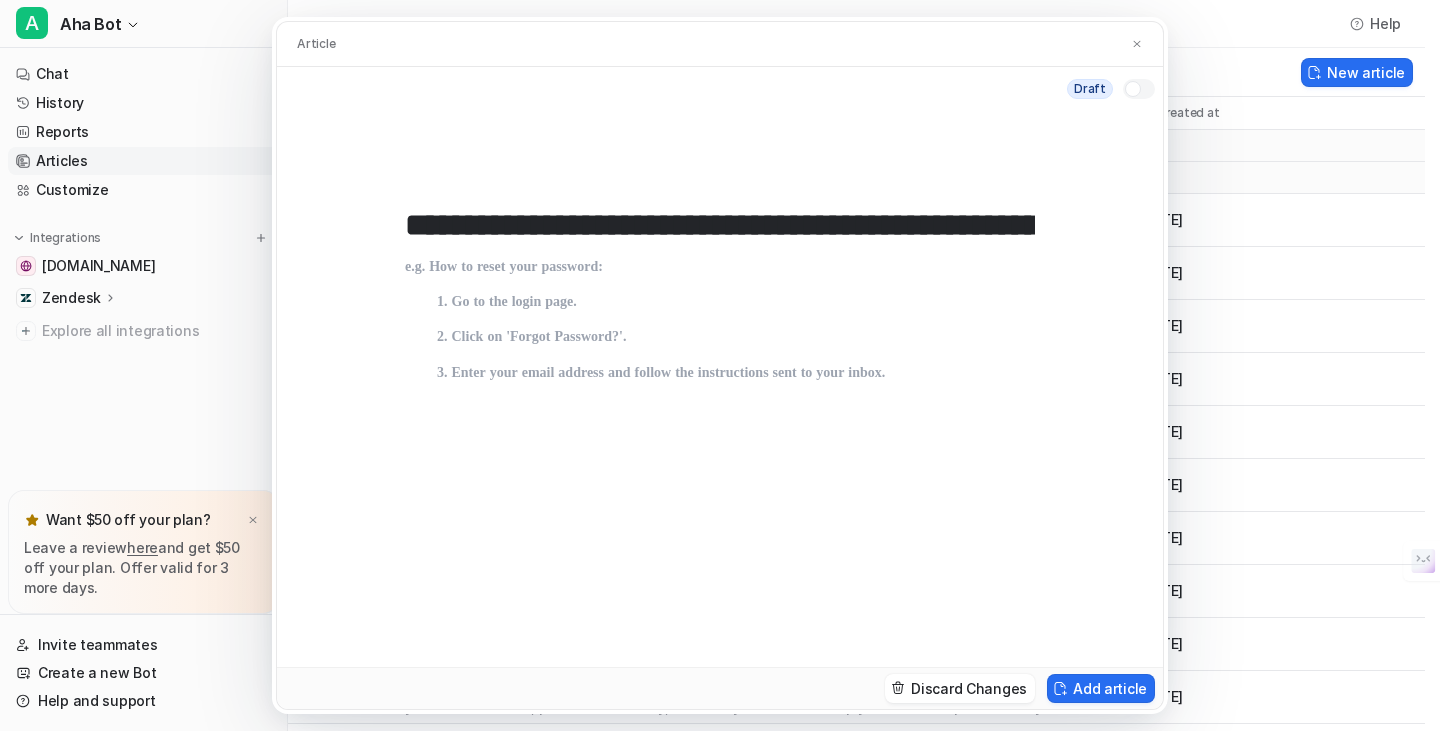 click at bounding box center [720, 443] 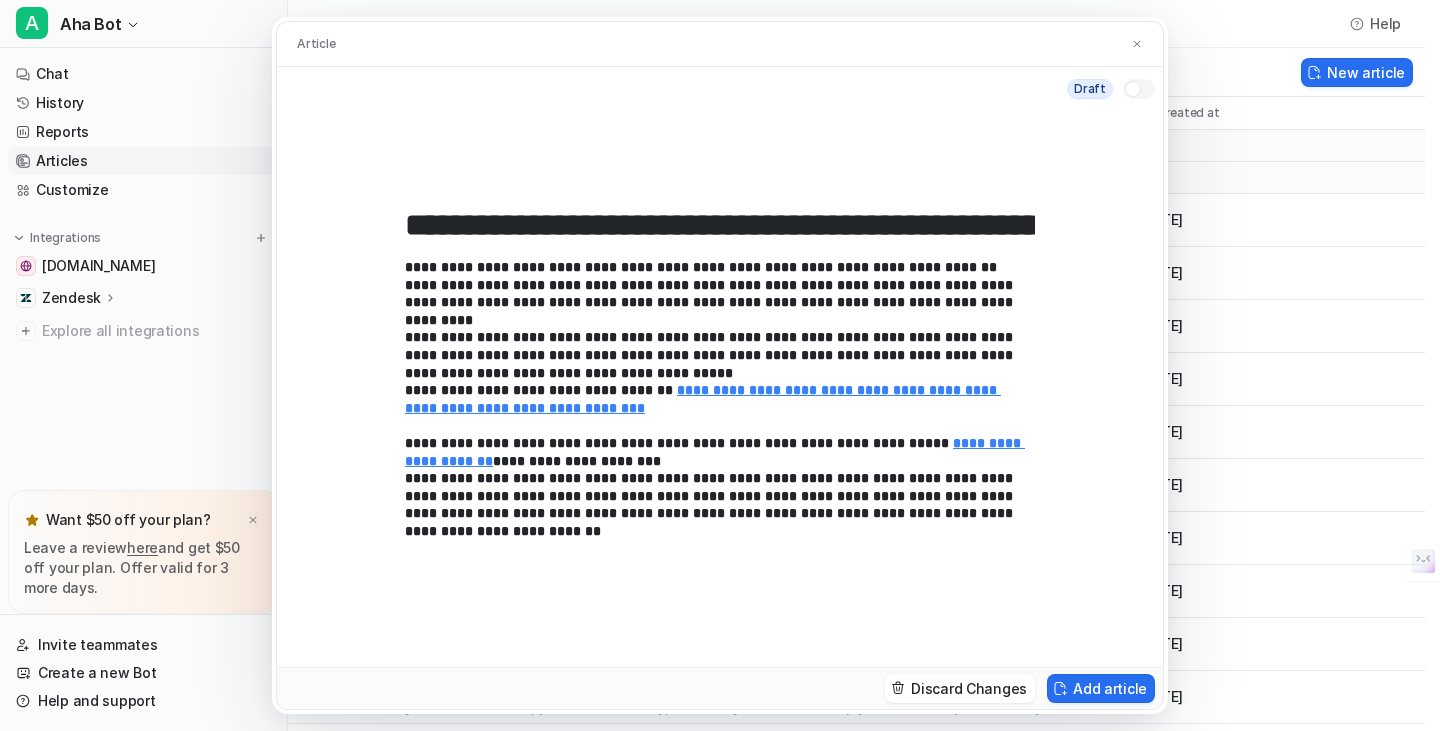 click at bounding box center [1133, 89] 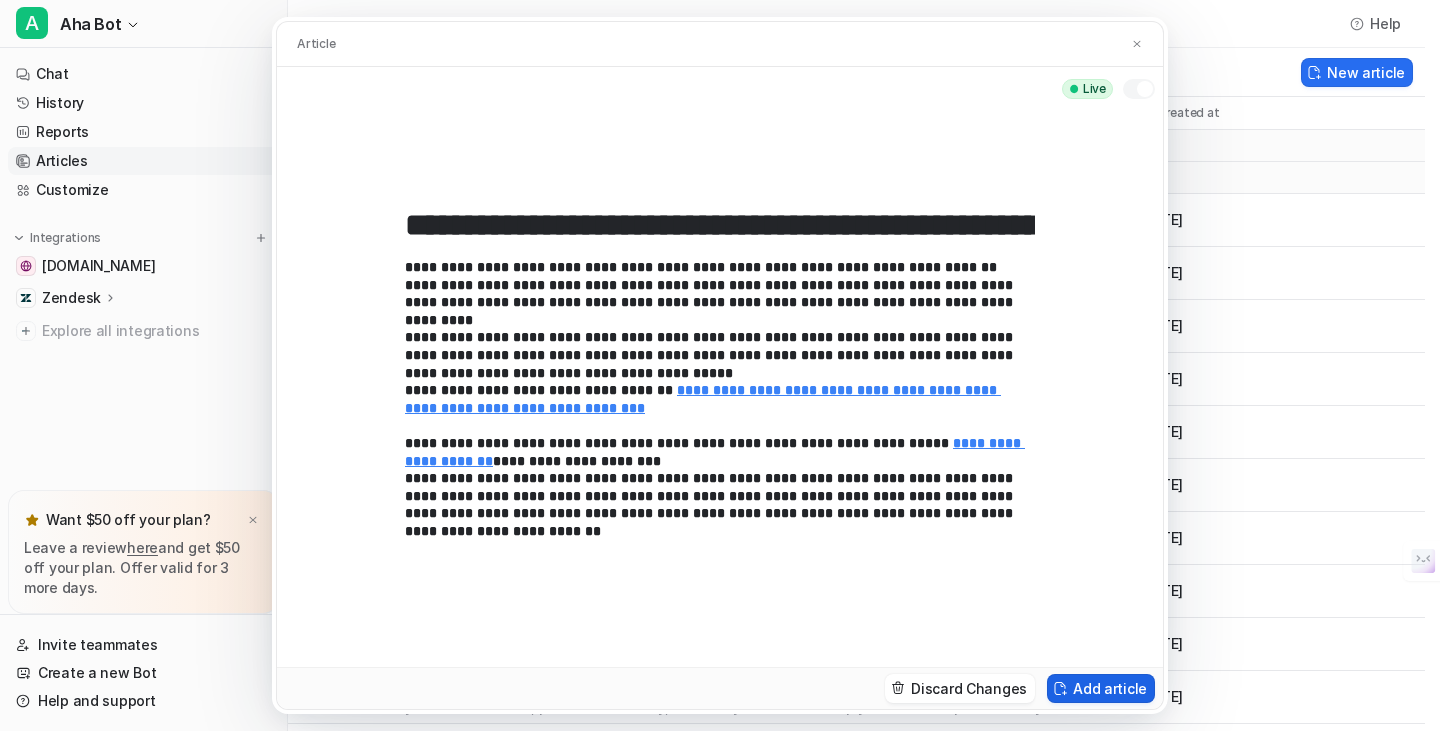 click on "Add article" at bounding box center (1101, 688) 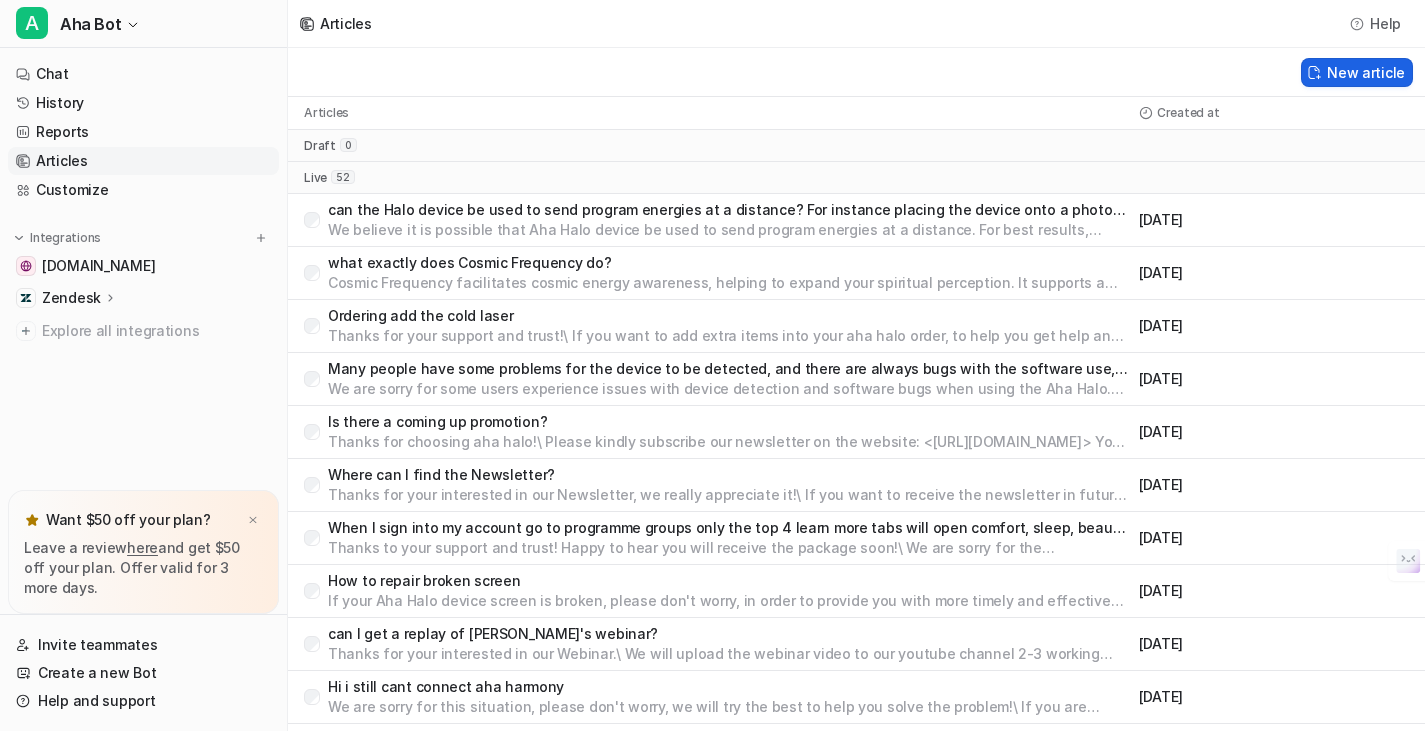 click on "New article" at bounding box center [1357, 72] 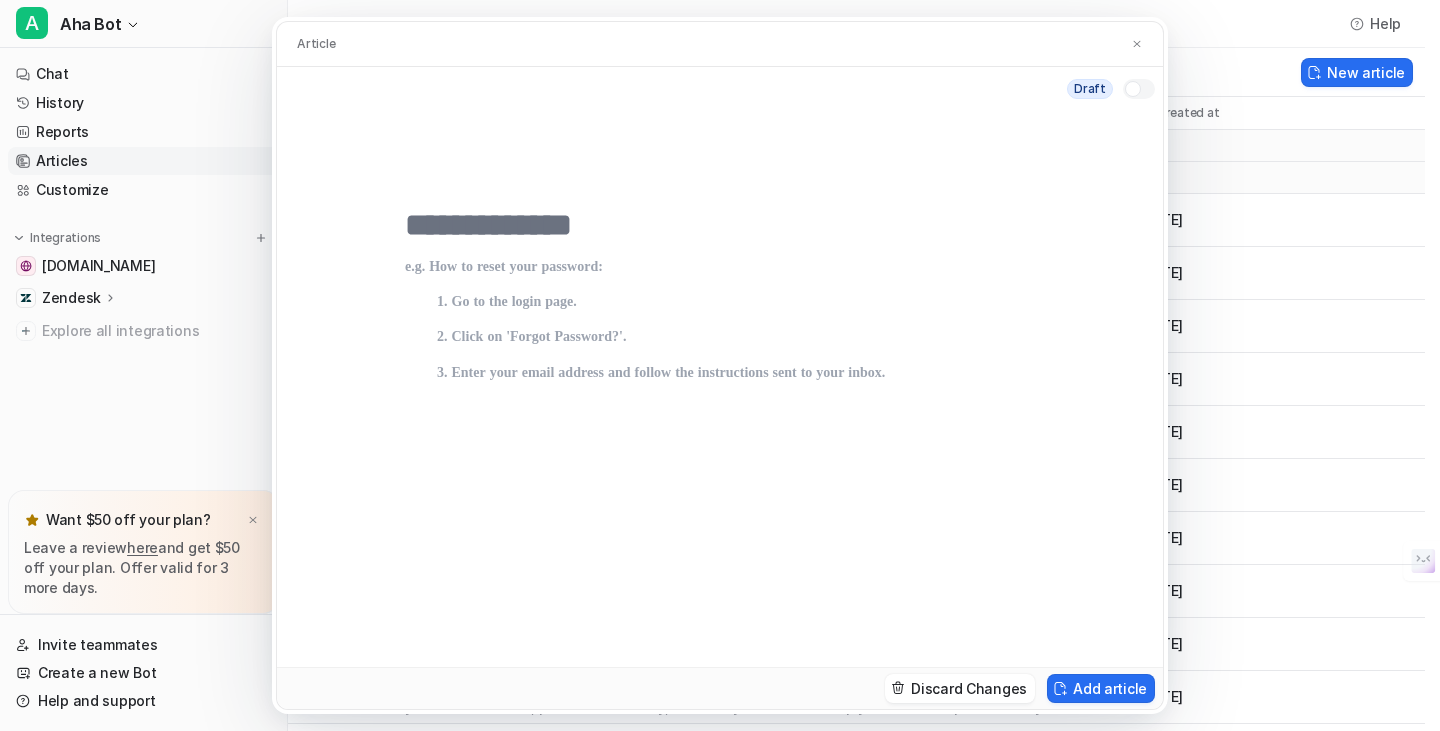 click at bounding box center [720, 225] 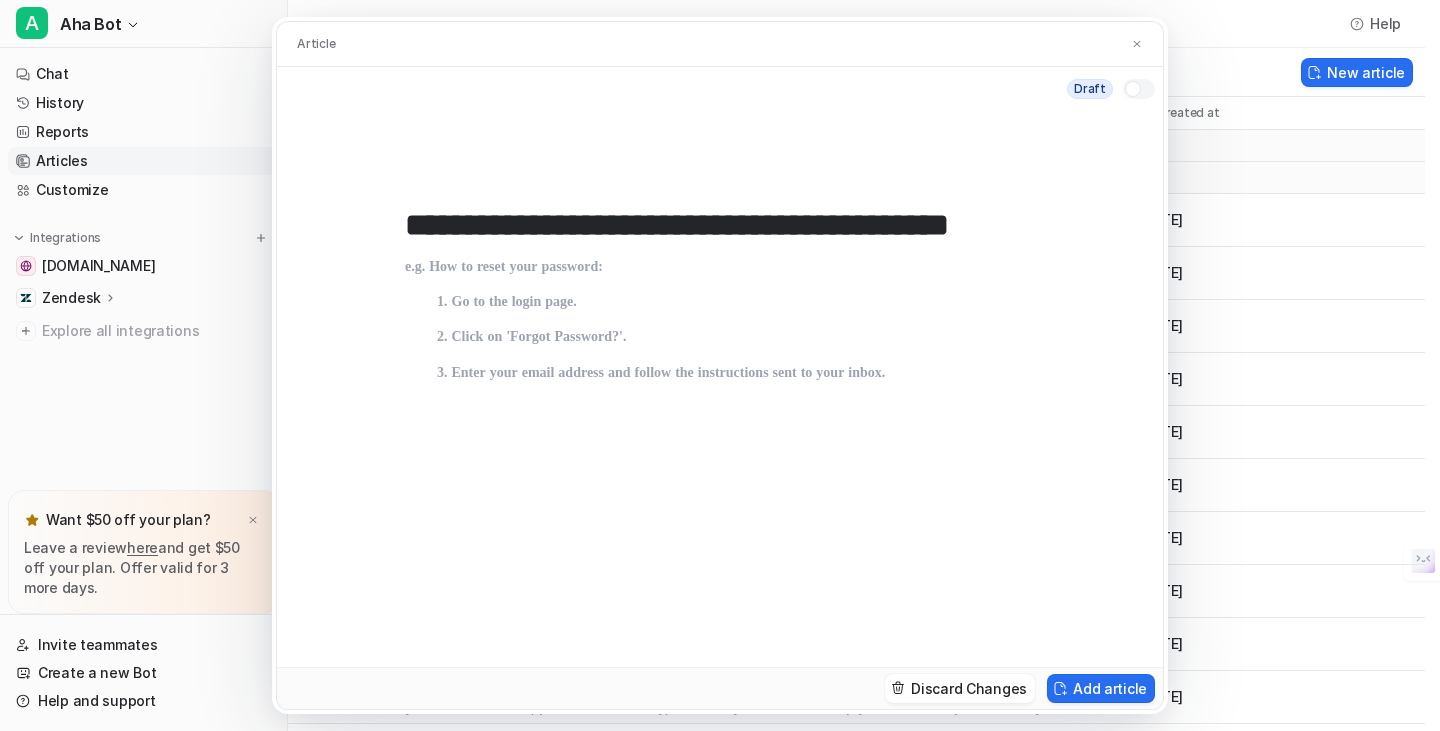scroll, scrollTop: 0, scrollLeft: 27, axis: horizontal 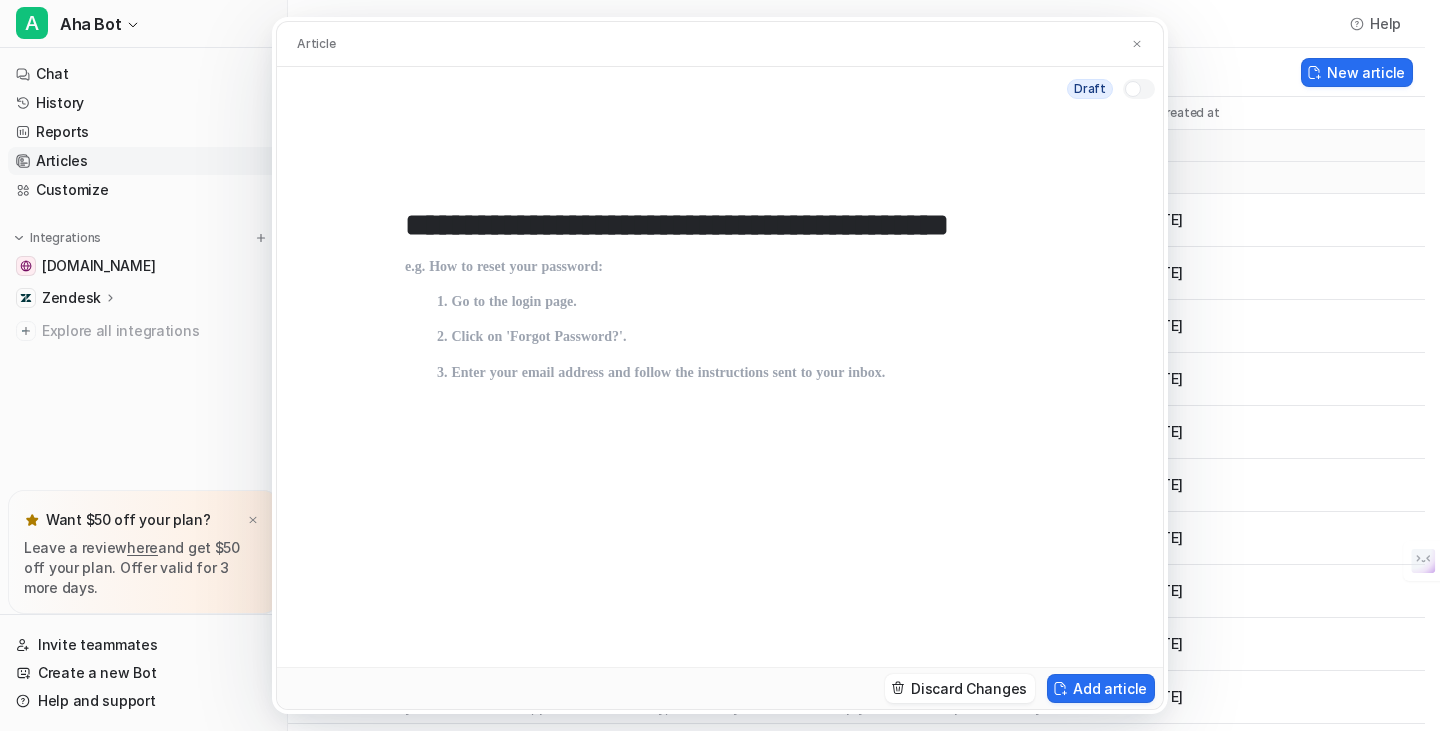 type on "**********" 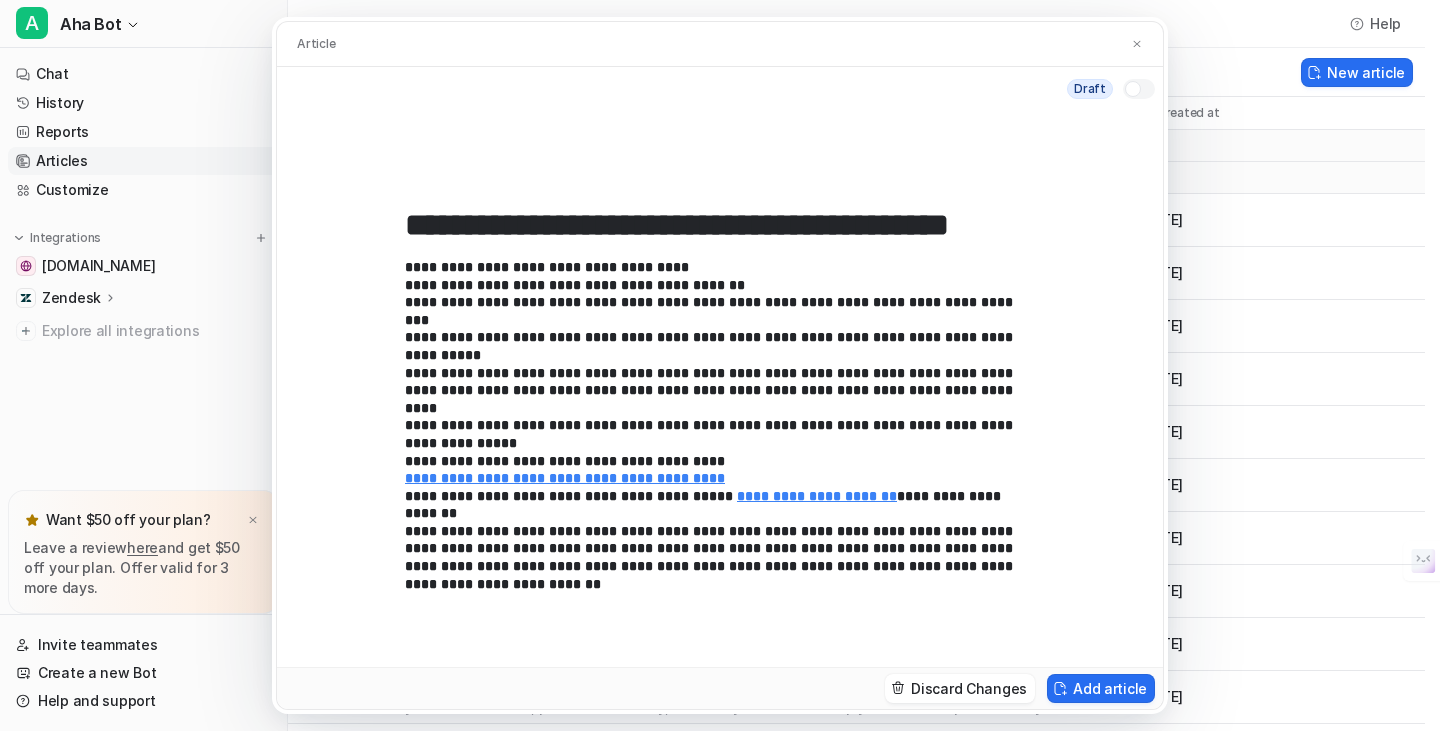 click at bounding box center (1133, 89) 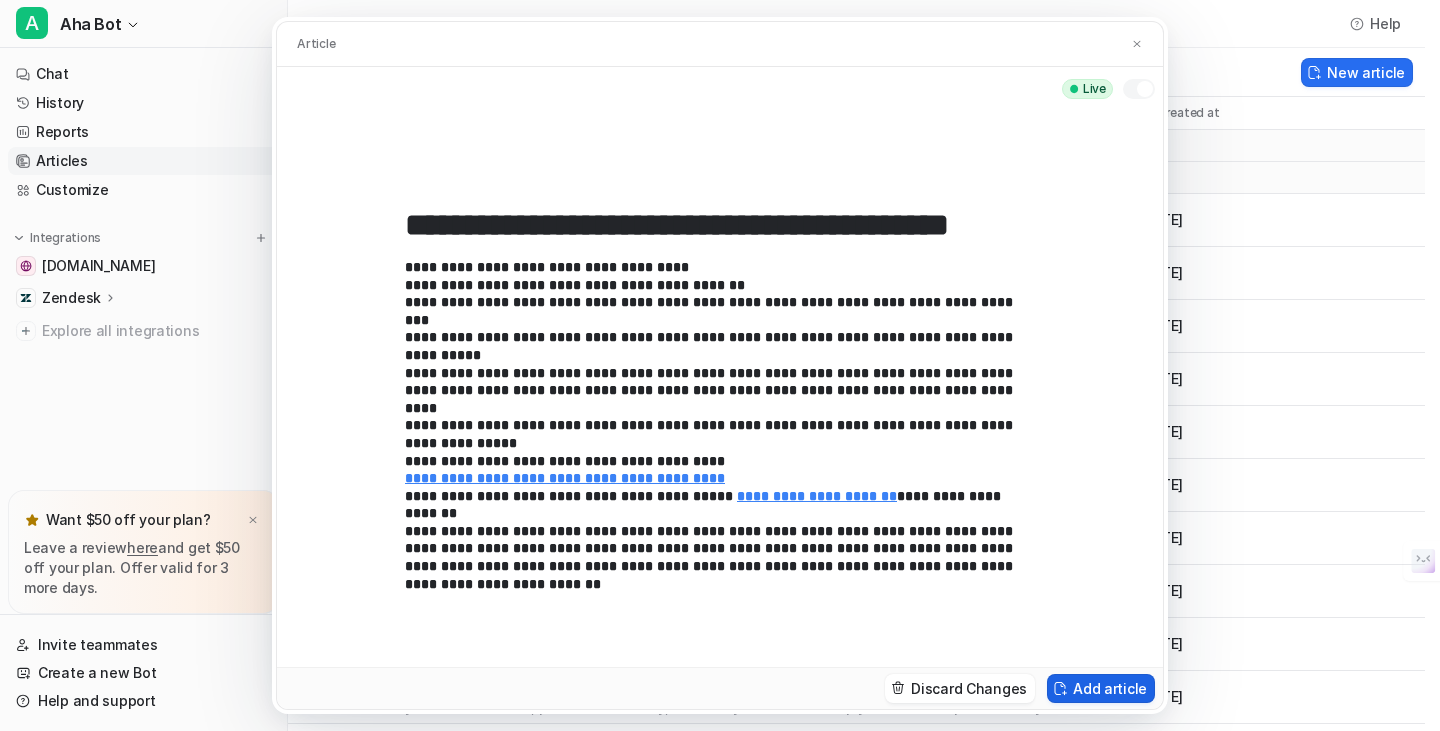click on "Add article" at bounding box center (1101, 688) 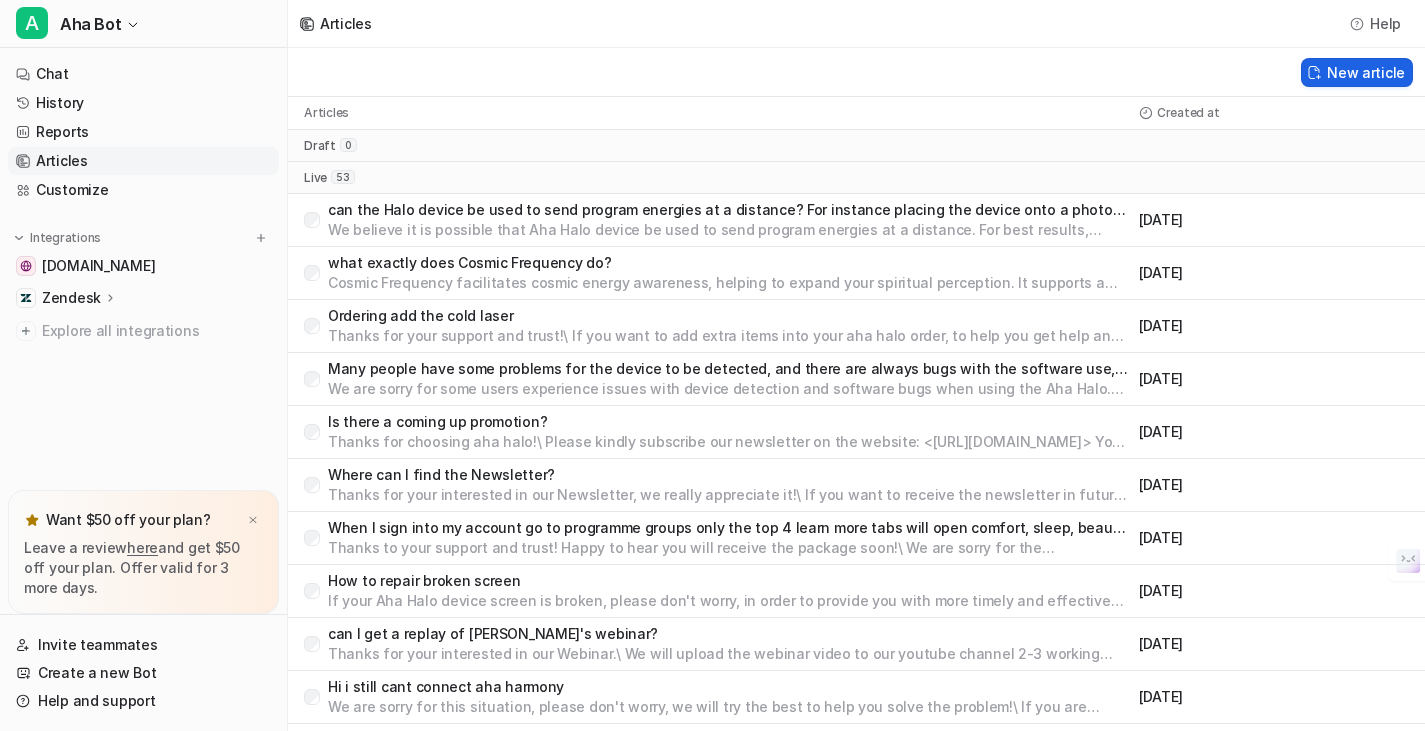 click at bounding box center [1314, 72] 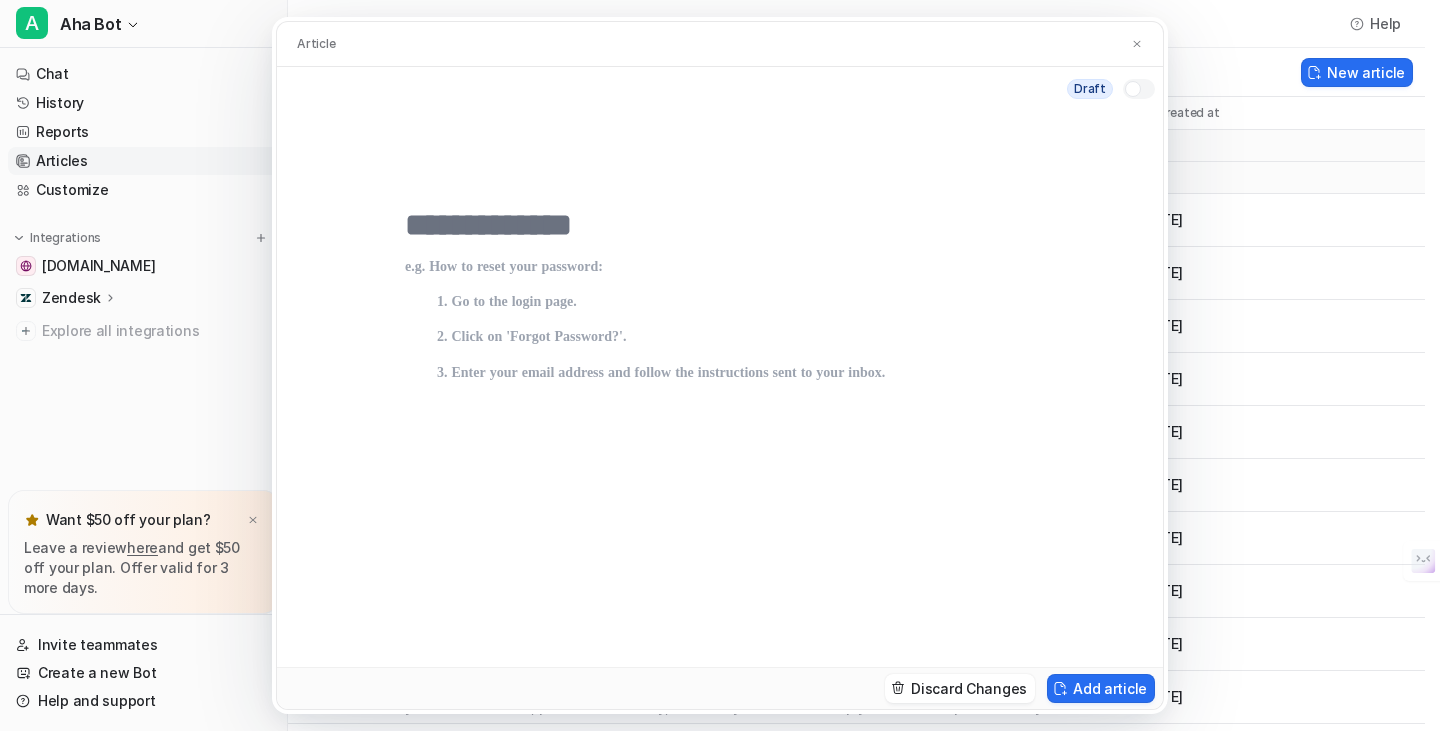 click at bounding box center [720, 225] 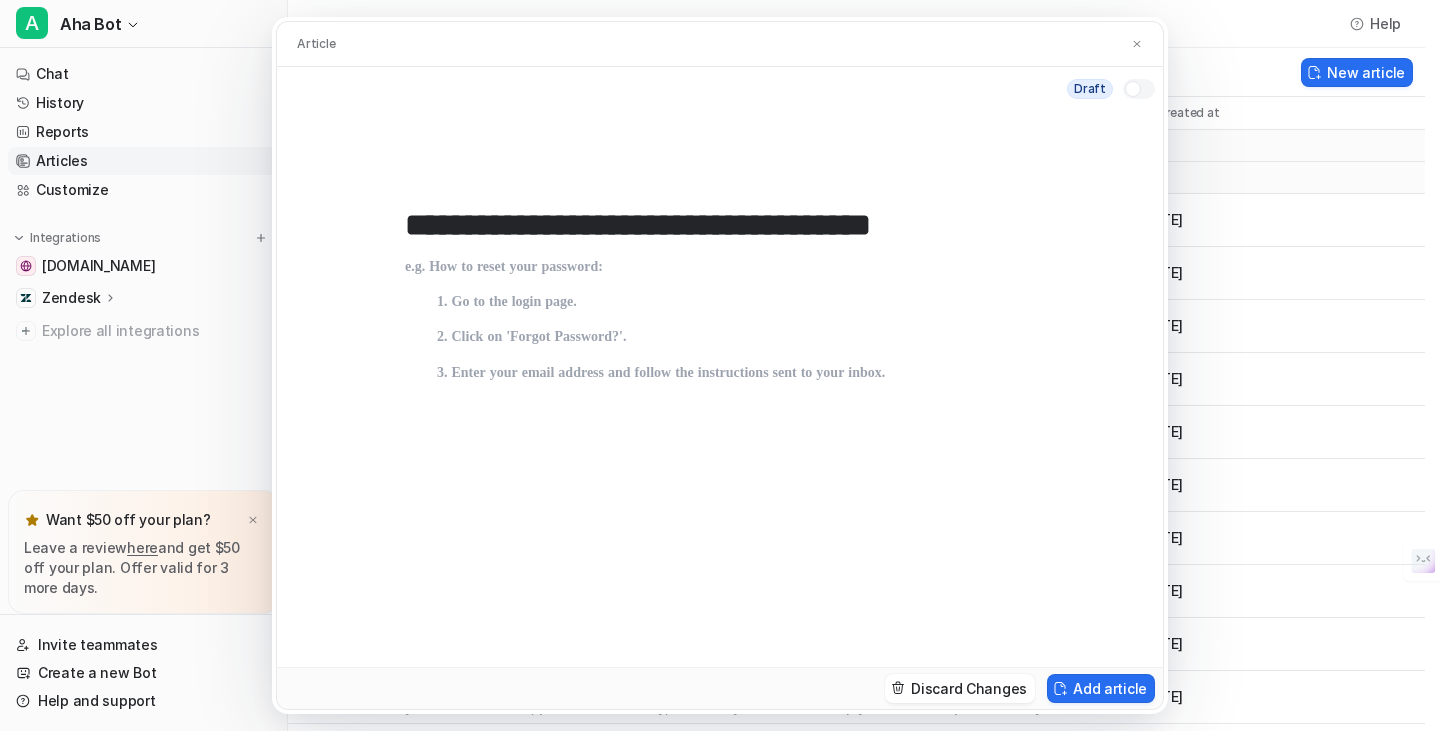 type on "**********" 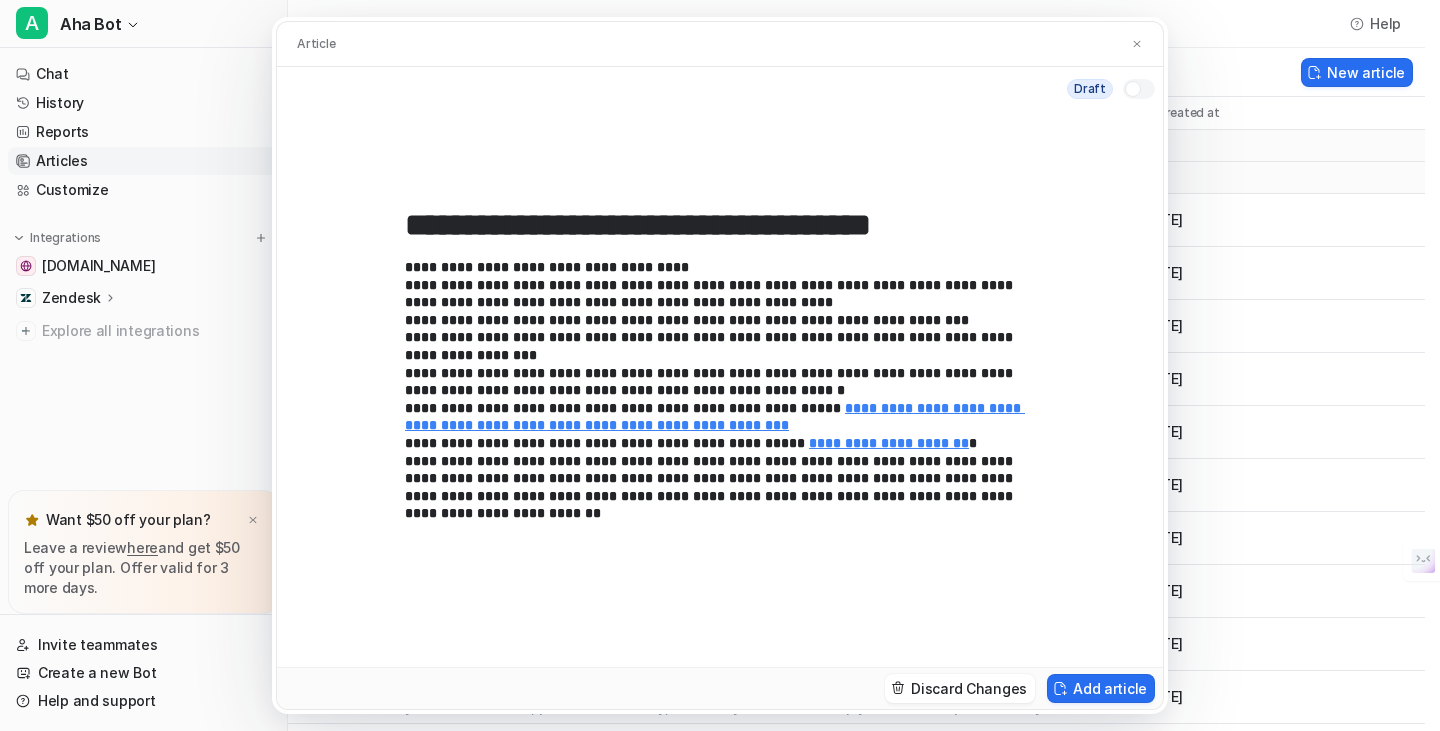 click at bounding box center [1133, 89] 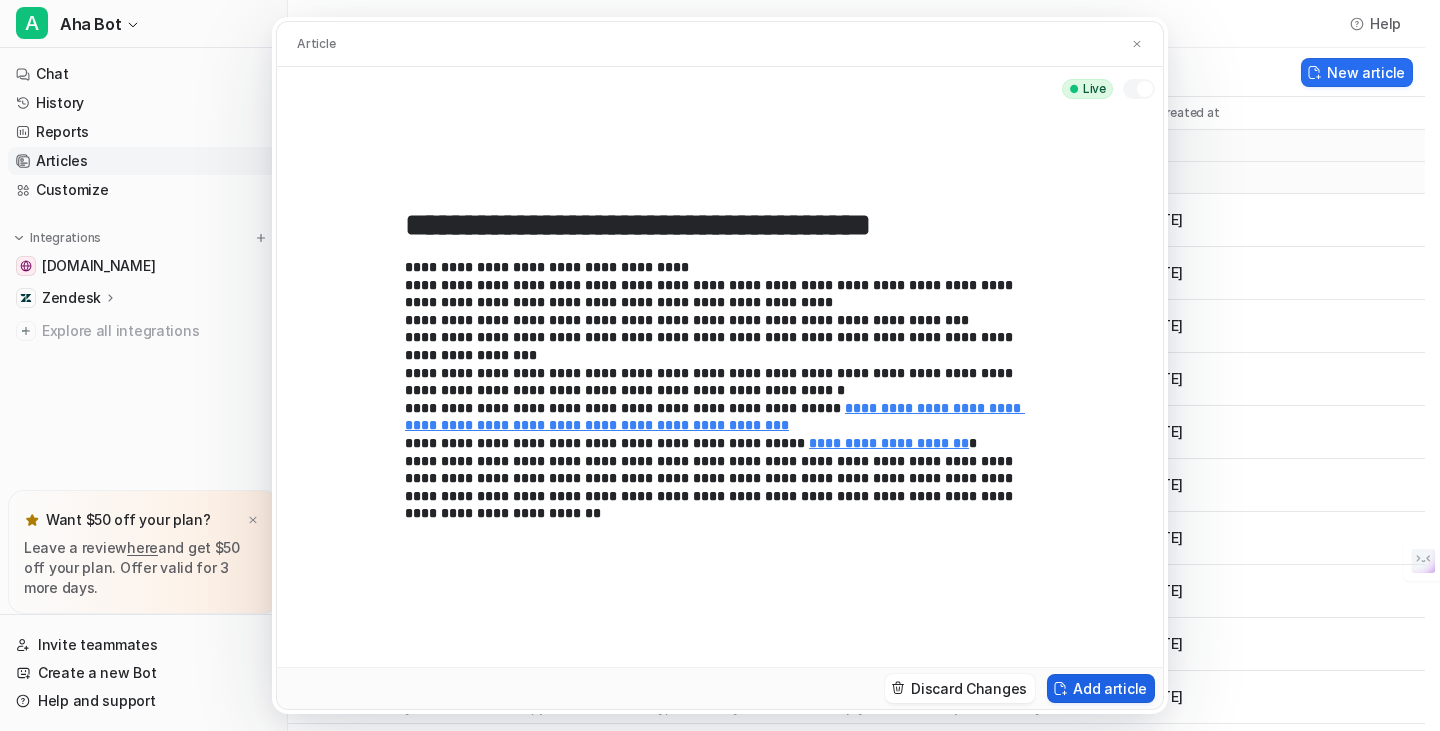 click on "Add article" at bounding box center [1101, 688] 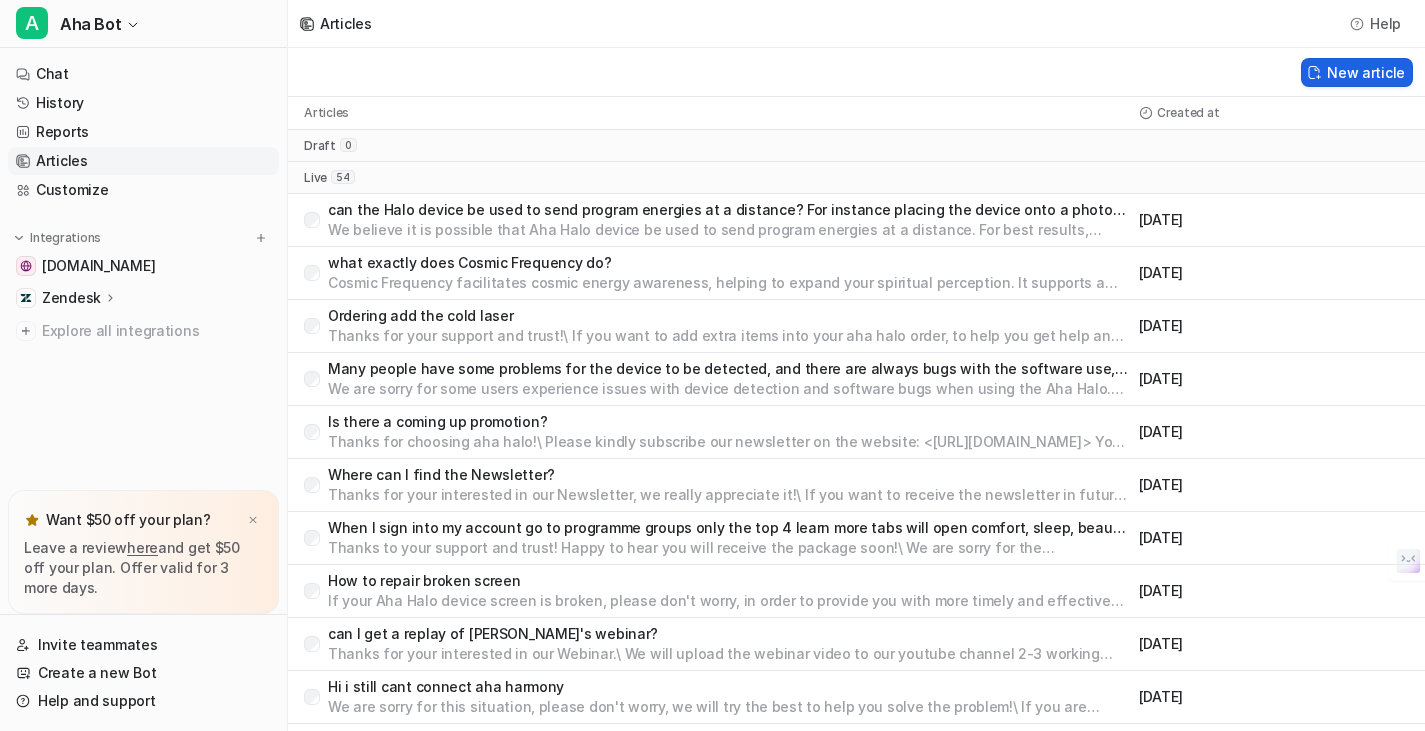 click on "New article" at bounding box center [1357, 72] 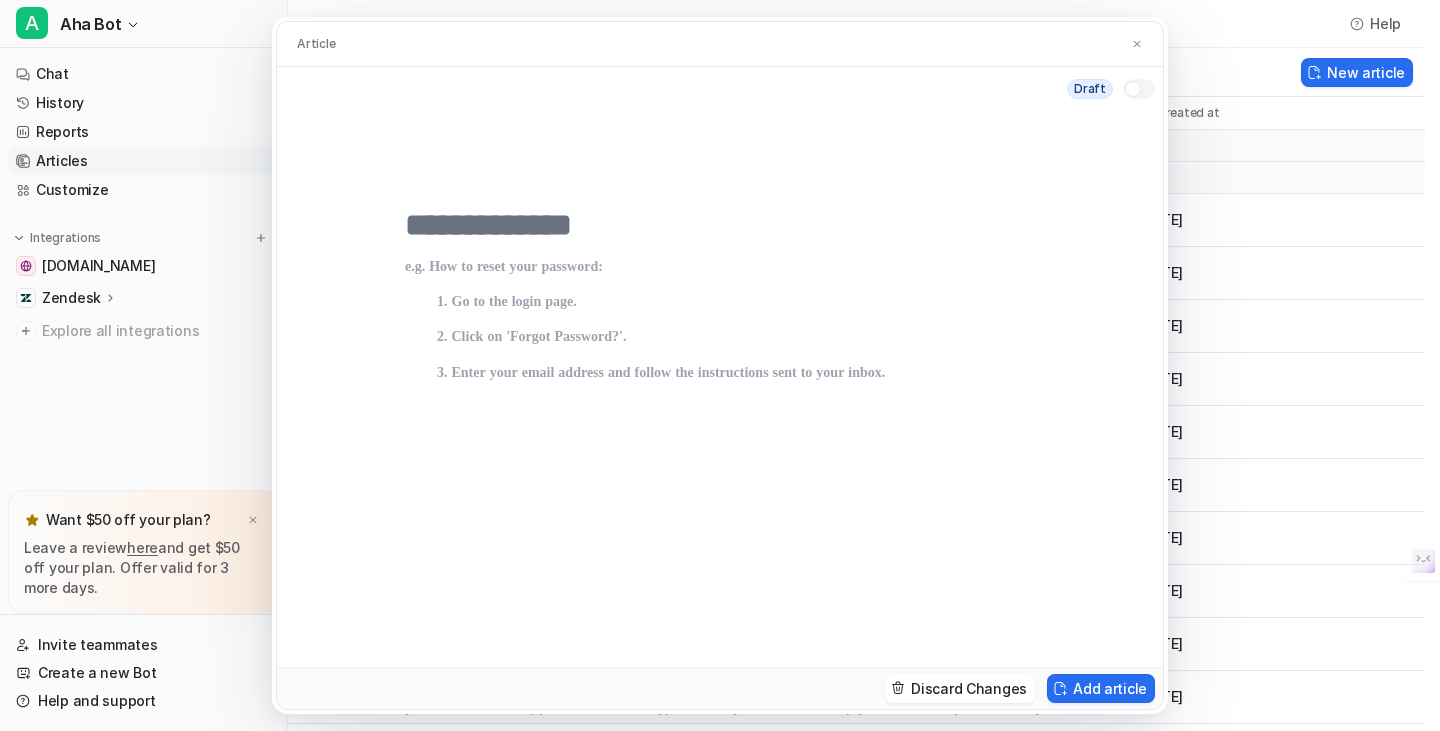 click at bounding box center [720, 225] 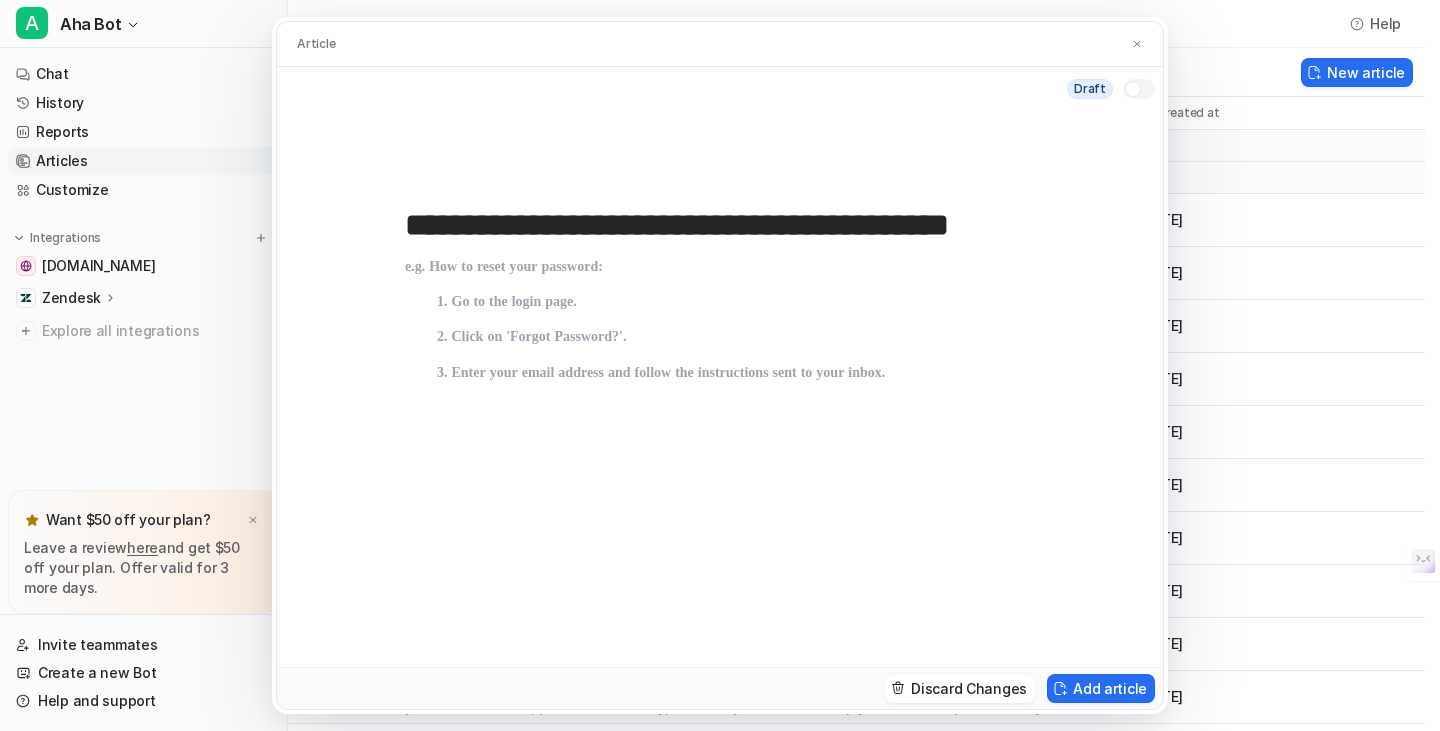 type on "**********" 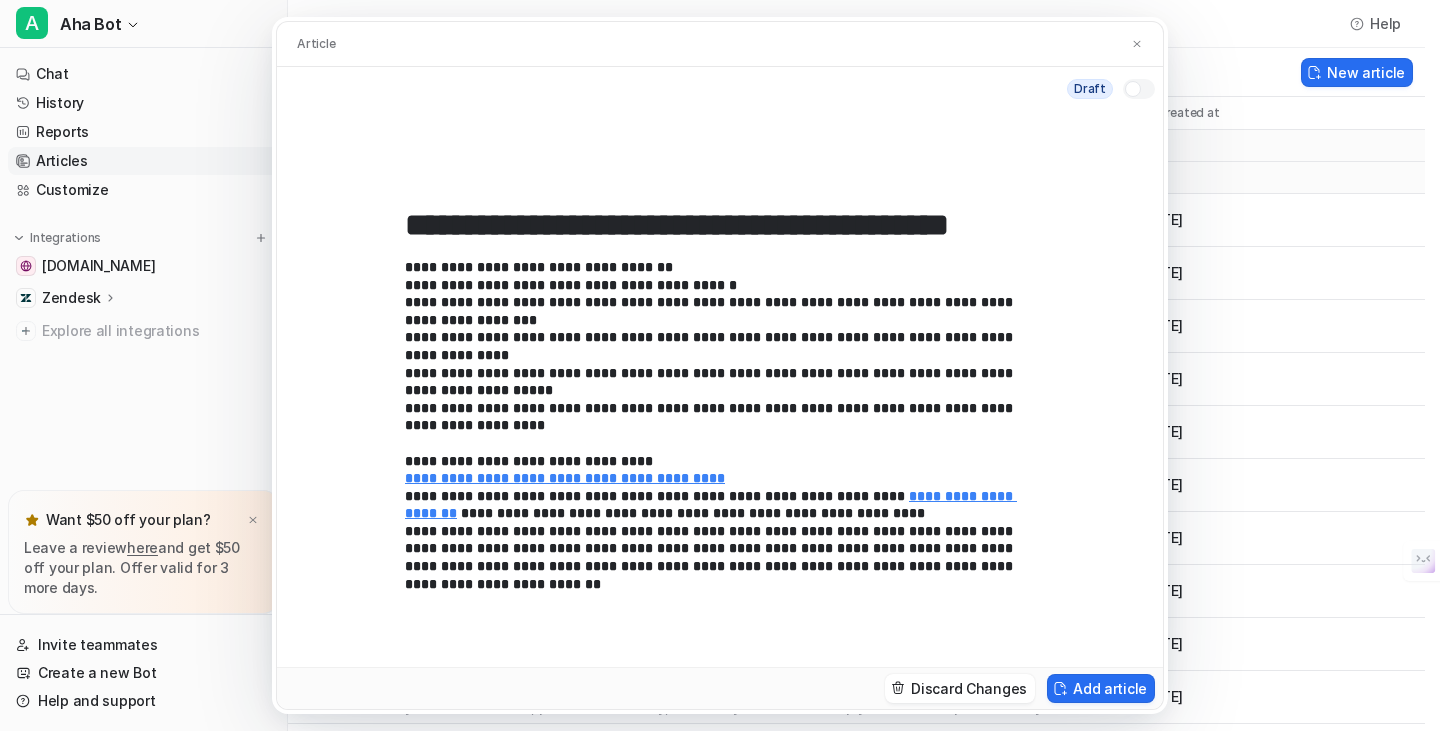 click at bounding box center [1133, 89] 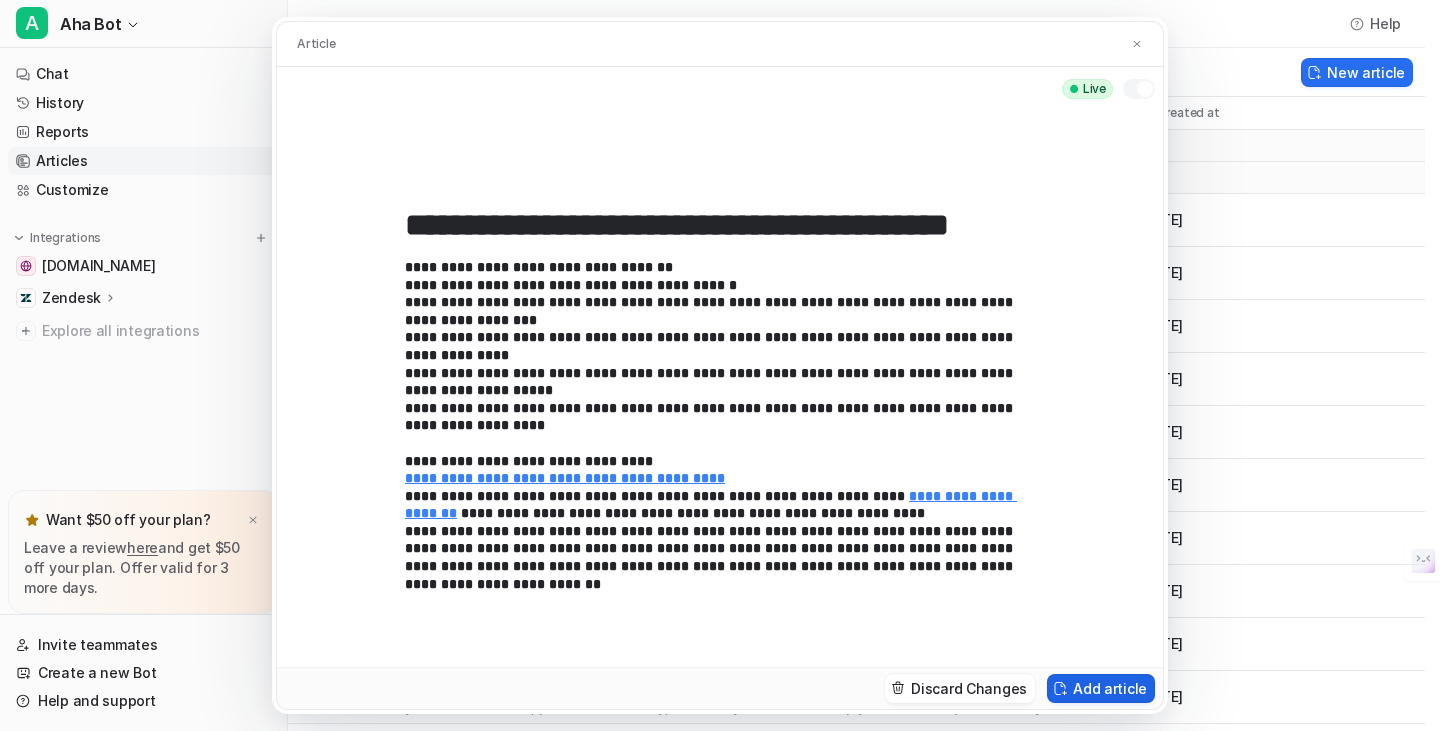 click on "Add article" at bounding box center (1101, 688) 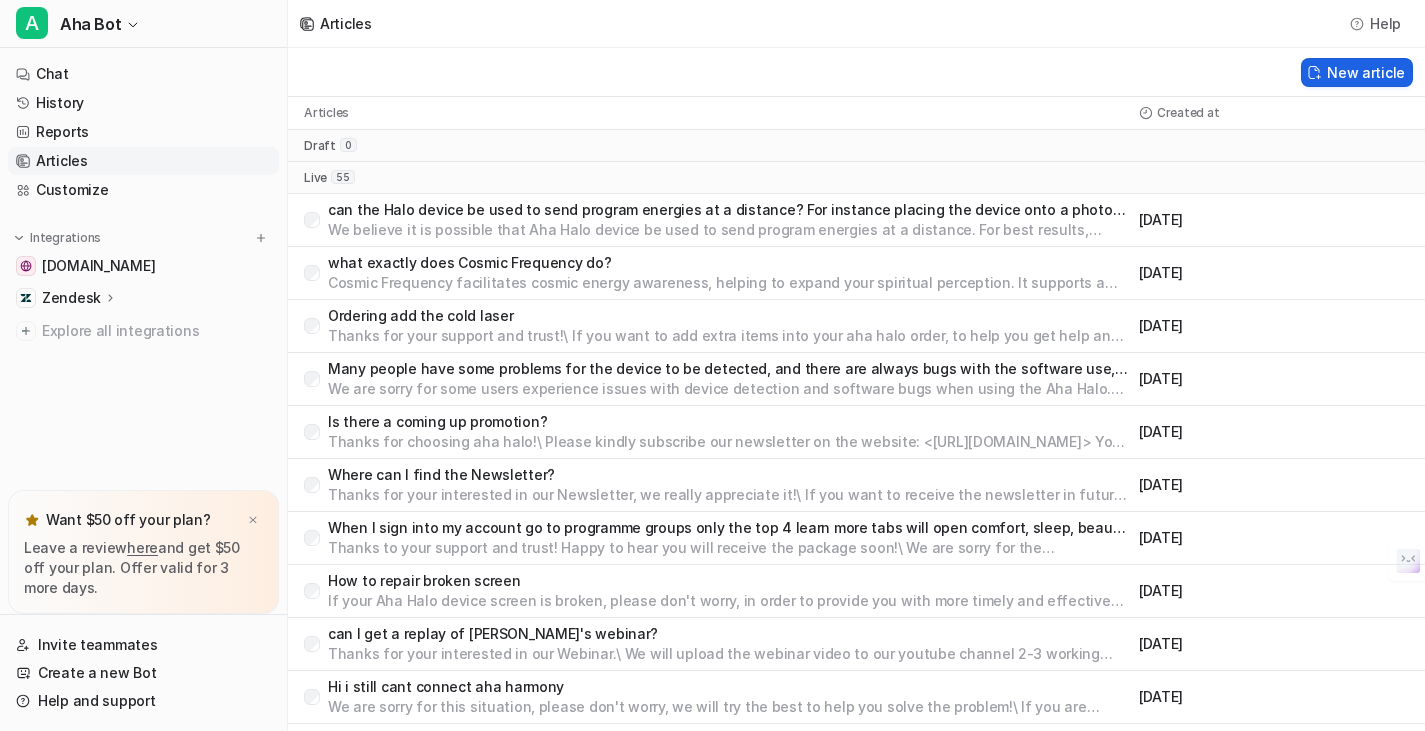 click at bounding box center [1314, 72] 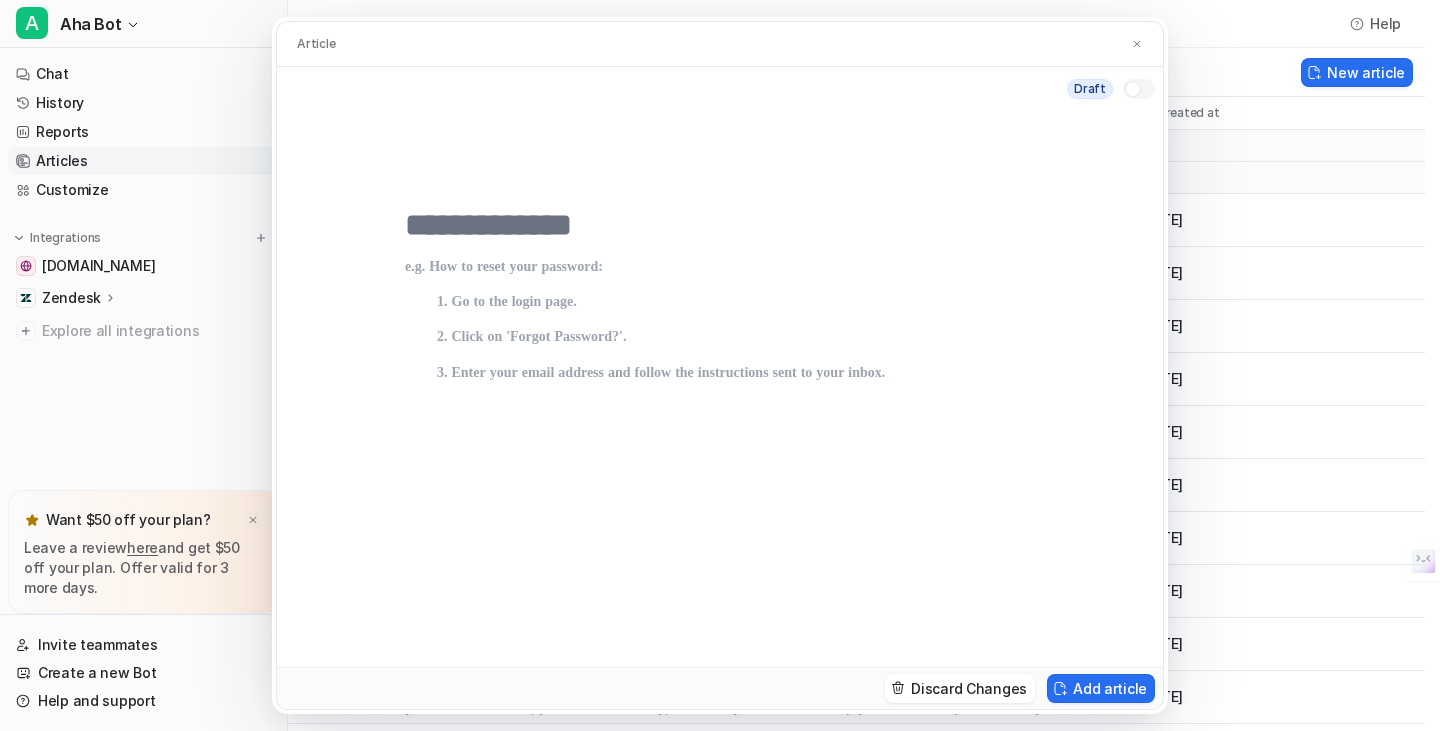 click at bounding box center (720, 225) 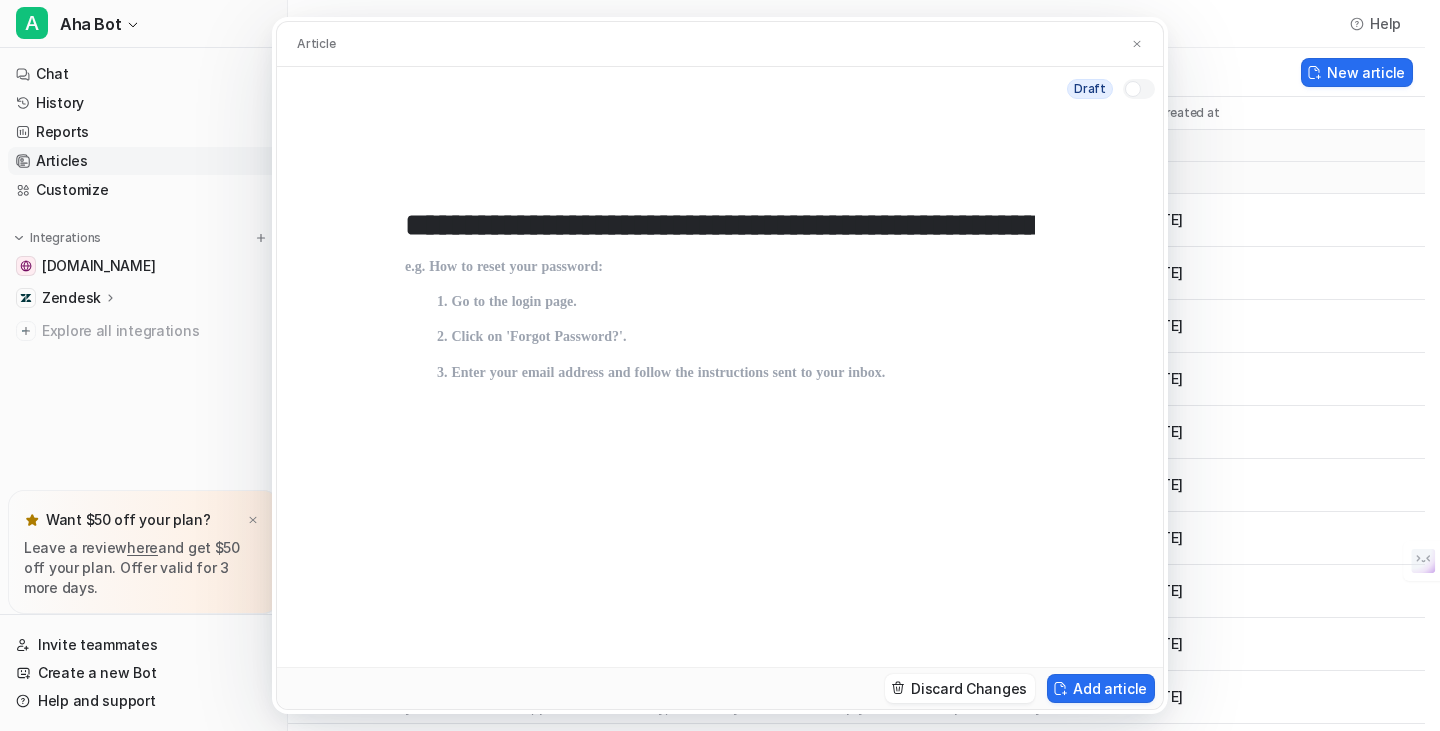 scroll, scrollTop: 0, scrollLeft: 193, axis: horizontal 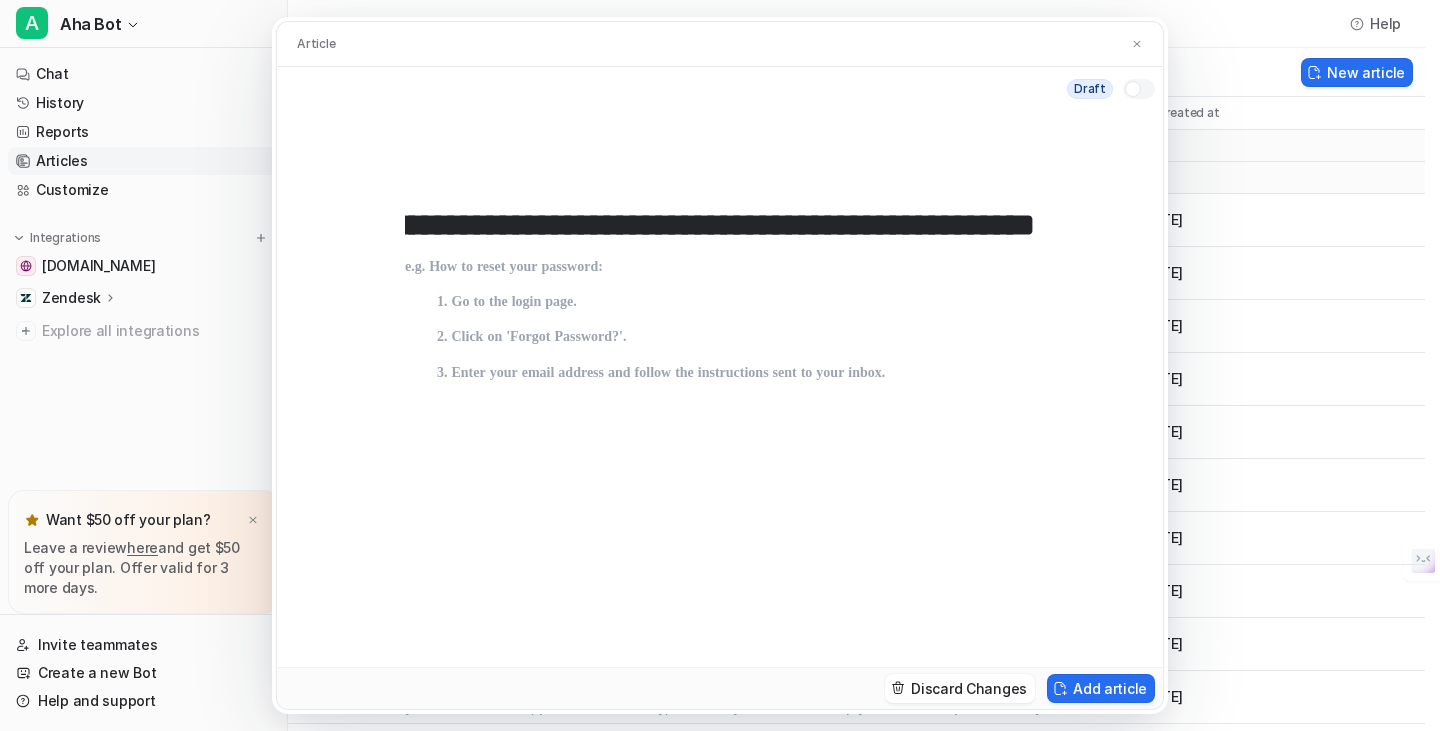 type on "**********" 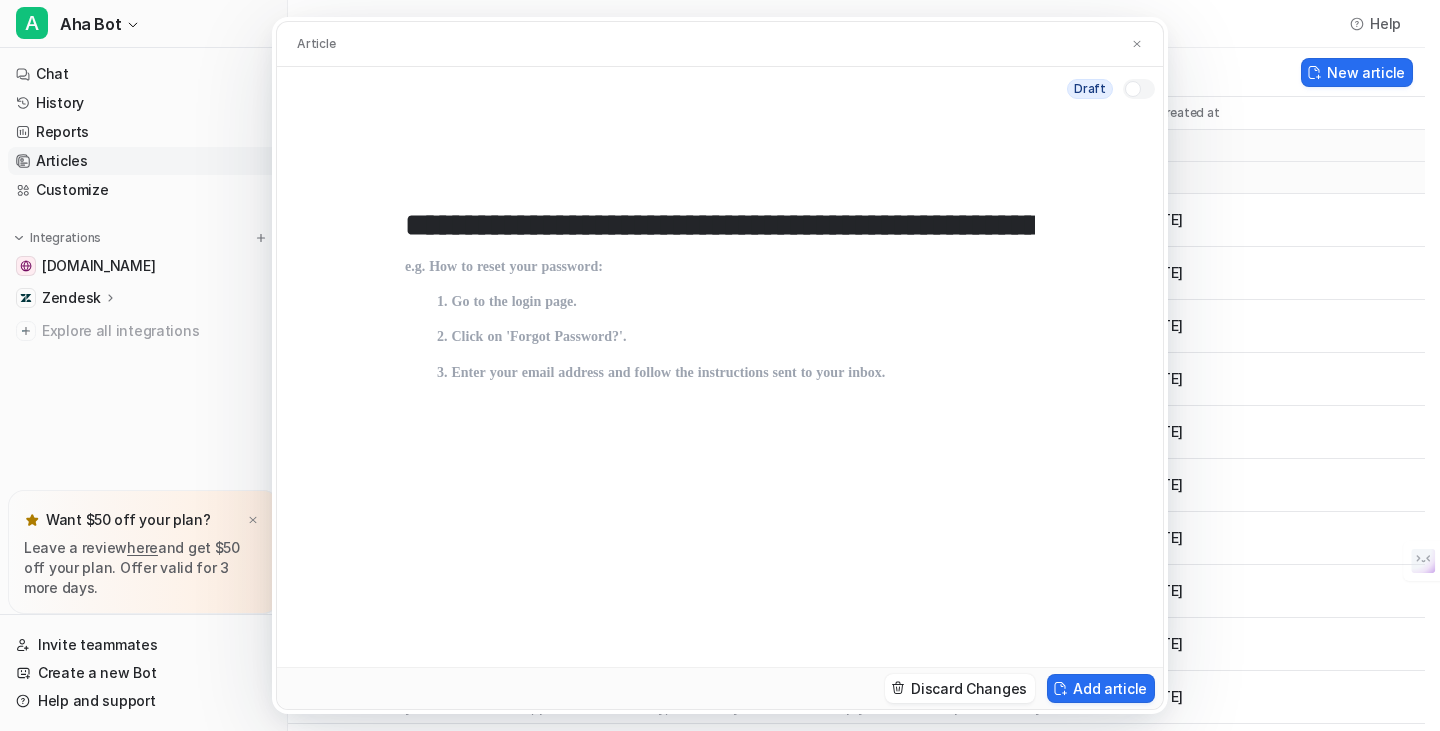 click at bounding box center [720, 443] 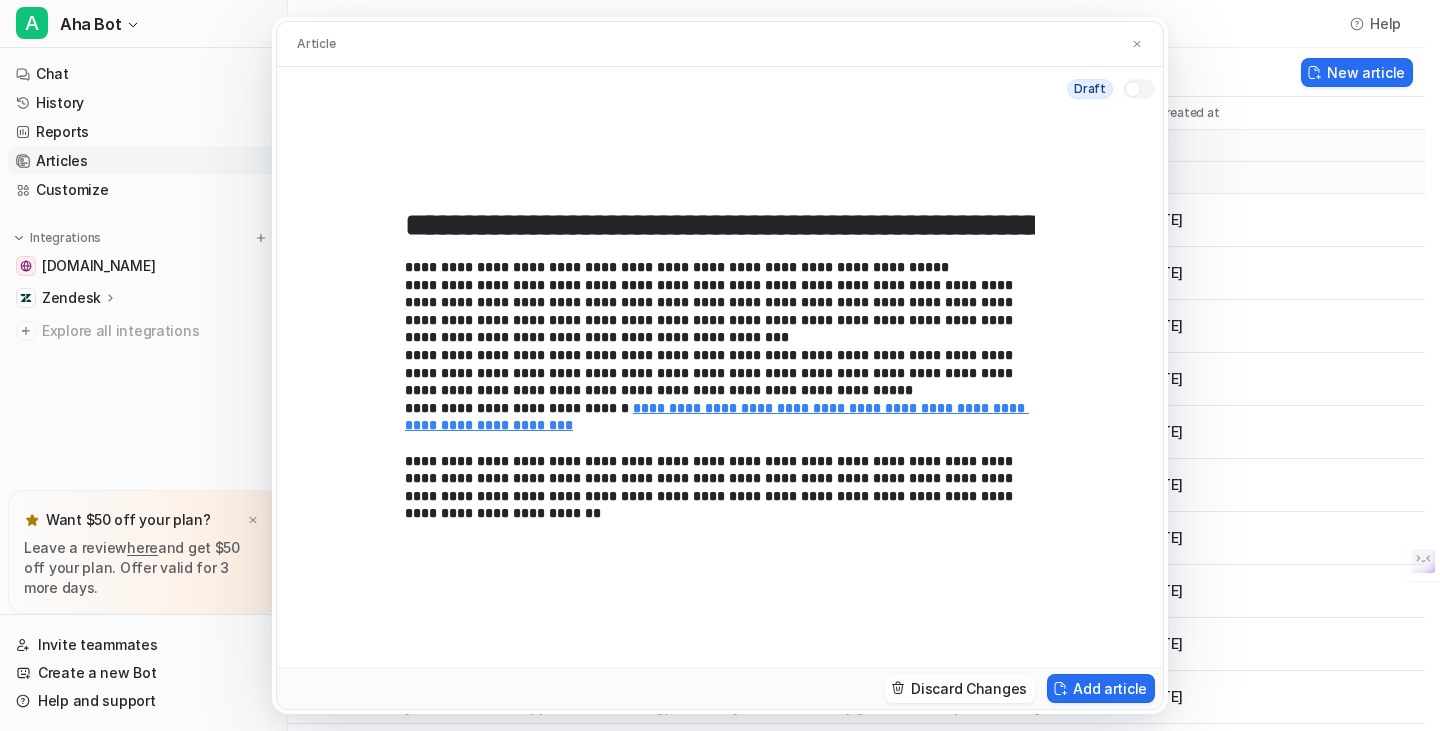 click at bounding box center [1133, 89] 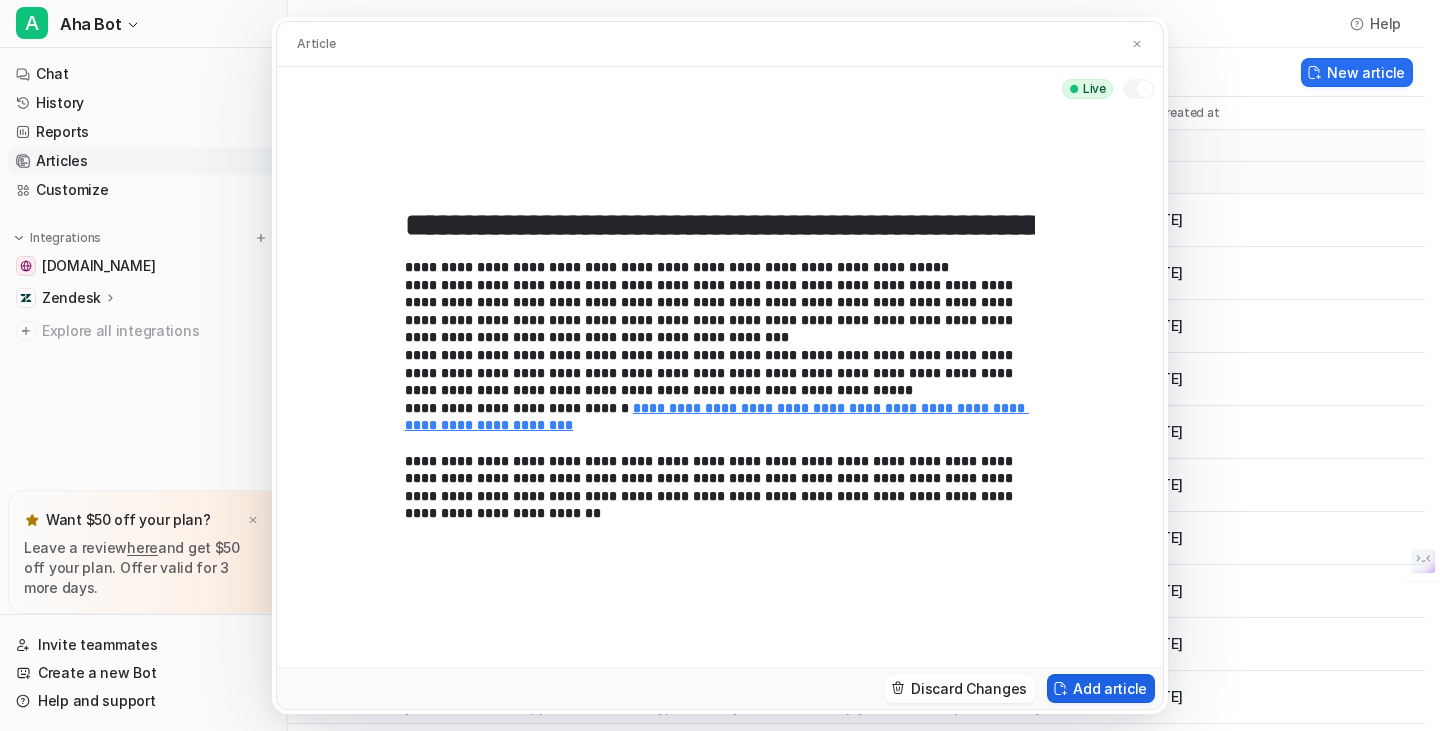 click on "Add article" at bounding box center [1101, 688] 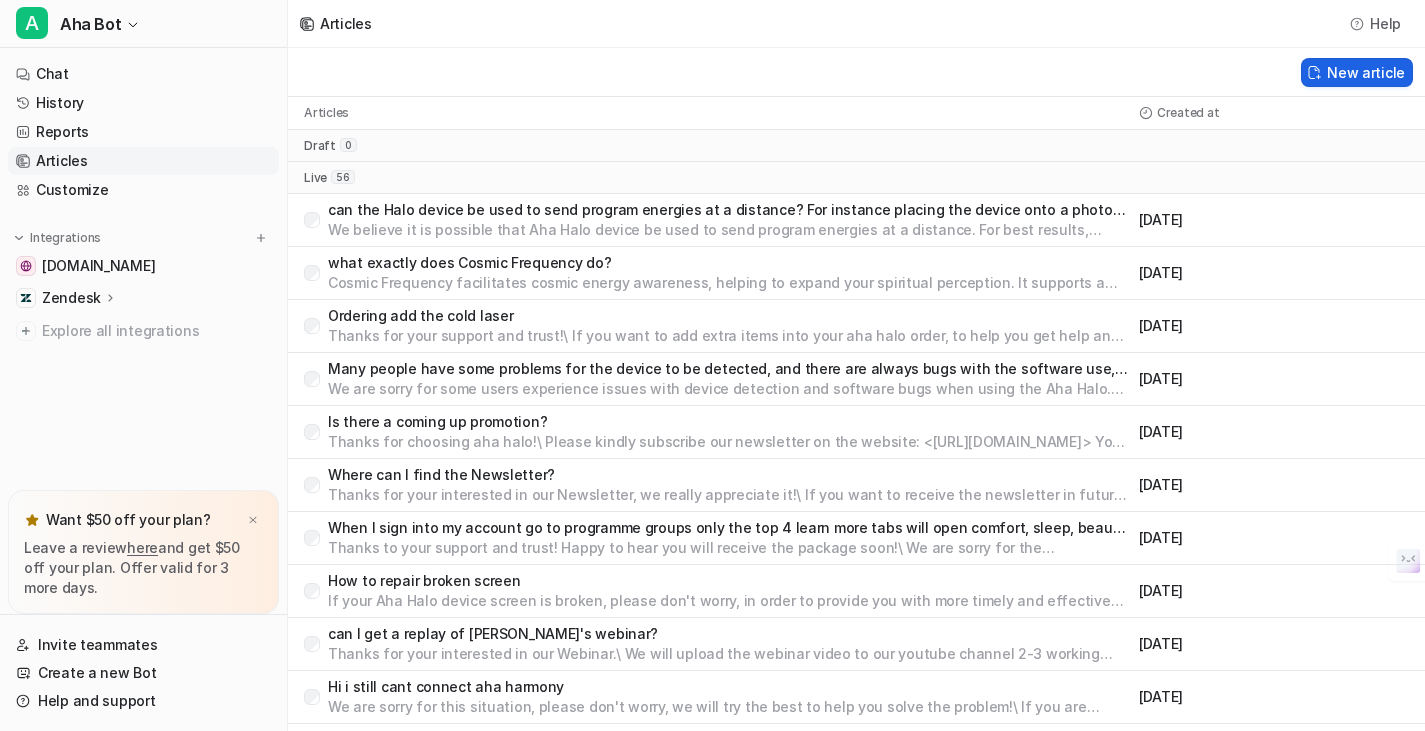 click on "New article" at bounding box center (1357, 72) 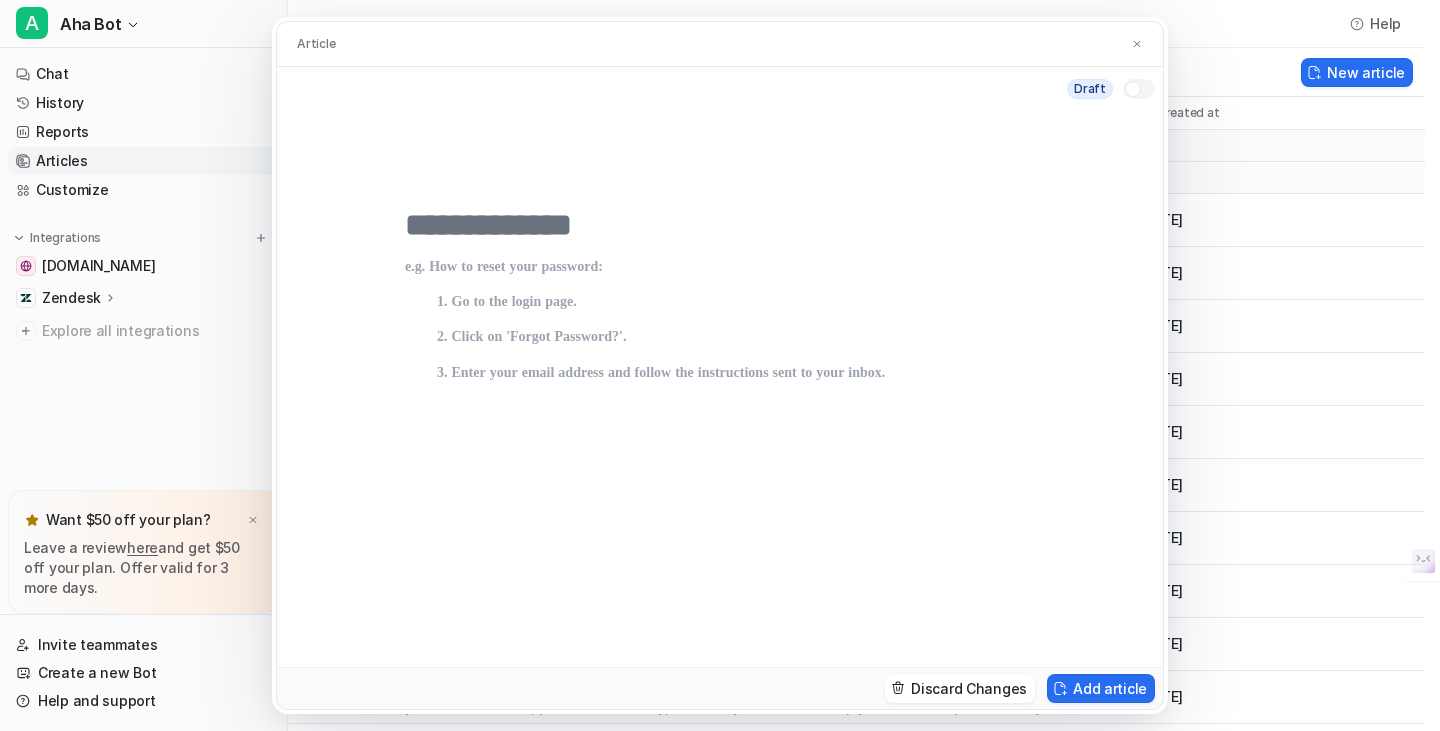 click at bounding box center (720, 389) 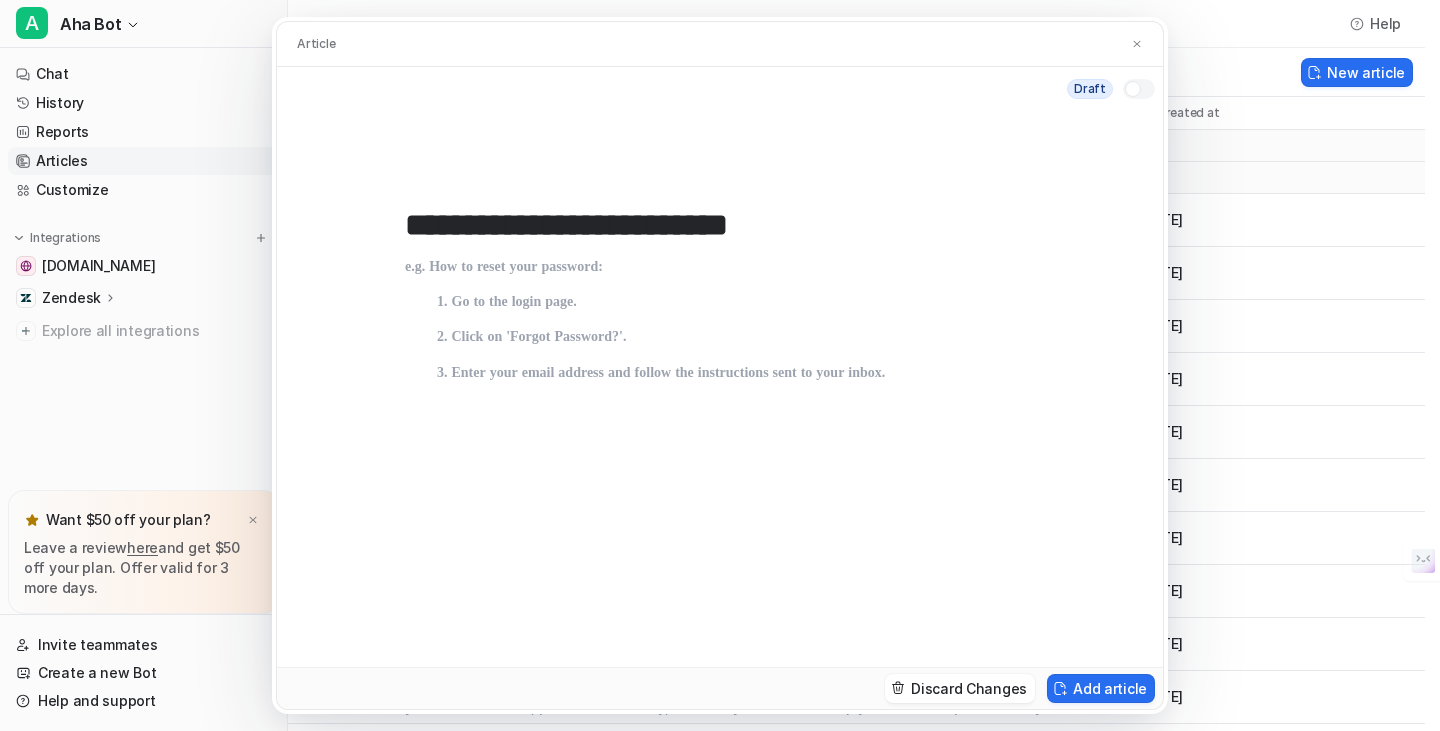 type on "**********" 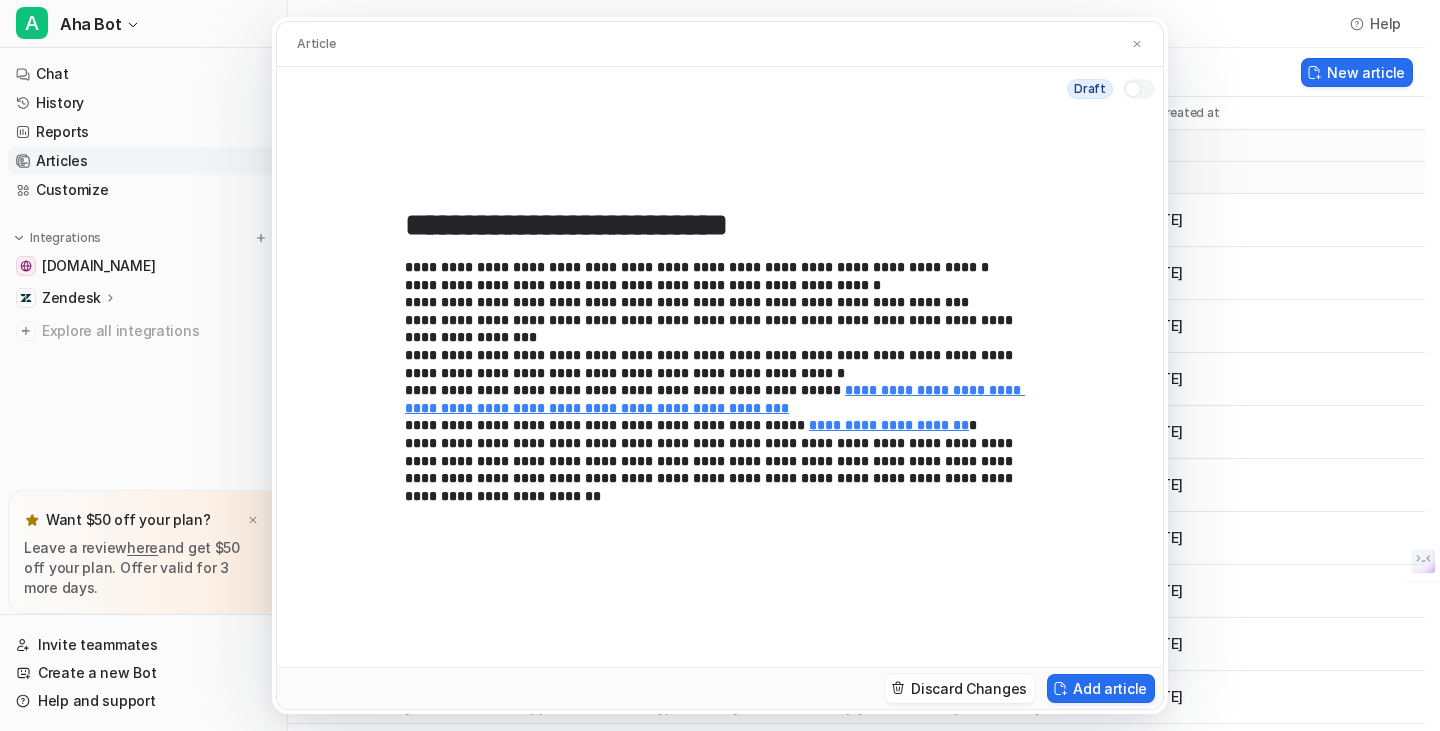 drag, startPoint x: 1134, startPoint y: 89, endPoint x: 1135, endPoint y: 126, distance: 37.01351 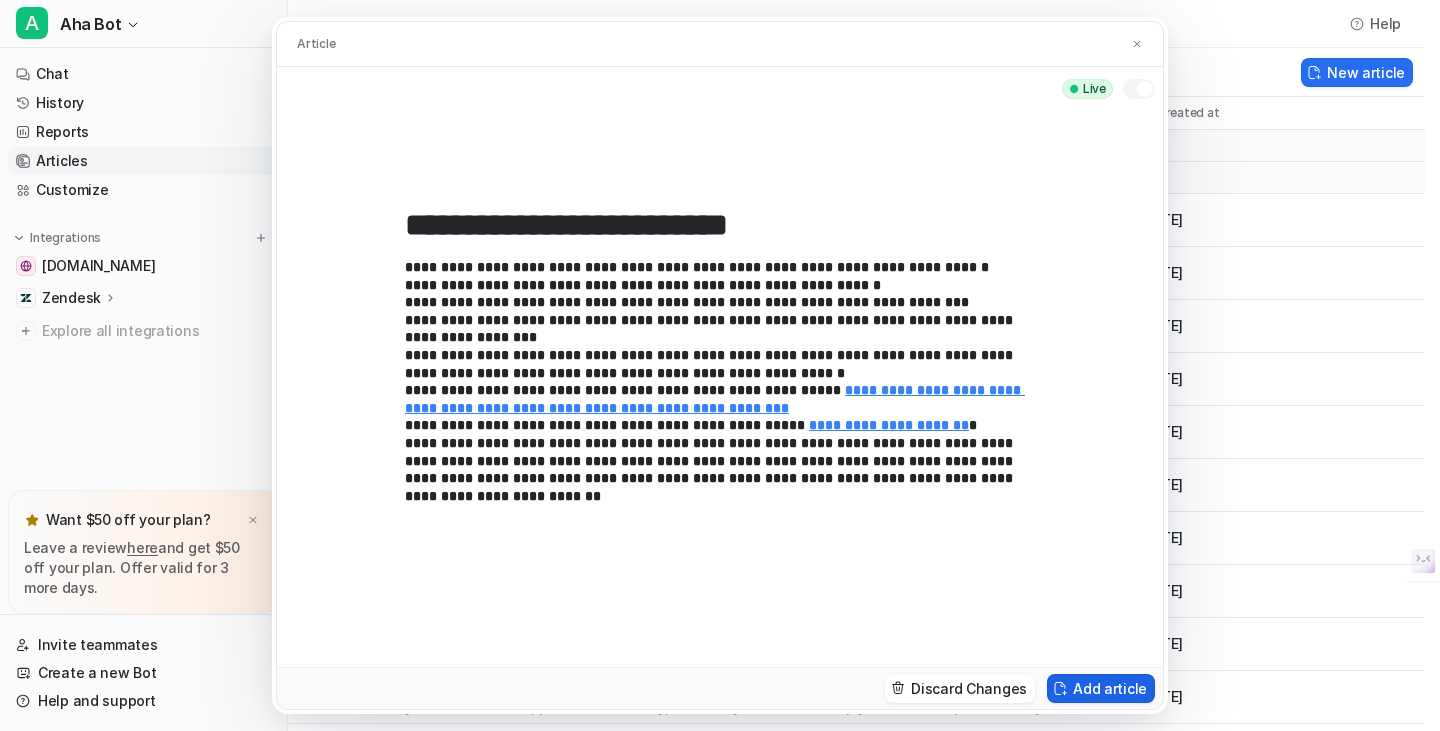 click on "Add article" at bounding box center [1101, 688] 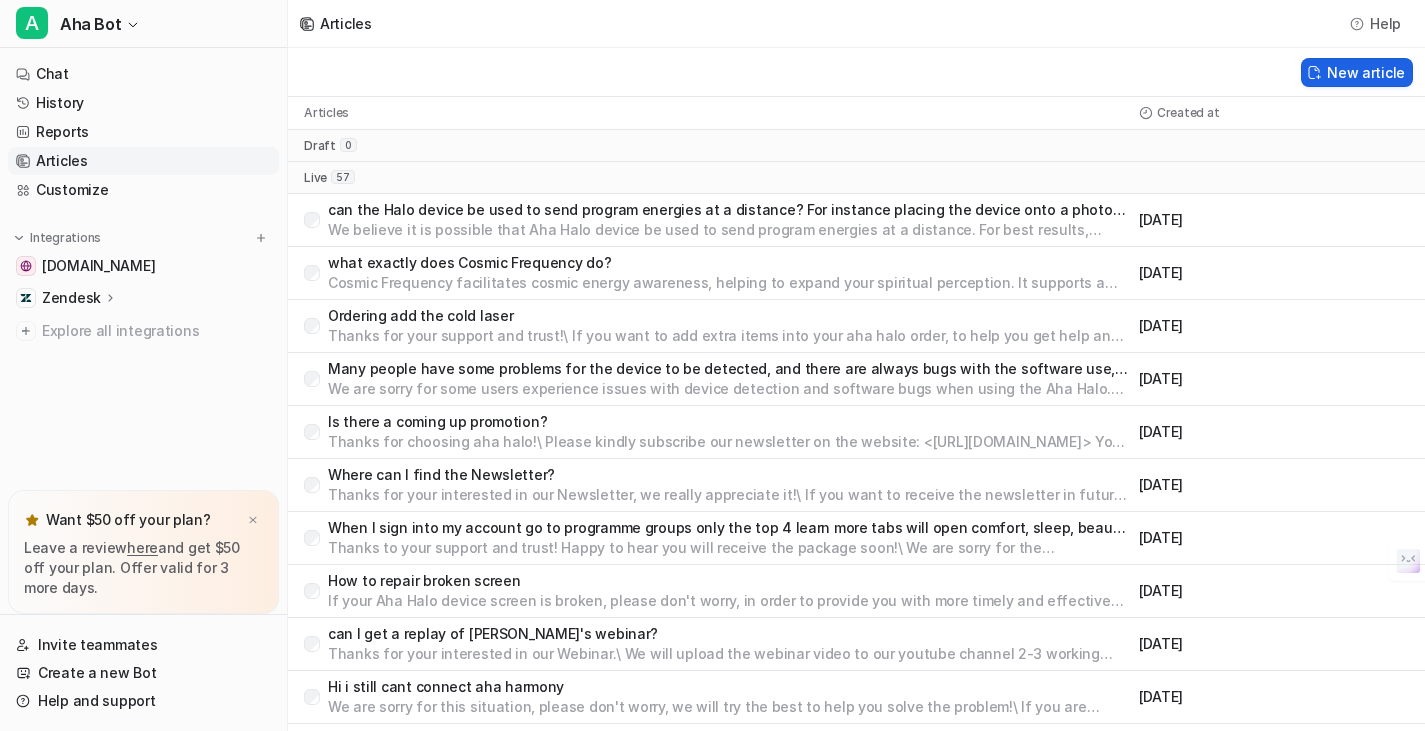 click on "New article" at bounding box center (1357, 72) 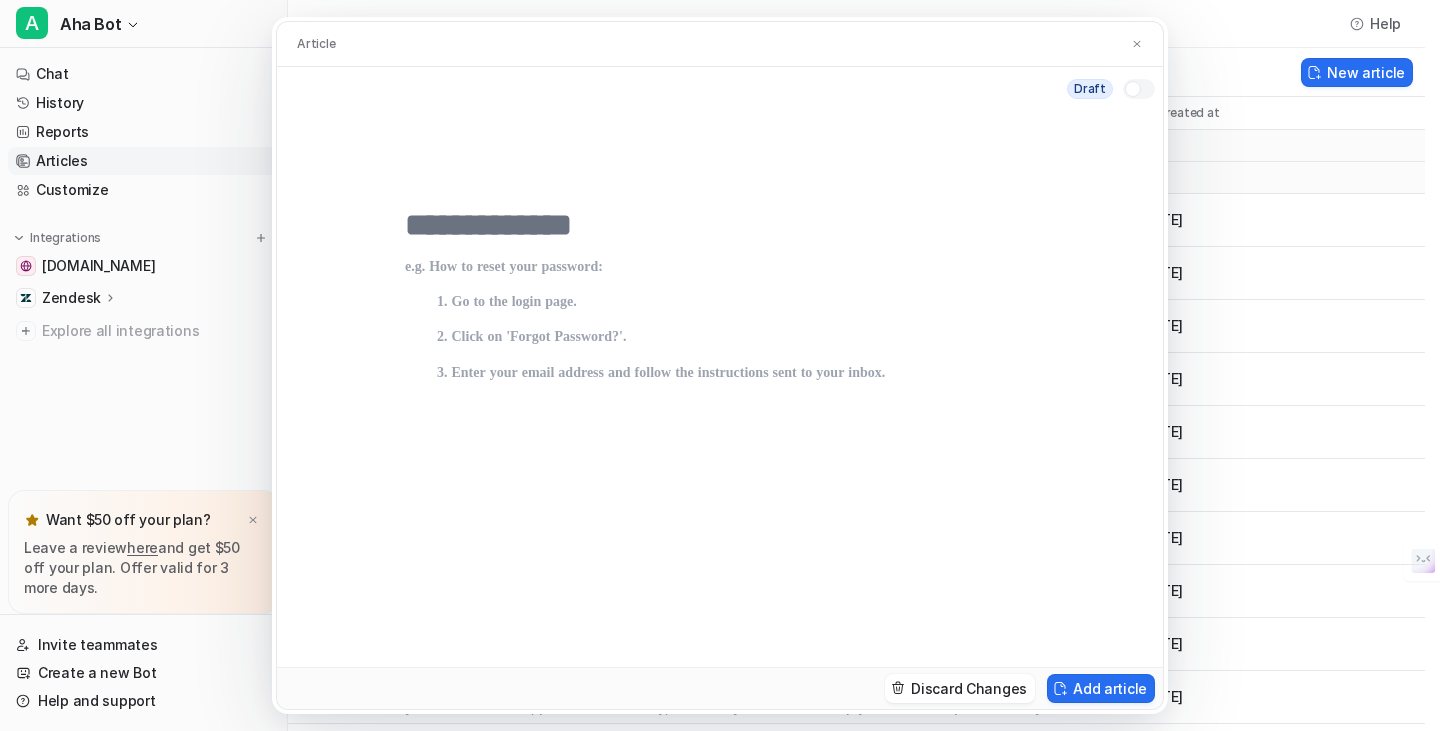 click at bounding box center (720, 225) 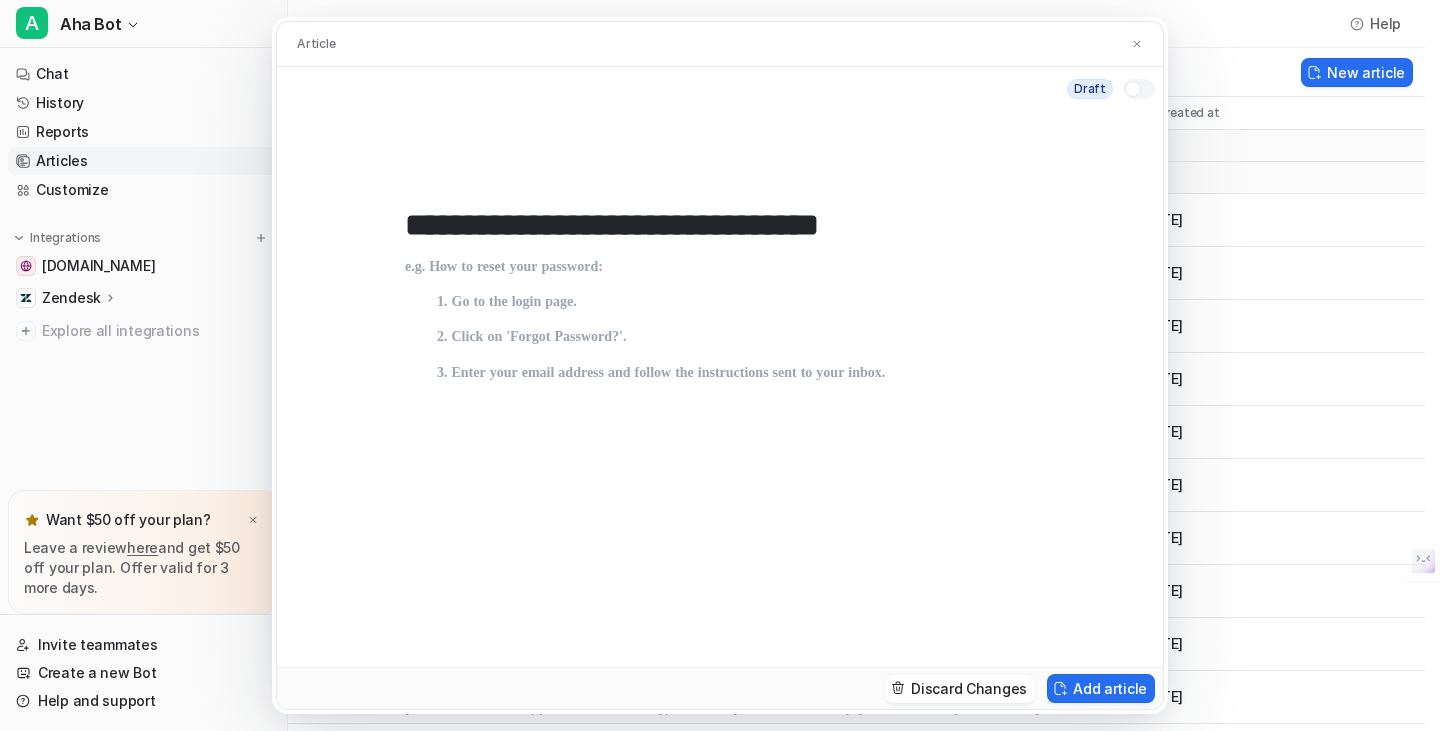 type on "**********" 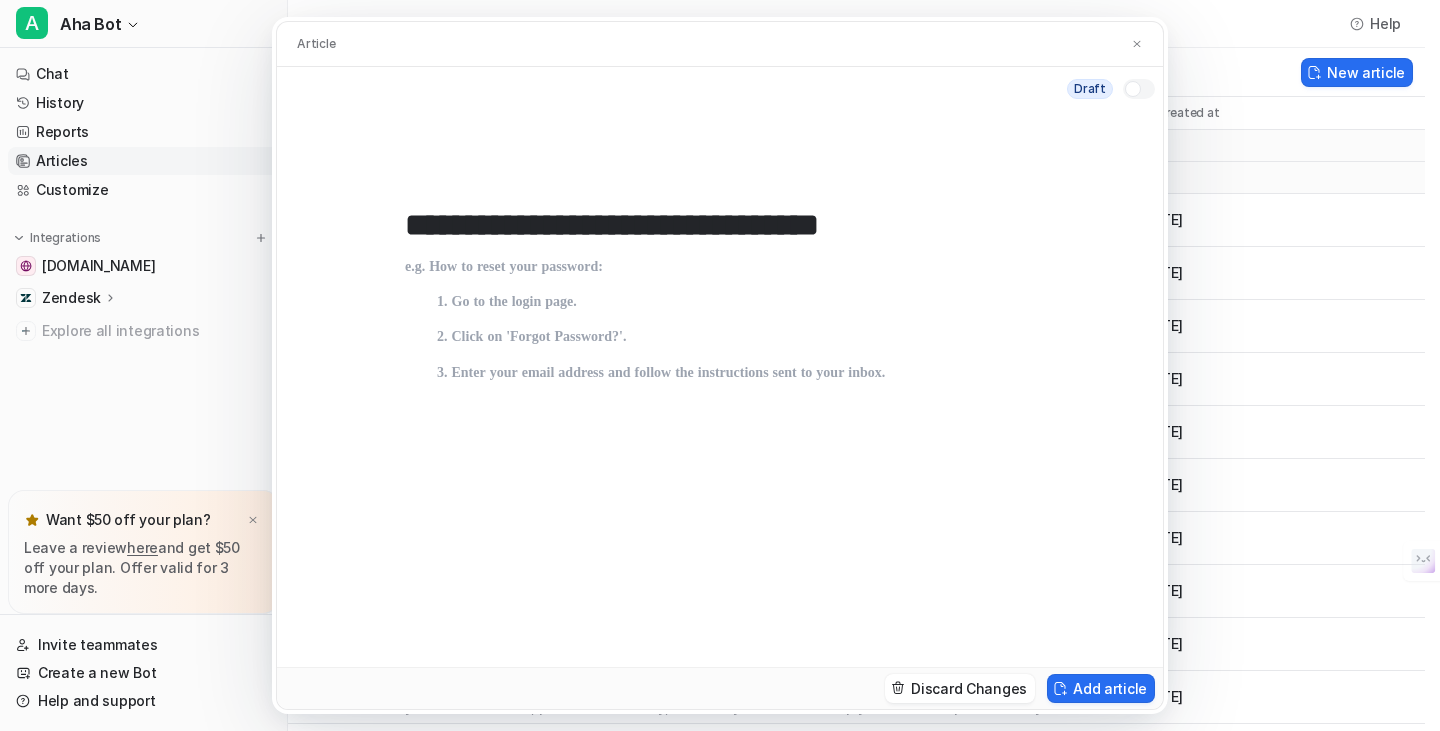 click at bounding box center (720, 443) 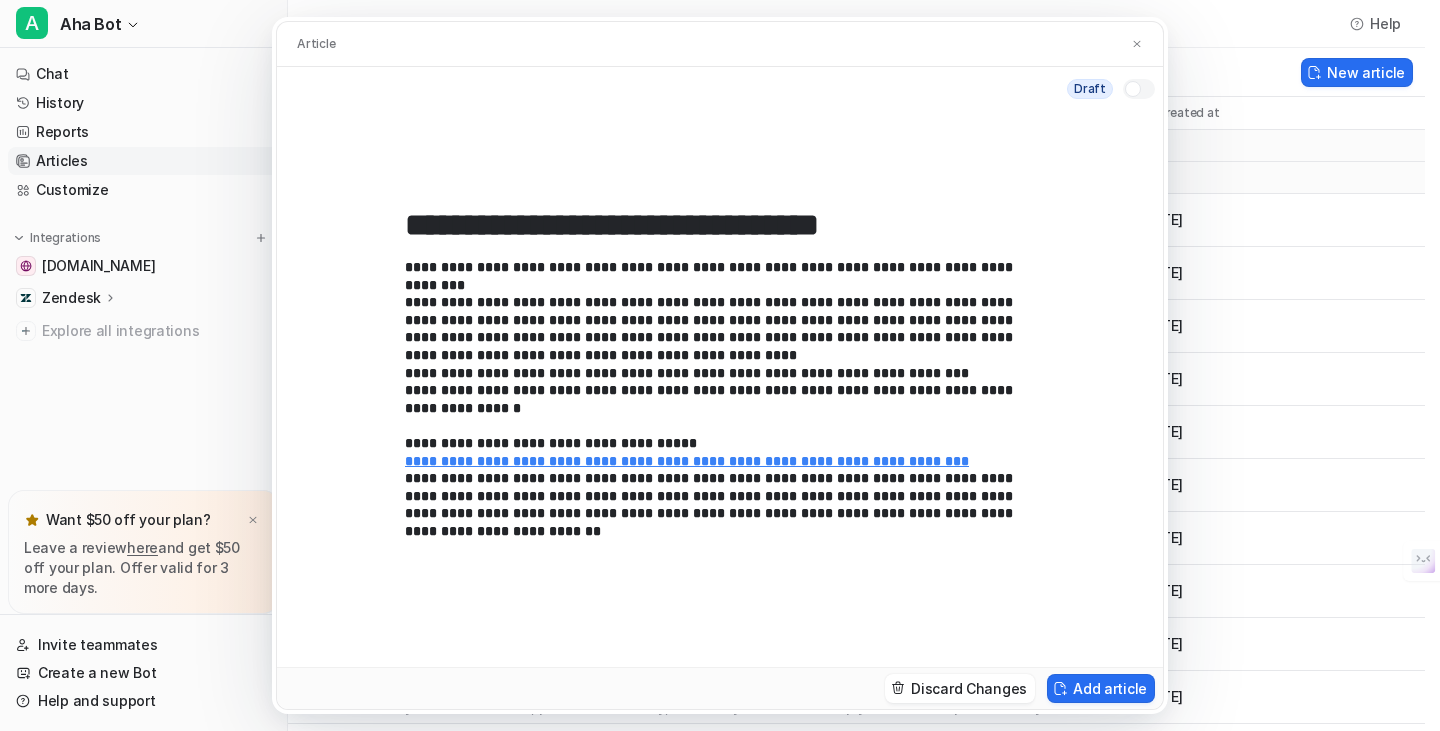 click at bounding box center [1139, 89] 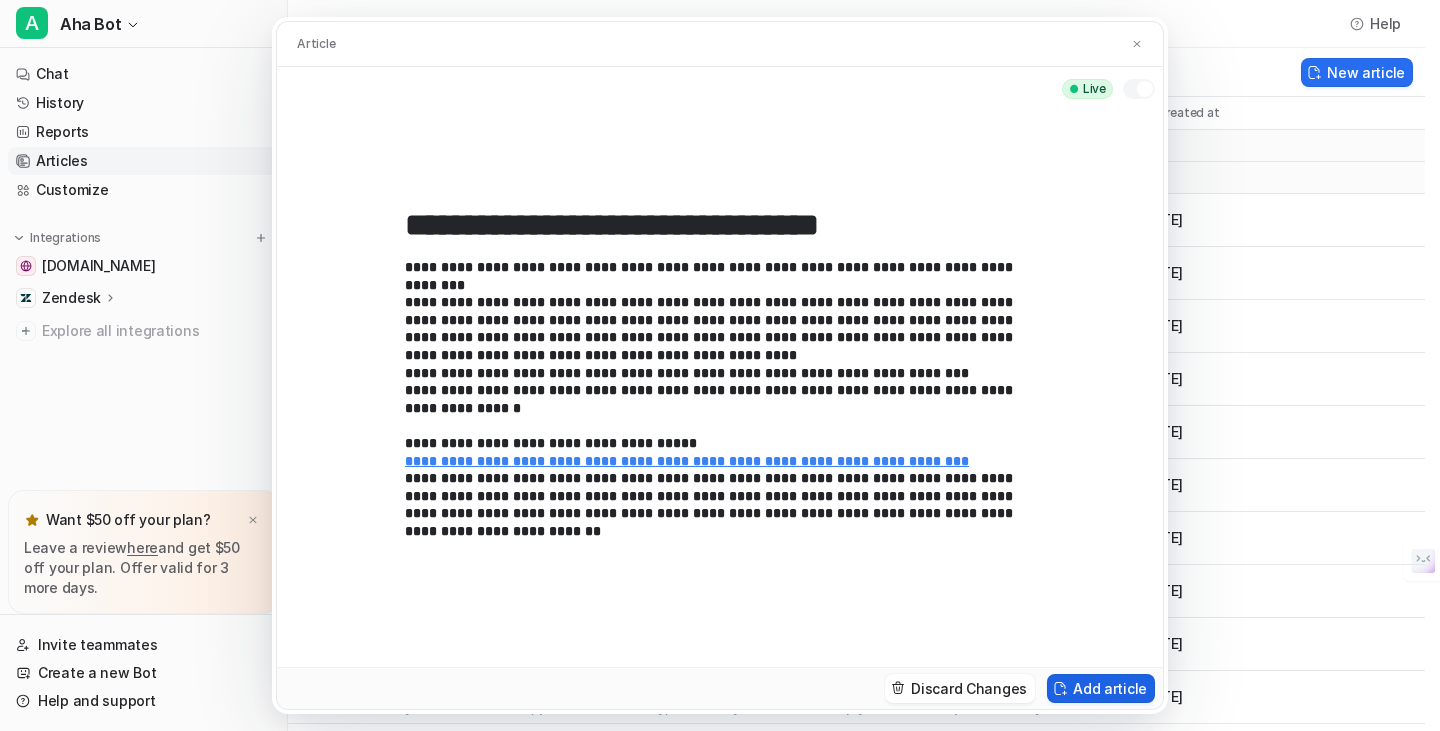 click at bounding box center (1060, 688) 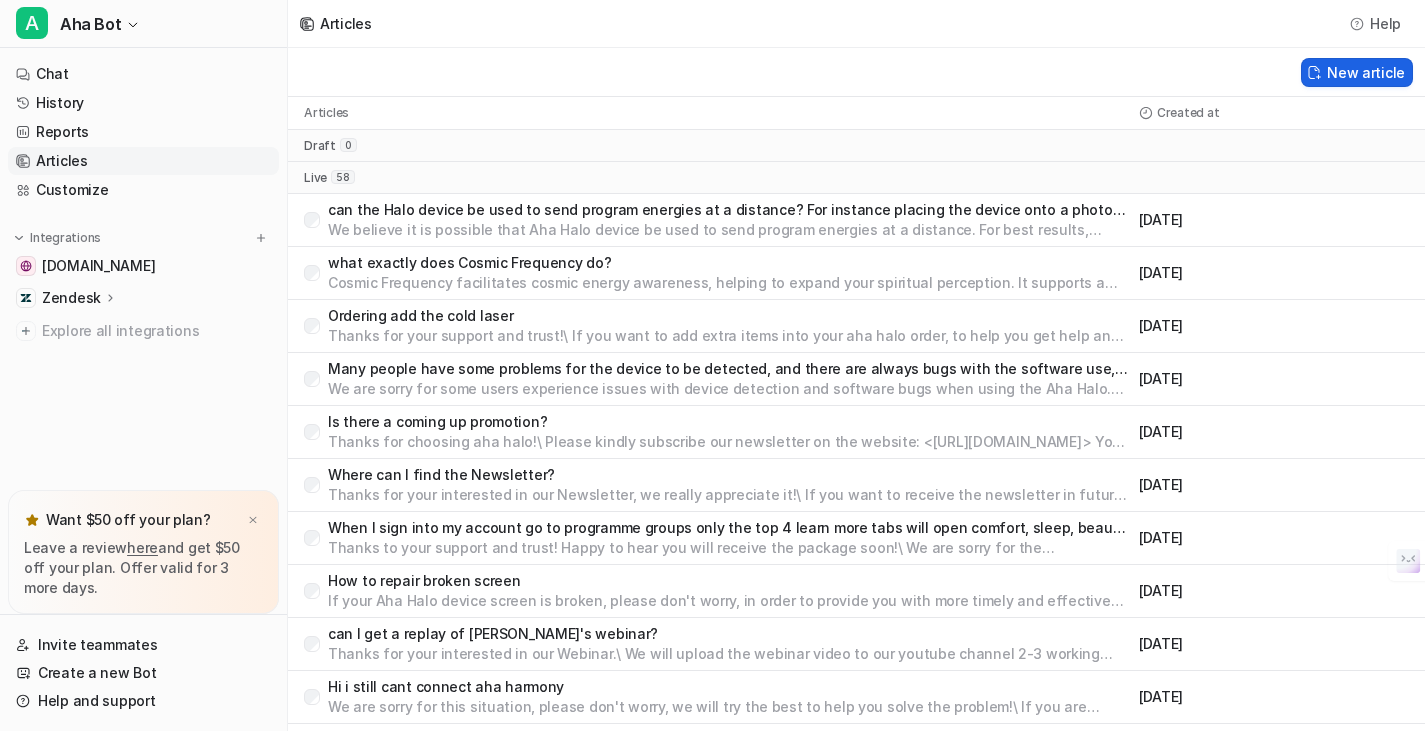 click on "New article" at bounding box center (1357, 72) 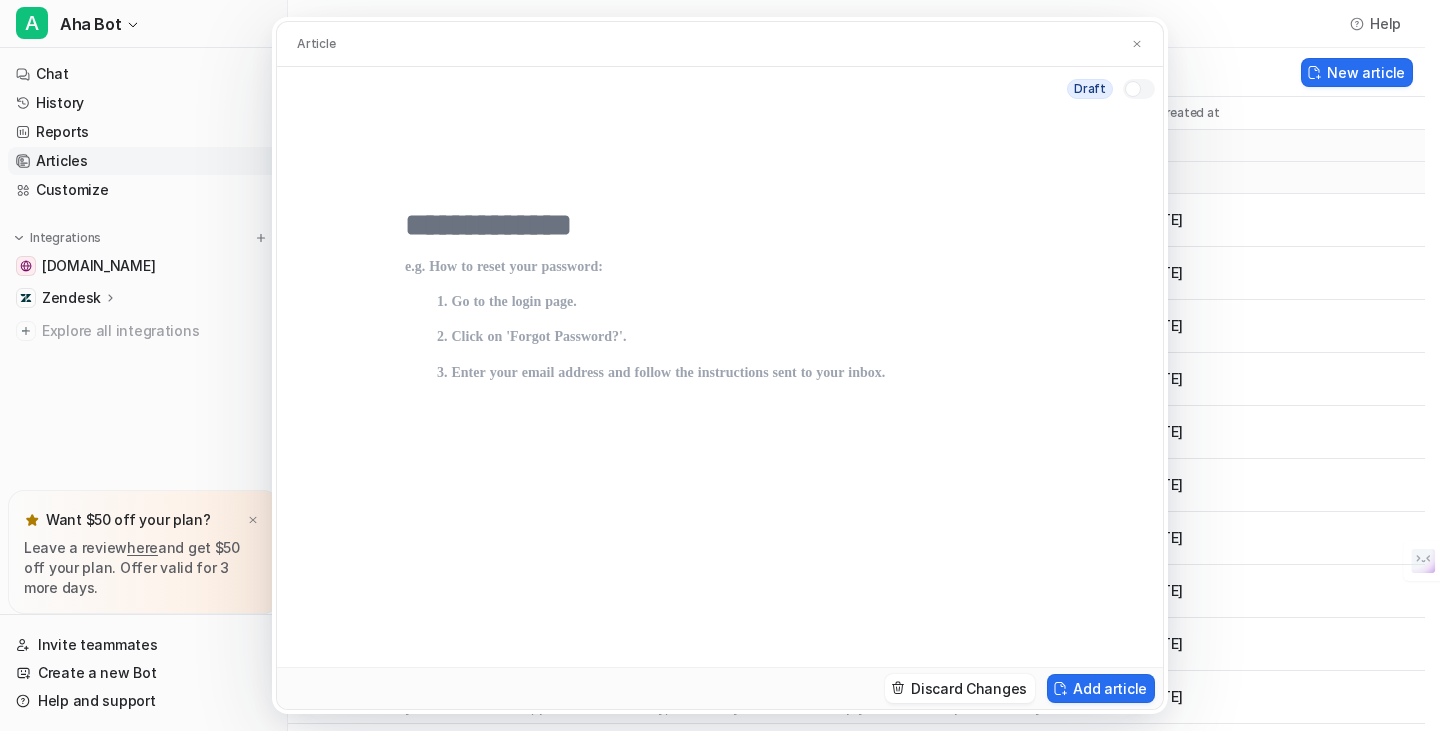 click at bounding box center [720, 225] 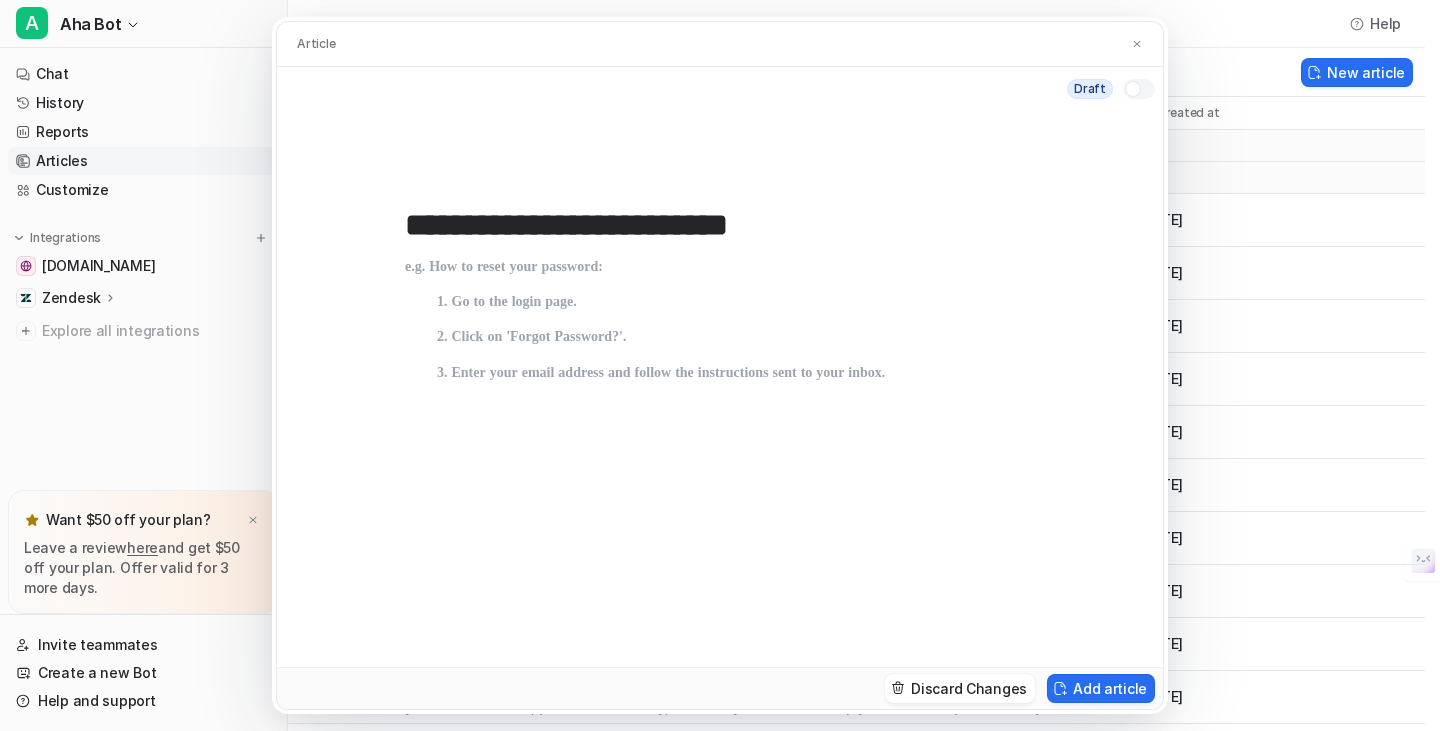 type on "**********" 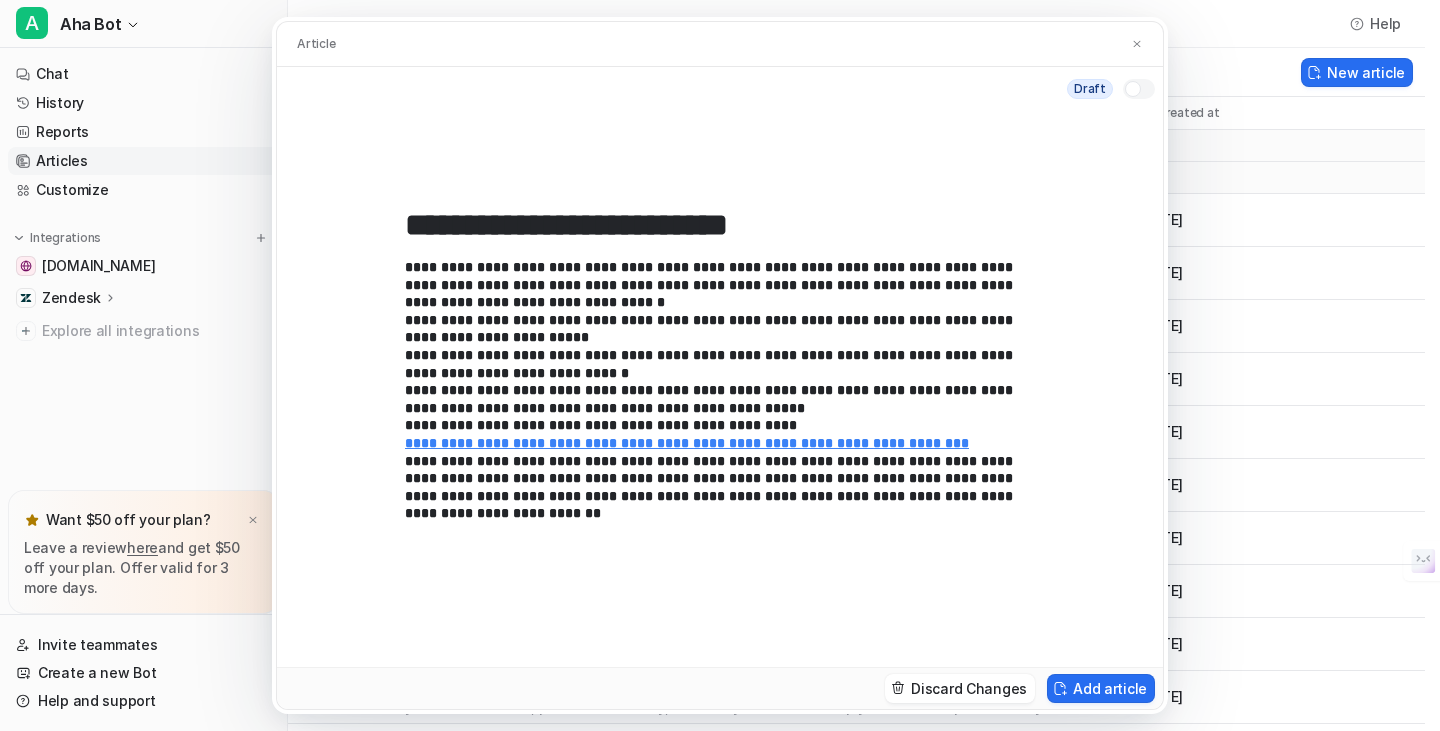 click at bounding box center [1133, 89] 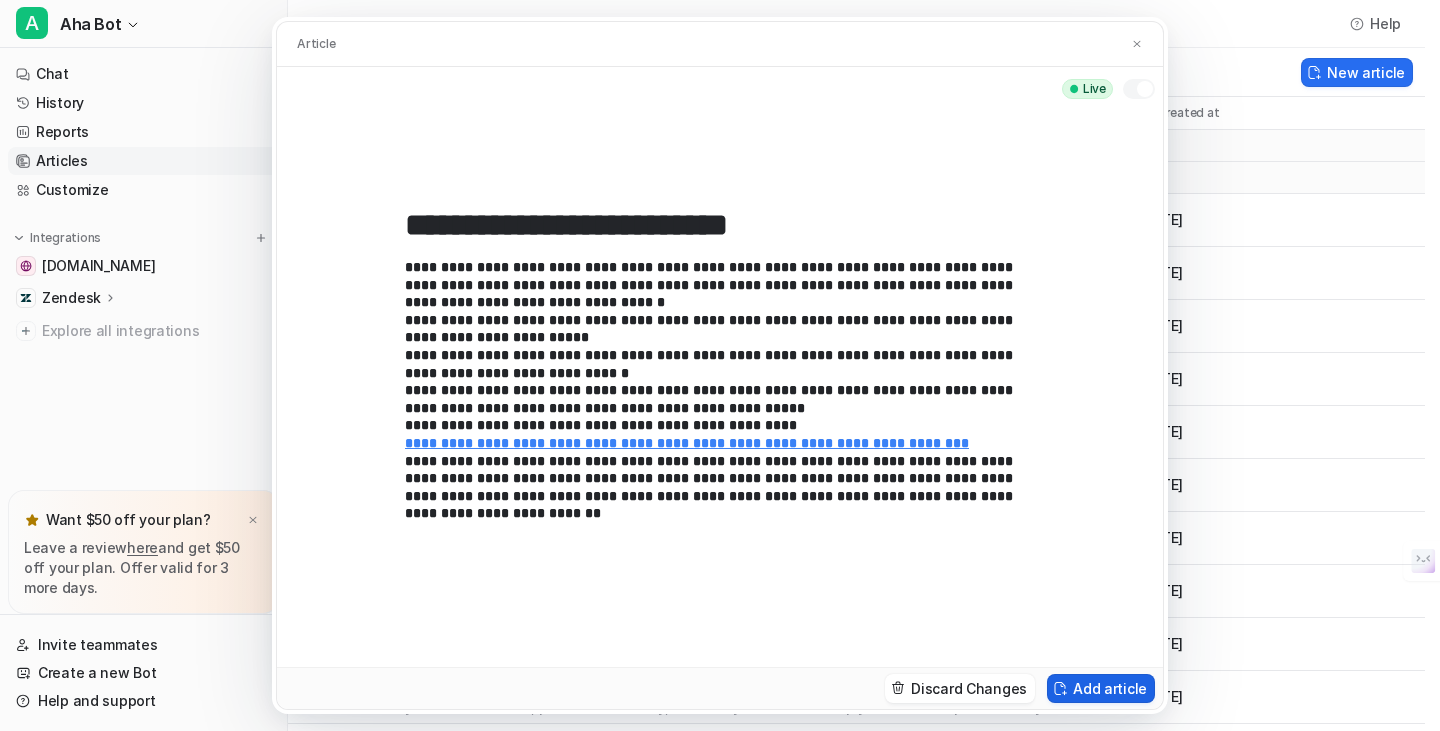 click on "Add article" at bounding box center [1101, 688] 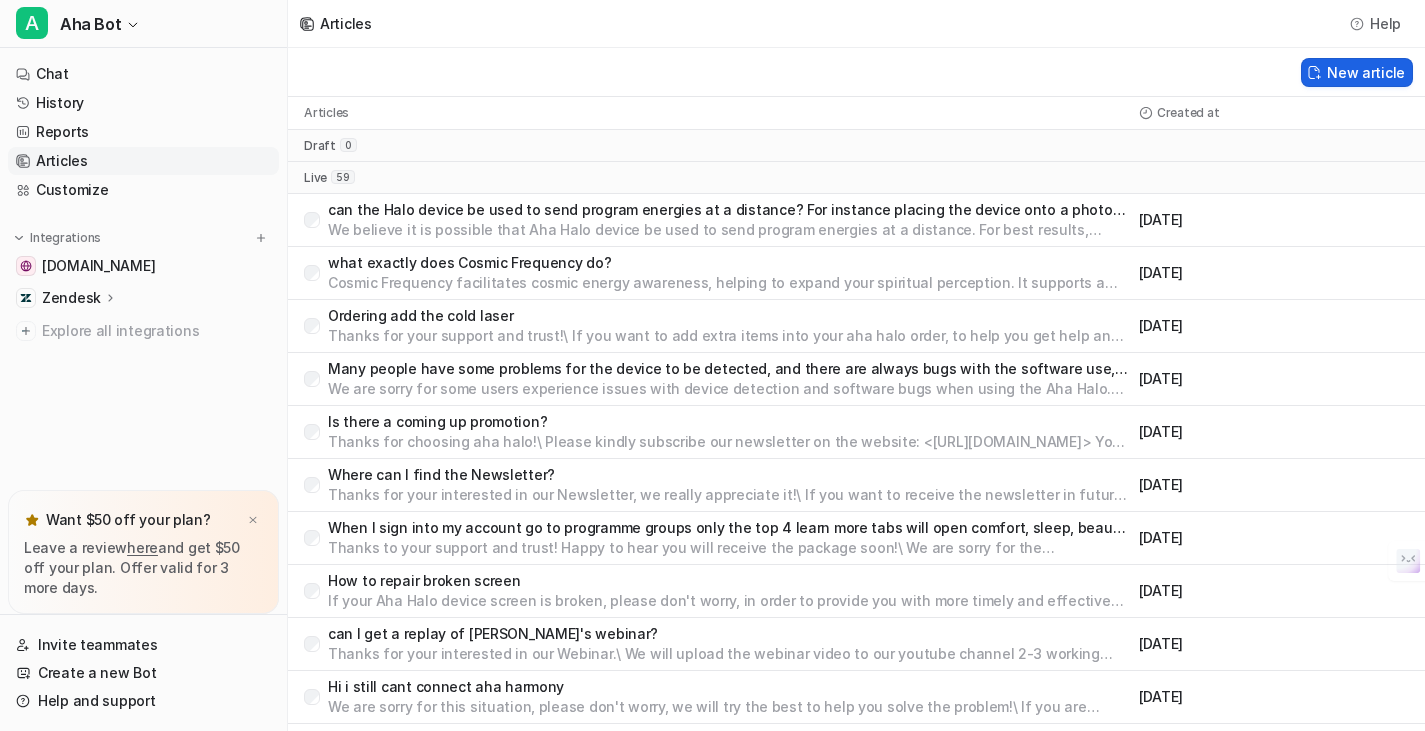 click on "New article" at bounding box center [1357, 72] 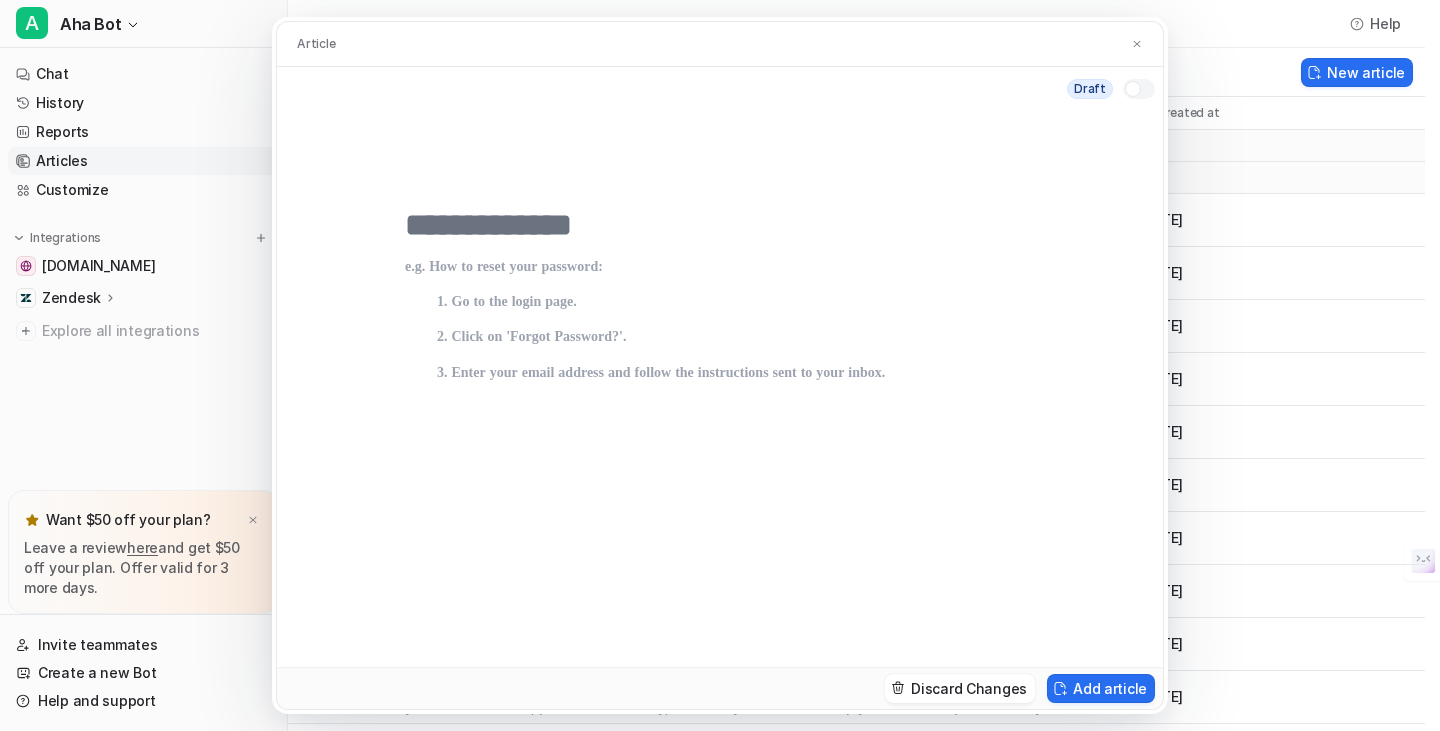 click at bounding box center (720, 225) 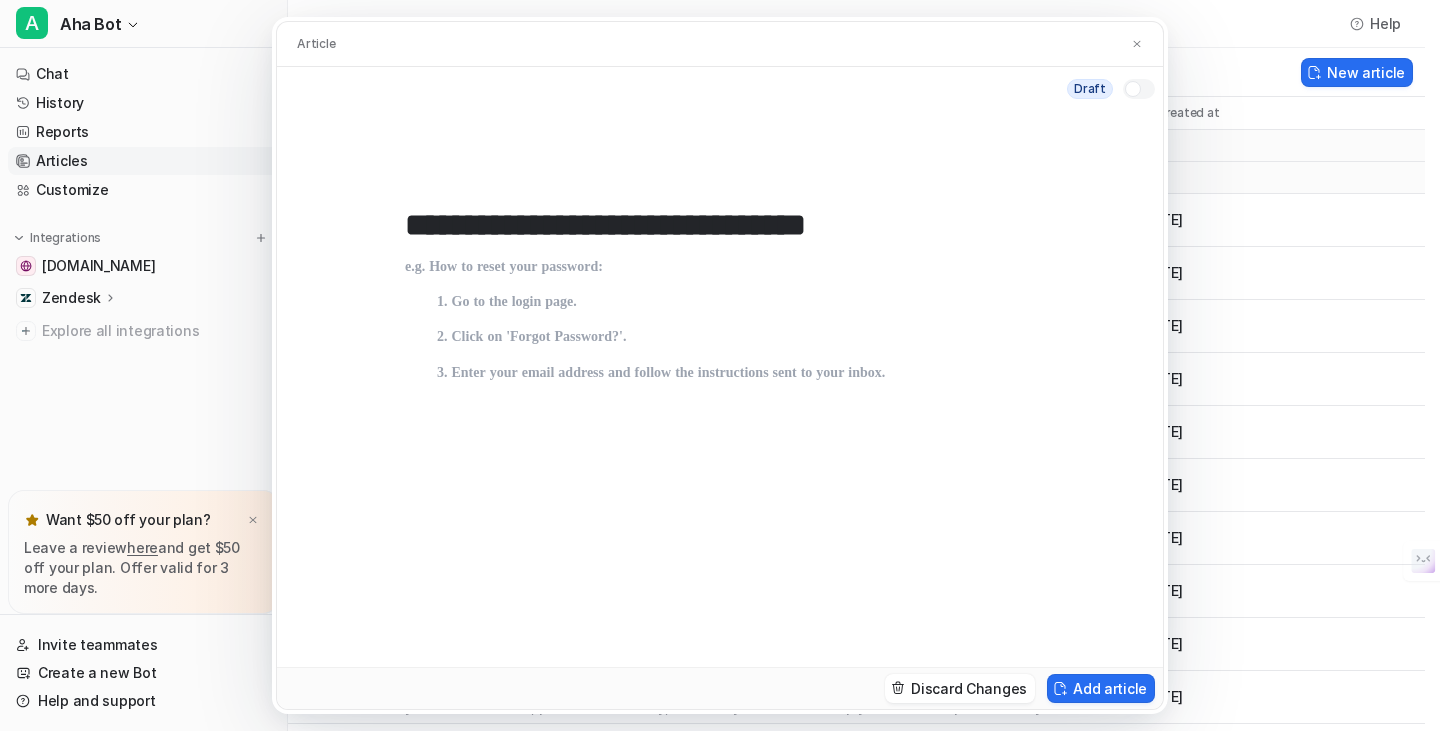 type on "**********" 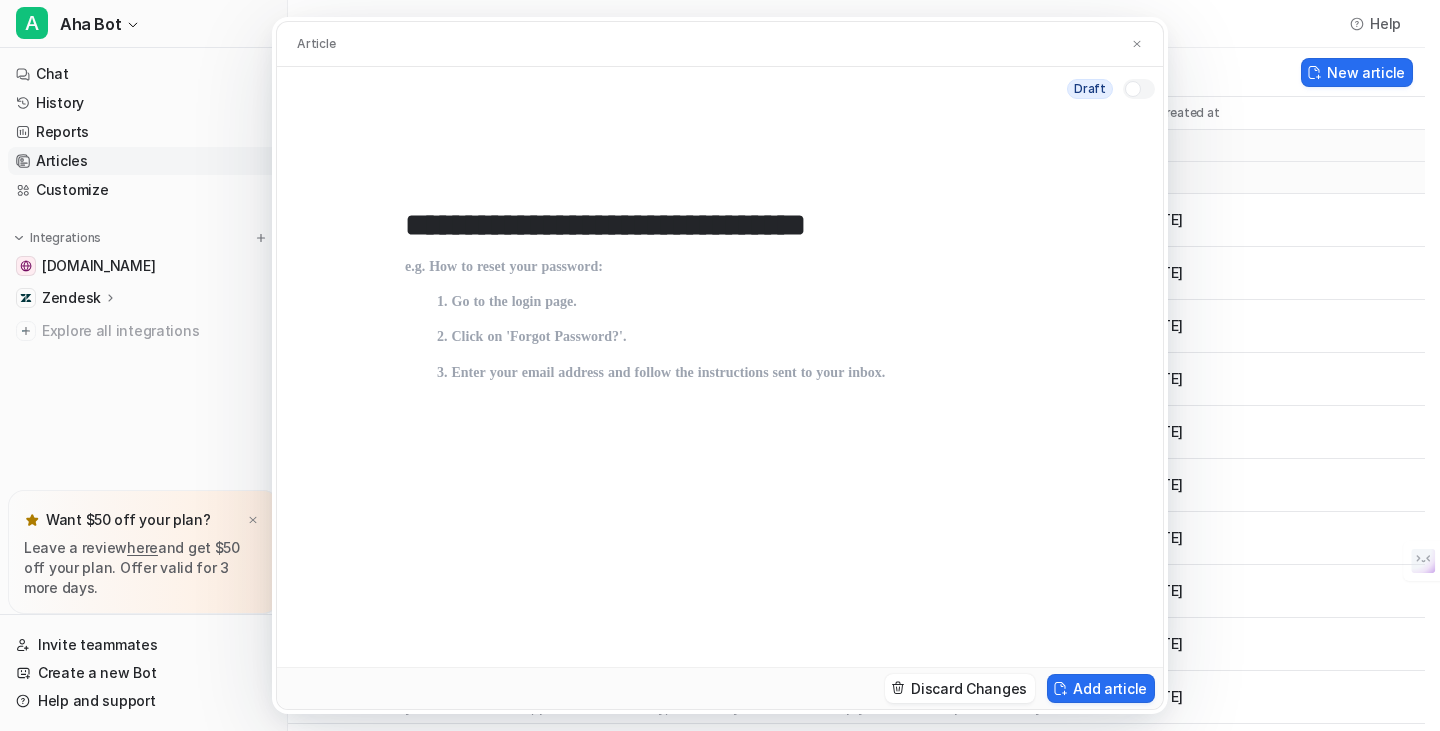 click at bounding box center (720, 443) 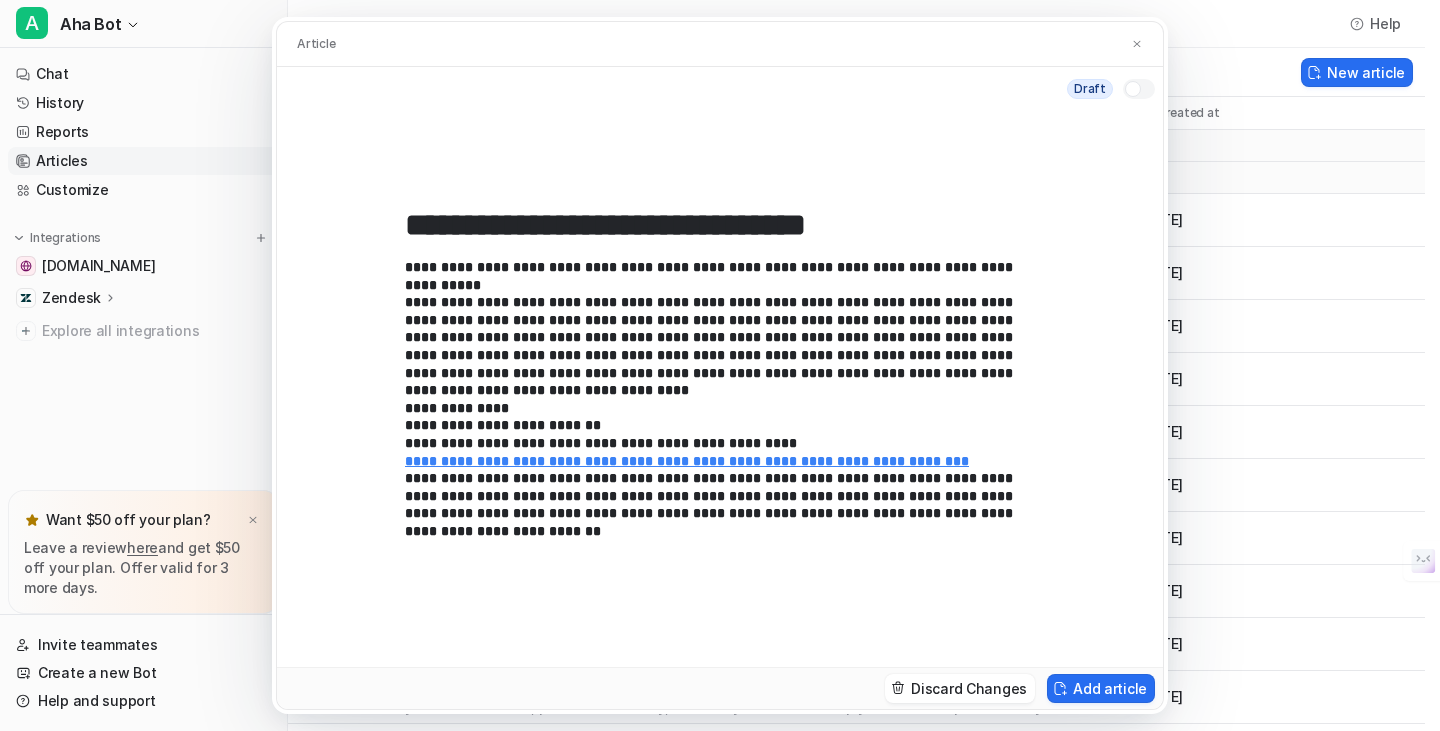 click at bounding box center [1133, 89] 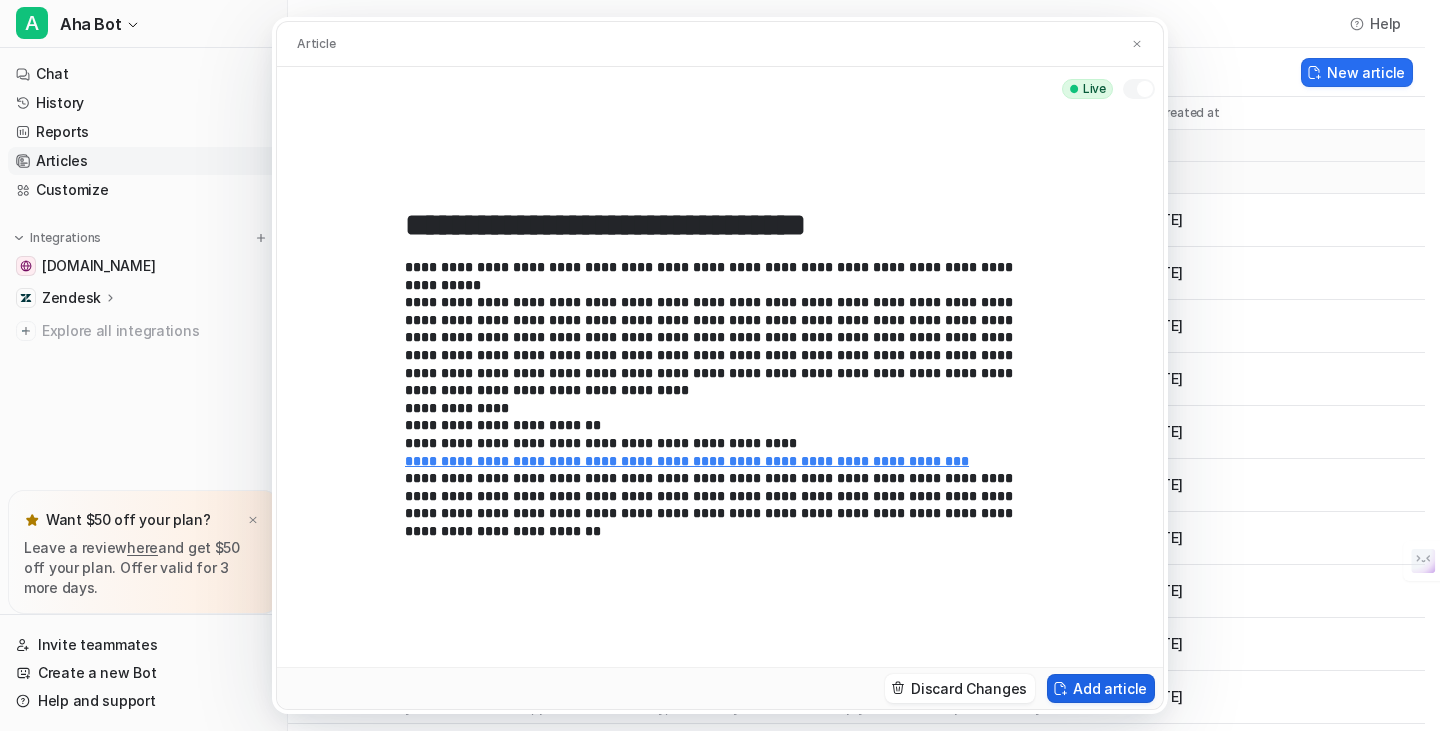 click on "Add article" at bounding box center [1101, 688] 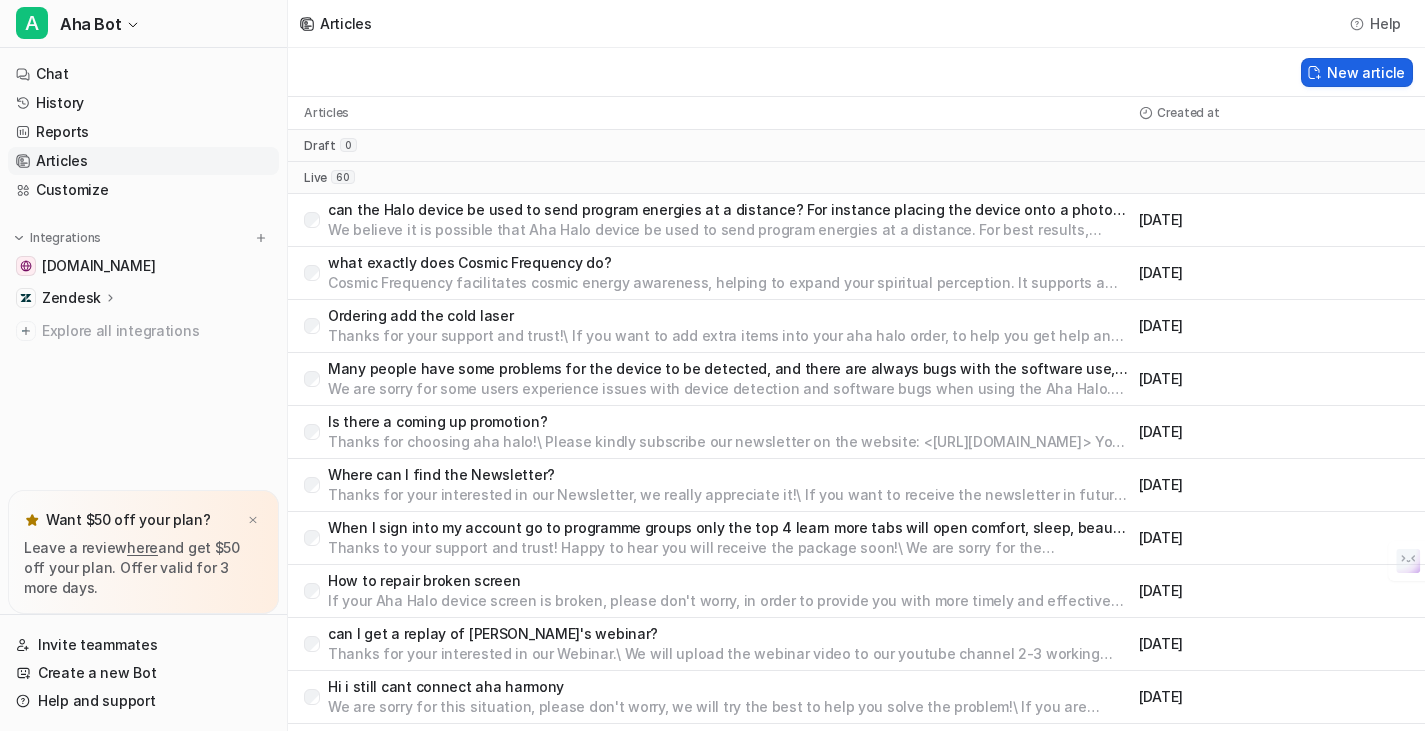 click on "New article" at bounding box center [1357, 72] 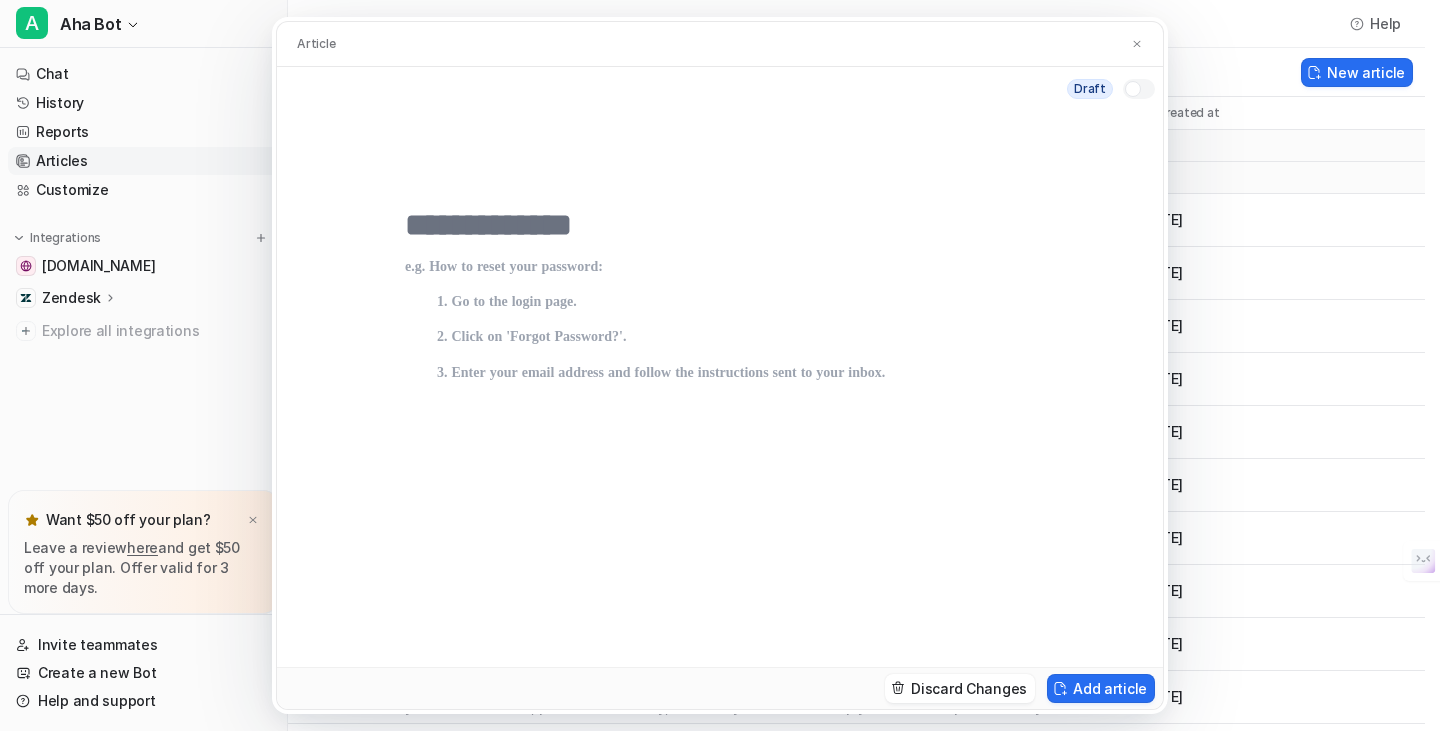click at bounding box center (720, 225) 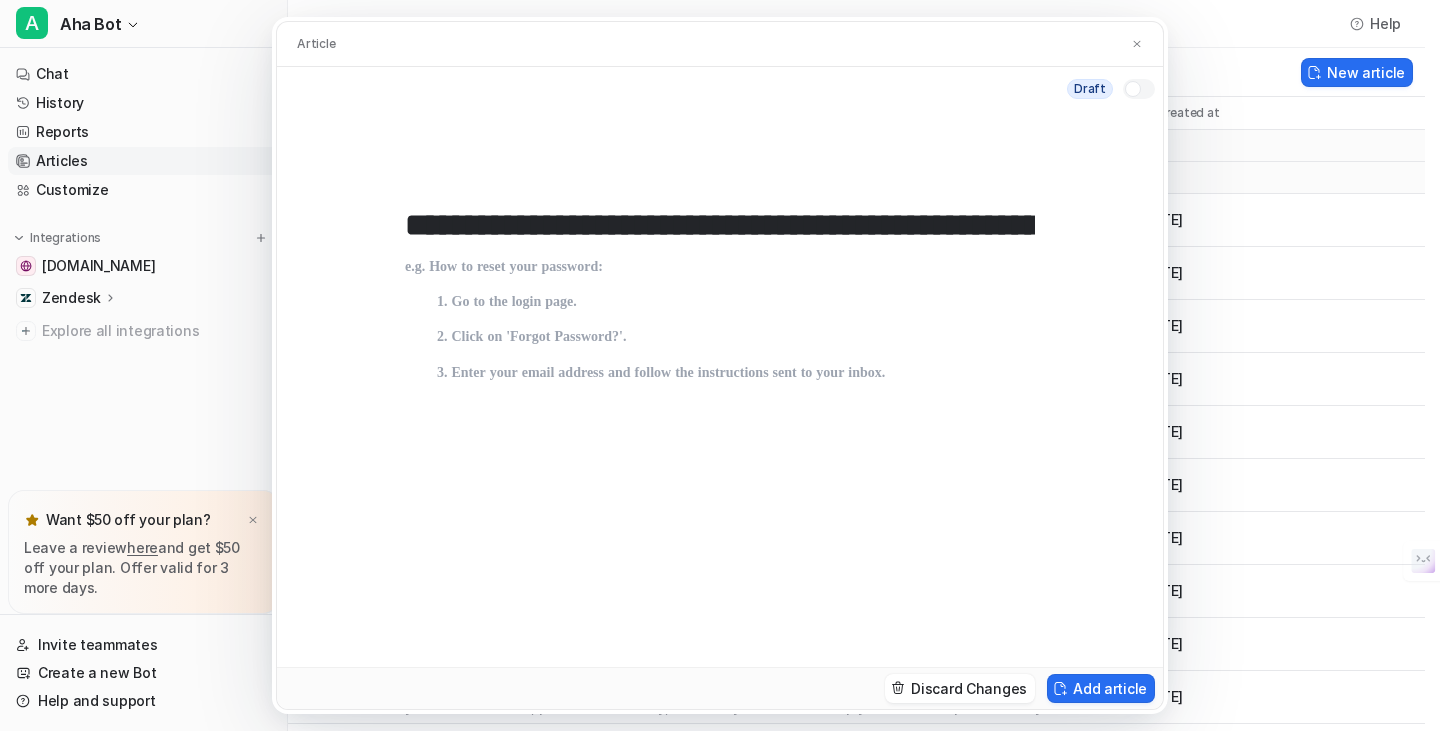 scroll, scrollTop: 0, scrollLeft: 153, axis: horizontal 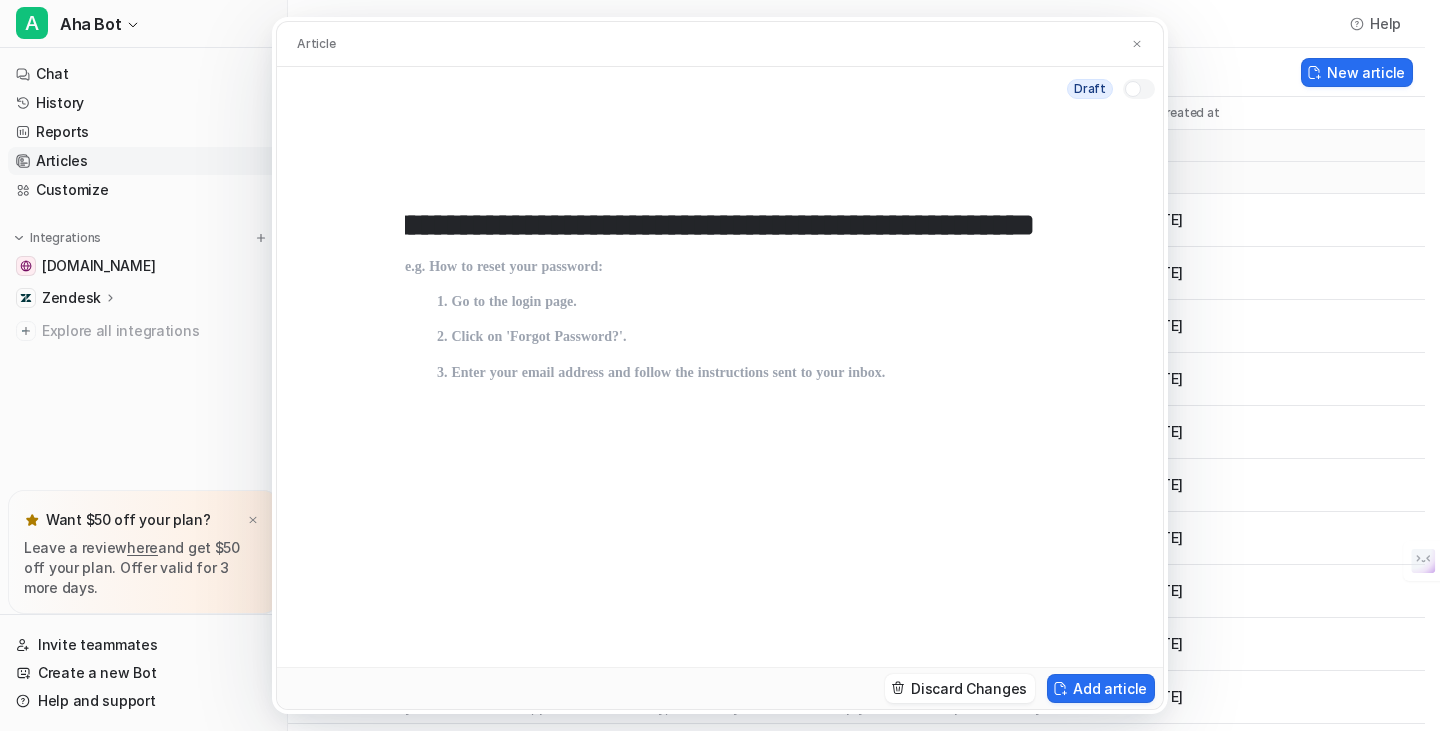 type on "**********" 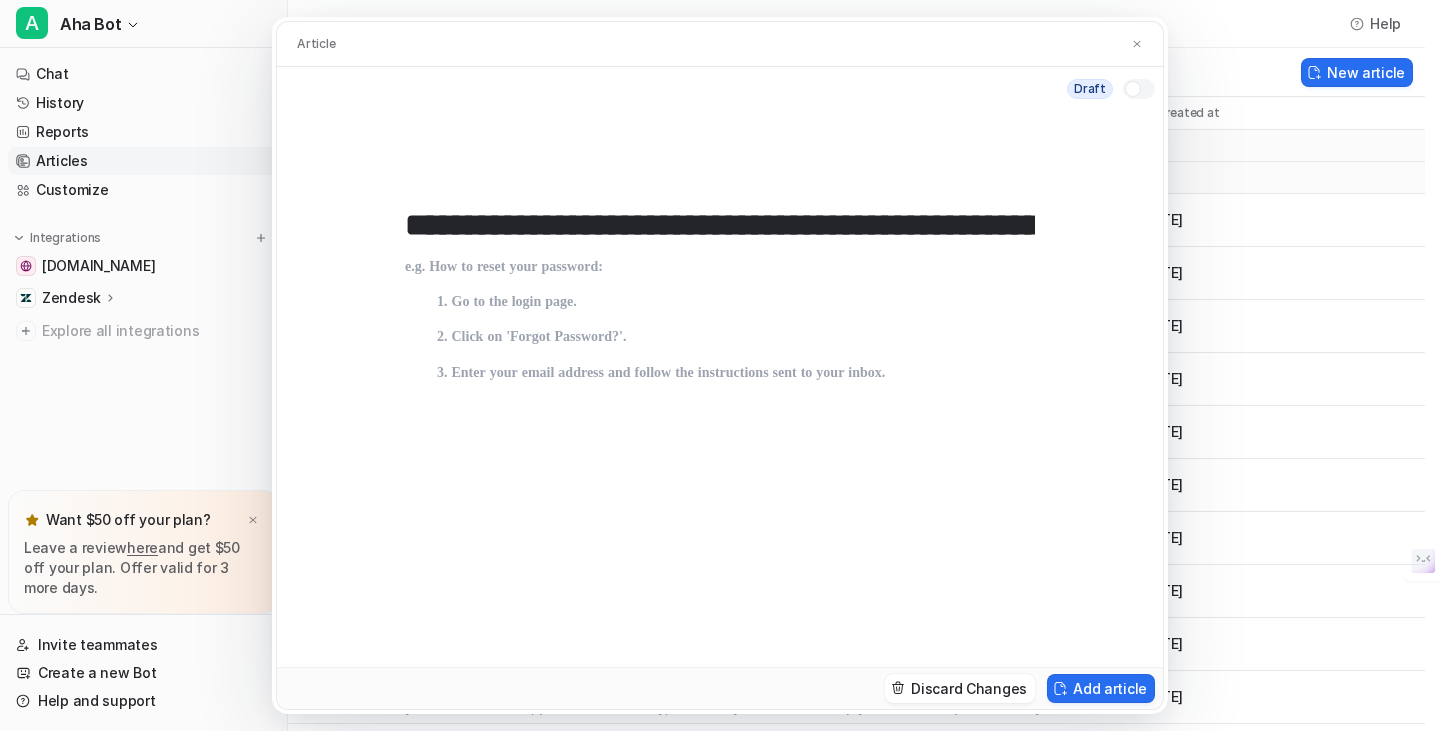click at bounding box center [720, 443] 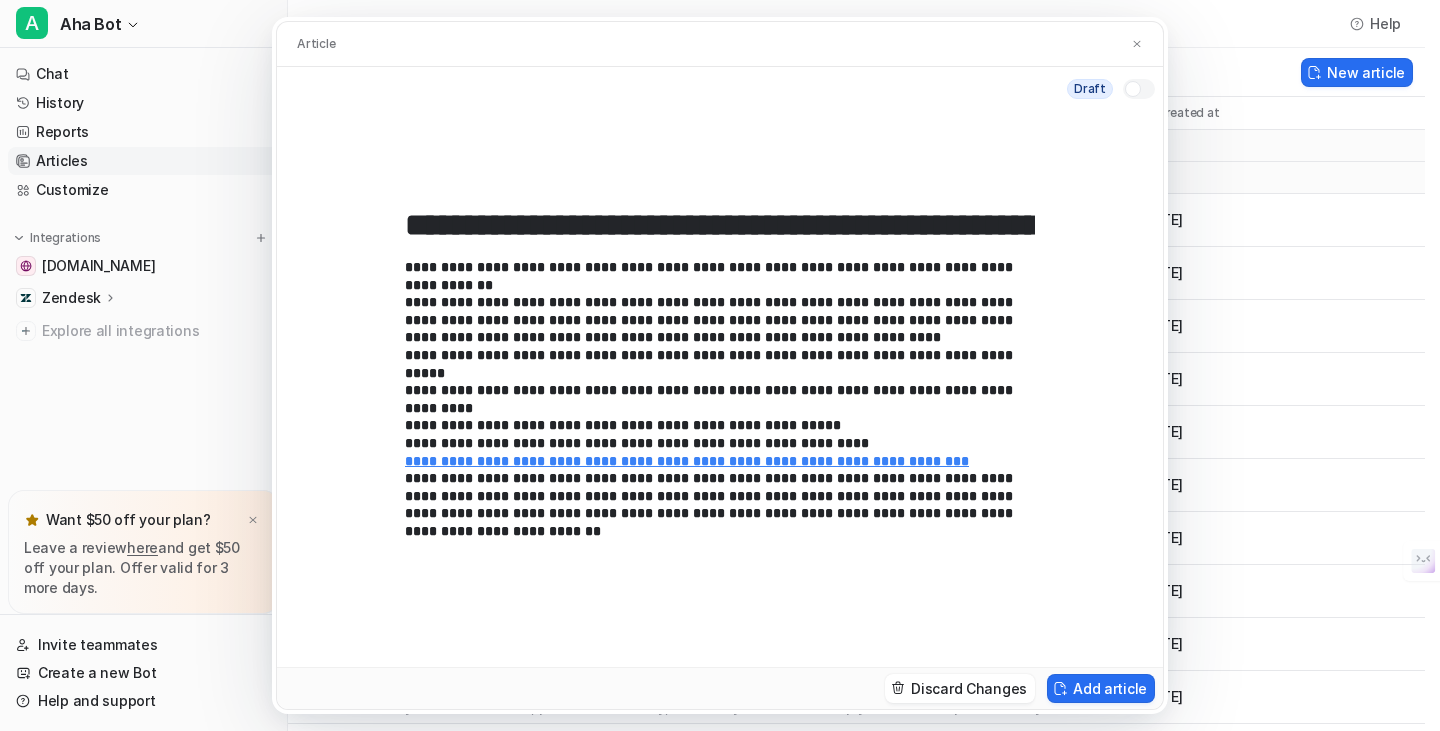 click at bounding box center (1133, 89) 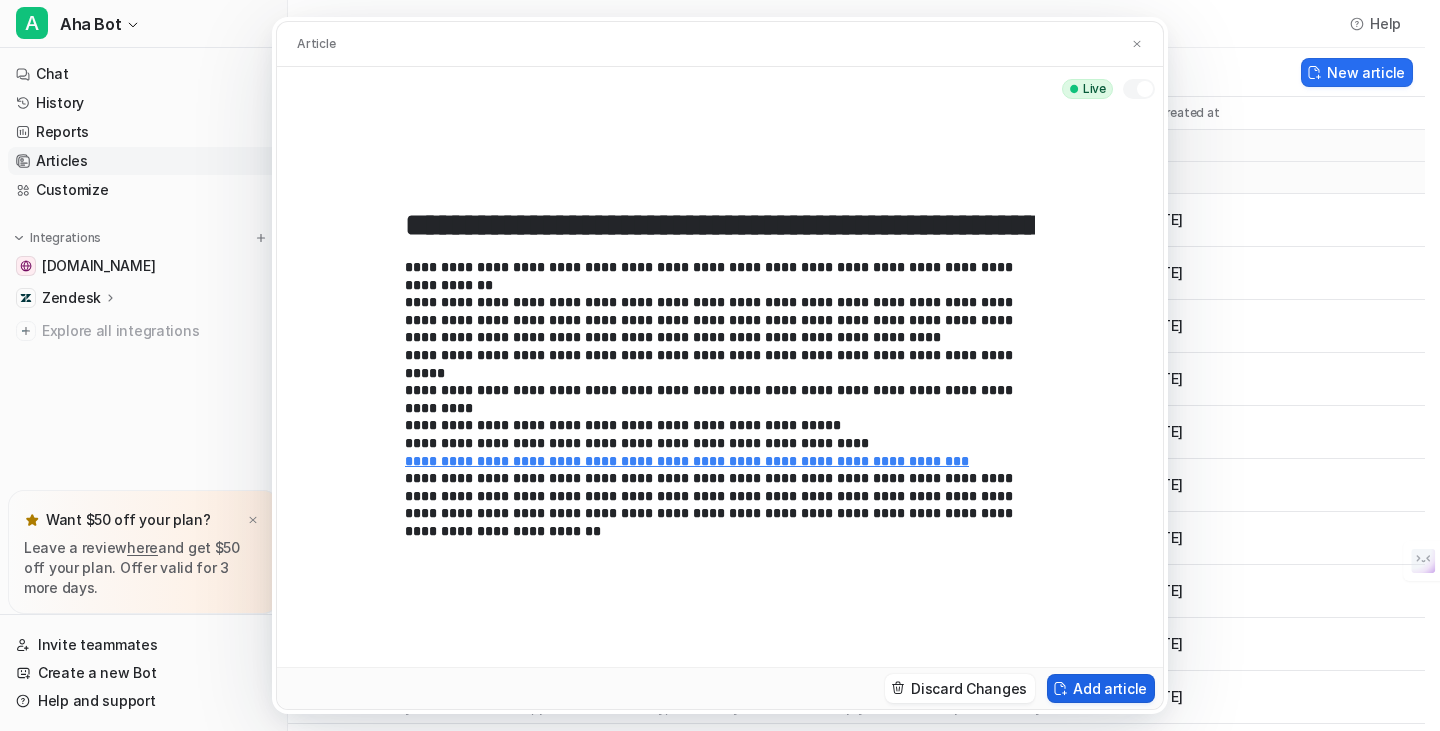 click on "Add article" at bounding box center (1101, 688) 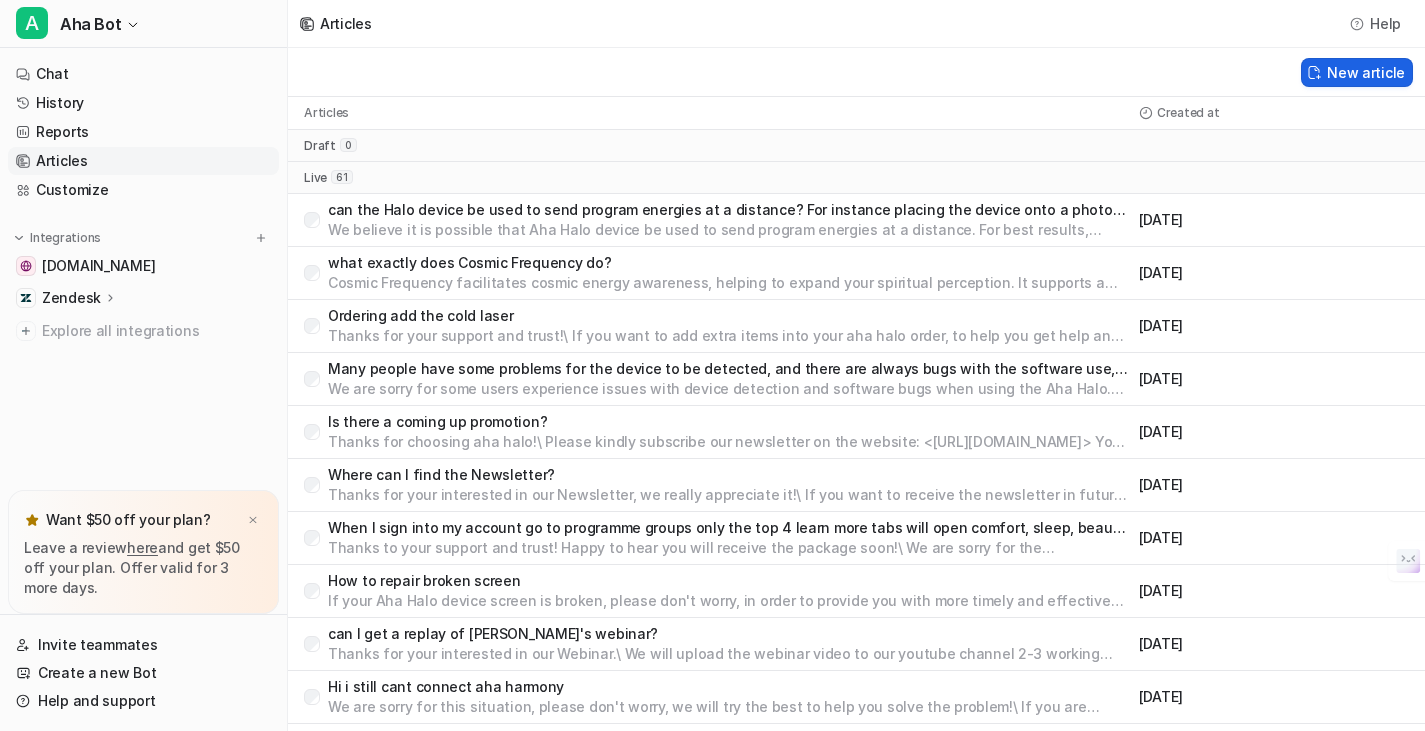 click on "New article" at bounding box center (1357, 72) 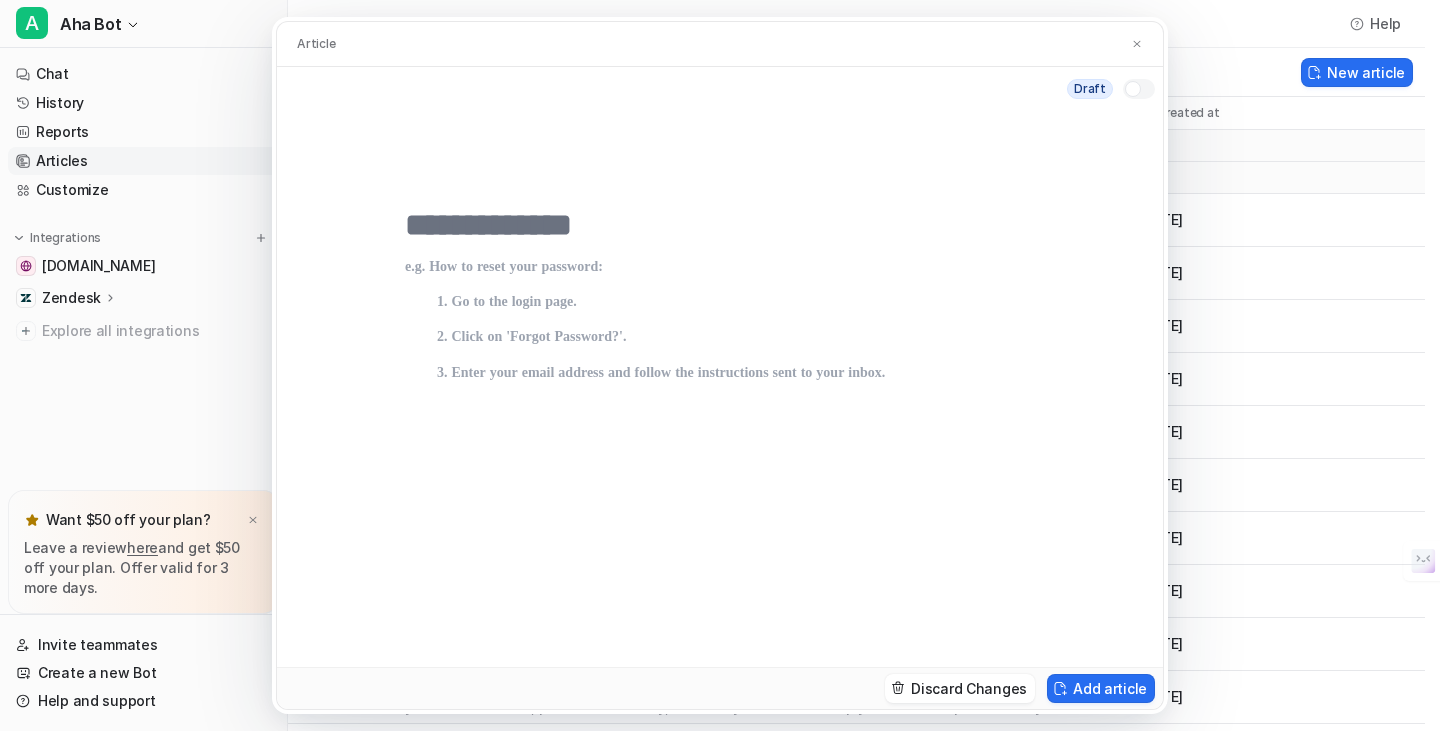 click at bounding box center [720, 225] 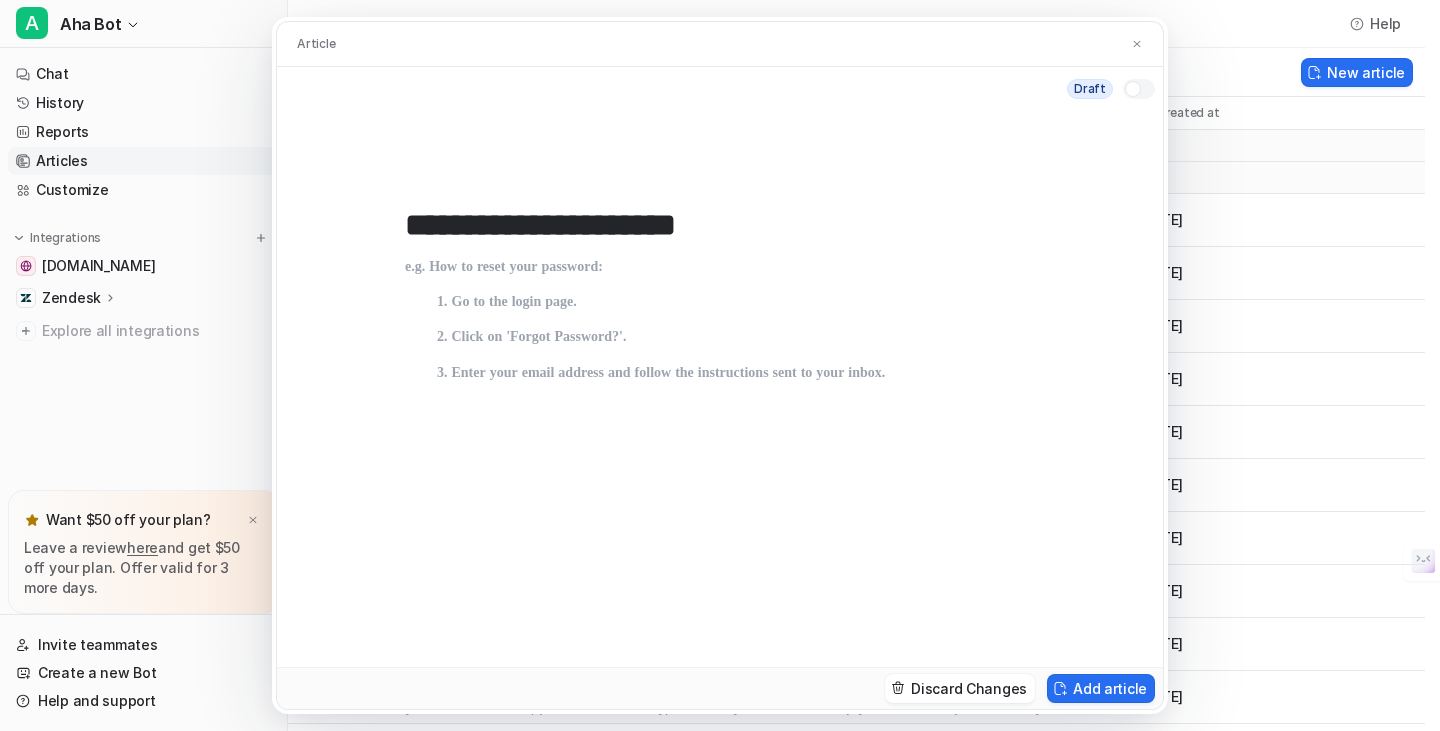 type on "**********" 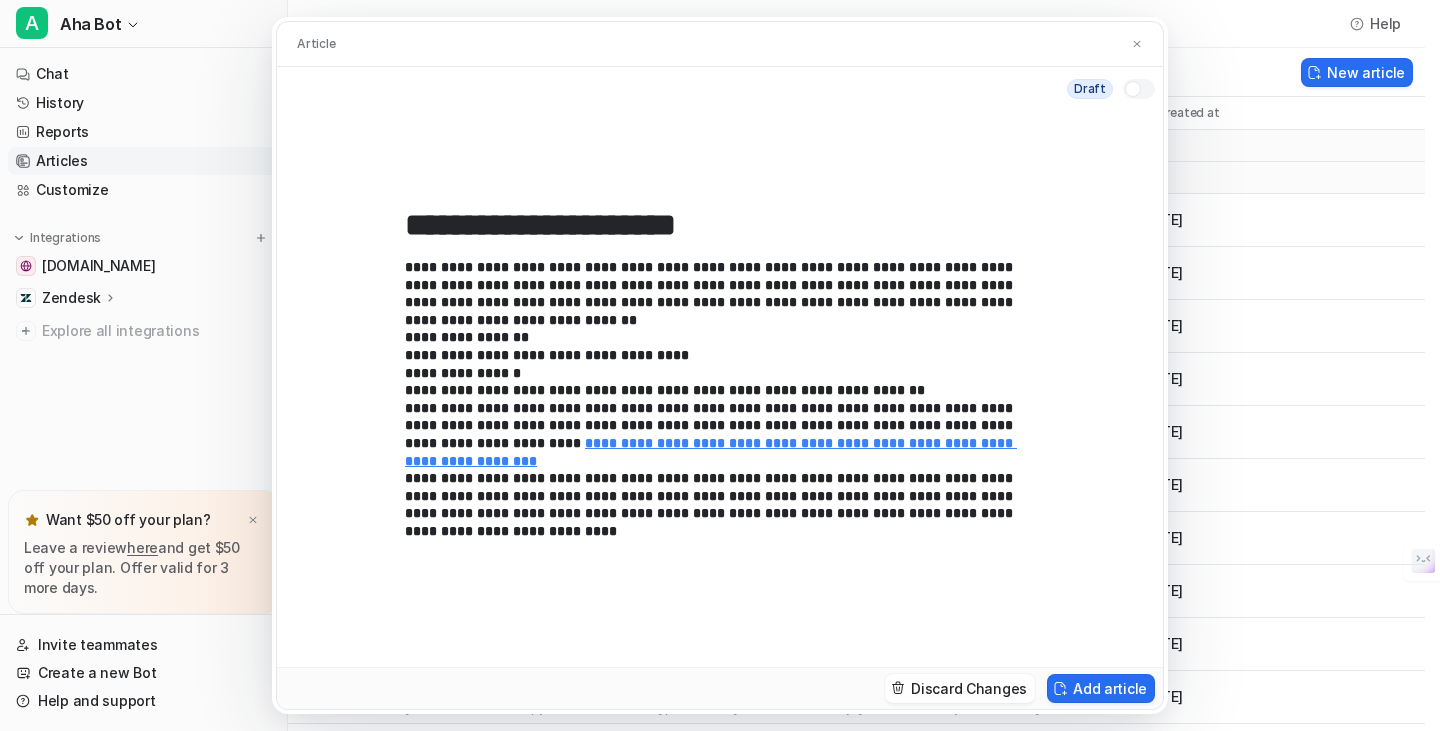 click at bounding box center (1133, 89) 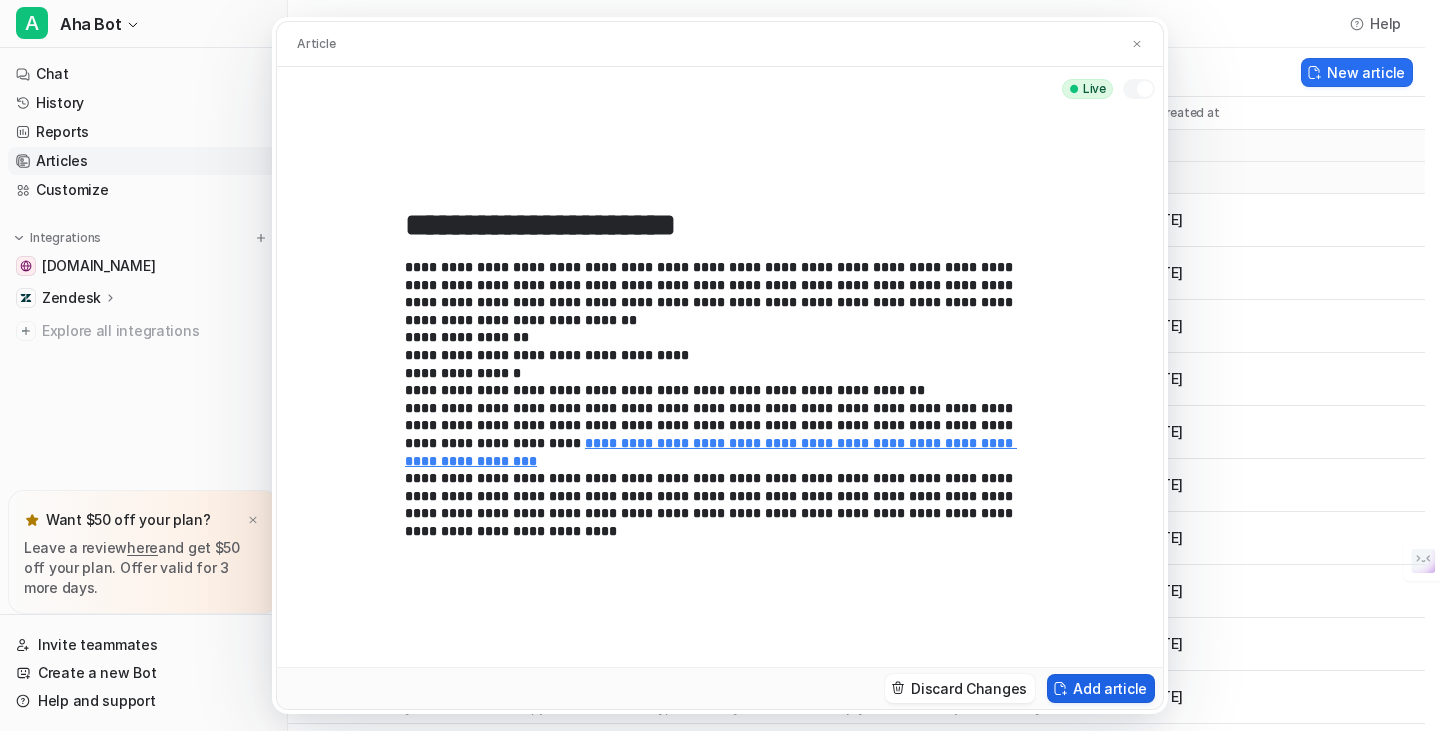 click on "Add article" at bounding box center [1101, 688] 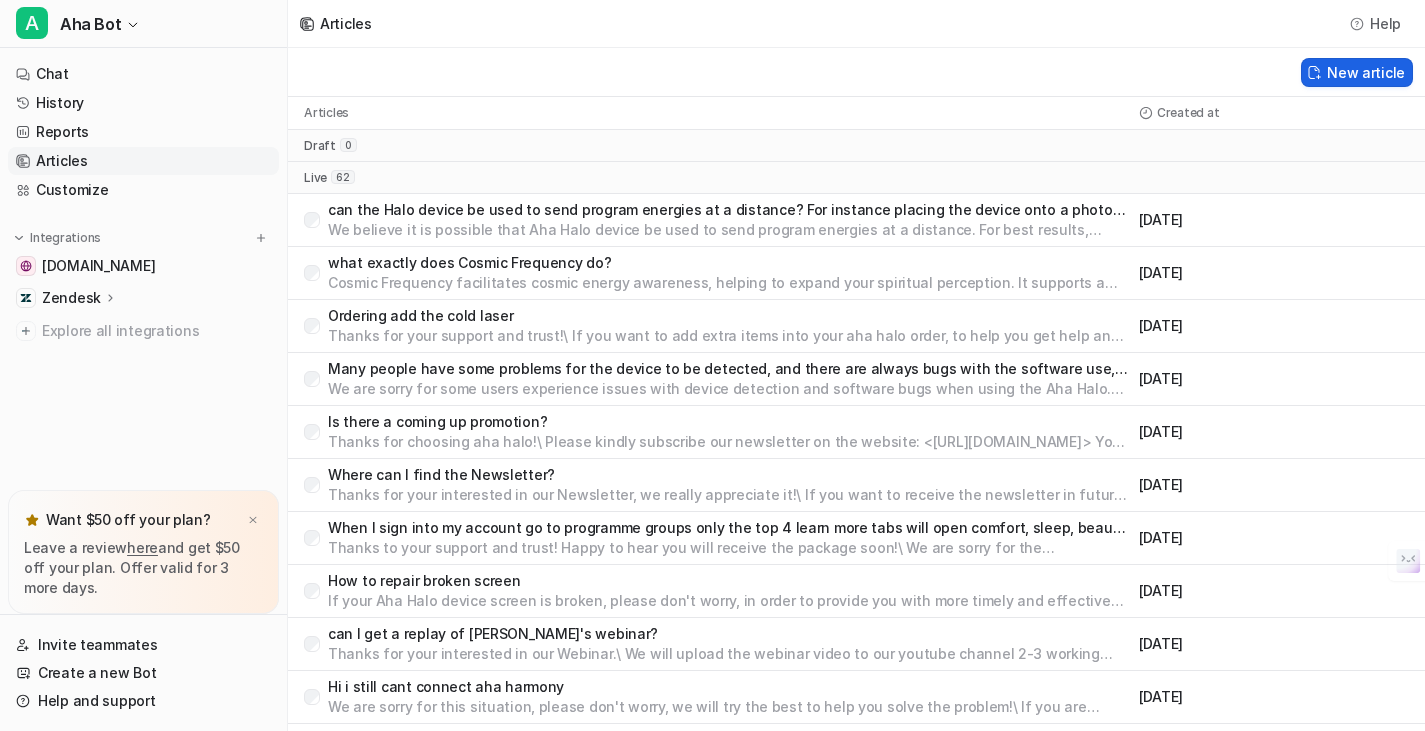 click on "New article" at bounding box center (1357, 72) 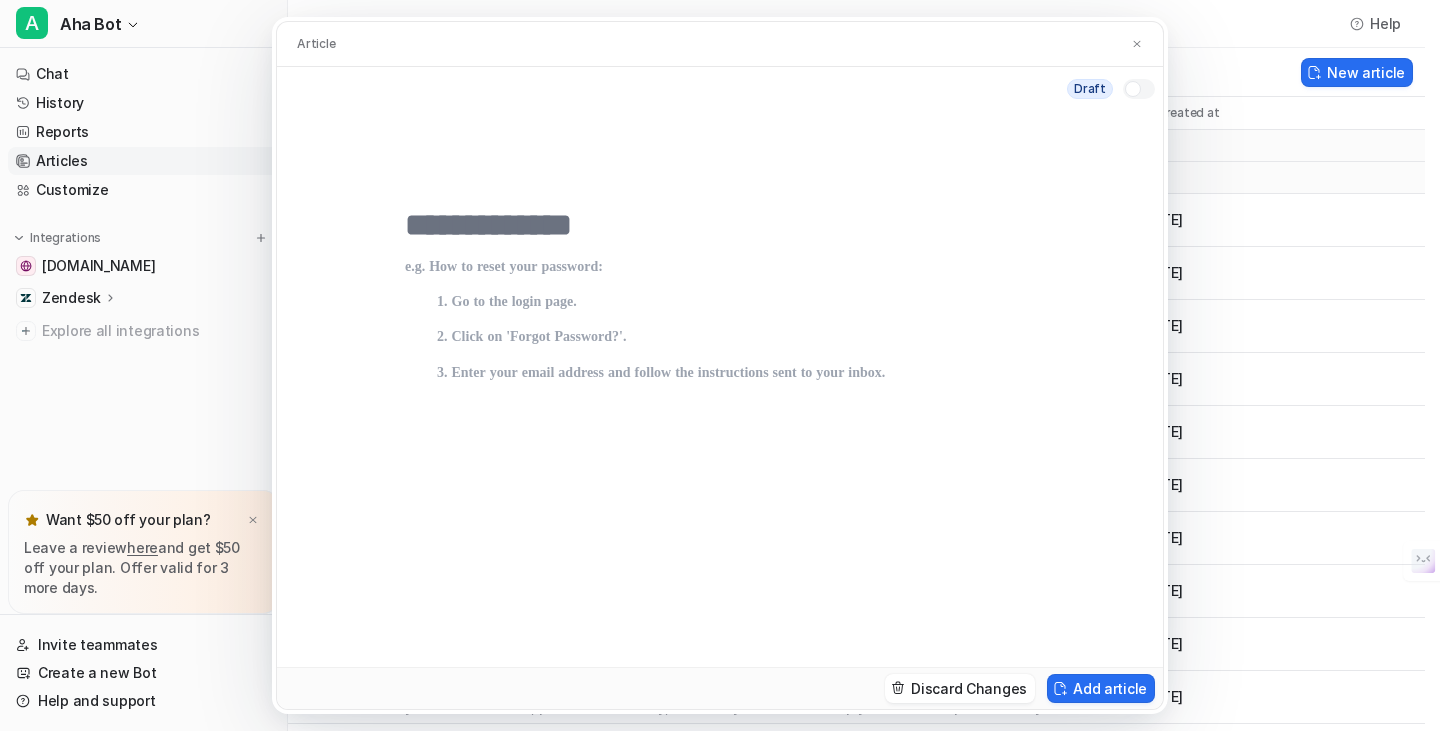 click at bounding box center [720, 225] 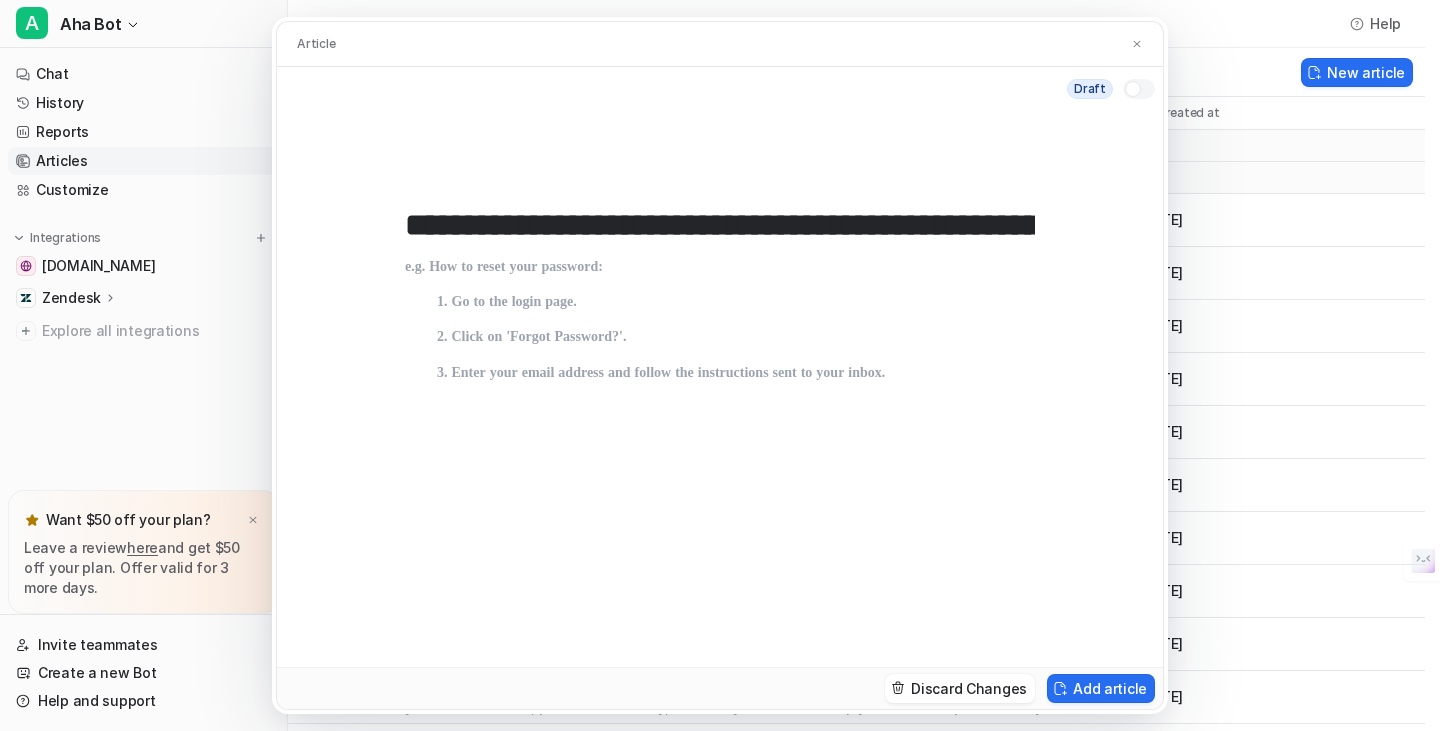 scroll, scrollTop: 0, scrollLeft: 225, axis: horizontal 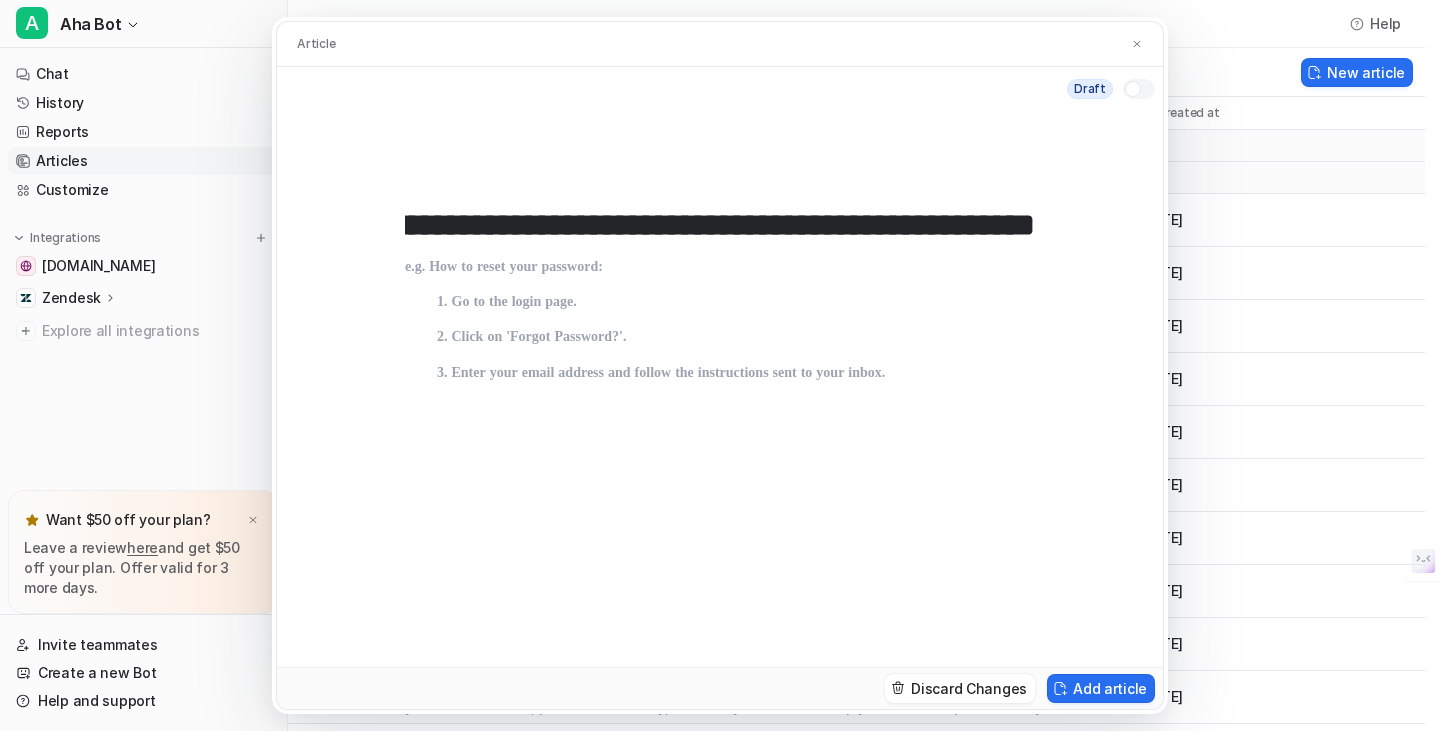 type on "**********" 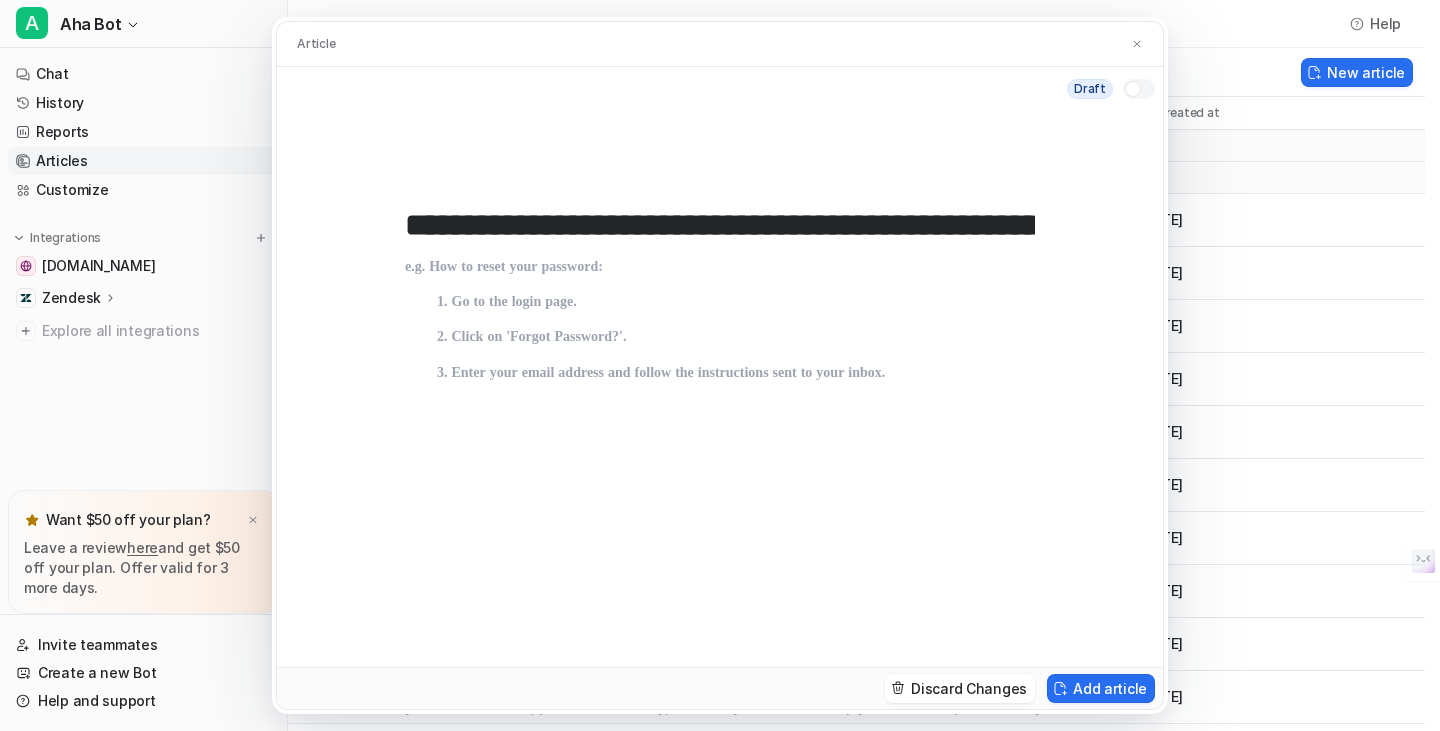 click at bounding box center (720, 443) 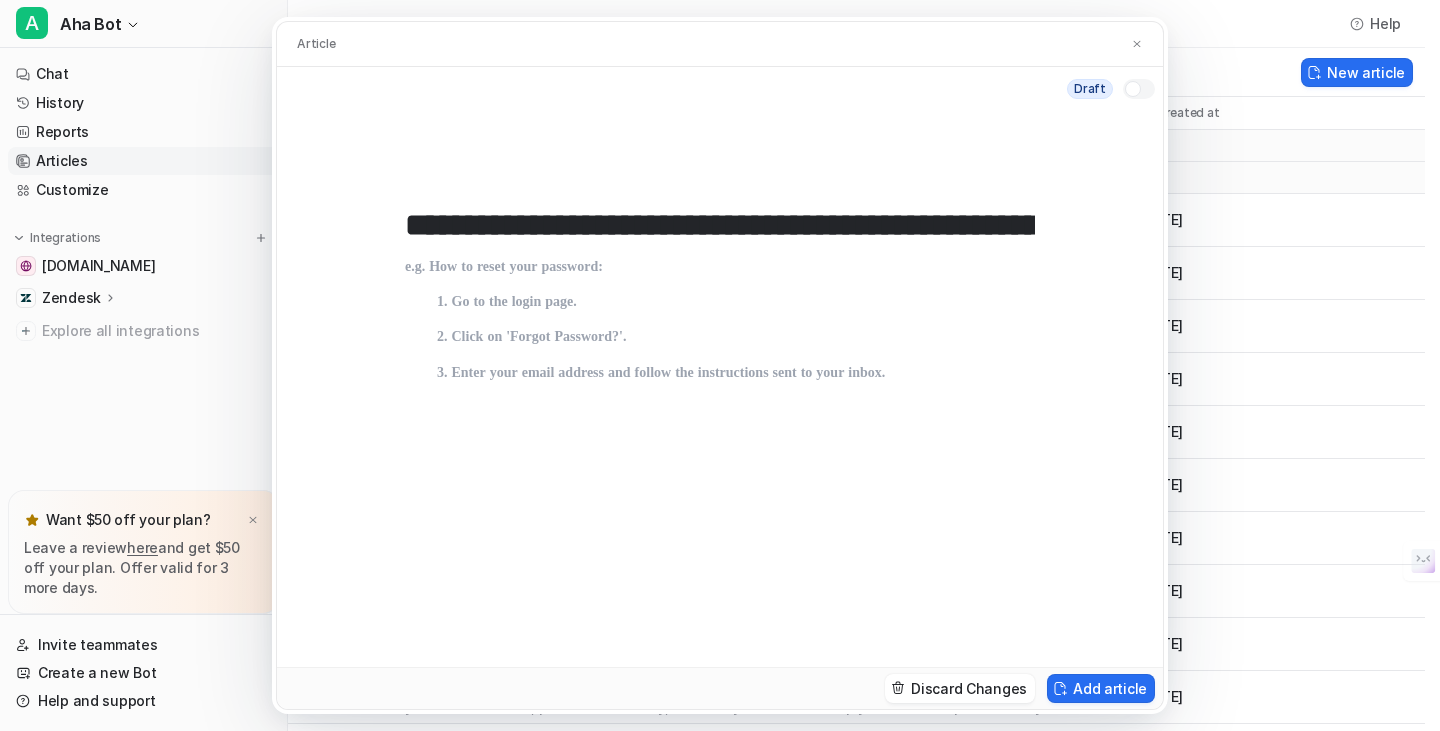 click at bounding box center [720, 443] 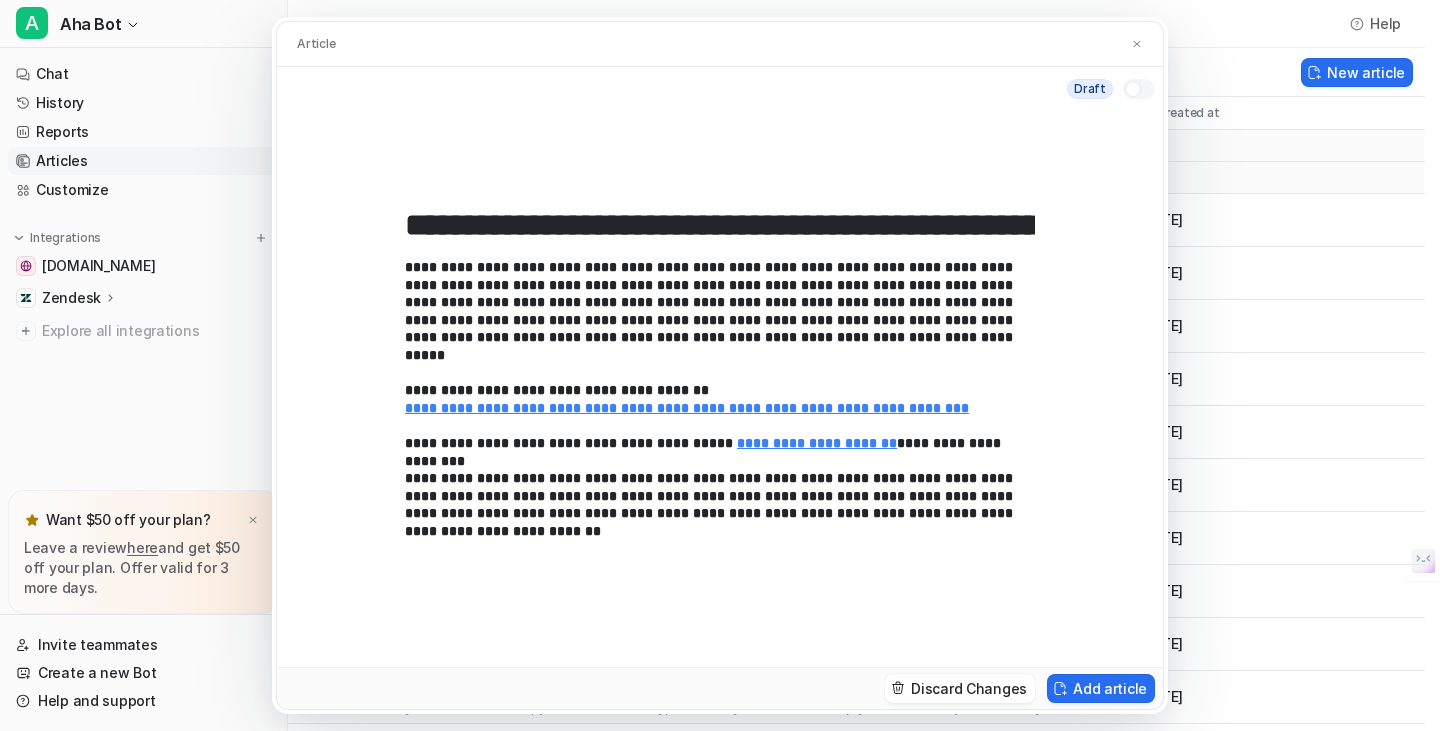 drag, startPoint x: 1129, startPoint y: 85, endPoint x: 1131, endPoint y: 106, distance: 21.095022 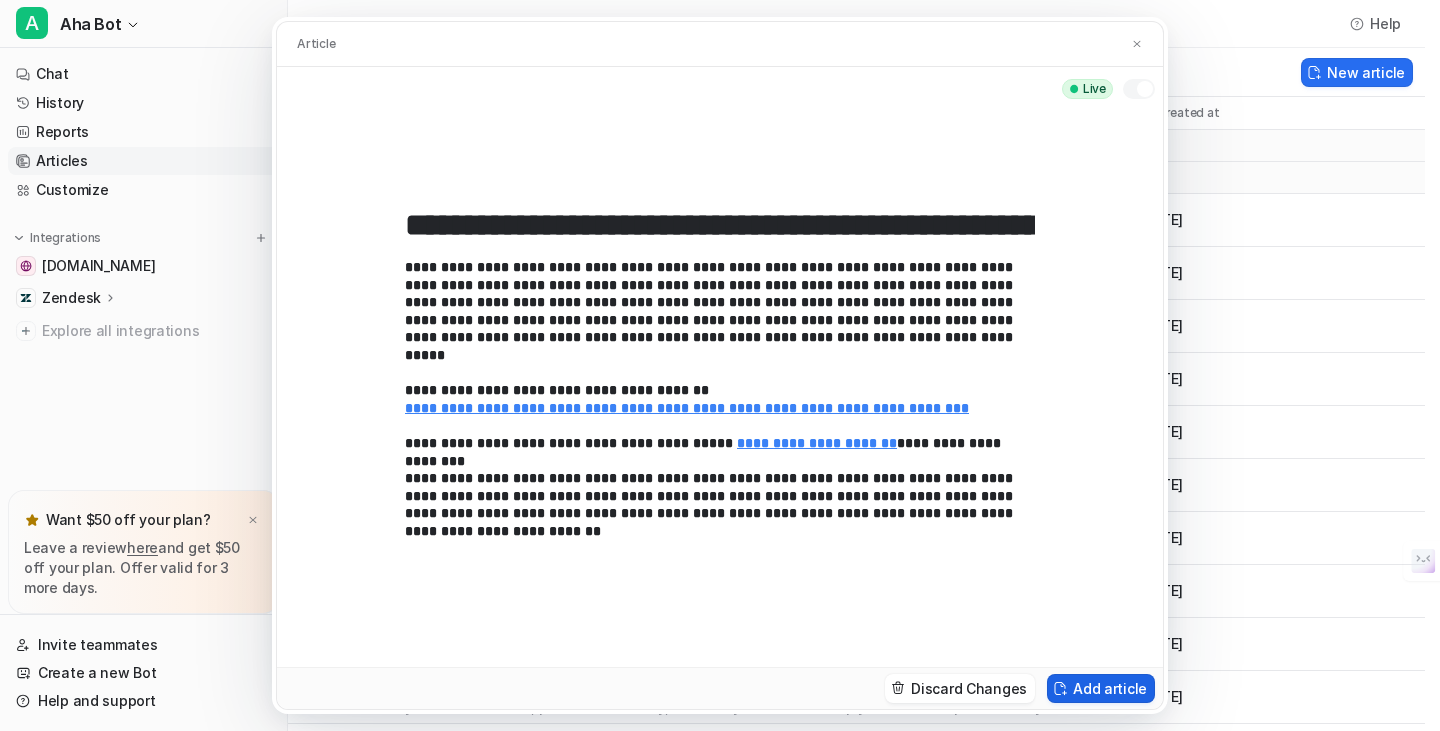 click on "Add article" at bounding box center (1101, 688) 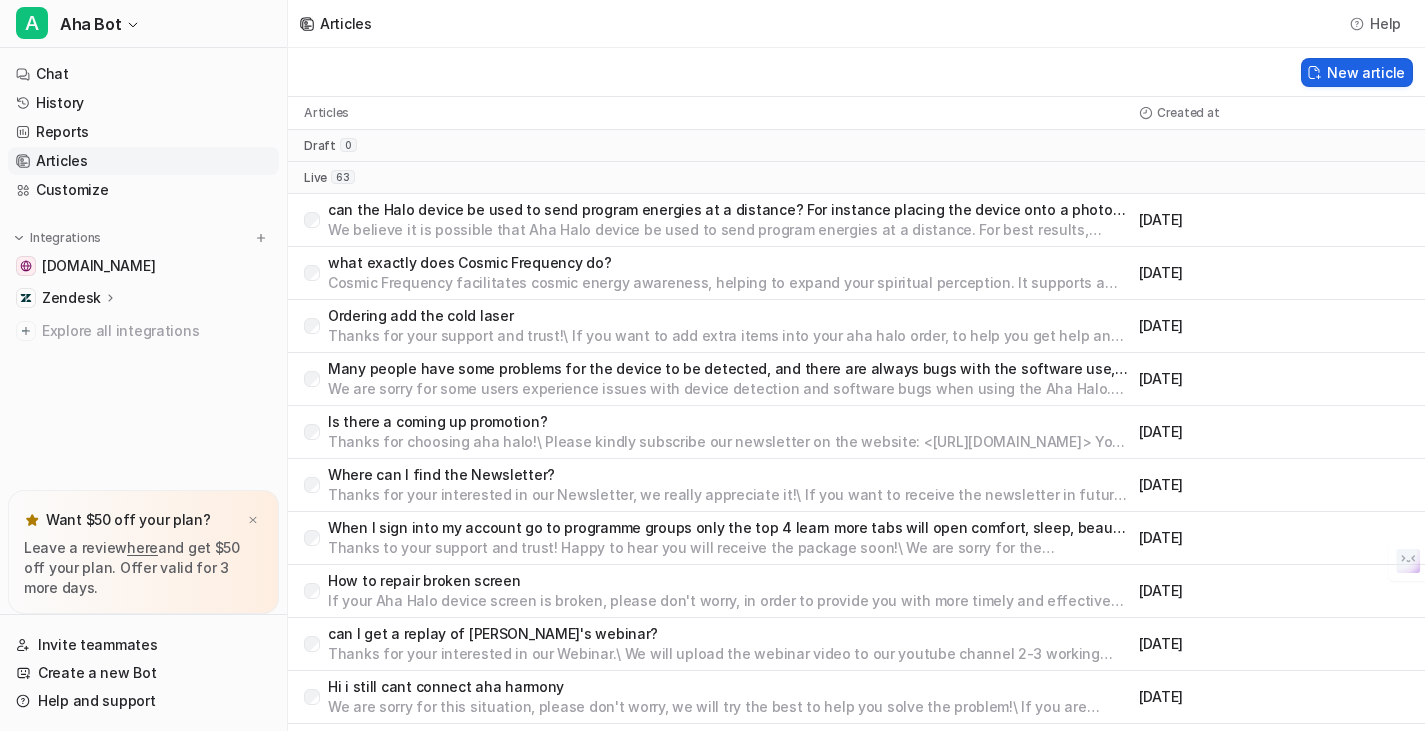 click on "New article" at bounding box center (1357, 72) 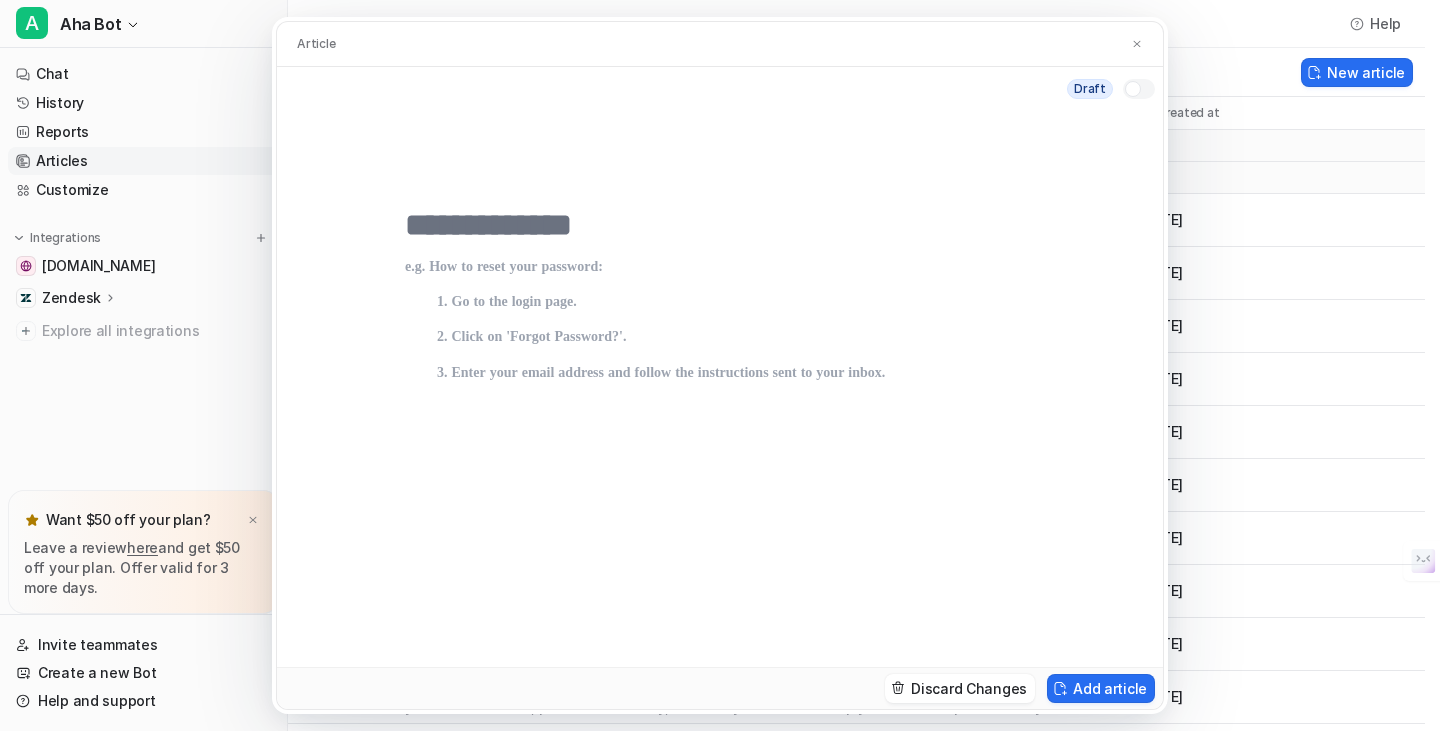 click at bounding box center [720, 225] 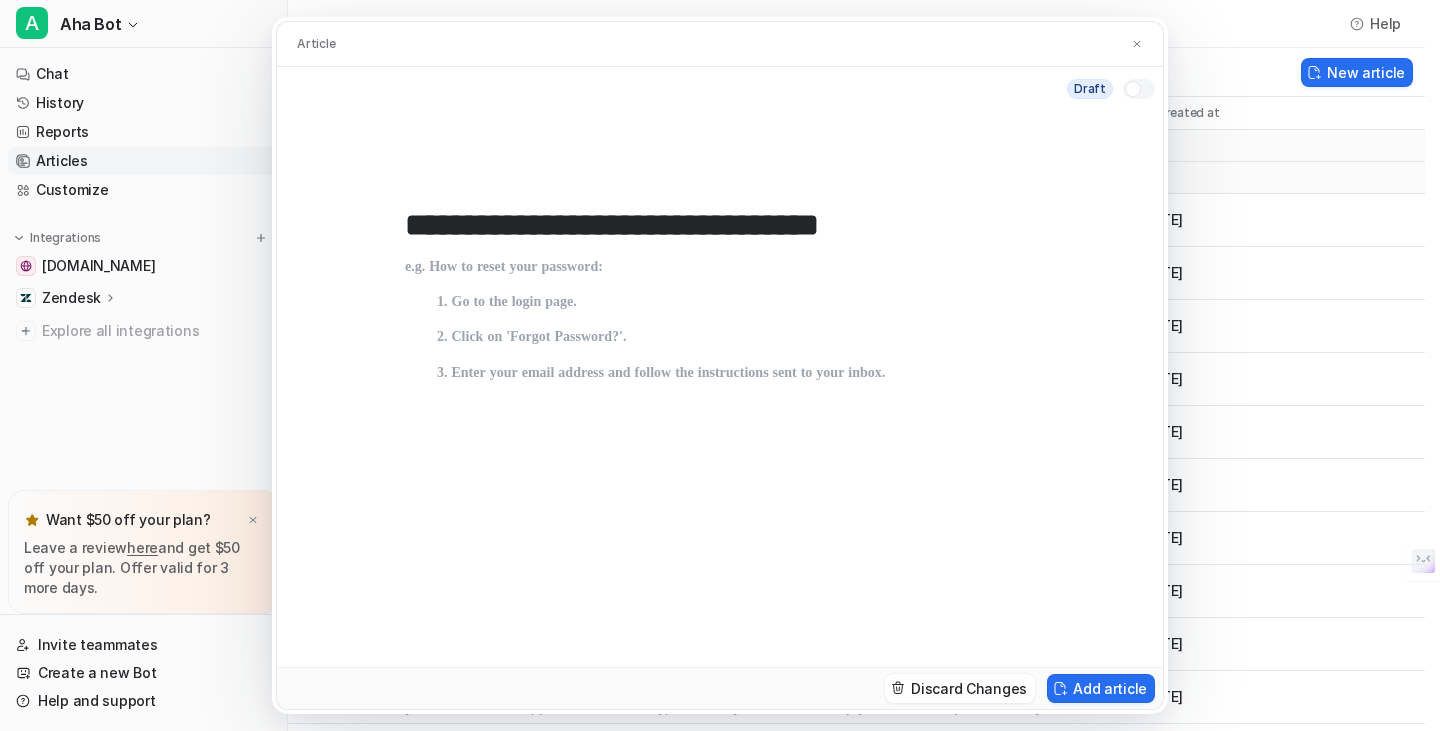 type on "**********" 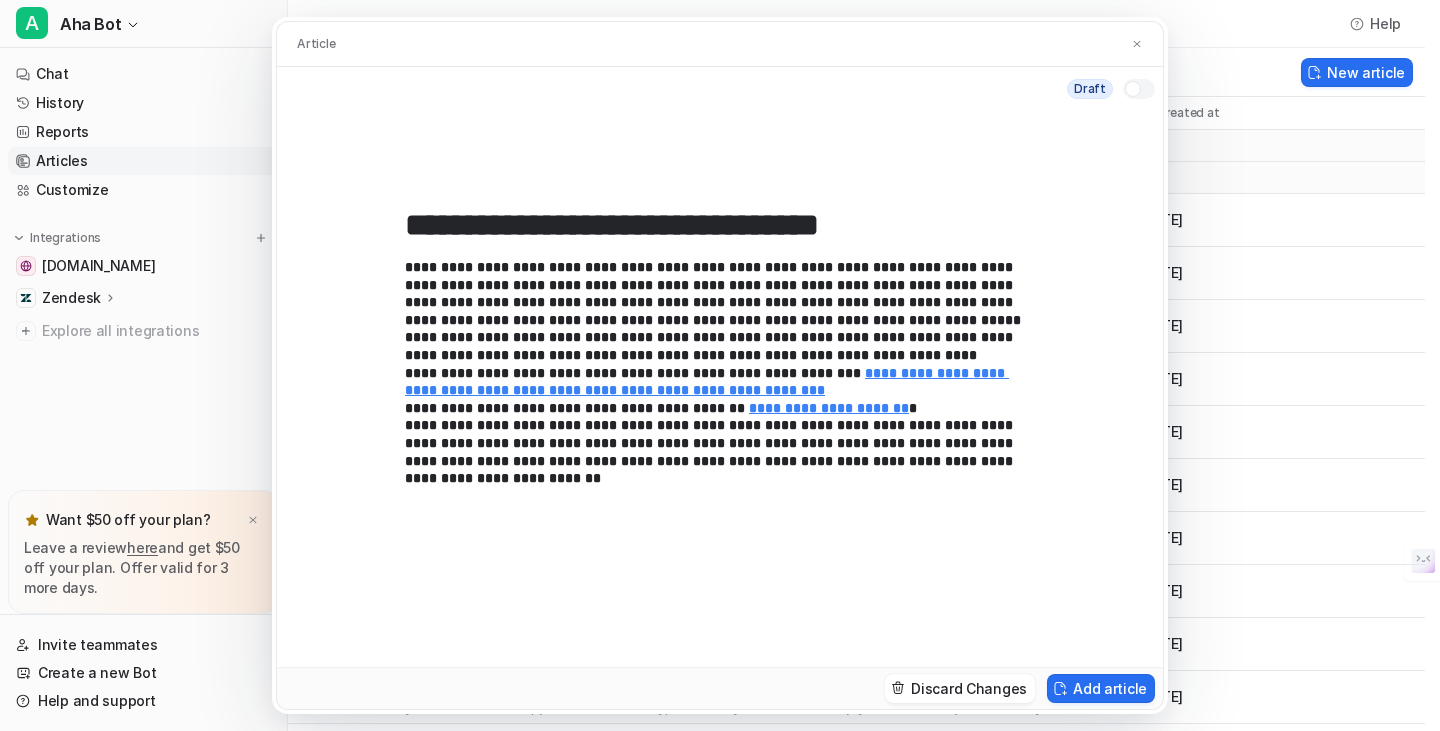click at bounding box center [1133, 89] 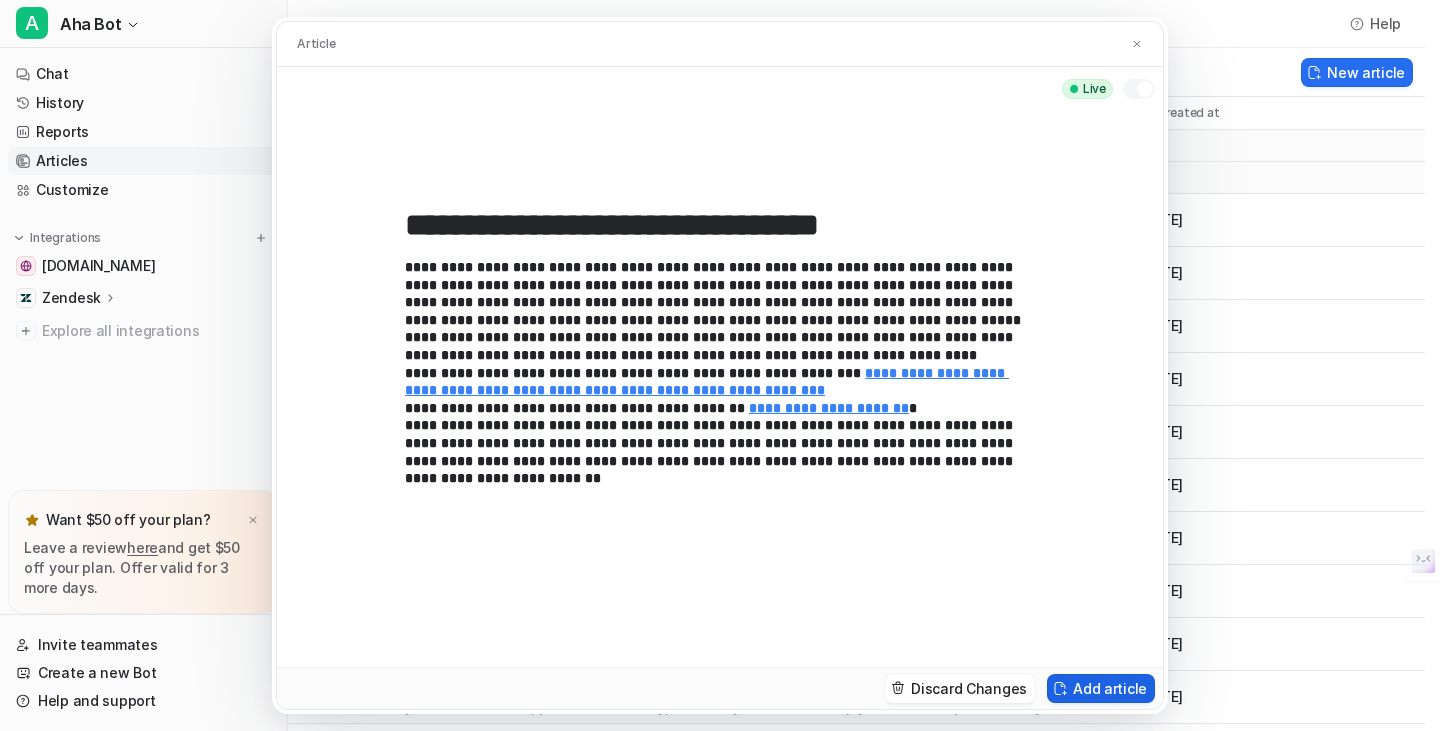 click on "Add article" at bounding box center (1101, 688) 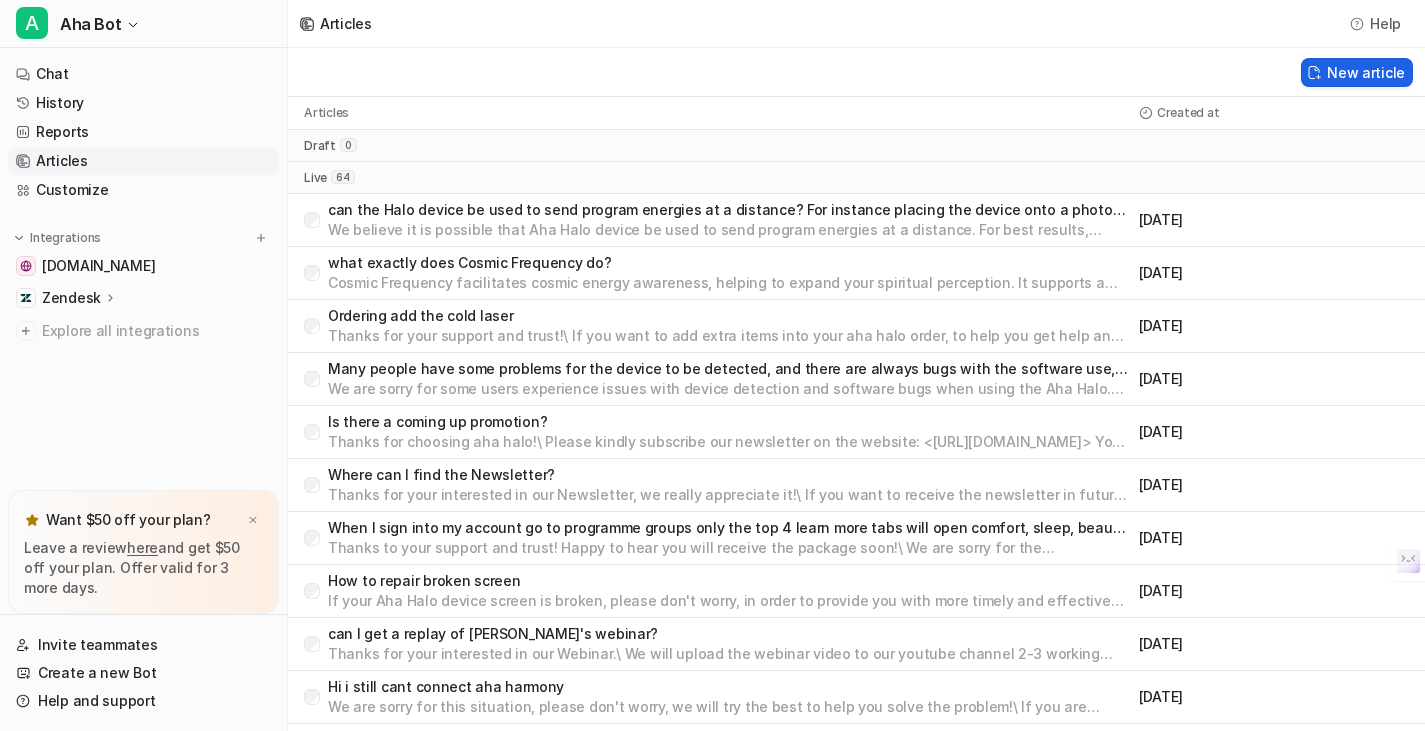 click on "New article" at bounding box center [1357, 72] 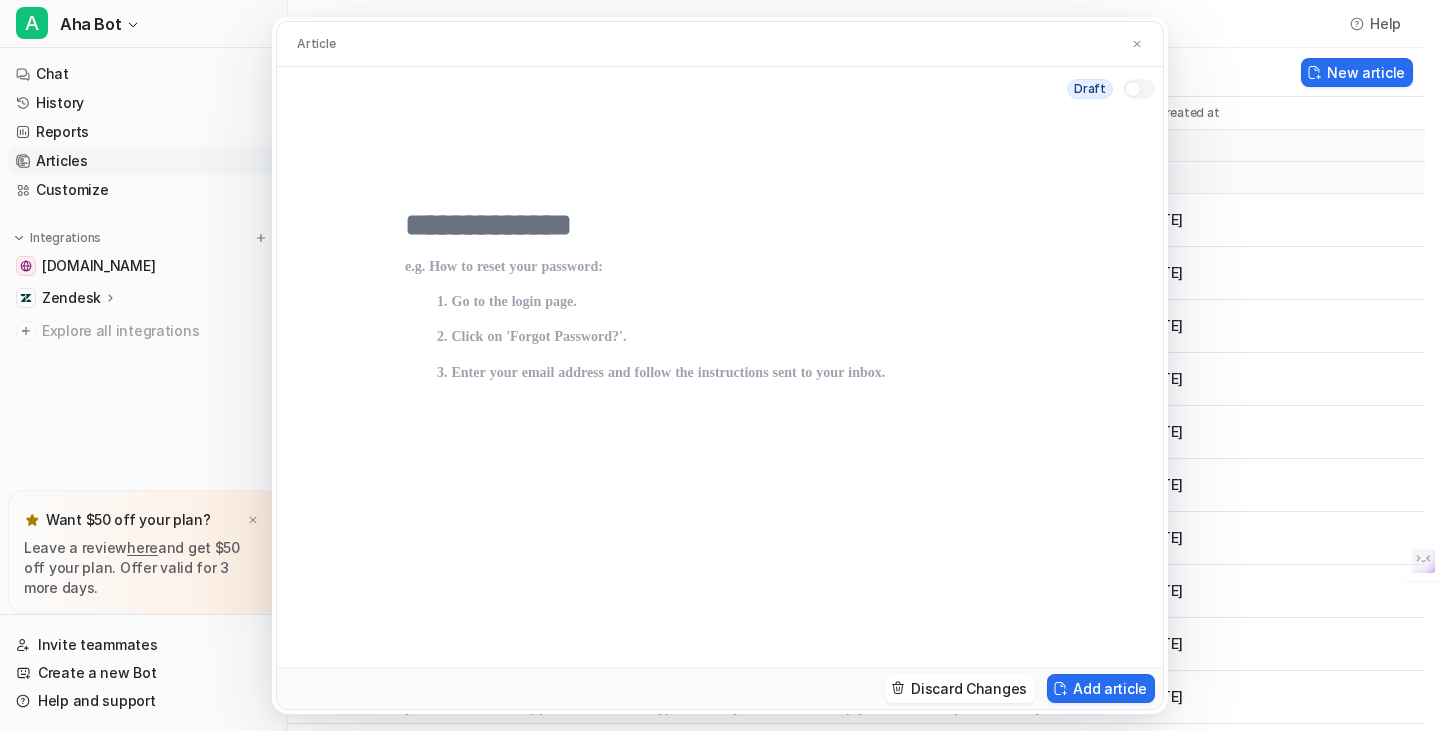 click at bounding box center (720, 225) 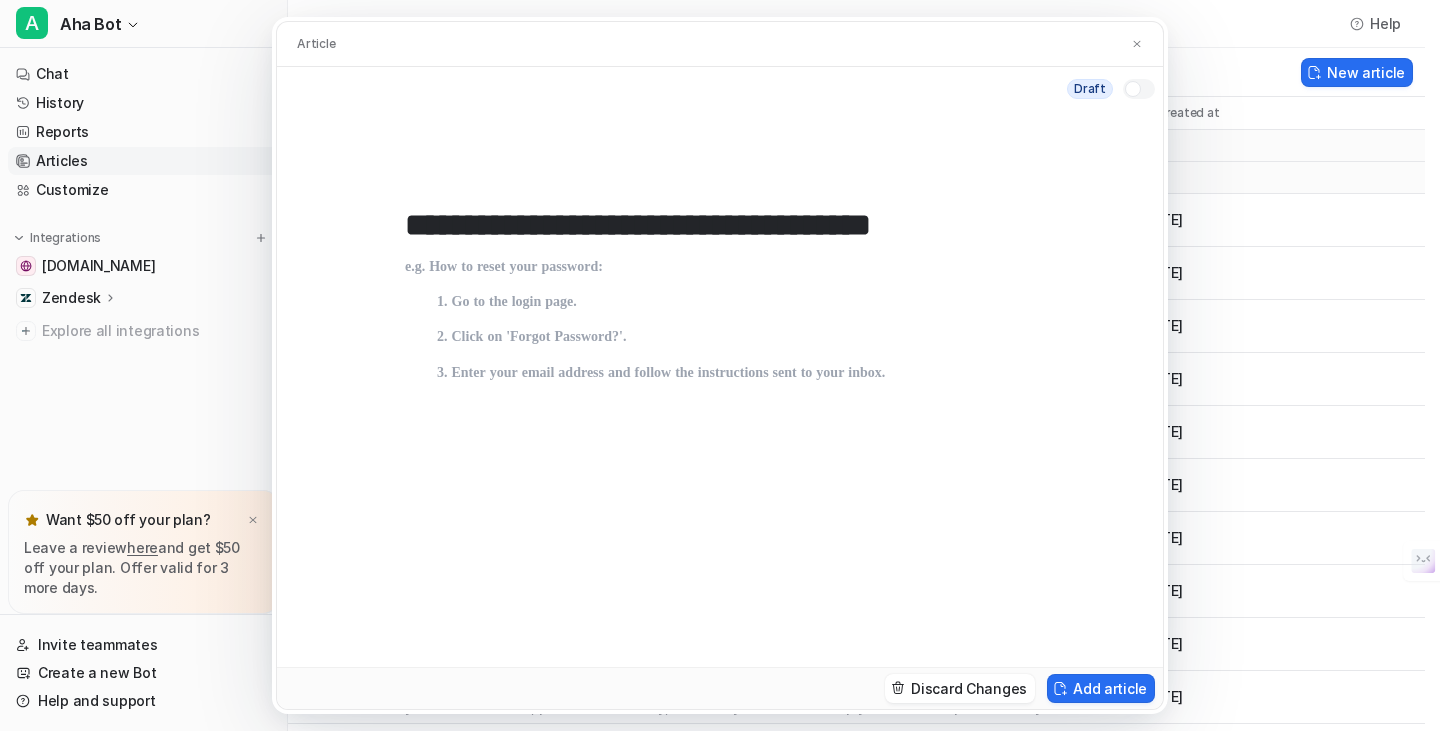 type on "**********" 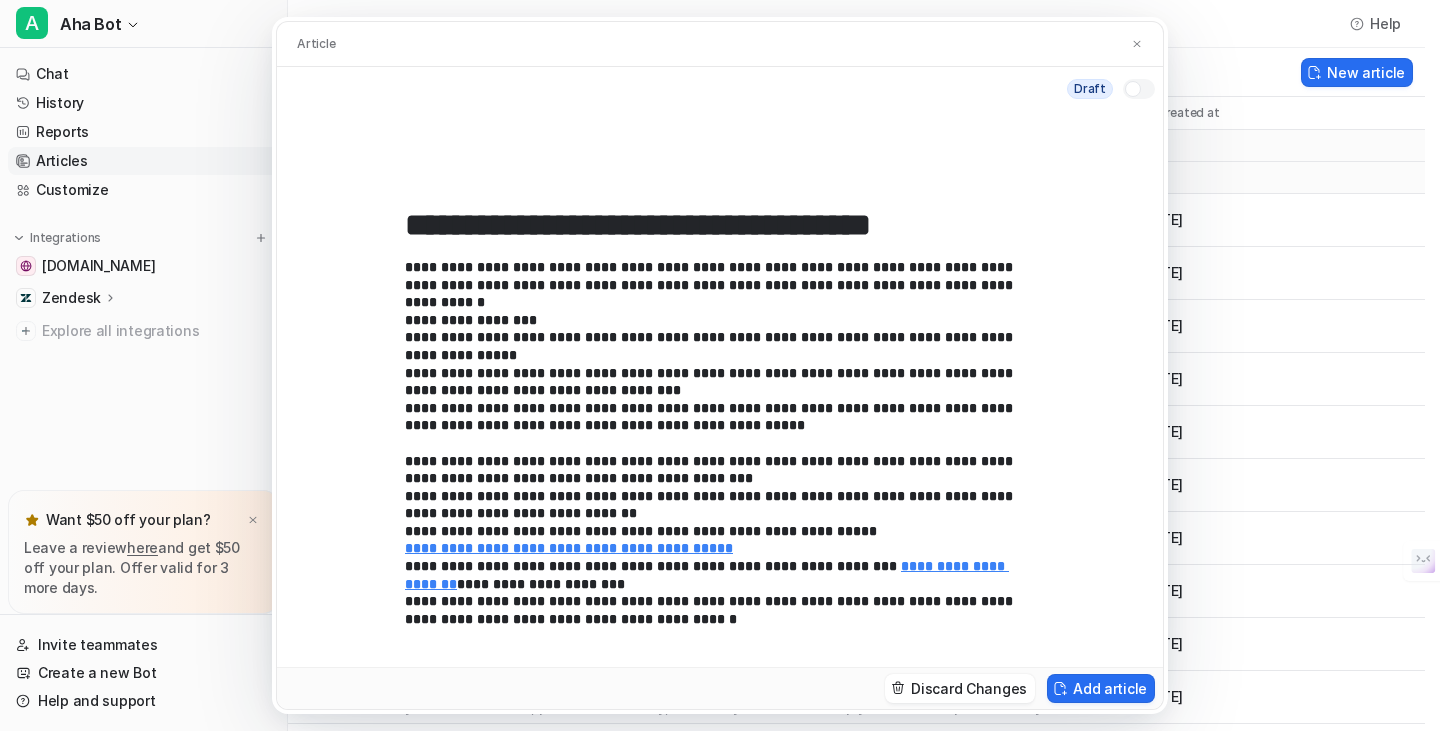 click at bounding box center (1133, 89) 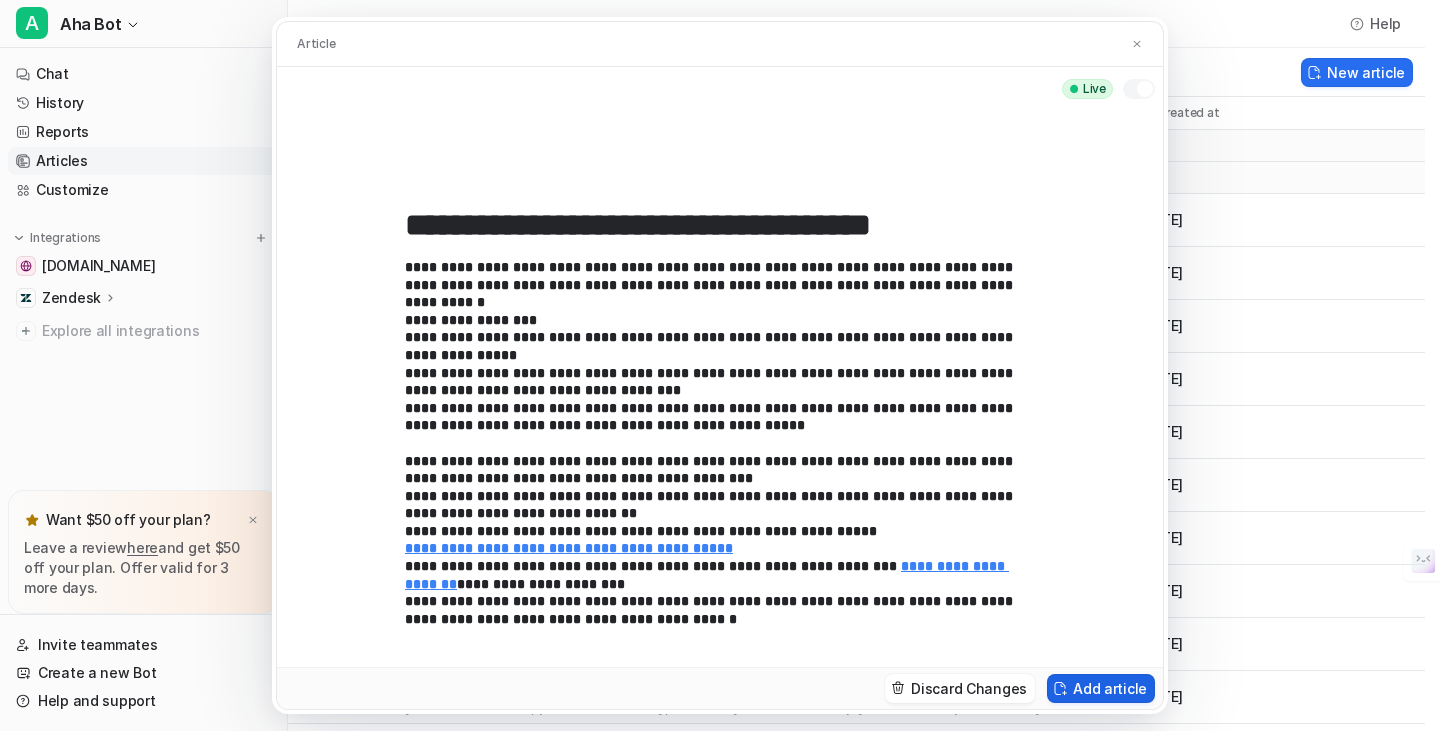 click on "Add article" at bounding box center [1101, 688] 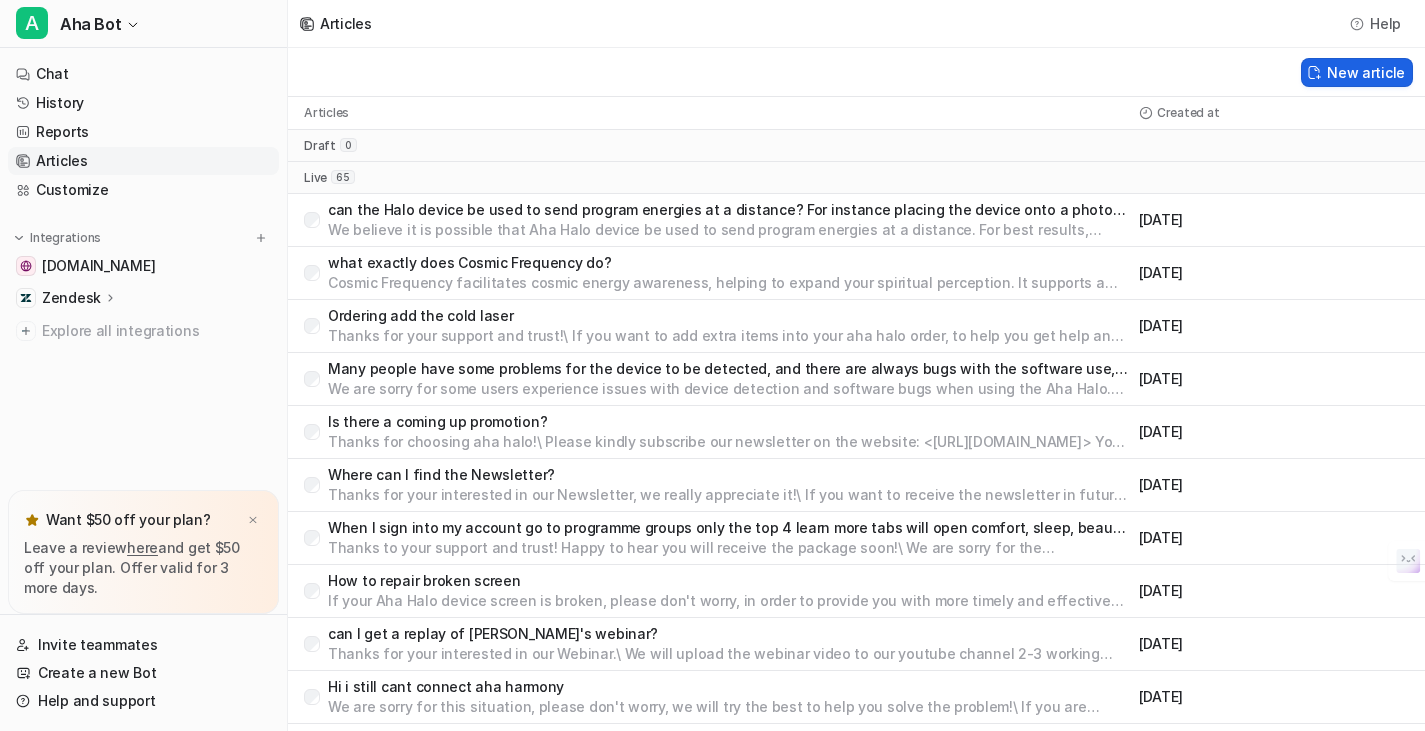 click at bounding box center (1314, 72) 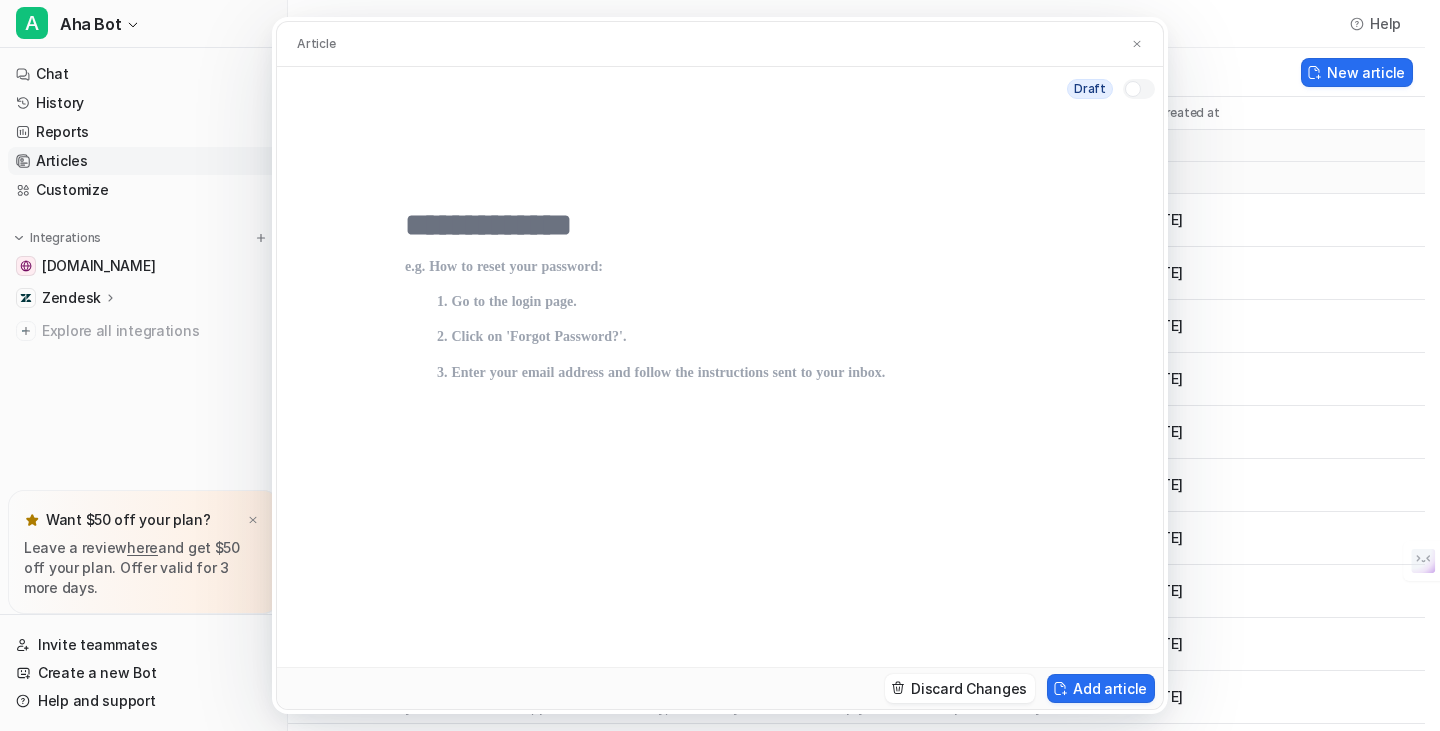 click at bounding box center [720, 225] 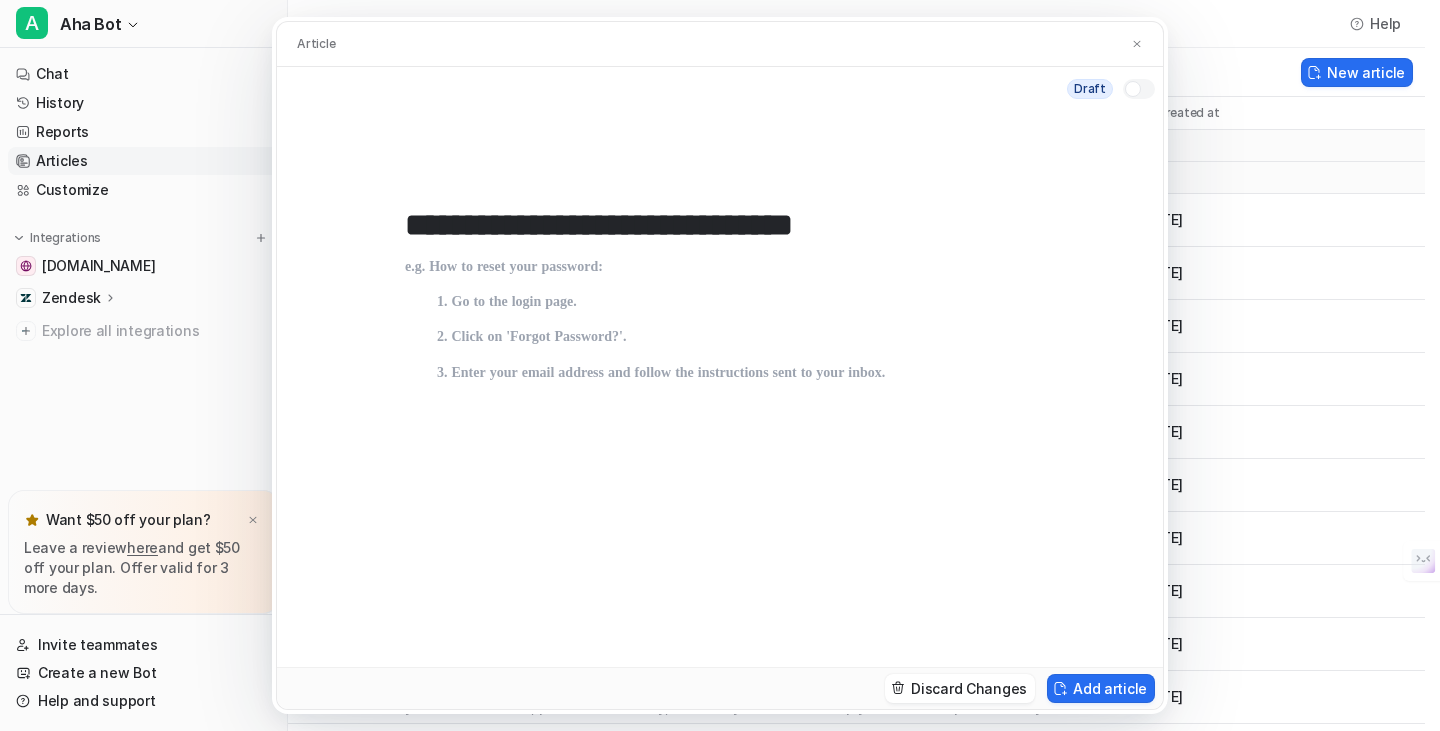 type on "**********" 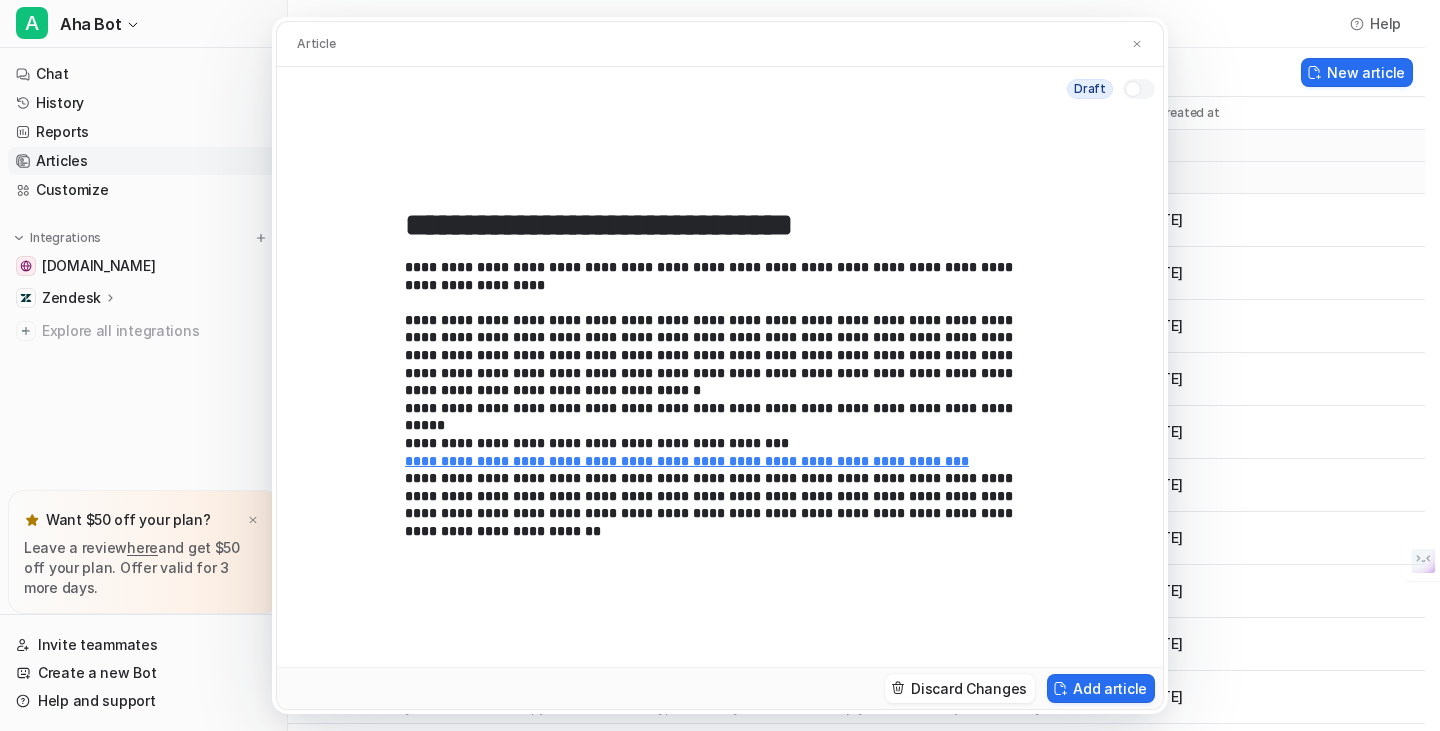 click at bounding box center [1133, 89] 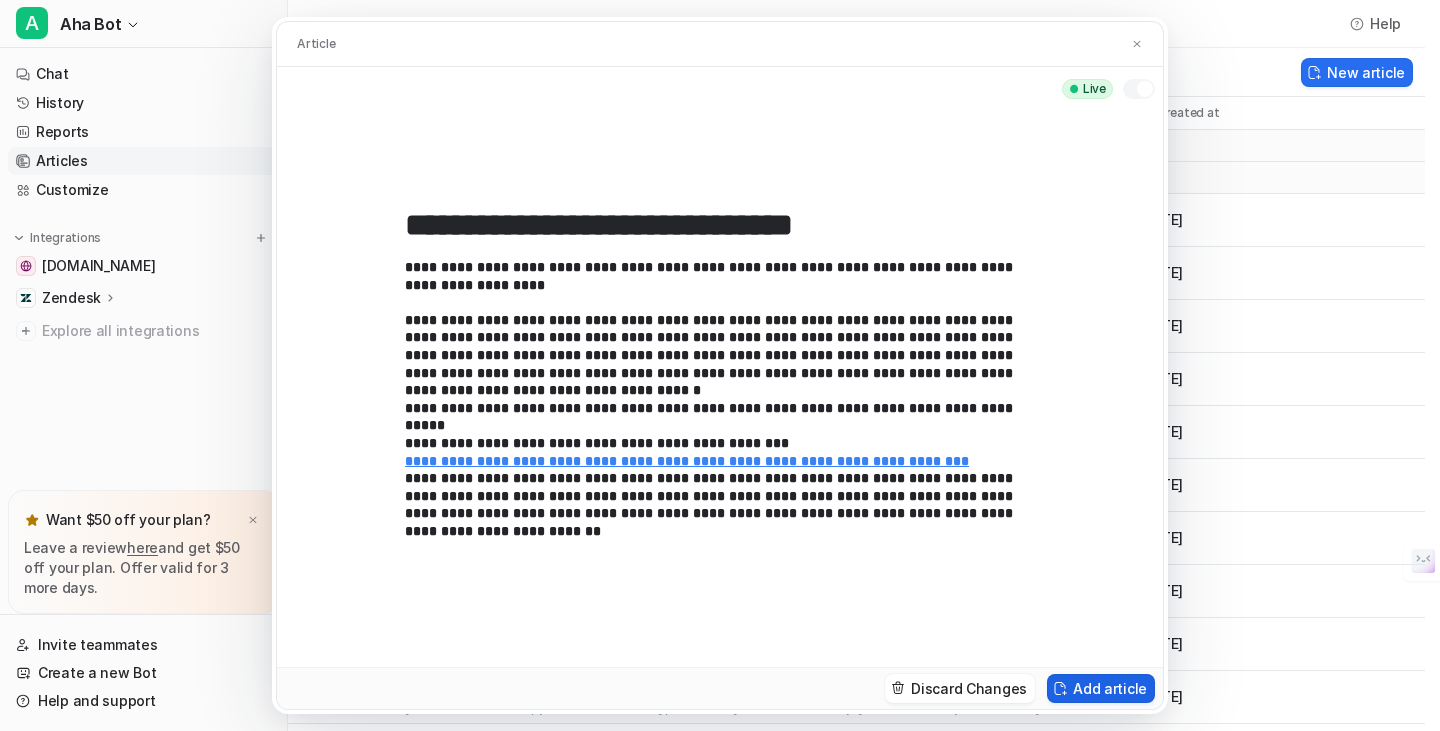 click on "Add article" at bounding box center (1101, 688) 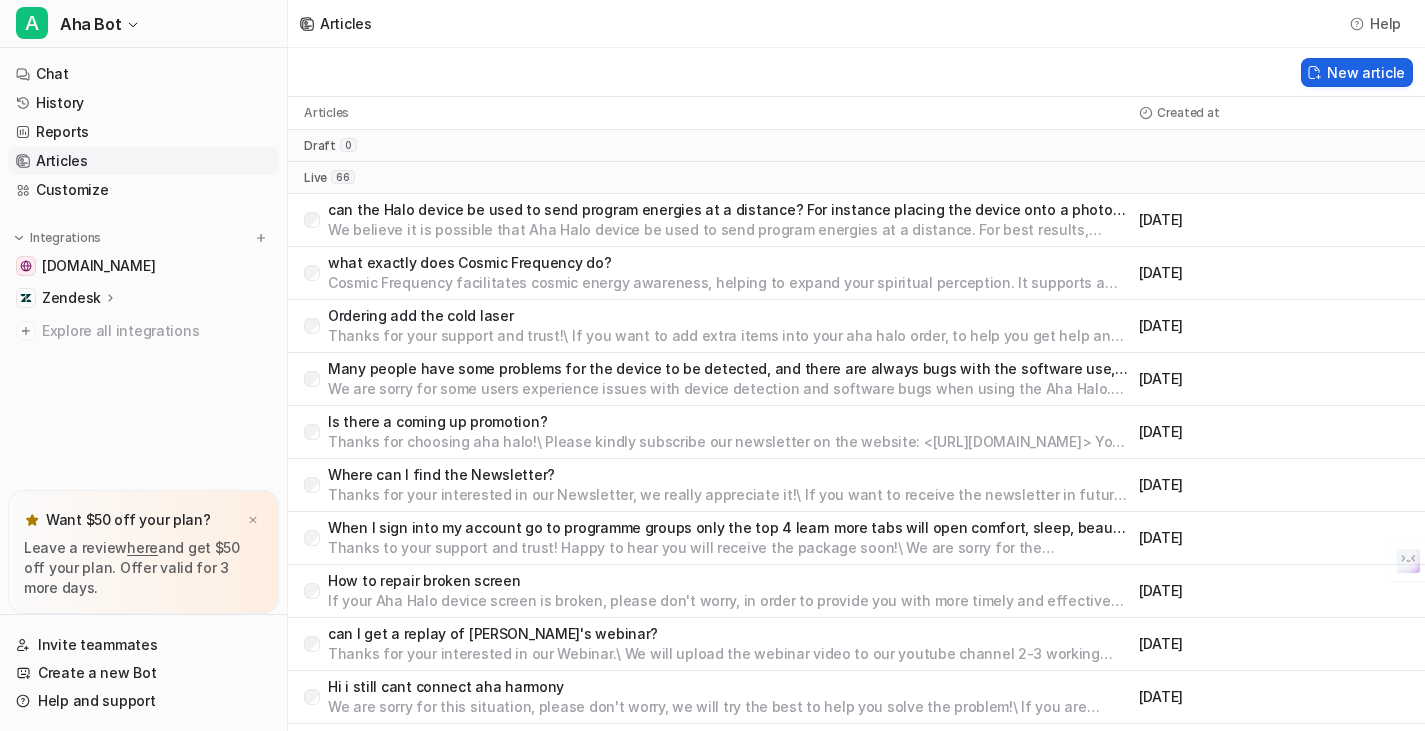 click on "New article" at bounding box center [1357, 72] 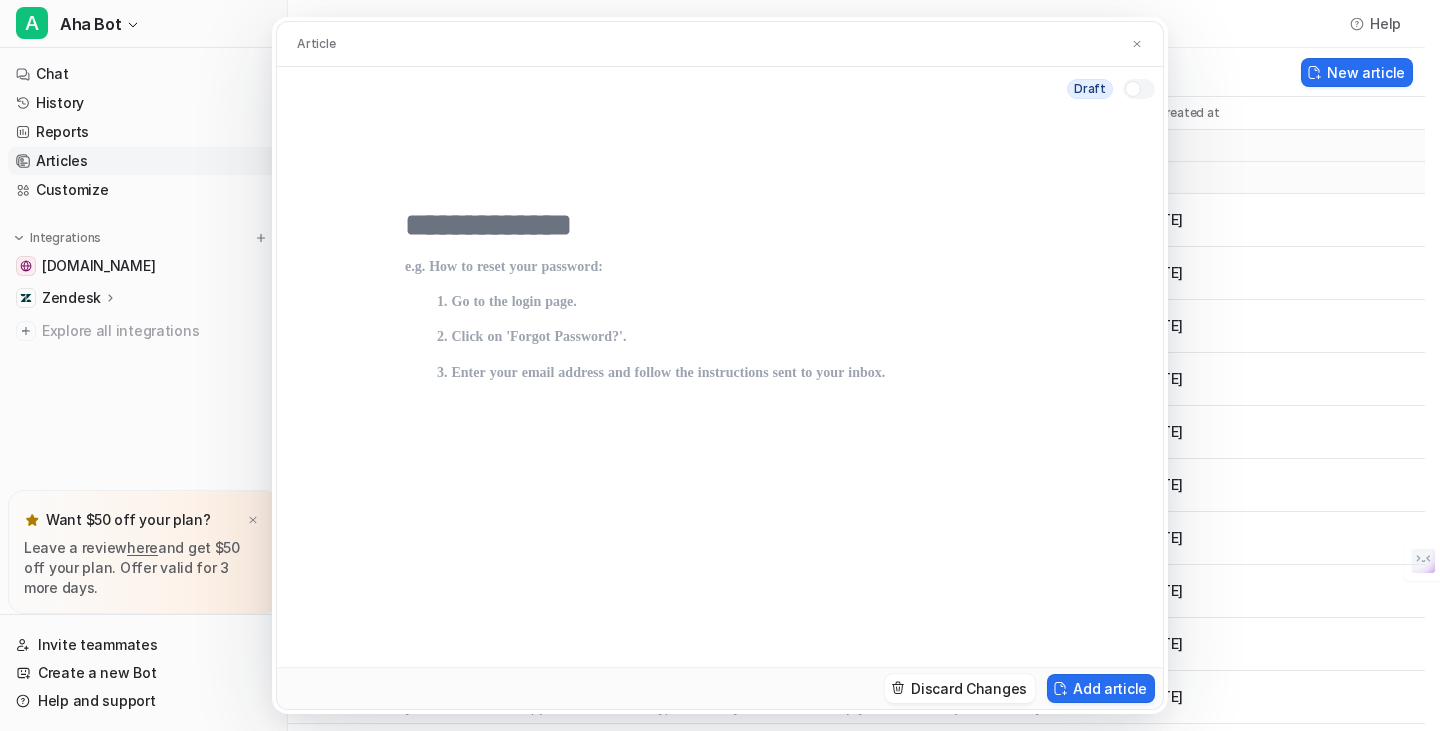click at bounding box center [720, 225] 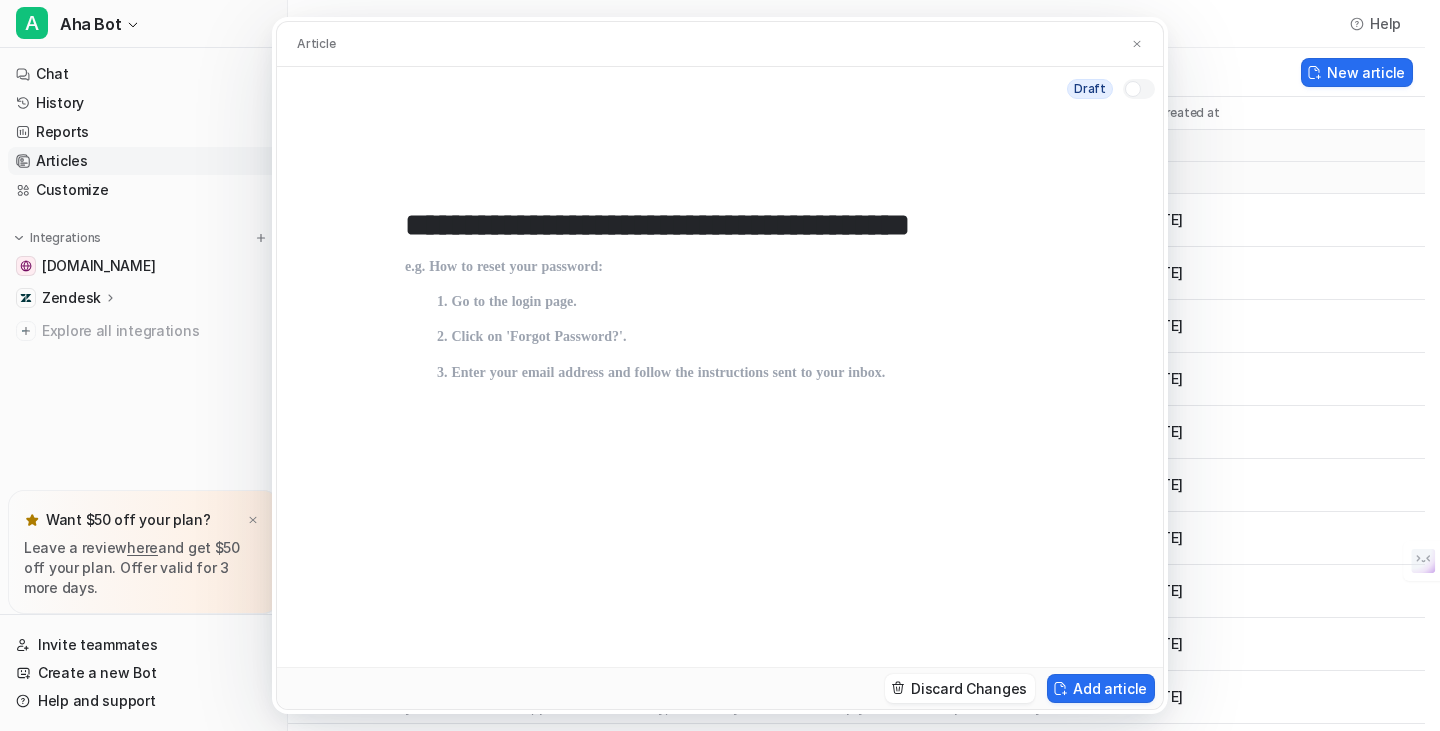 scroll, scrollTop: 0, scrollLeft: 17, axis: horizontal 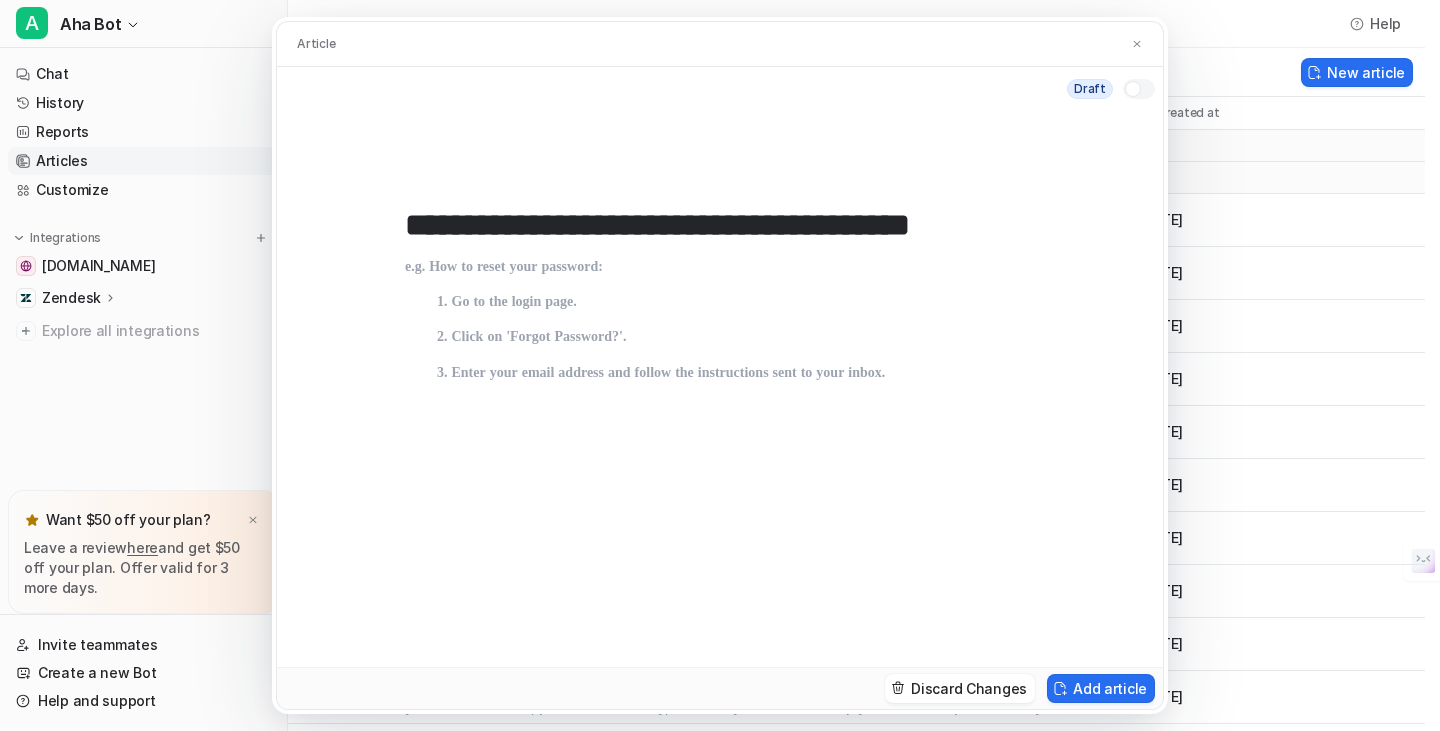 type on "**********" 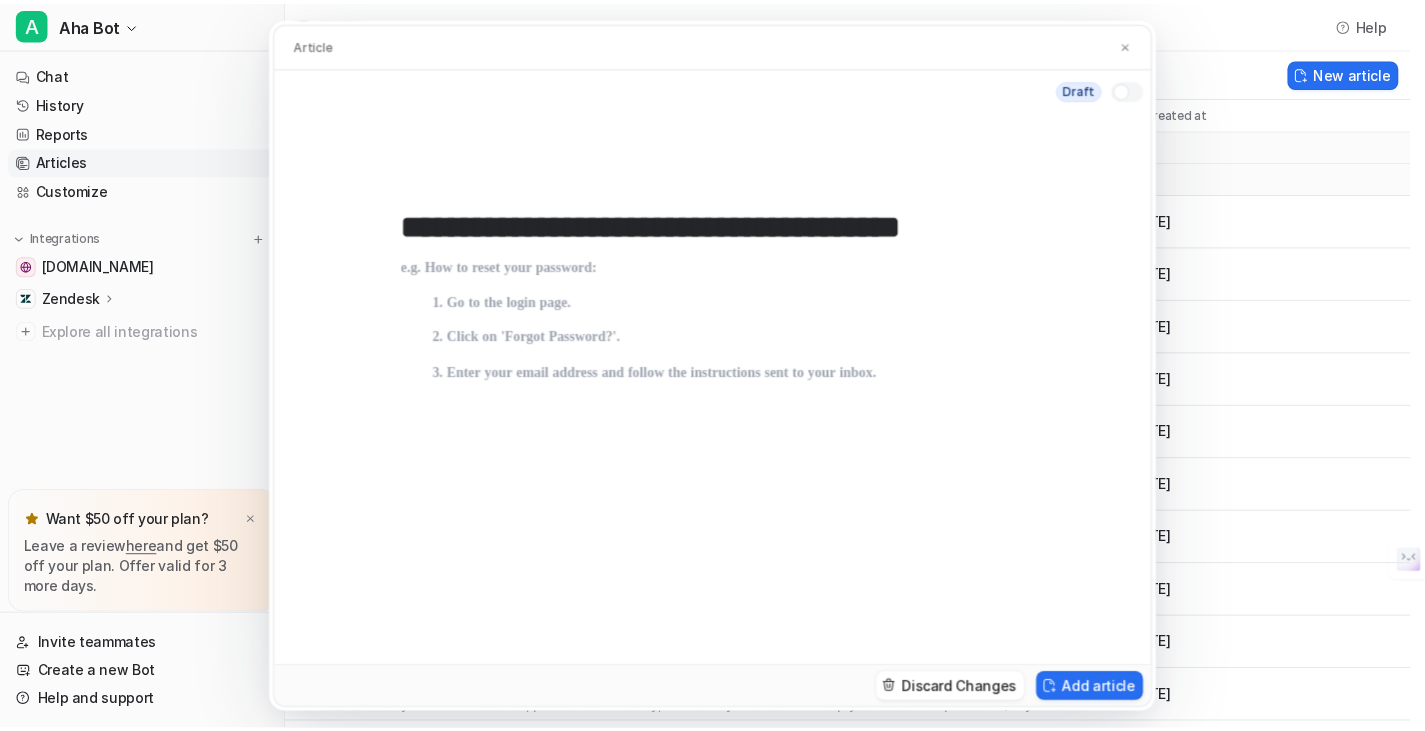 scroll, scrollTop: 0, scrollLeft: 0, axis: both 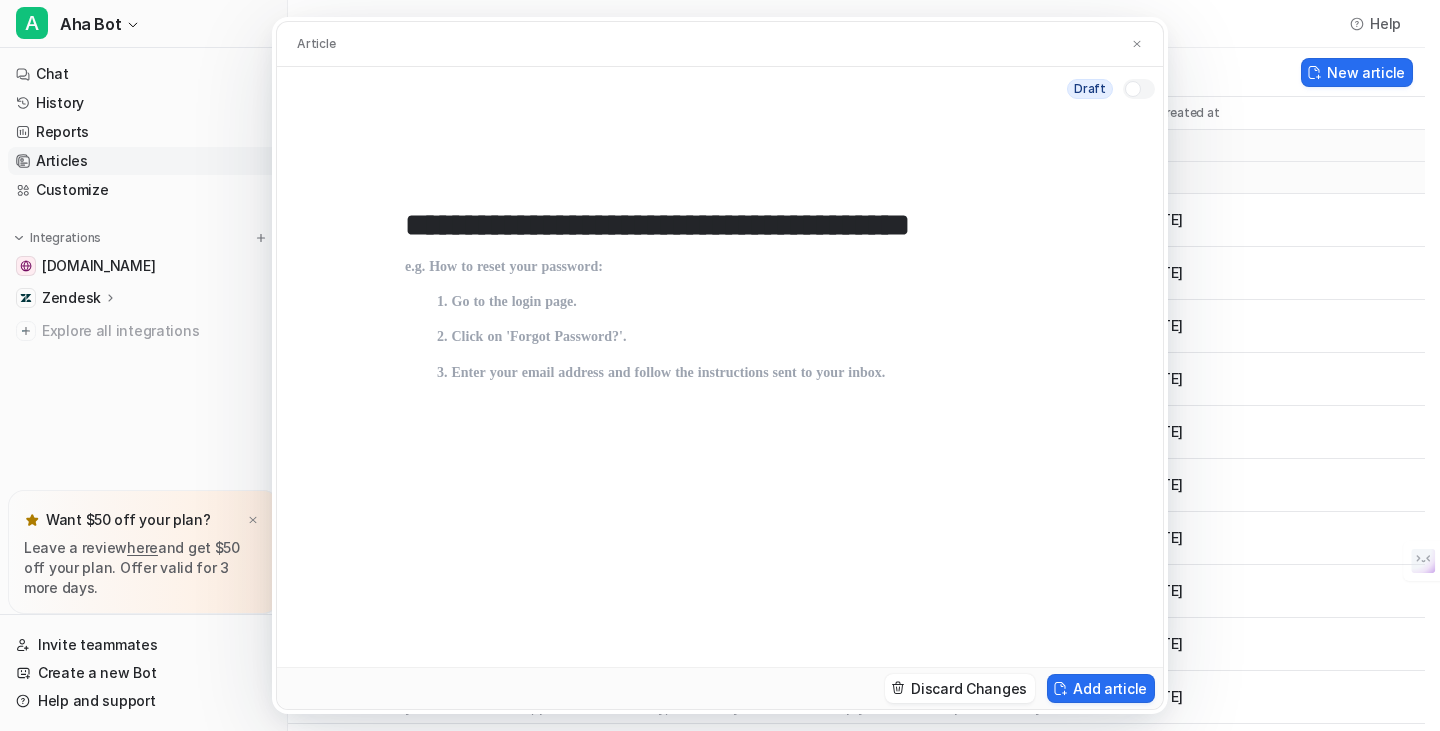 click at bounding box center (720, 443) 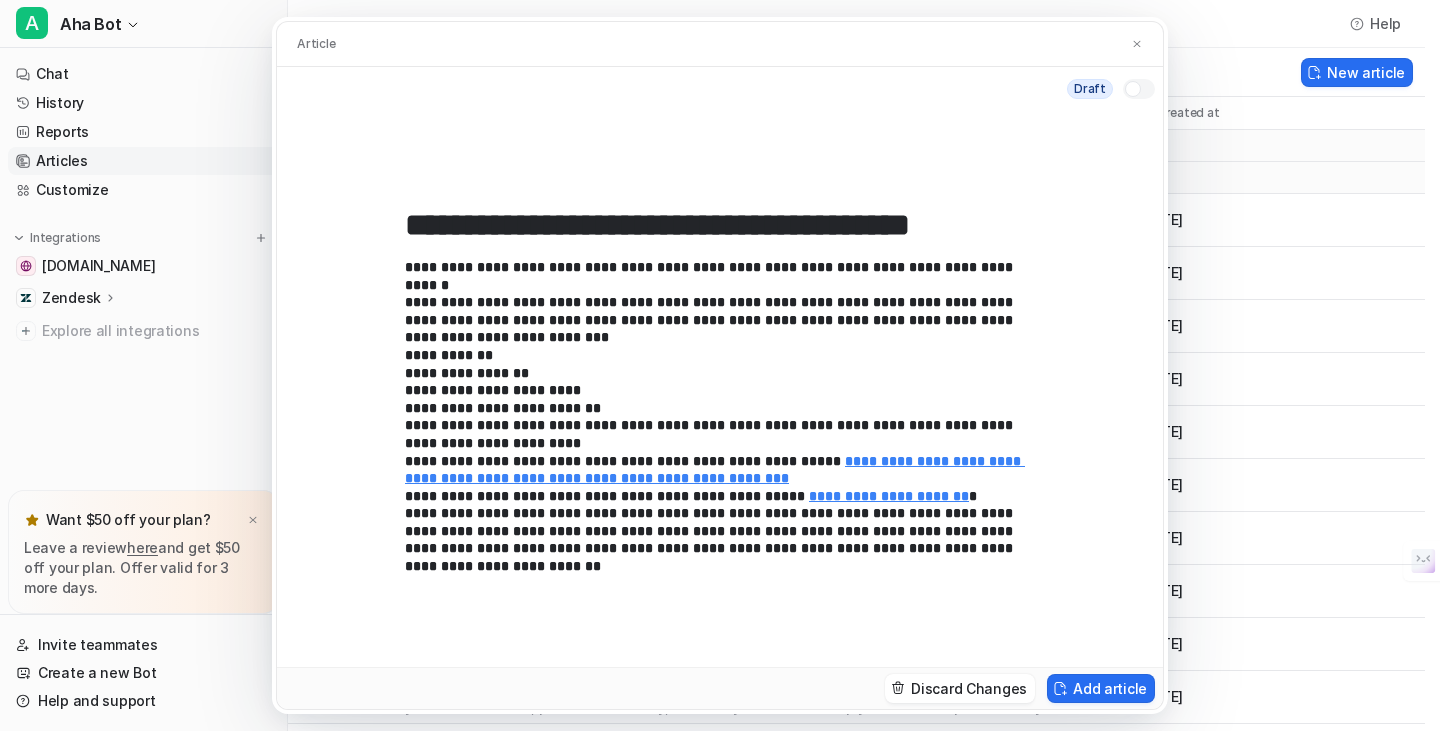 click at bounding box center (1139, 89) 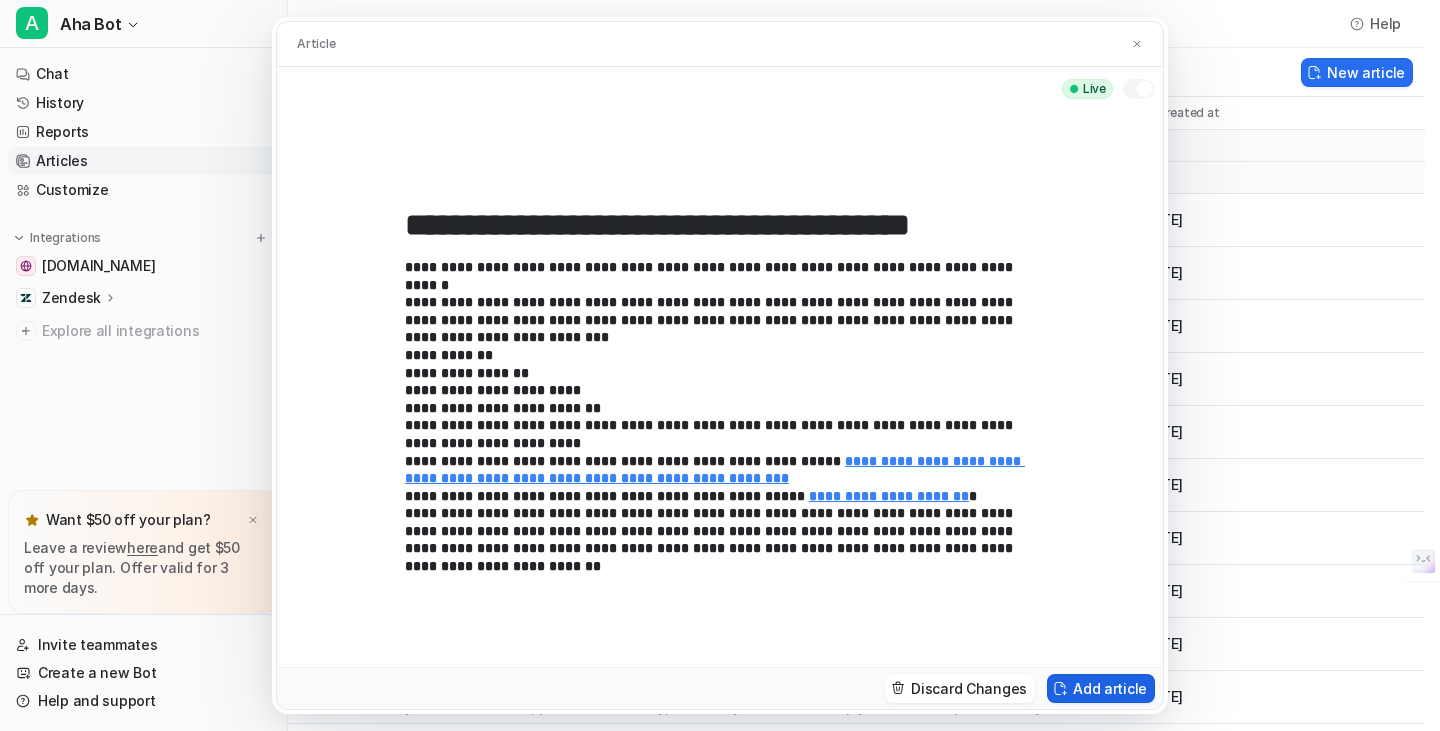 click on "Add article" at bounding box center (1101, 688) 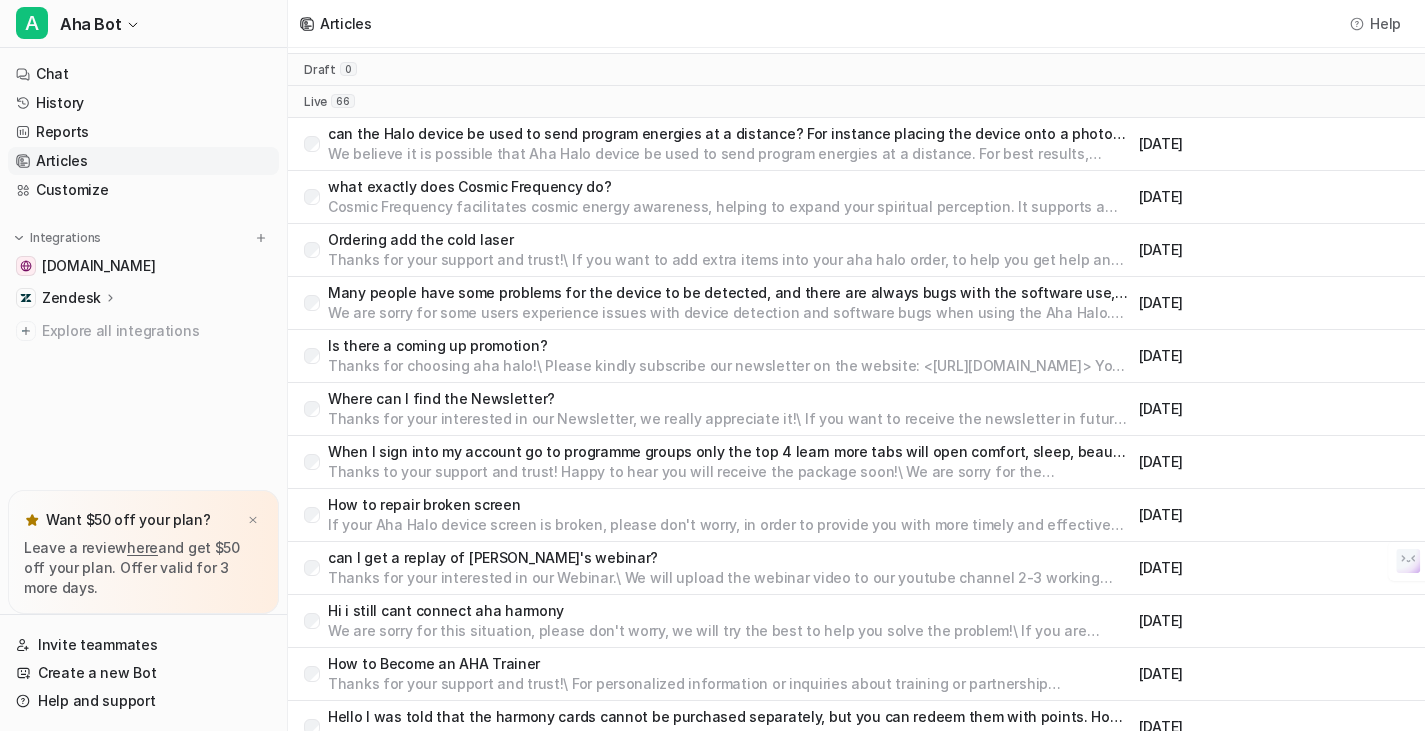 scroll, scrollTop: 100, scrollLeft: 0, axis: vertical 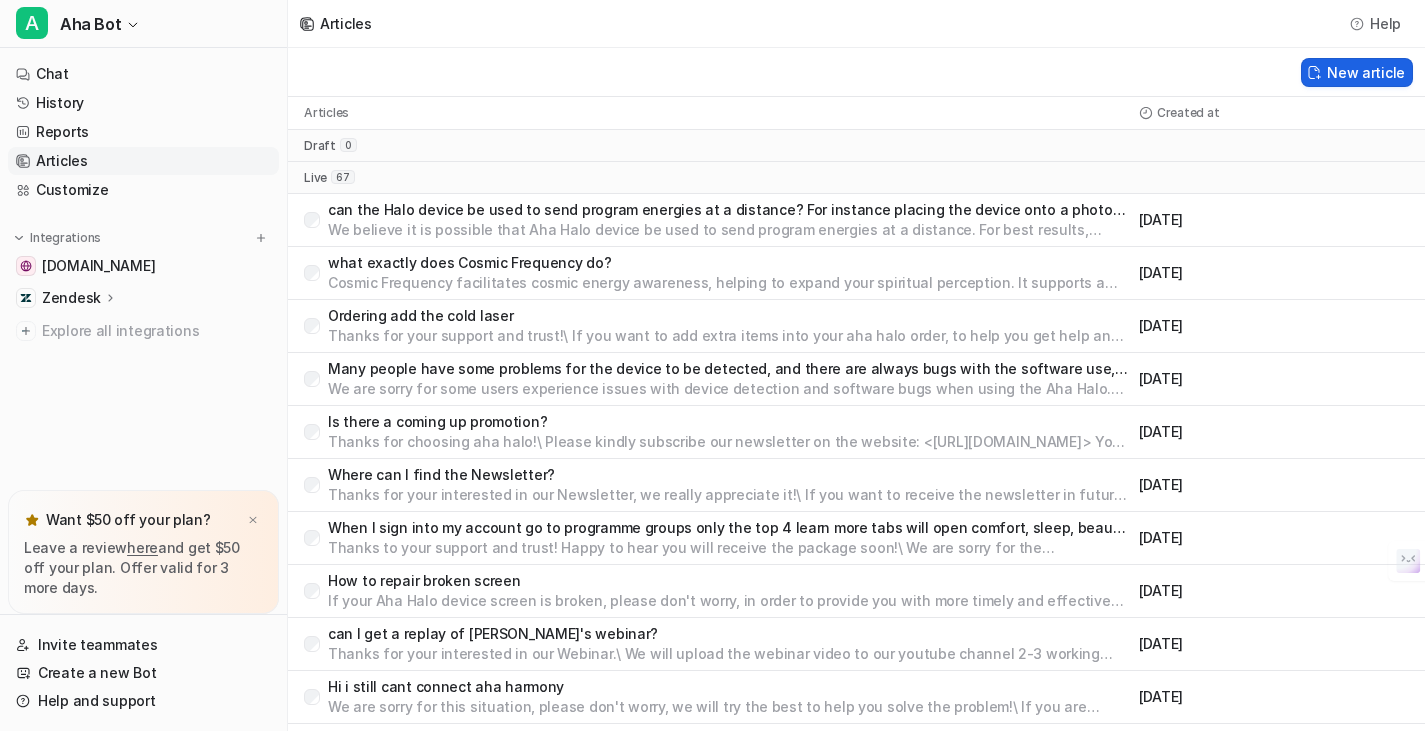 click on "New article" at bounding box center [1357, 72] 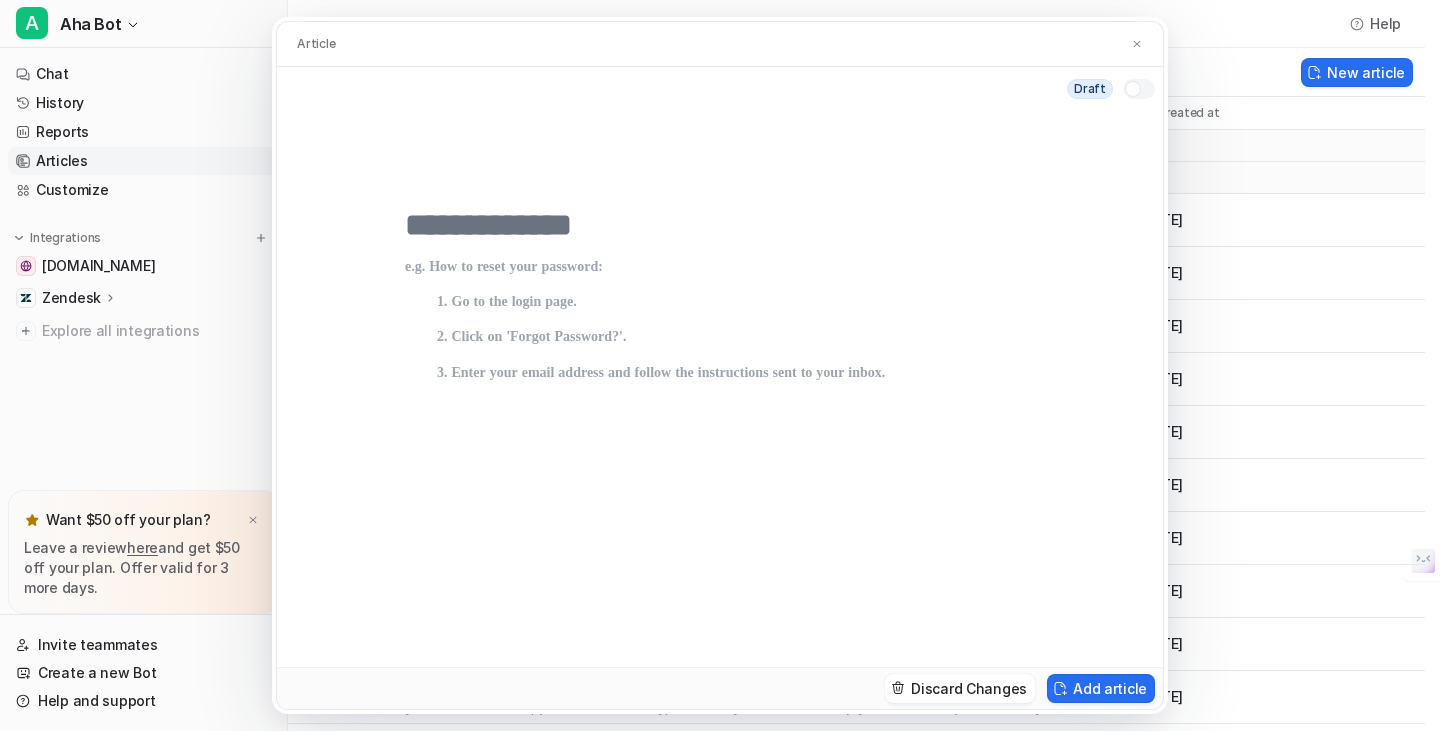 click at bounding box center [720, 435] 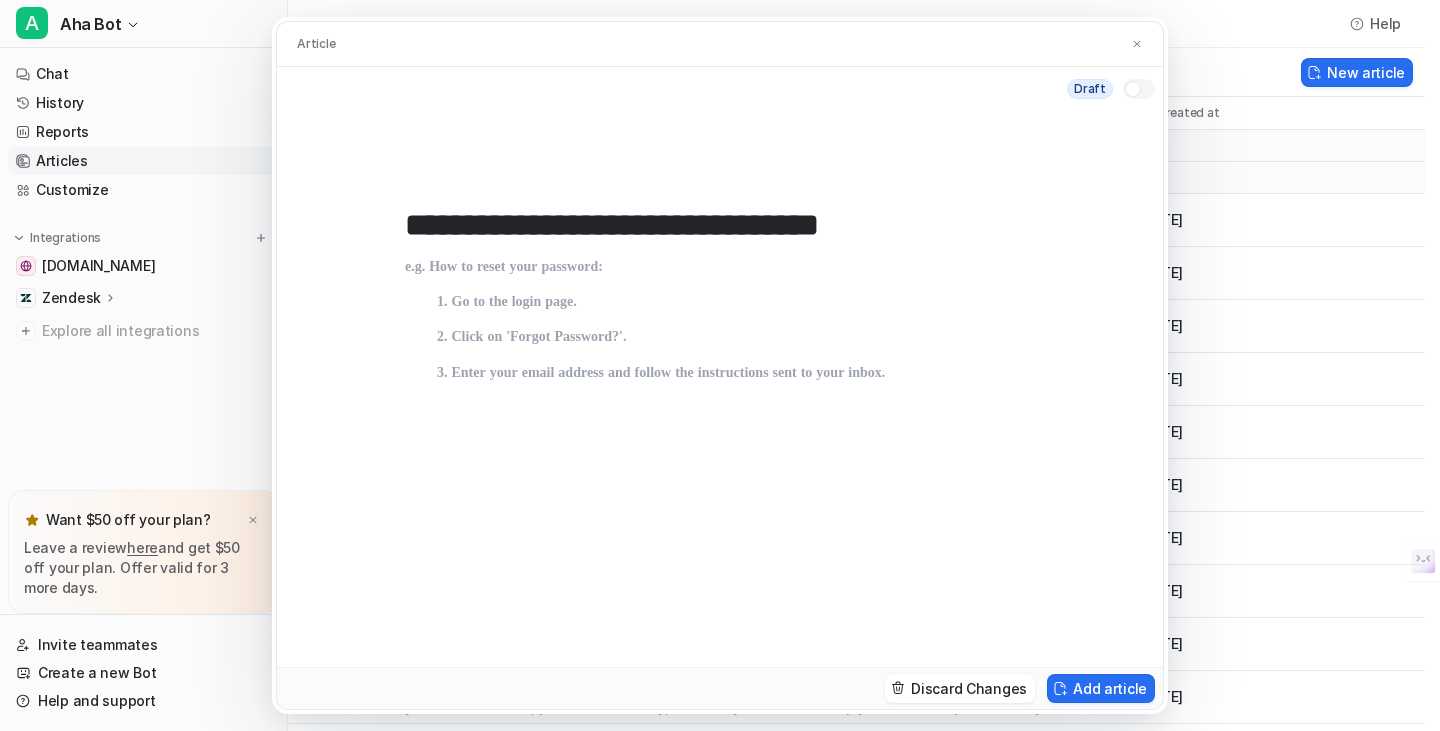 type on "**********" 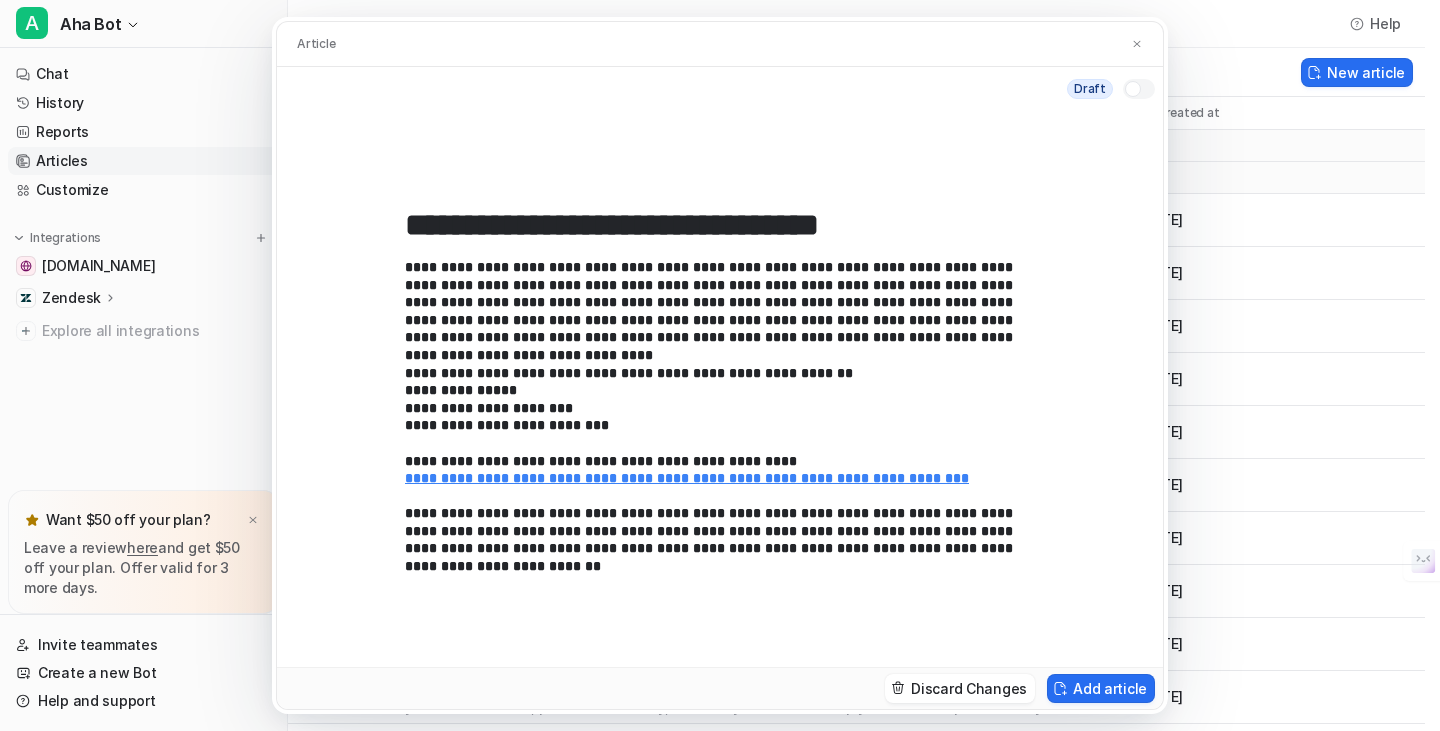 click at bounding box center (1133, 89) 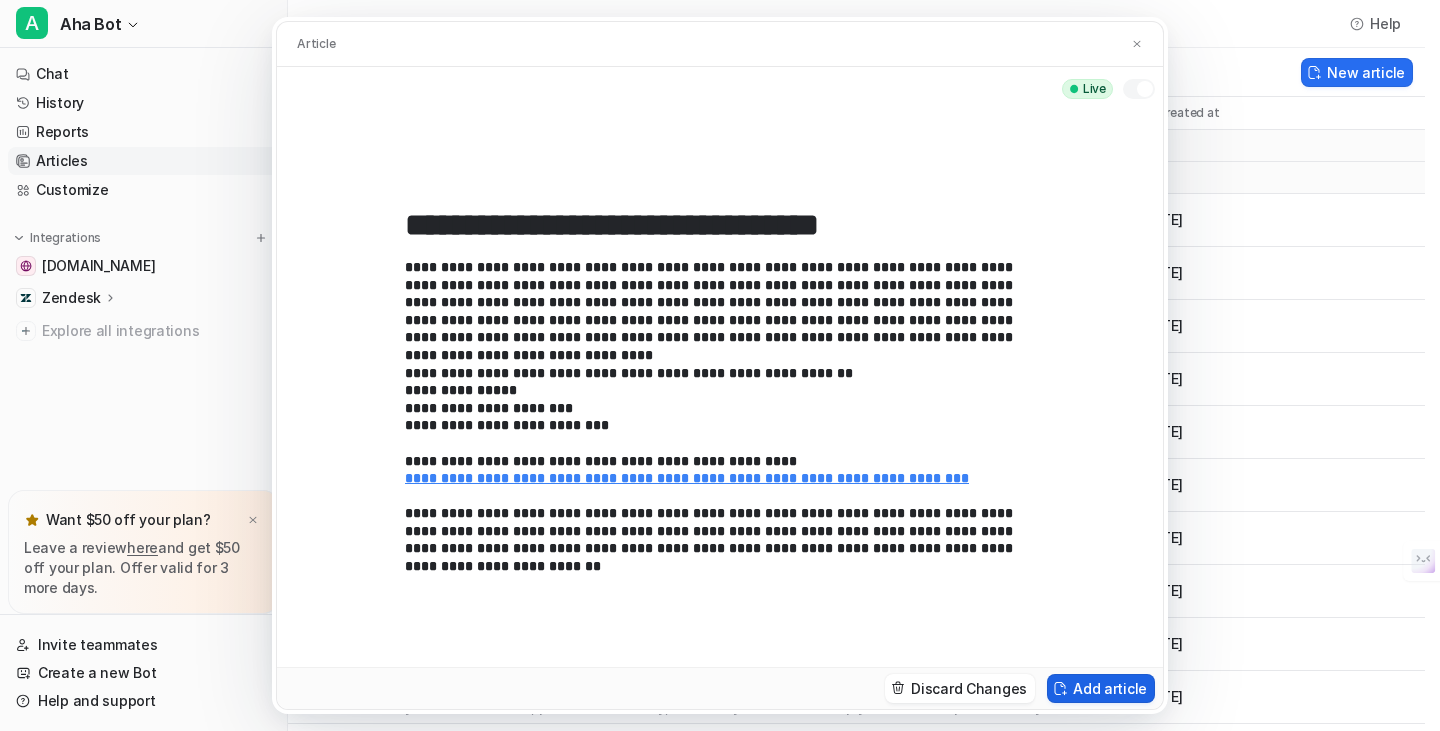 click on "Add article" at bounding box center (1101, 688) 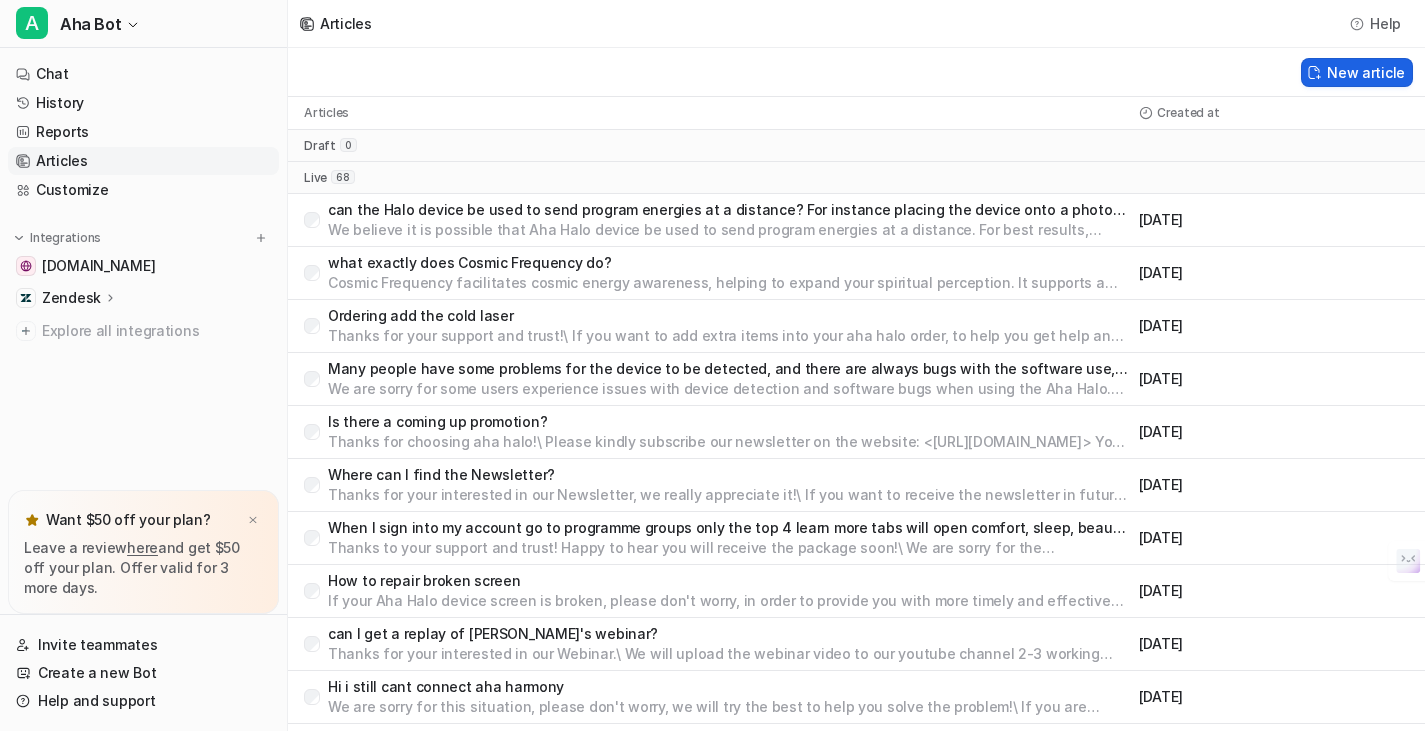 click on "New article" at bounding box center (1357, 72) 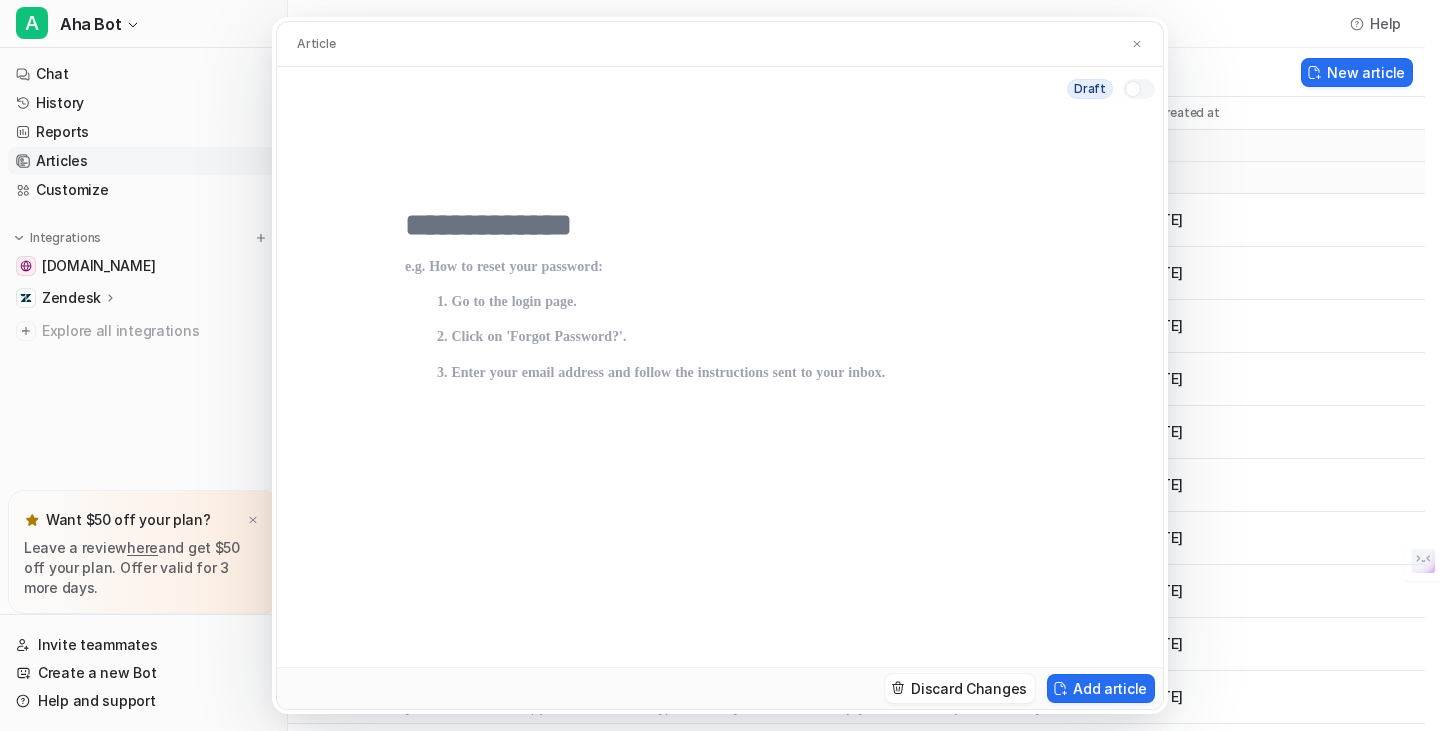 click at bounding box center [720, 225] 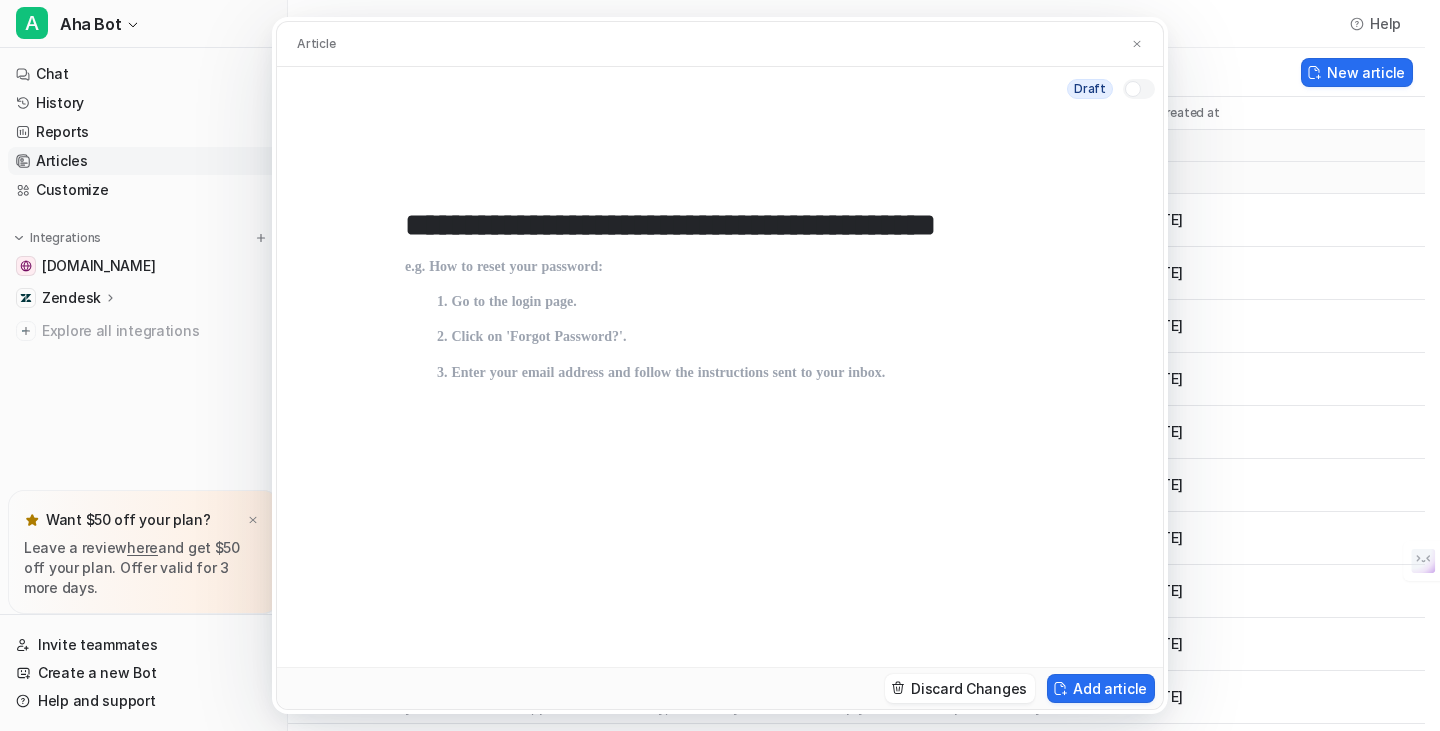scroll, scrollTop: 0, scrollLeft: 36, axis: horizontal 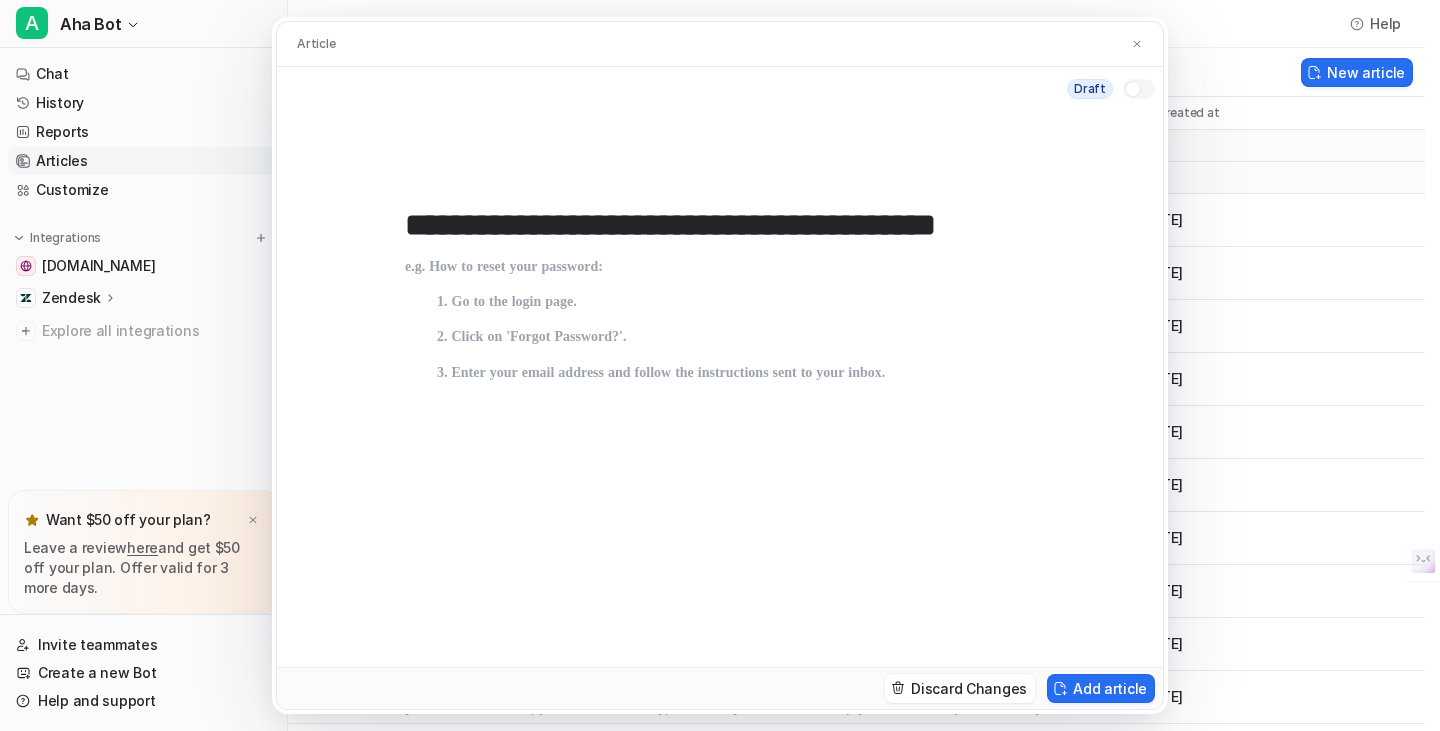 type on "**********" 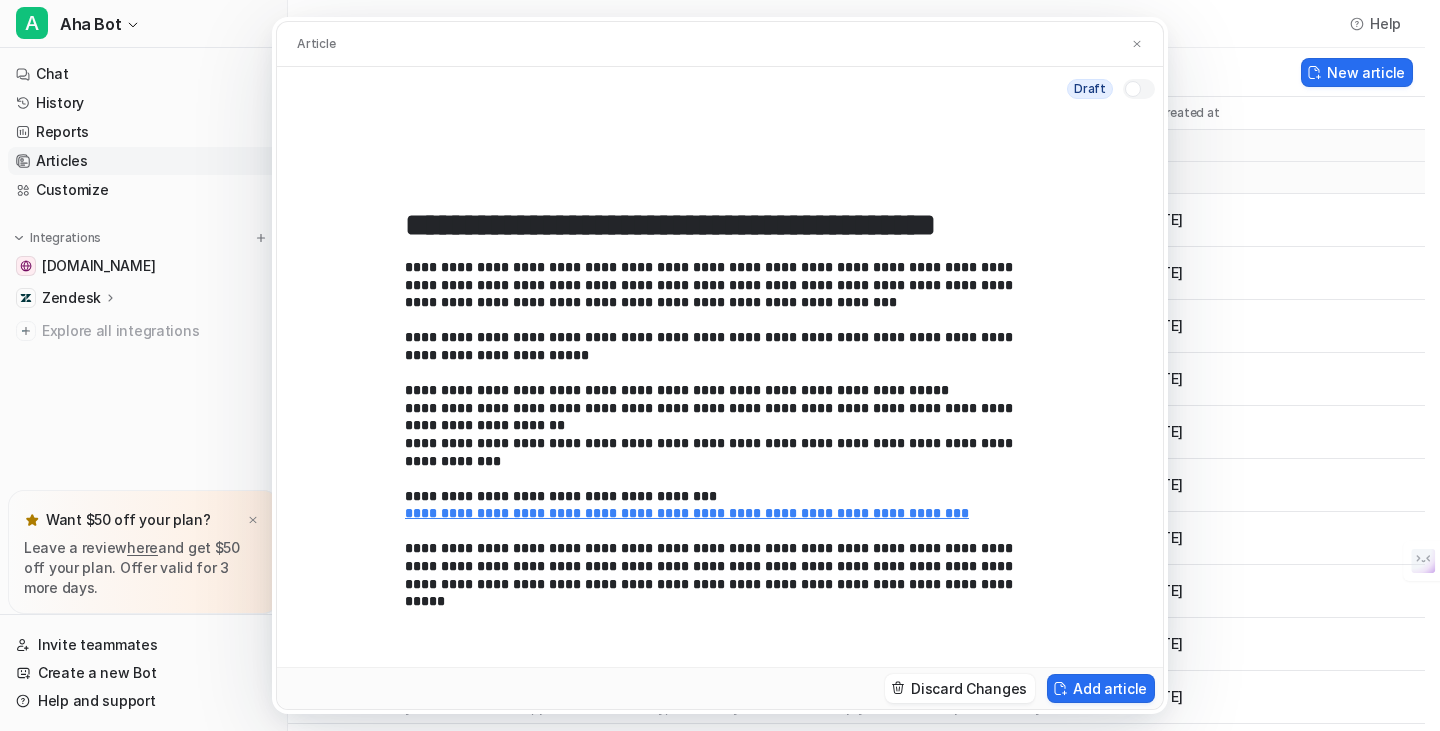 click at bounding box center (1133, 89) 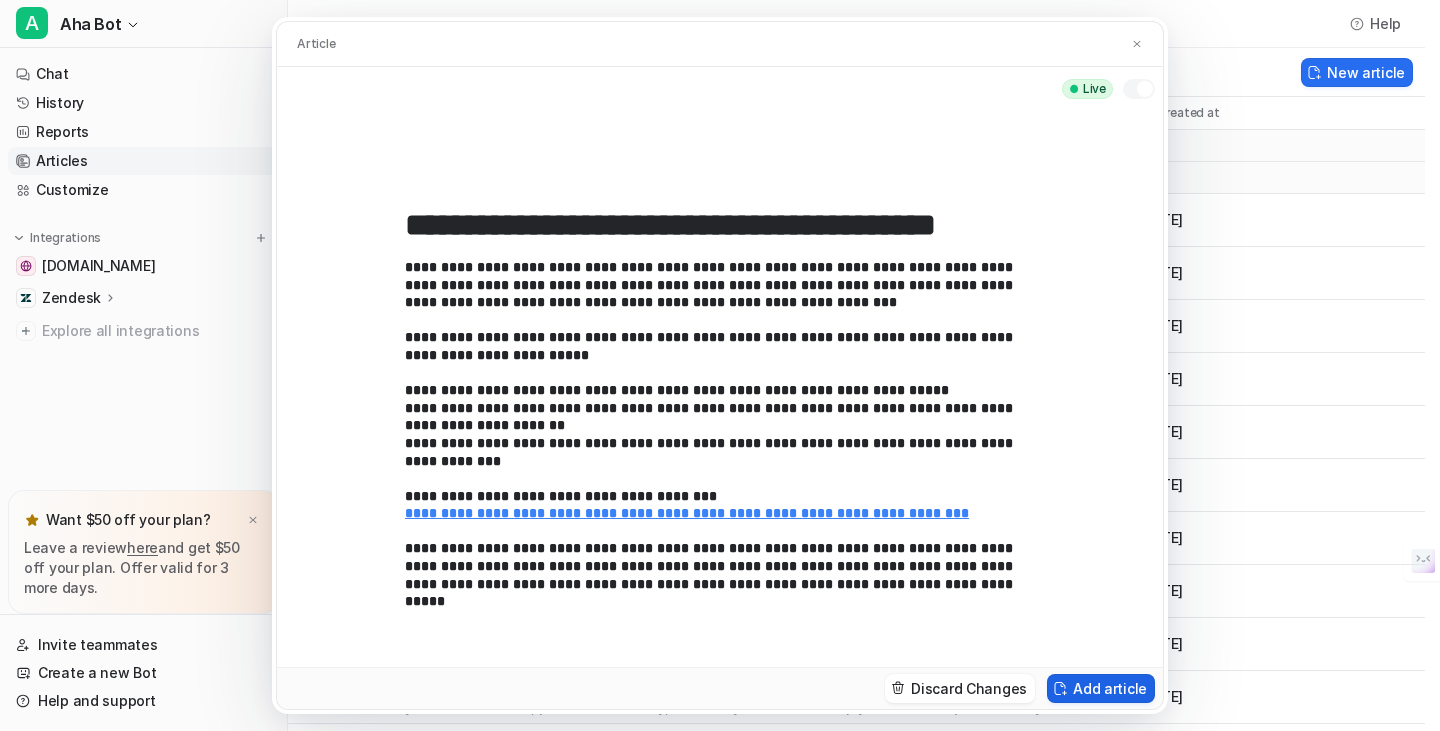 click on "Add article" at bounding box center [1101, 688] 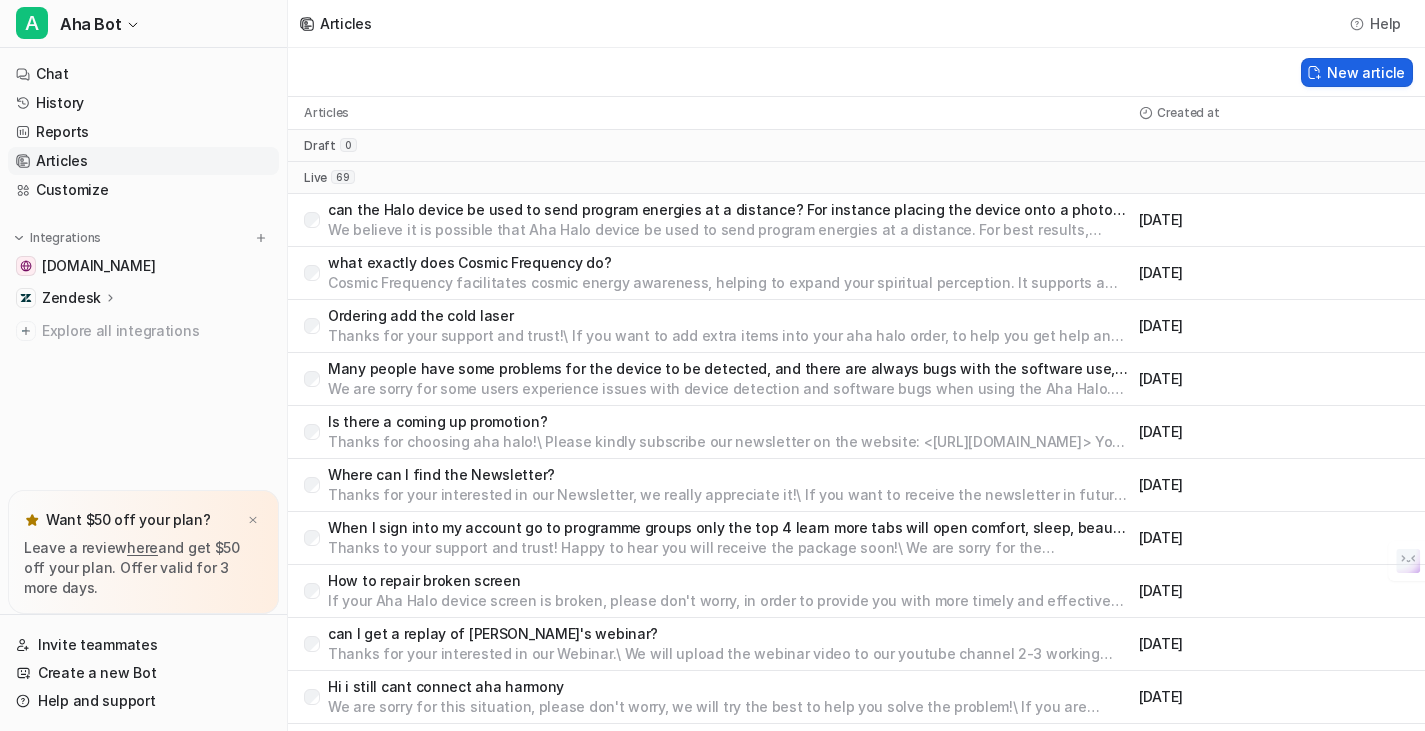 click at bounding box center (1314, 72) 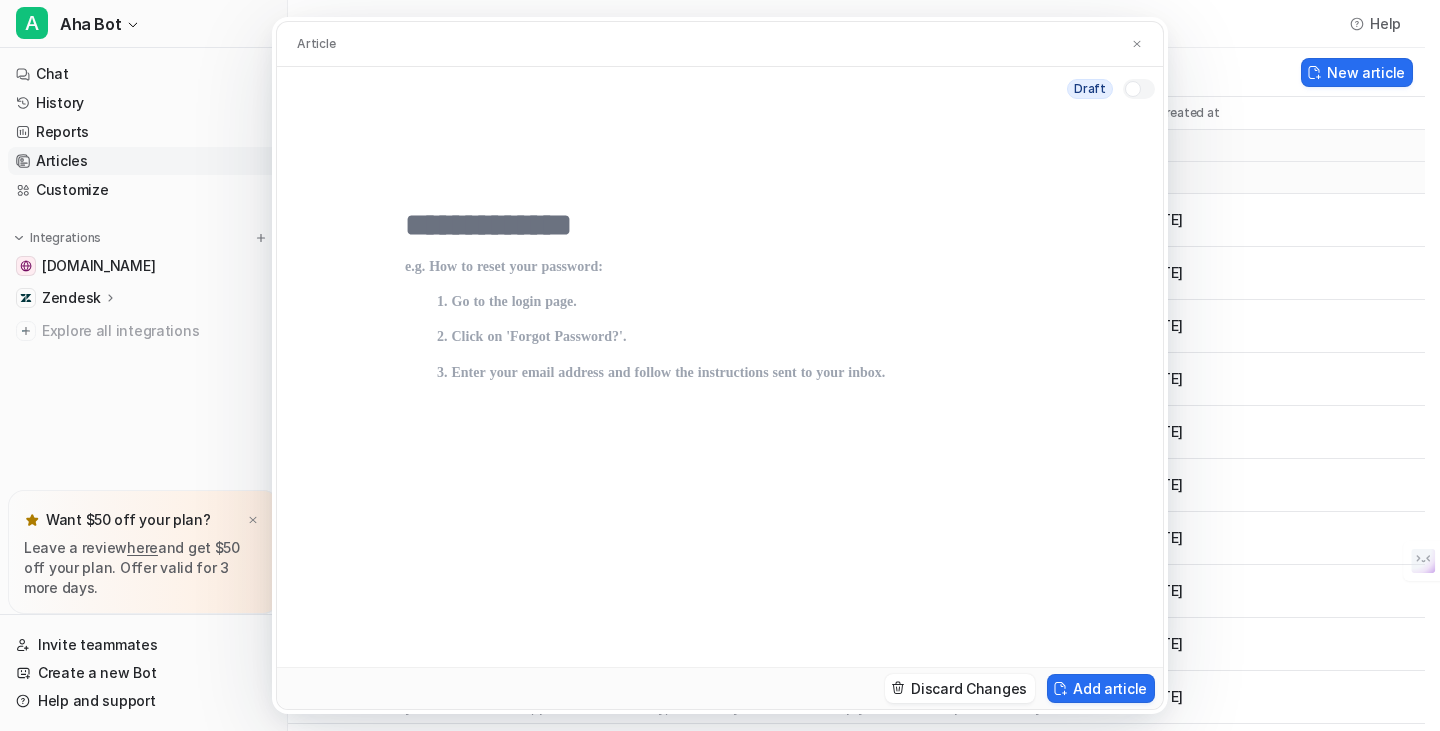 click at bounding box center [720, 443] 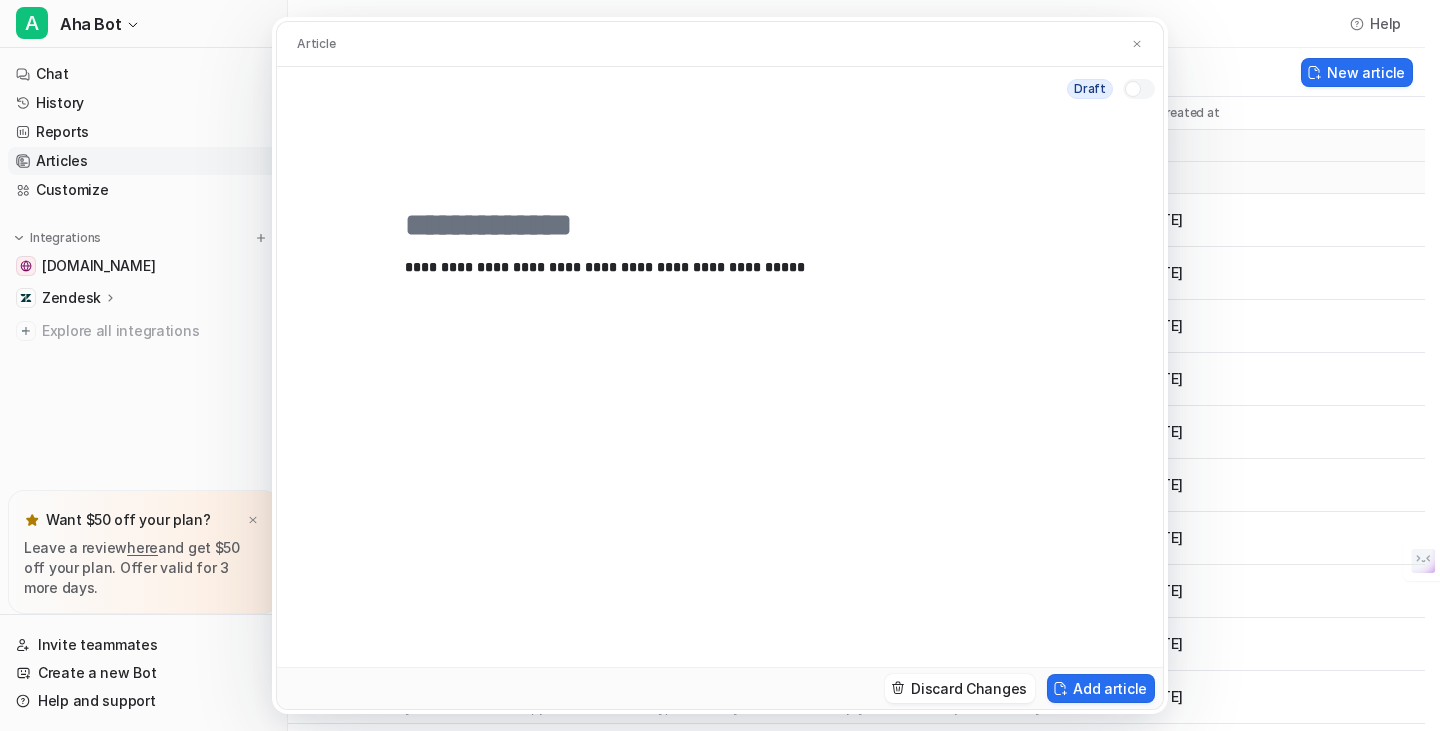click on "**********" at bounding box center [720, 443] 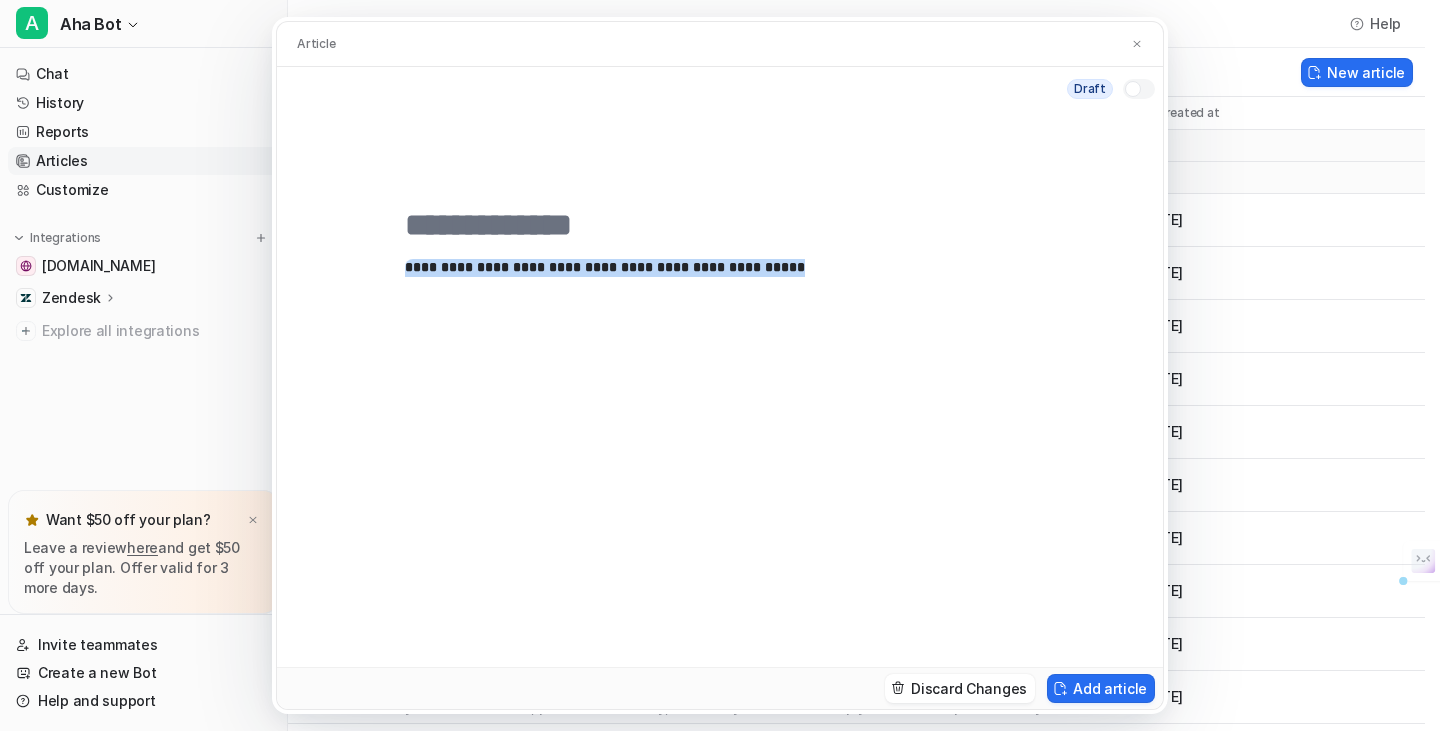 drag, startPoint x: 814, startPoint y: 272, endPoint x: 325, endPoint y: 293, distance: 489.4507 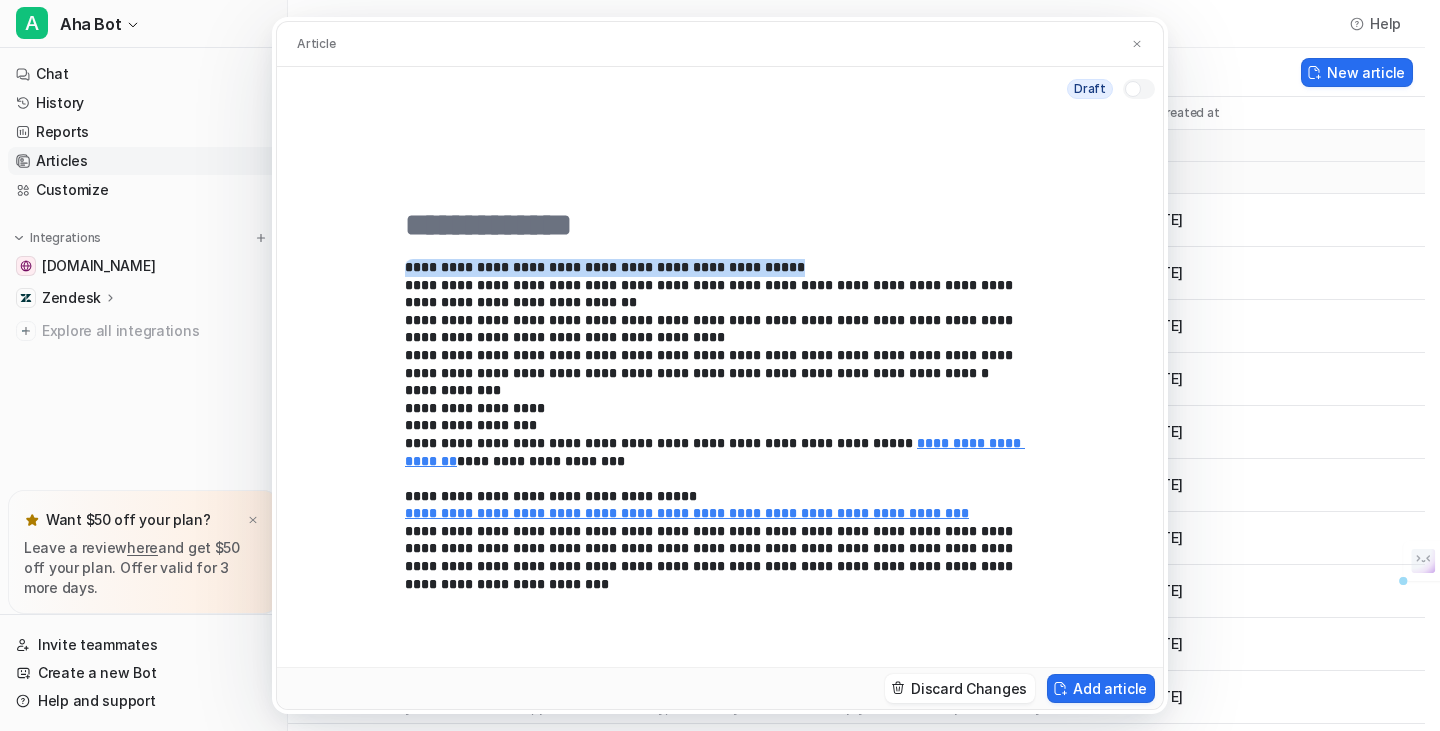 drag, startPoint x: 810, startPoint y: 264, endPoint x: 299, endPoint y: 269, distance: 511.02448 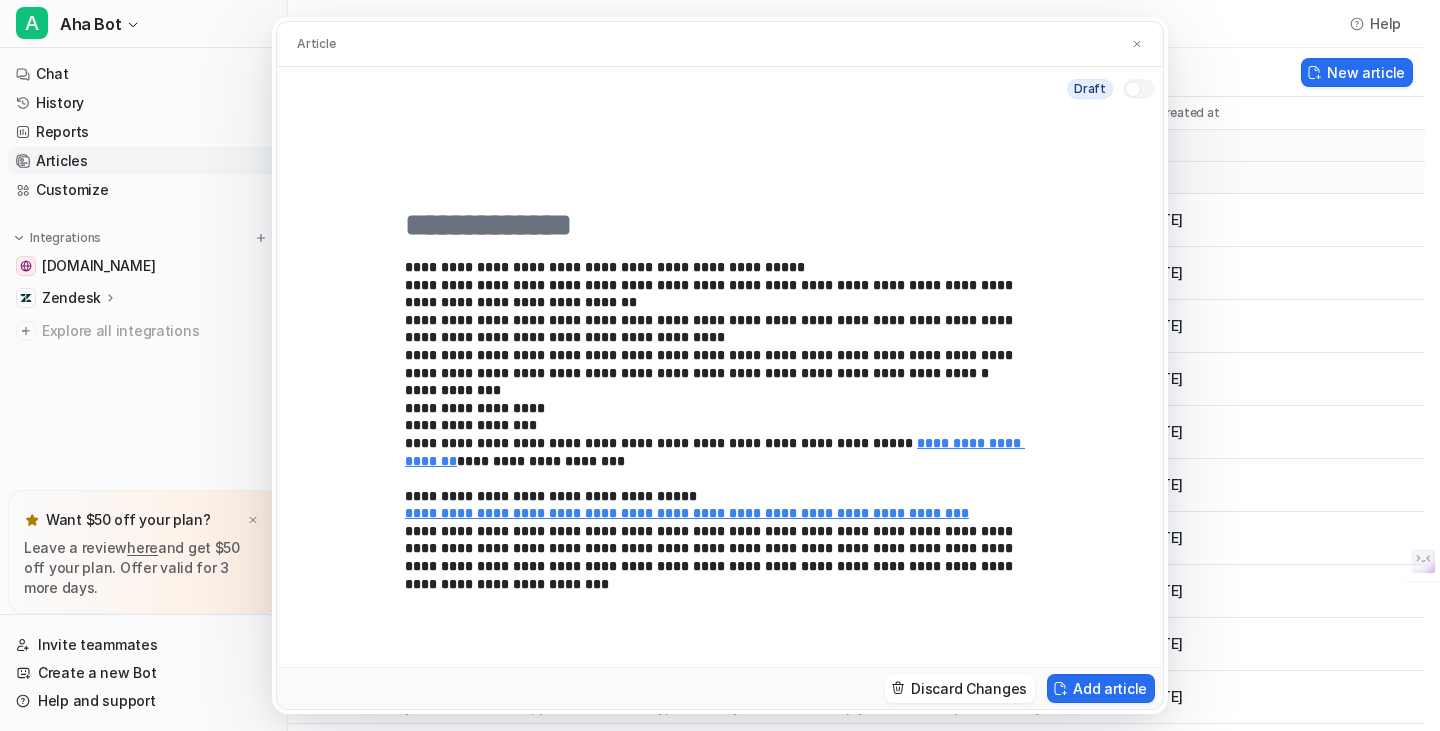 click at bounding box center [720, 225] 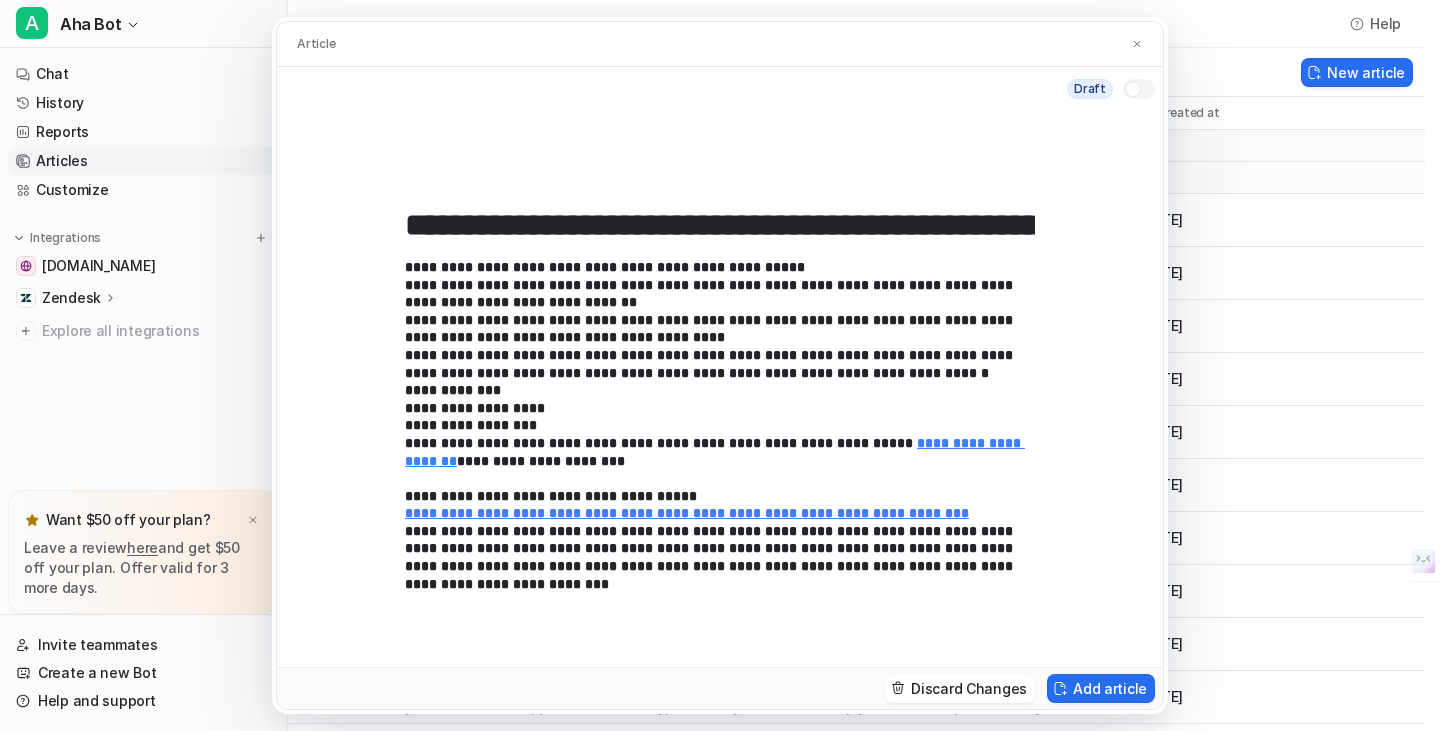 scroll, scrollTop: 0, scrollLeft: 246, axis: horizontal 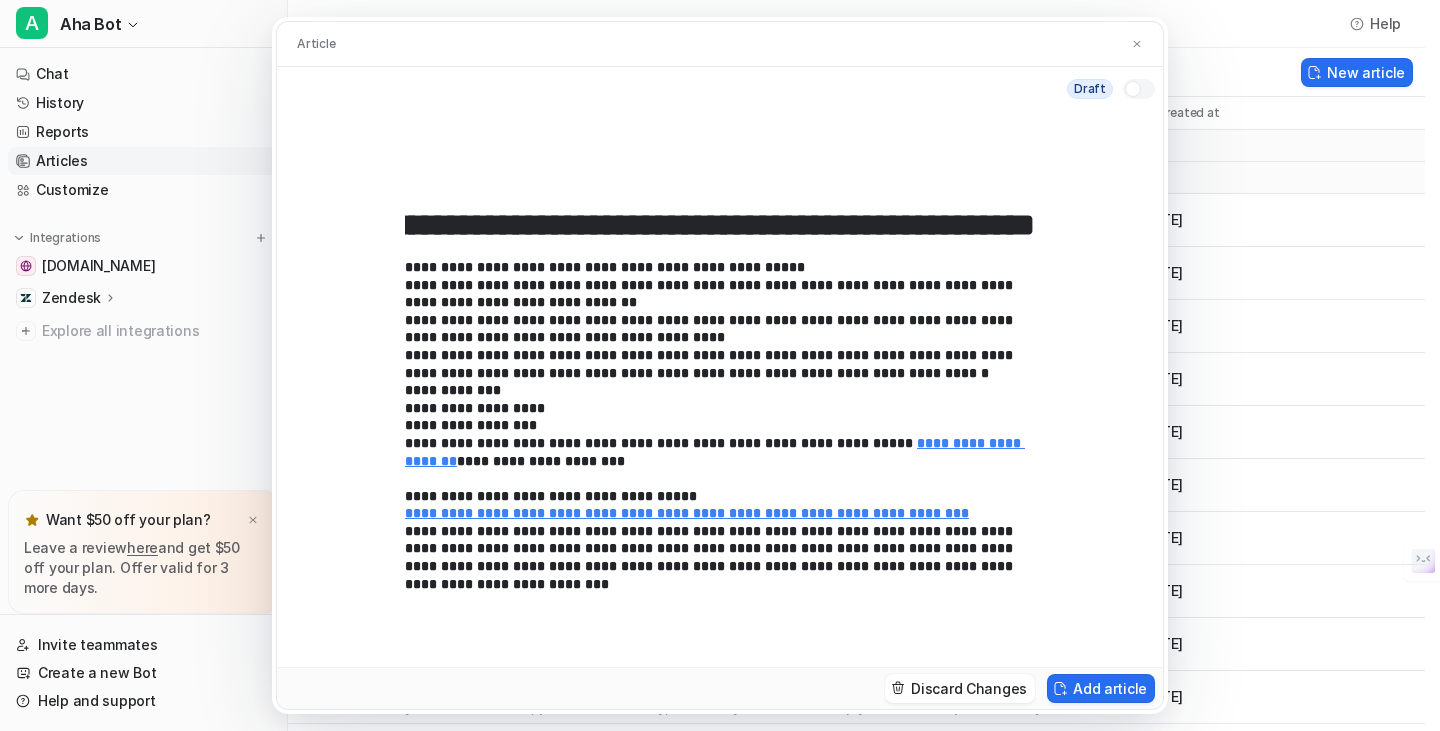type on "**********" 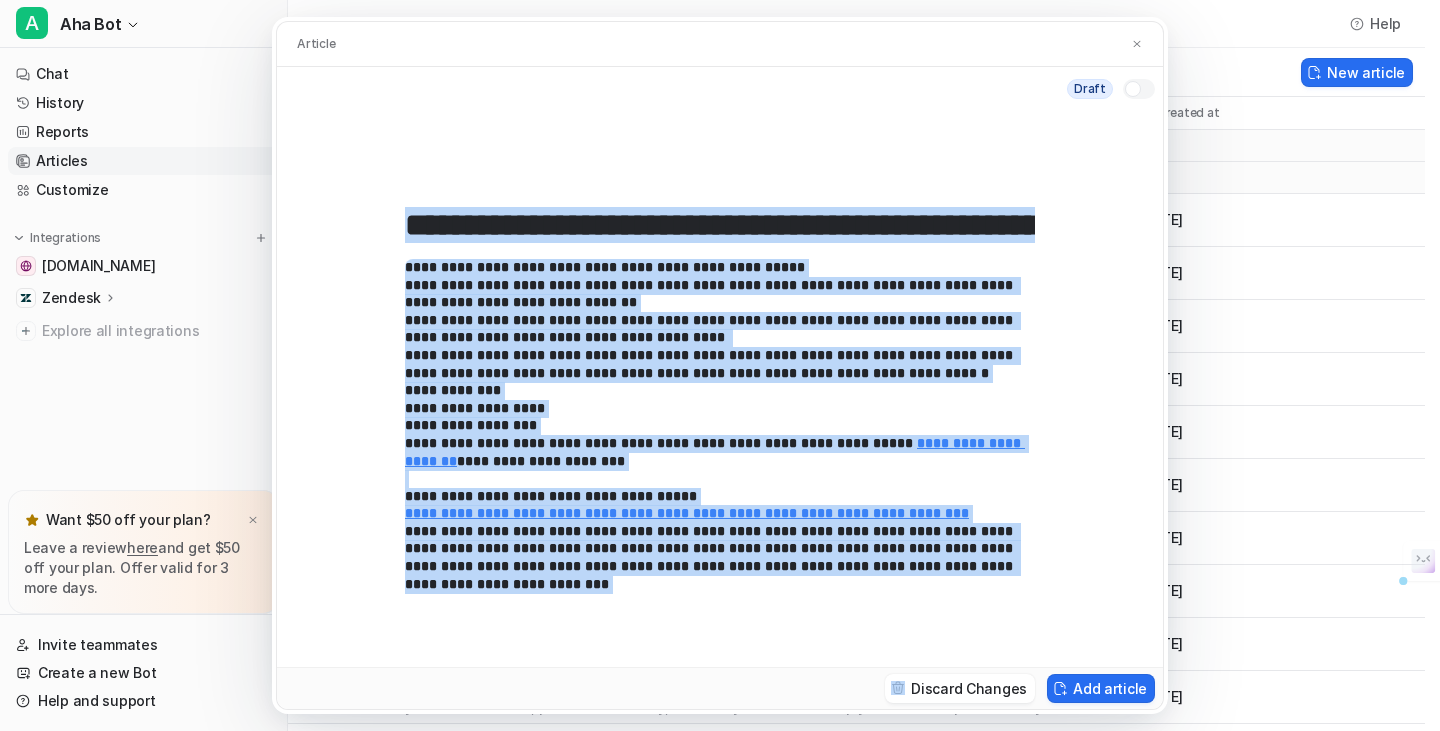 drag, startPoint x: 571, startPoint y: 251, endPoint x: 261, endPoint y: 262, distance: 310.1951 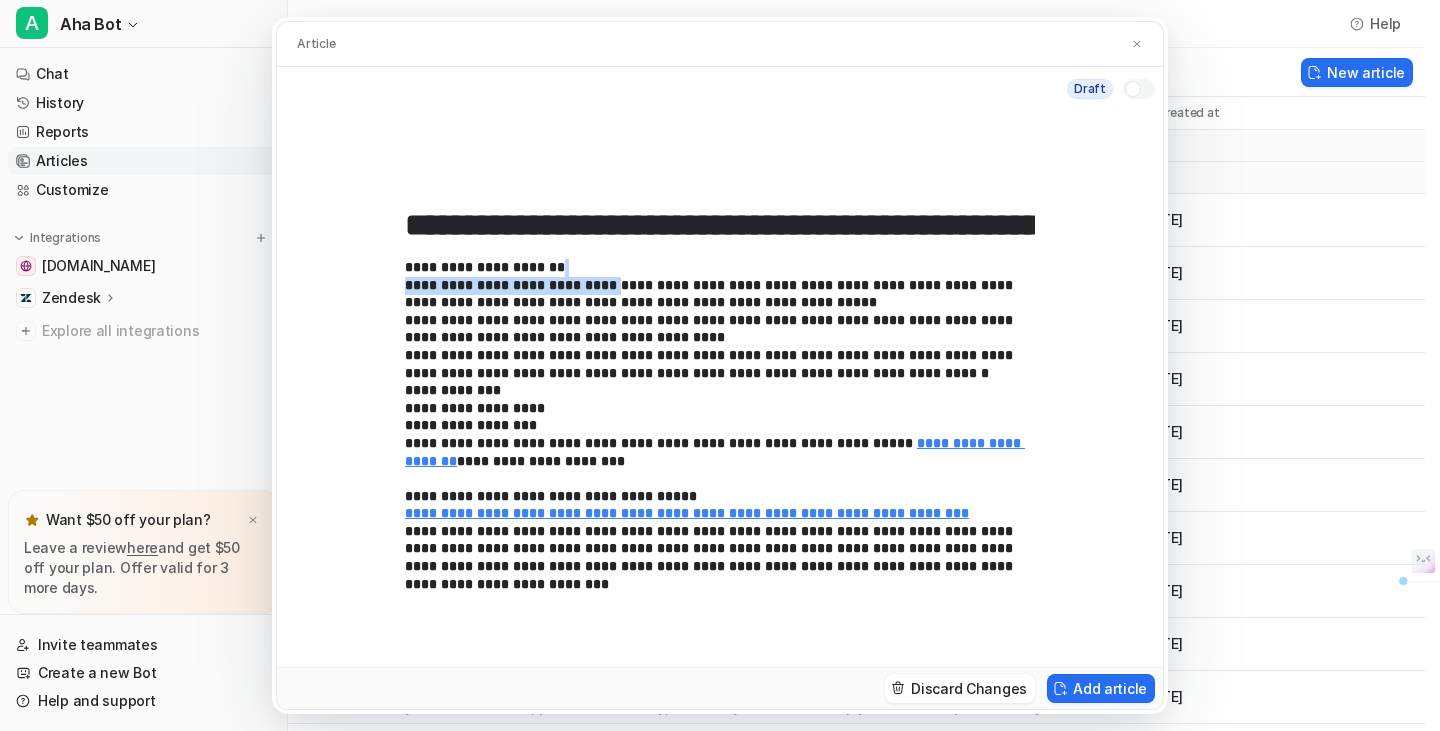 click on "**********" at bounding box center (720, 443) 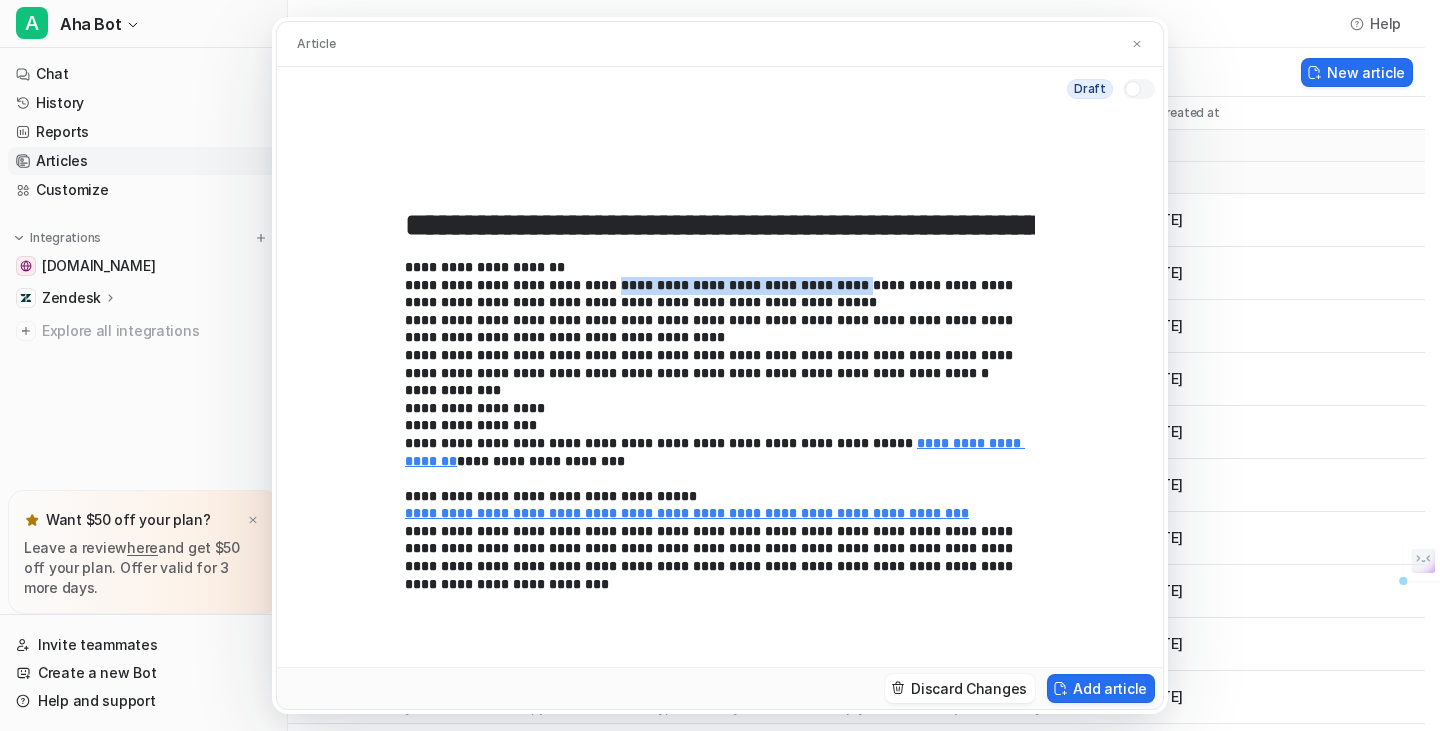 drag, startPoint x: 606, startPoint y: 287, endPoint x: 844, endPoint y: 287, distance: 238 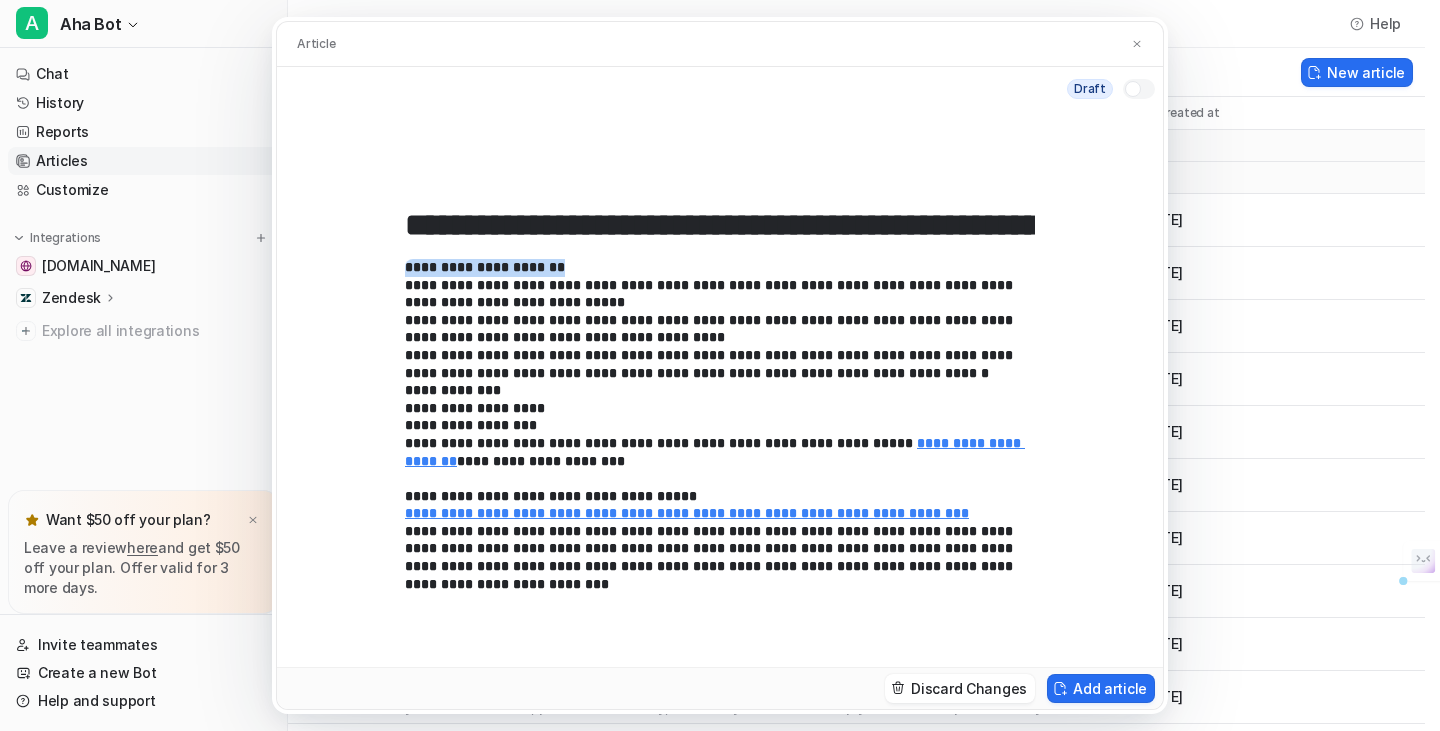 drag, startPoint x: 554, startPoint y: 267, endPoint x: 365, endPoint y: 265, distance: 189.01057 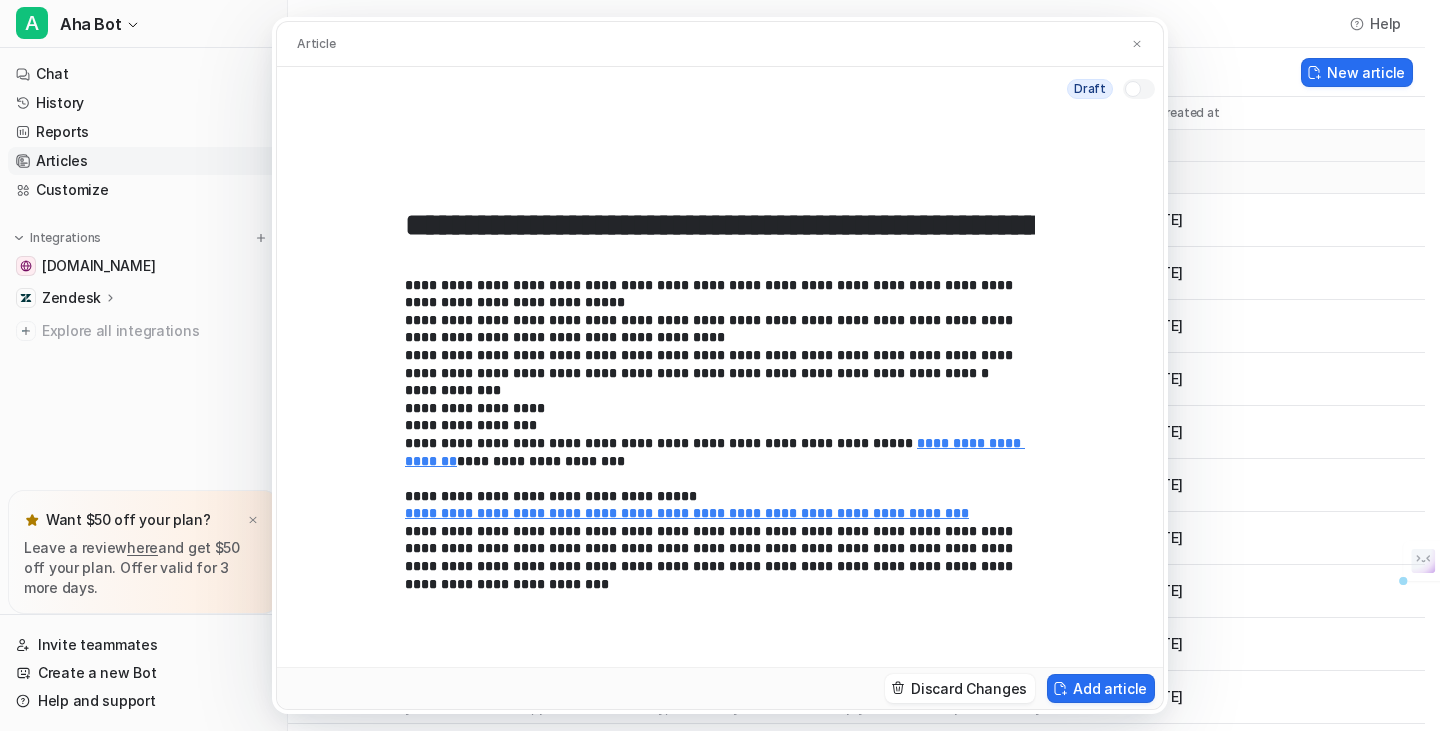 click at bounding box center (1133, 89) 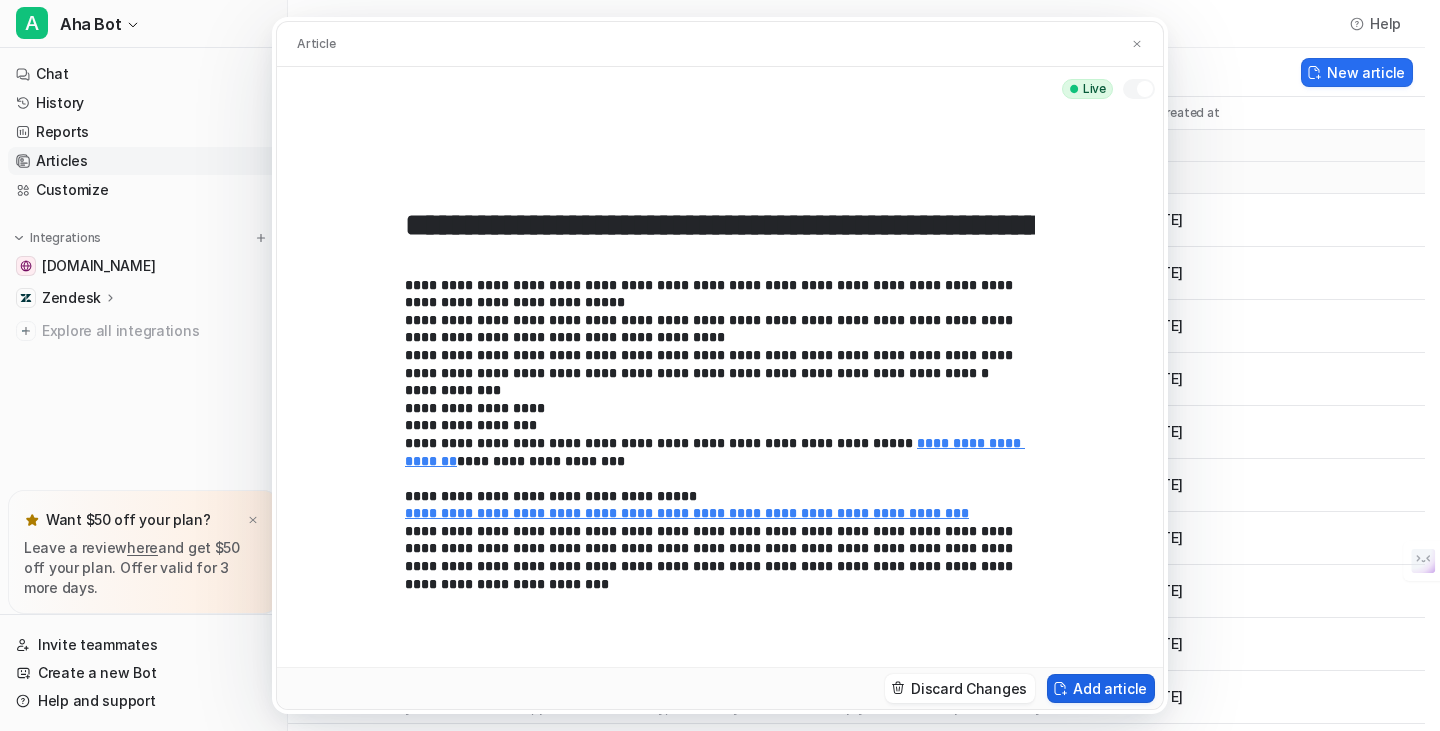click on "Add article" at bounding box center (1101, 688) 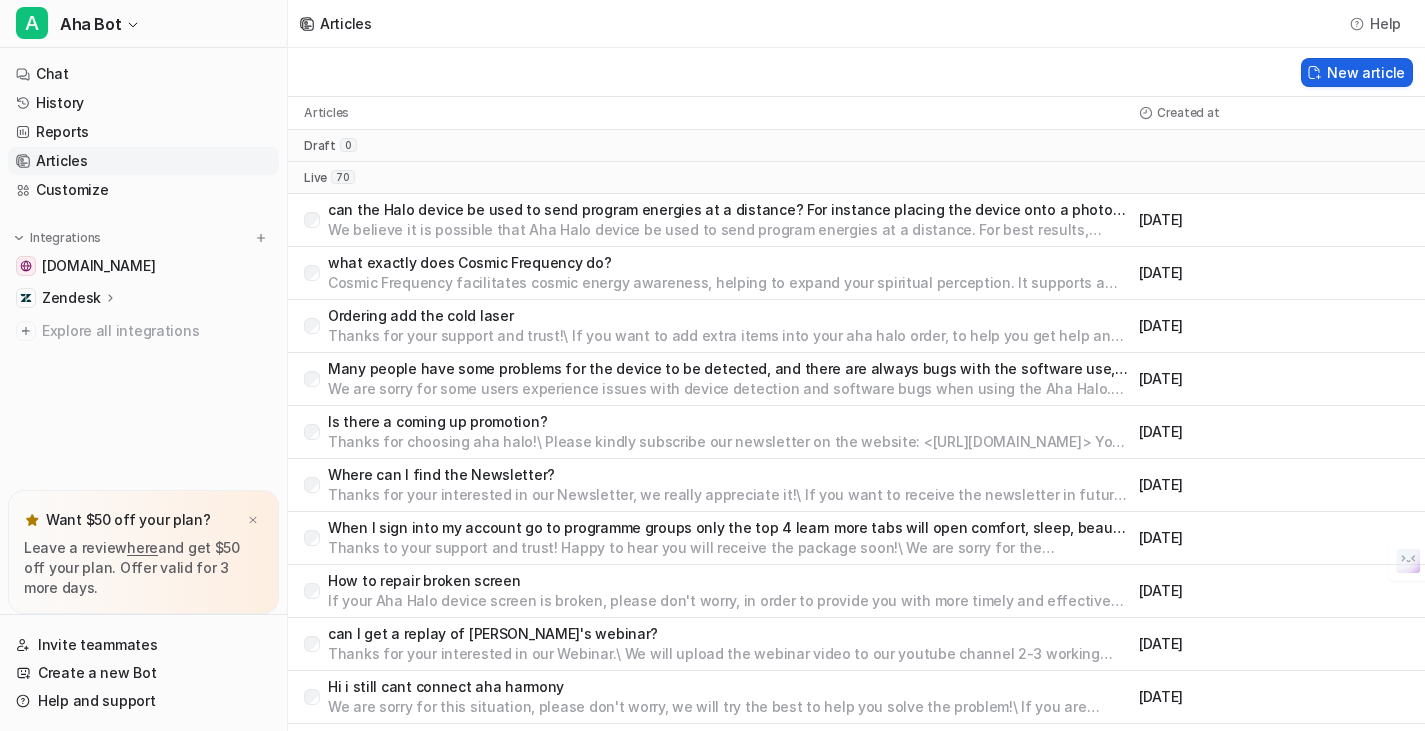 click on "New article" at bounding box center [1357, 72] 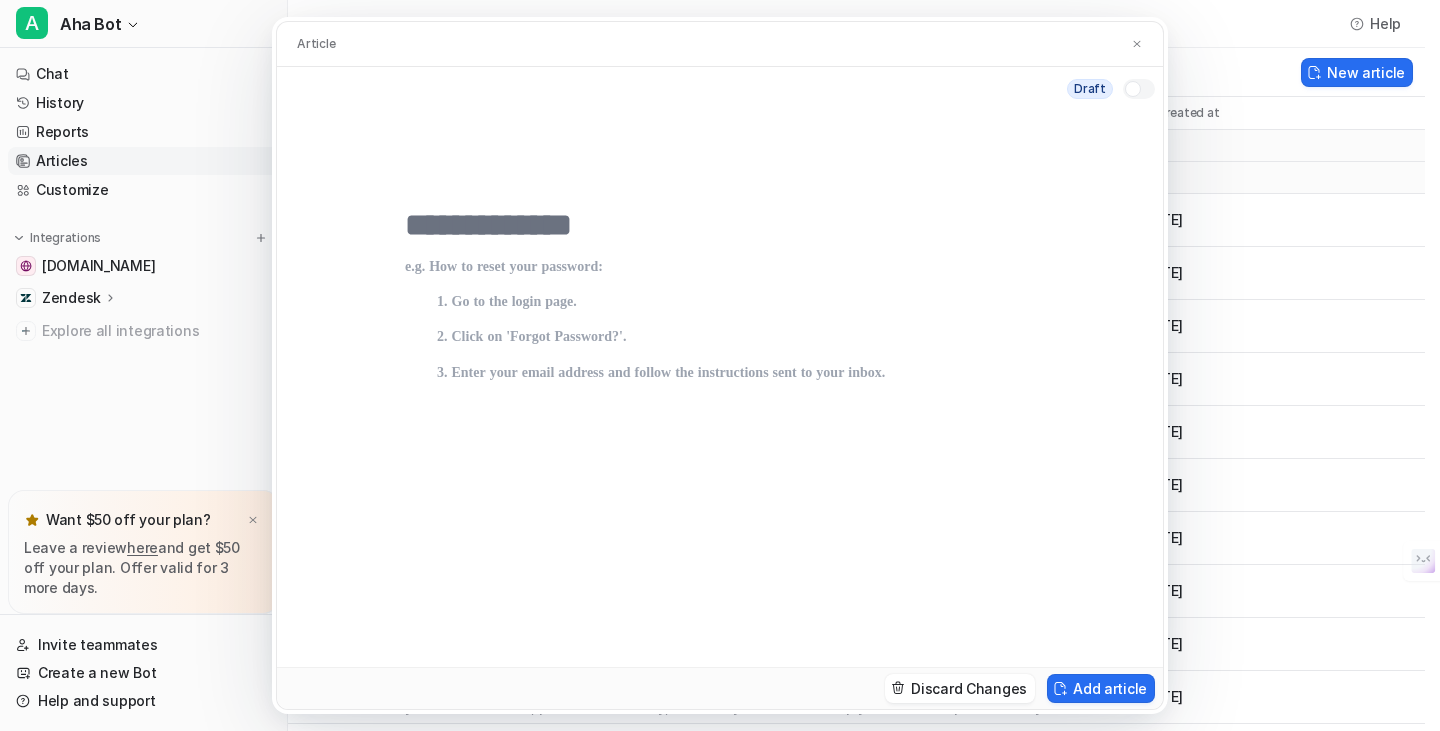 click at bounding box center (720, 225) 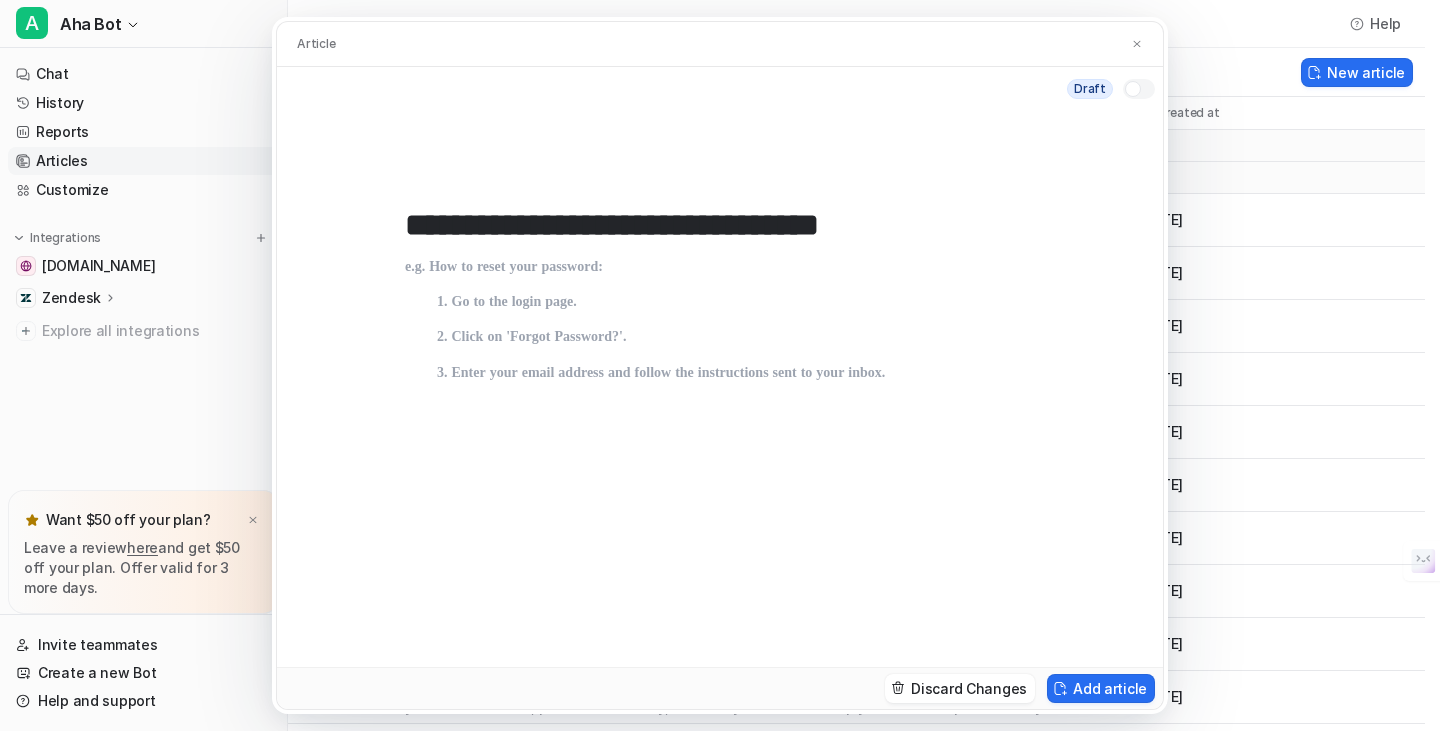 type on "**********" 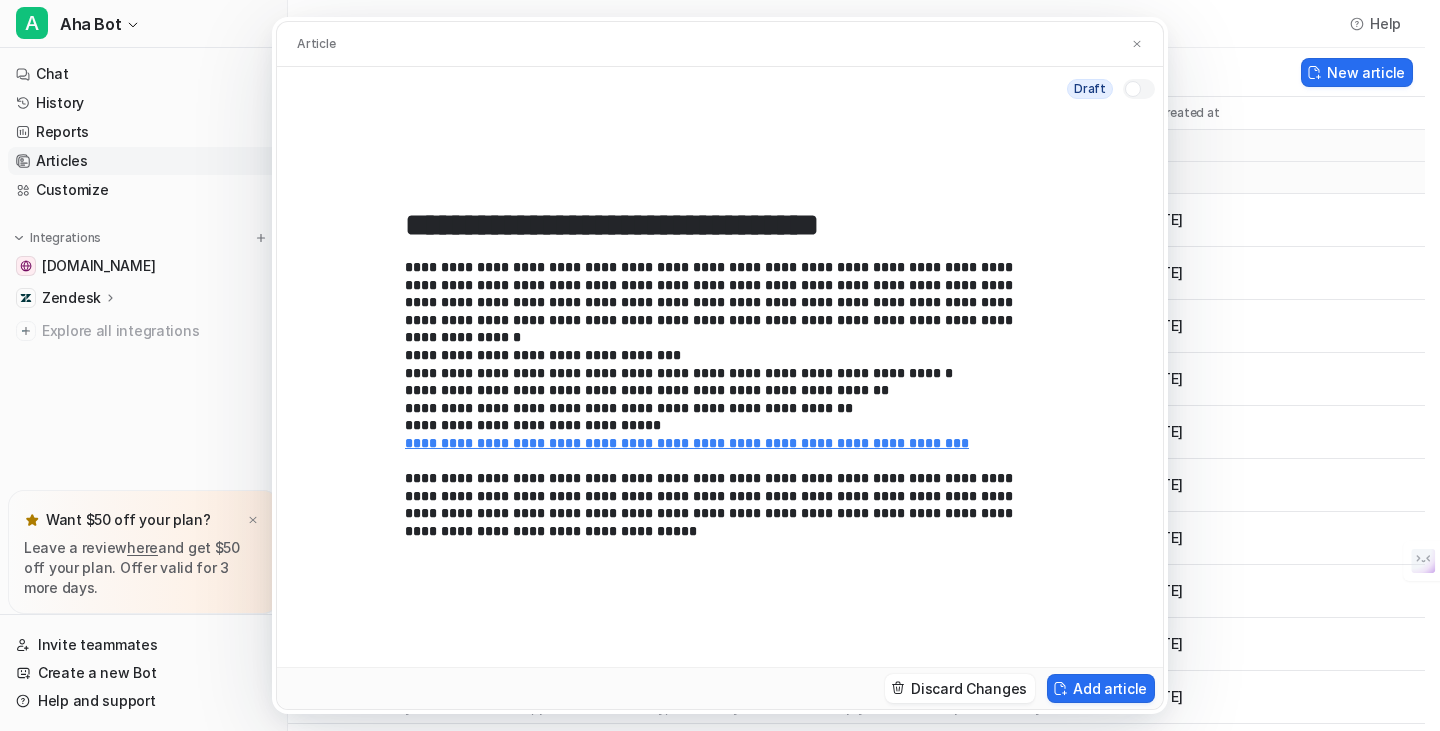 click at bounding box center [1139, 89] 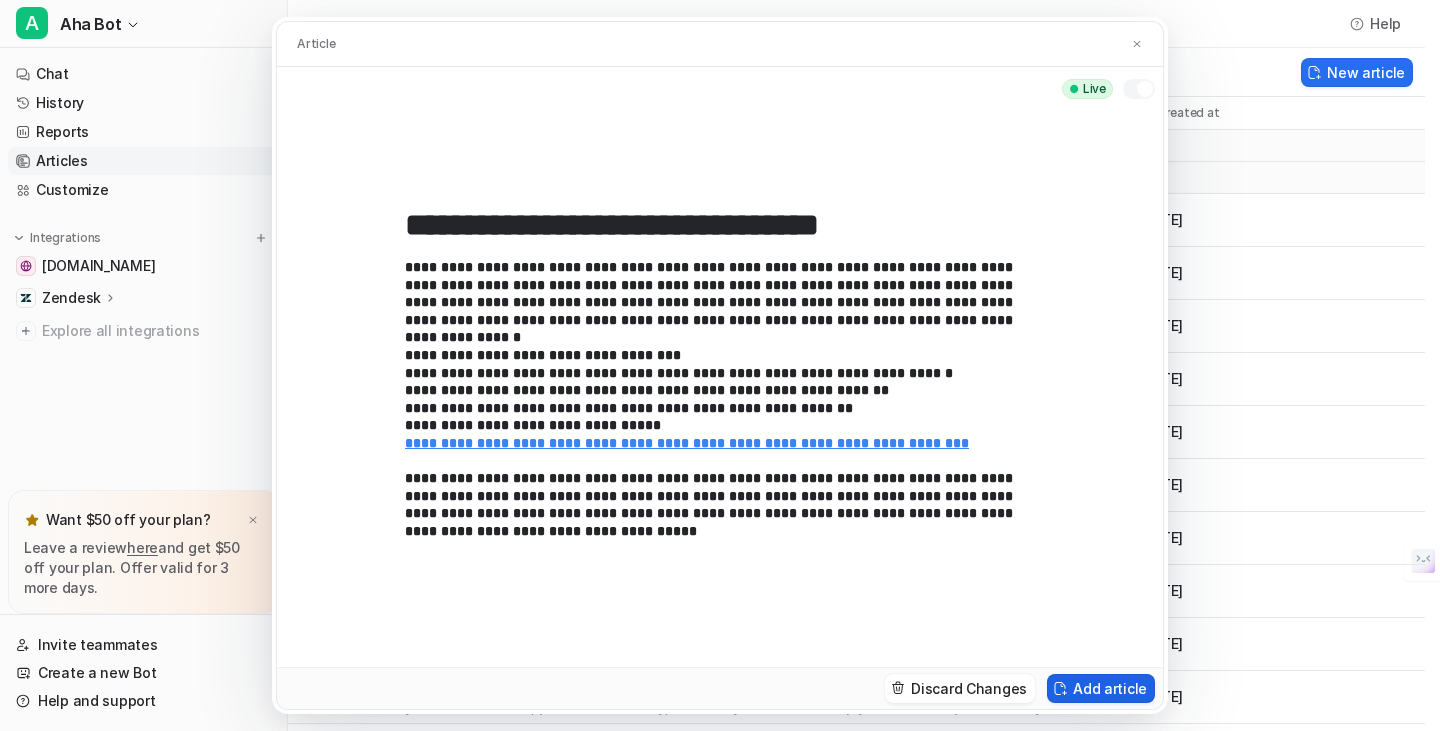 click on "Add article" at bounding box center [1101, 688] 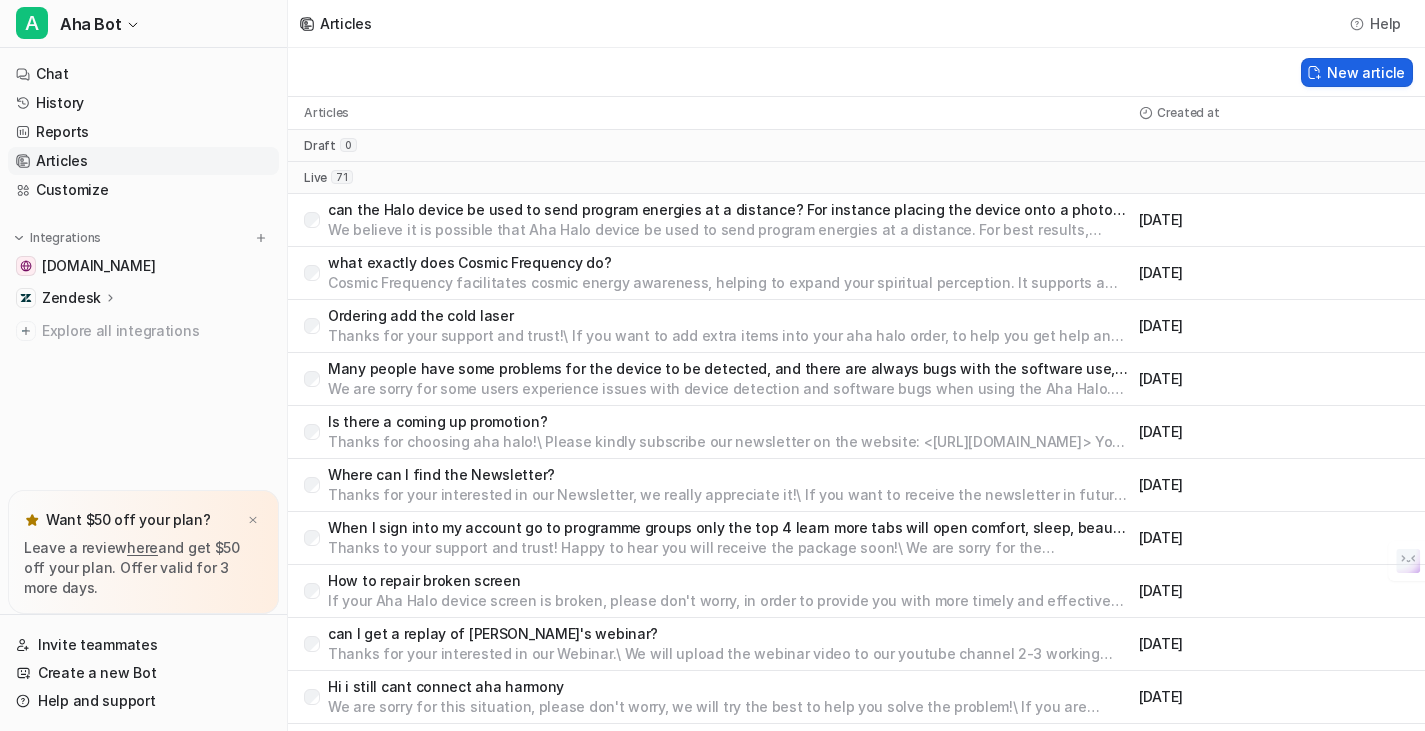 click on "New article" at bounding box center (1357, 72) 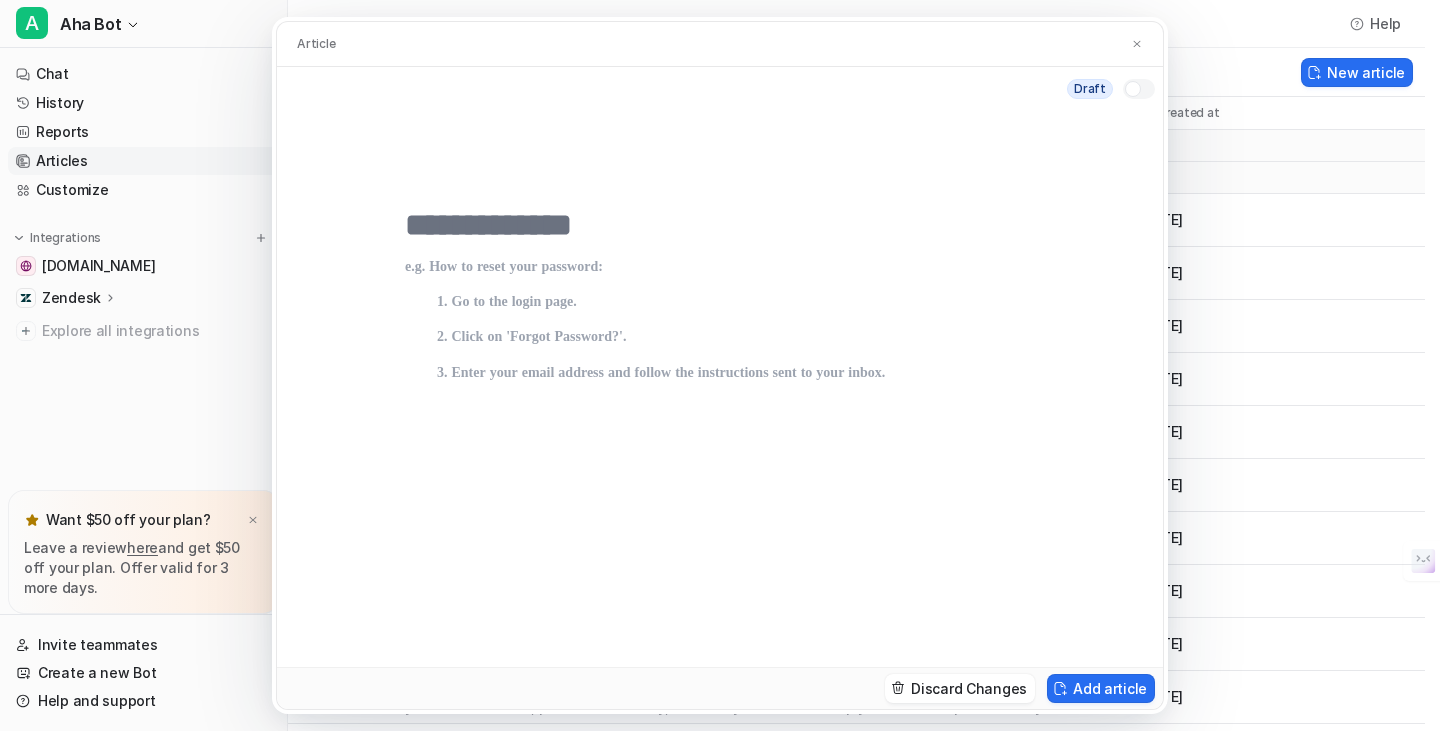 click at bounding box center (720, 225) 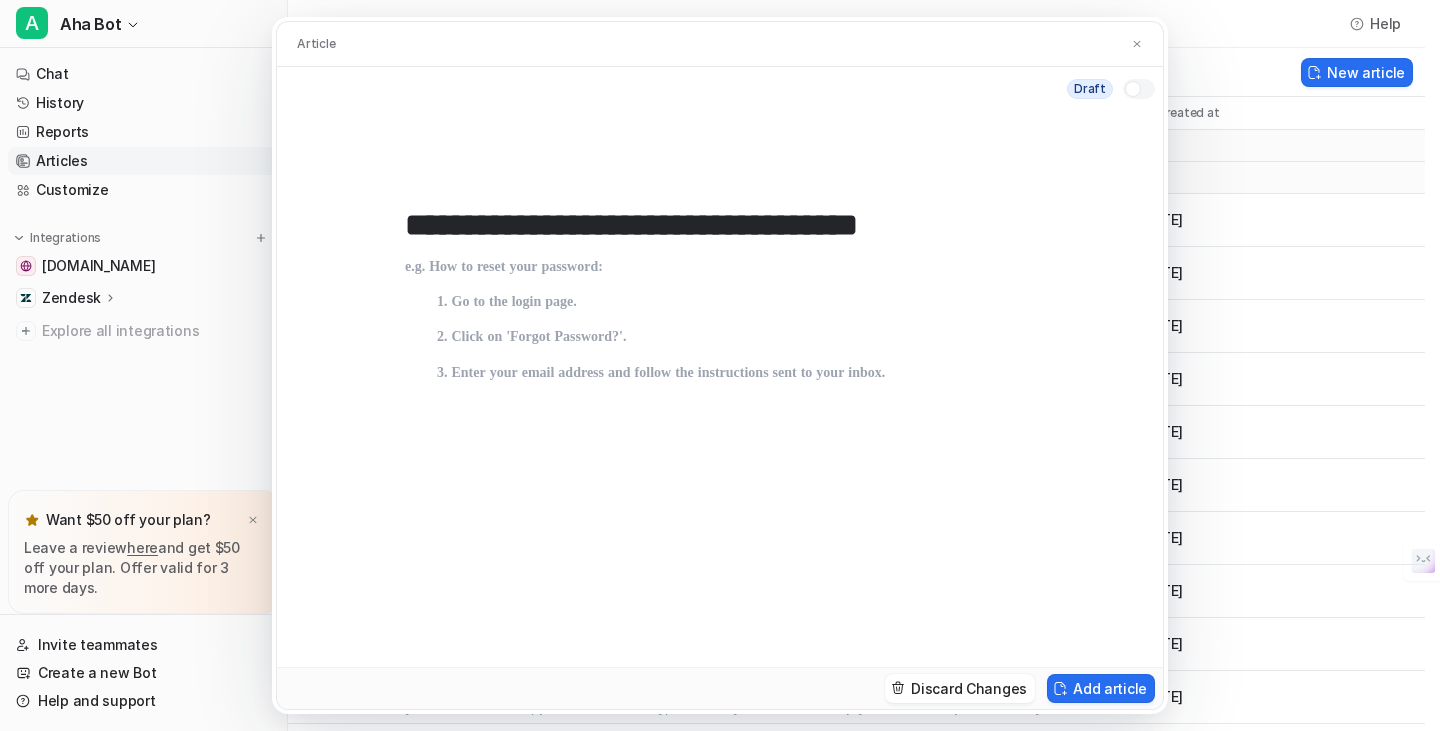 type on "**********" 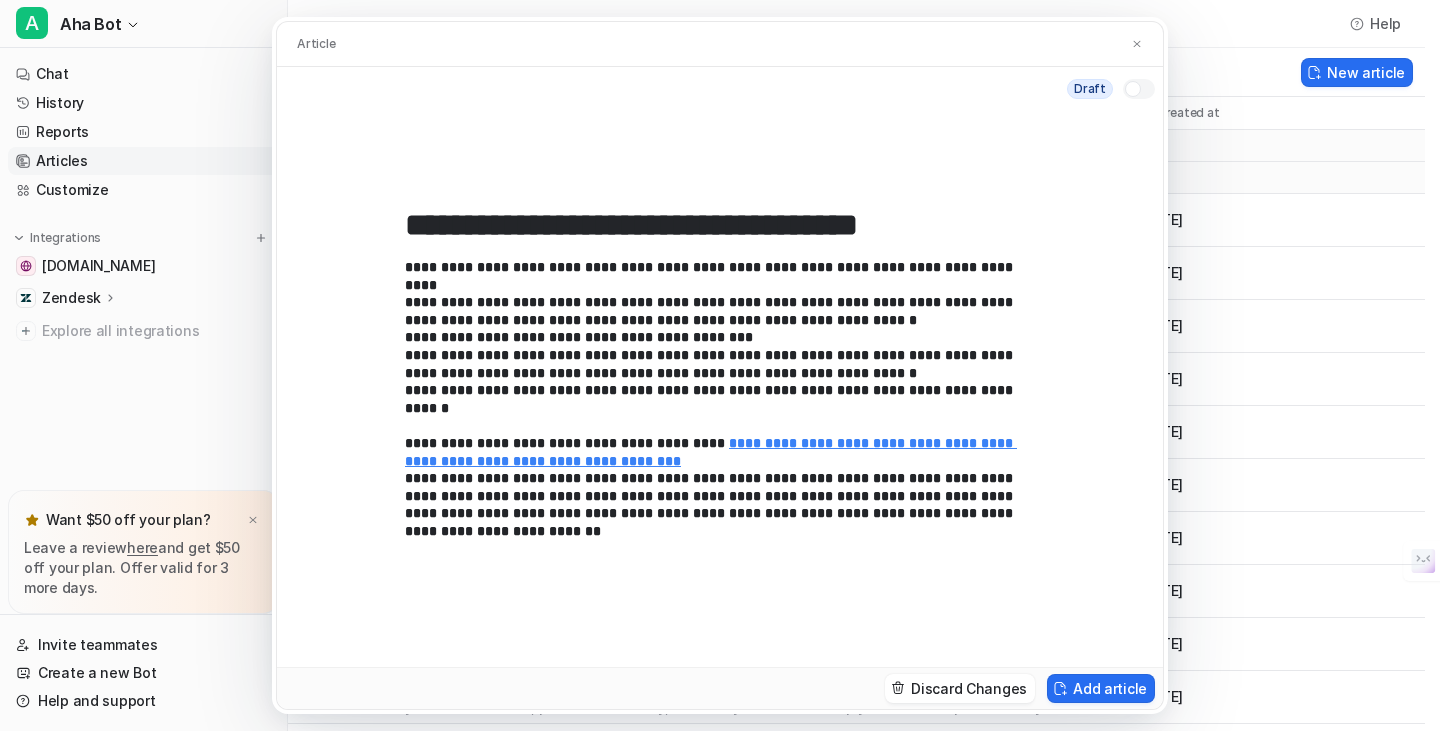 click at bounding box center [1133, 89] 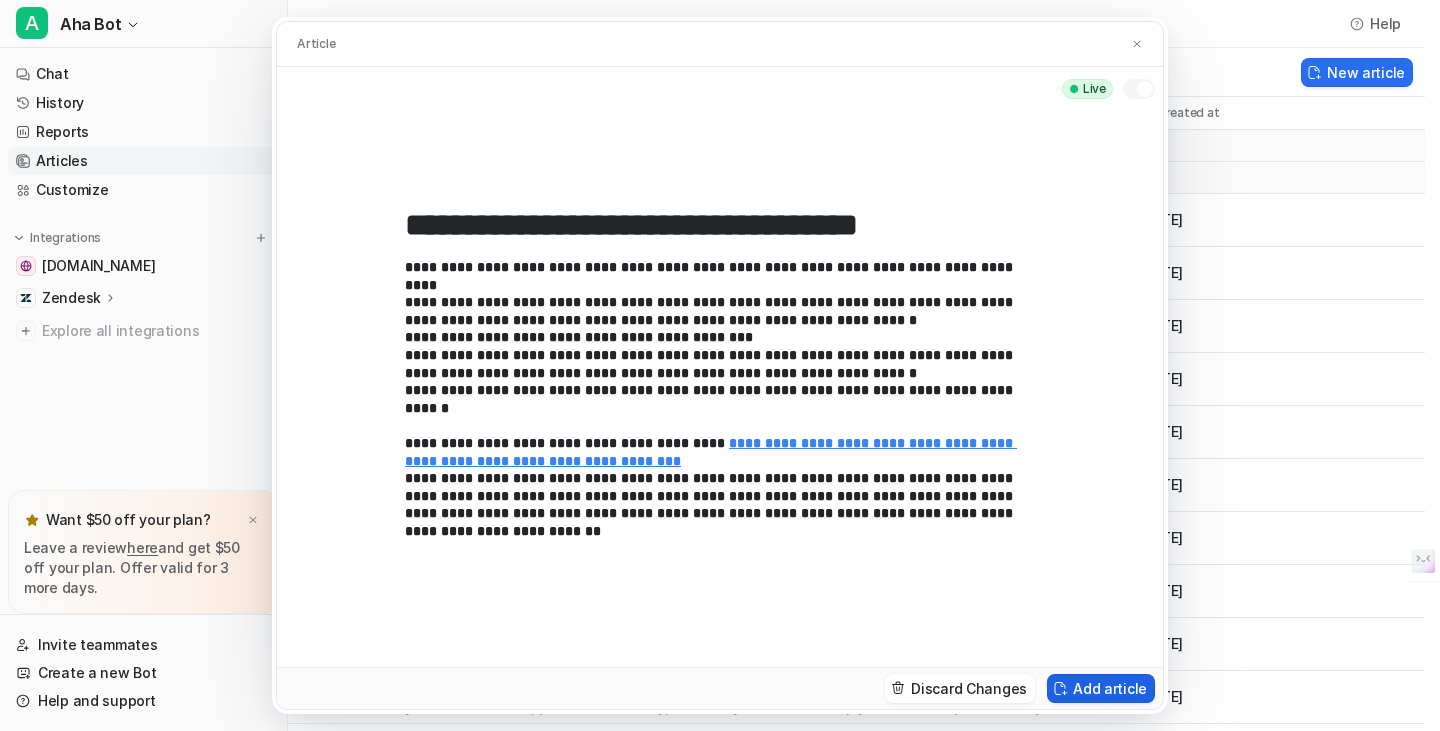 click on "Add article" at bounding box center [1101, 688] 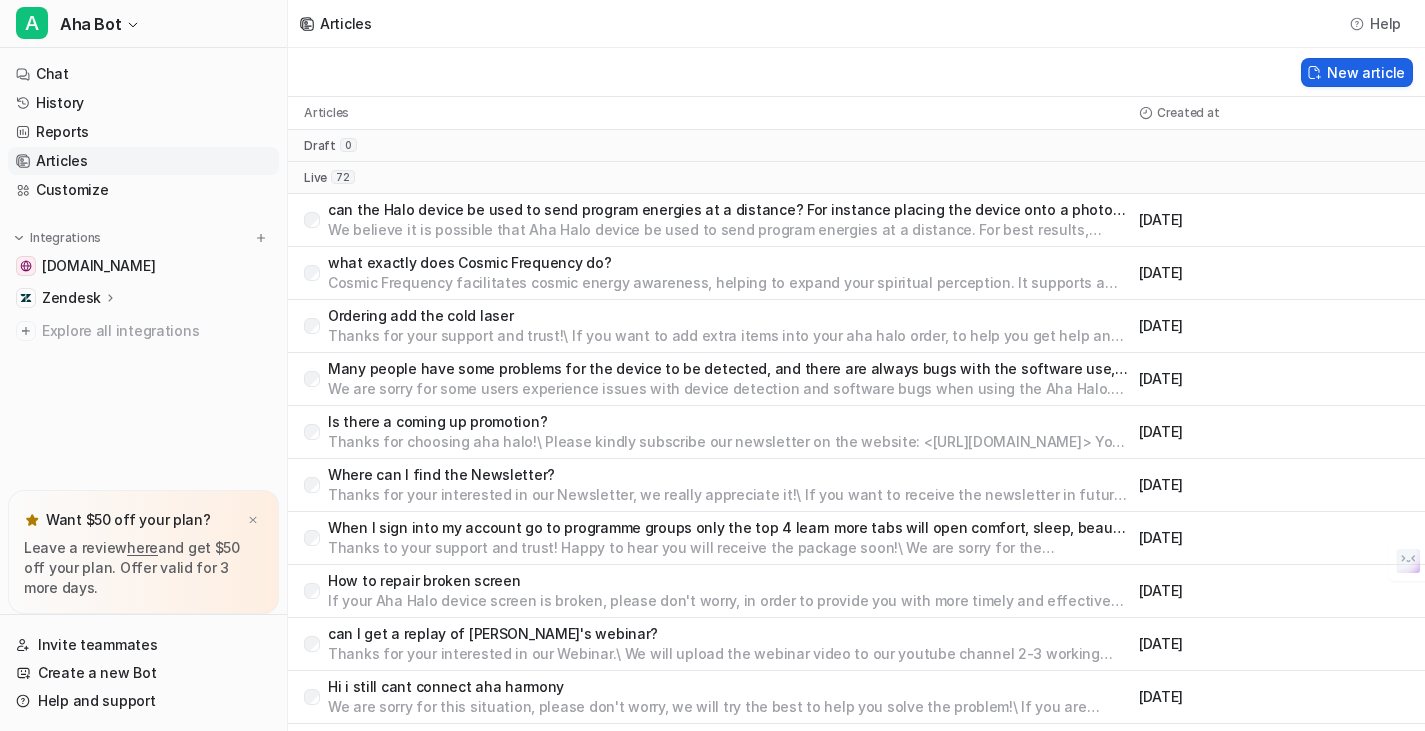 click on "New article" at bounding box center (1357, 72) 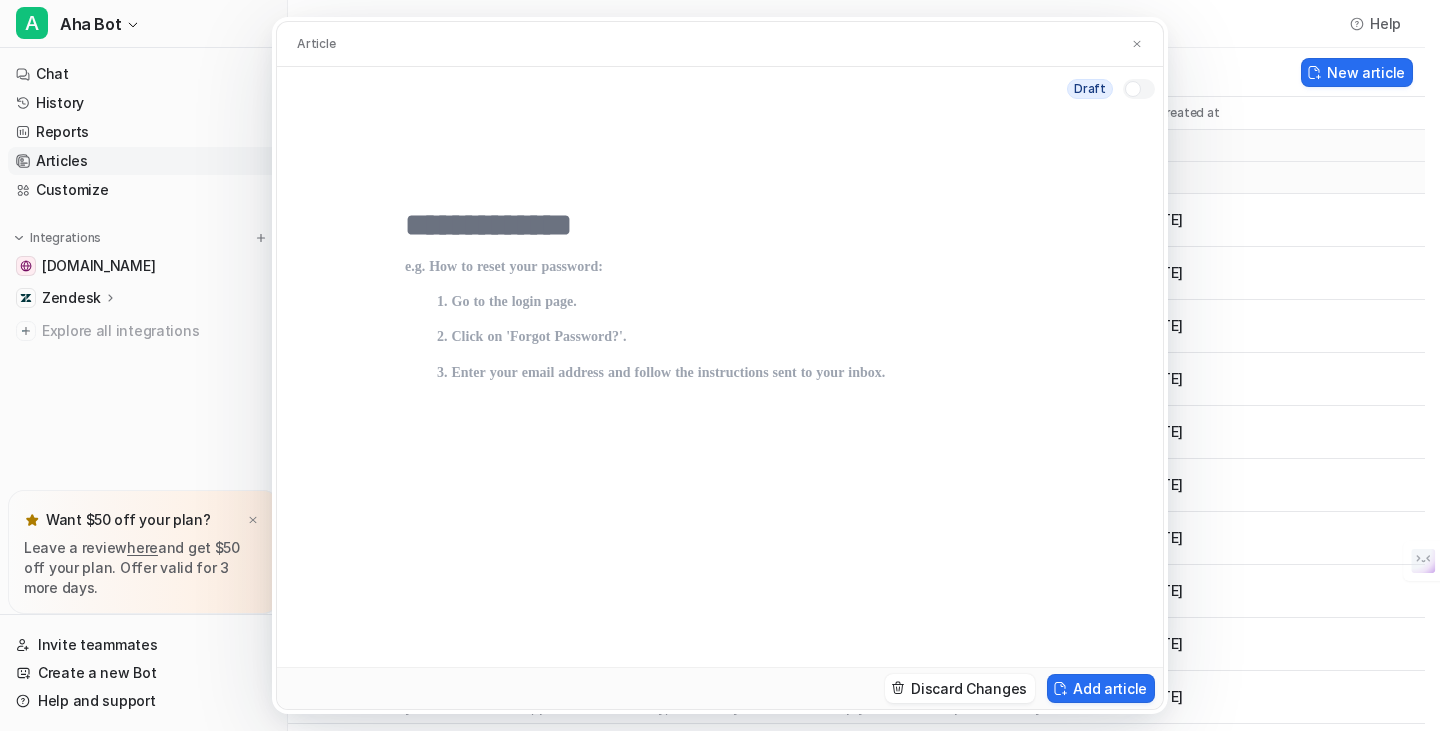 click at bounding box center (720, 225) 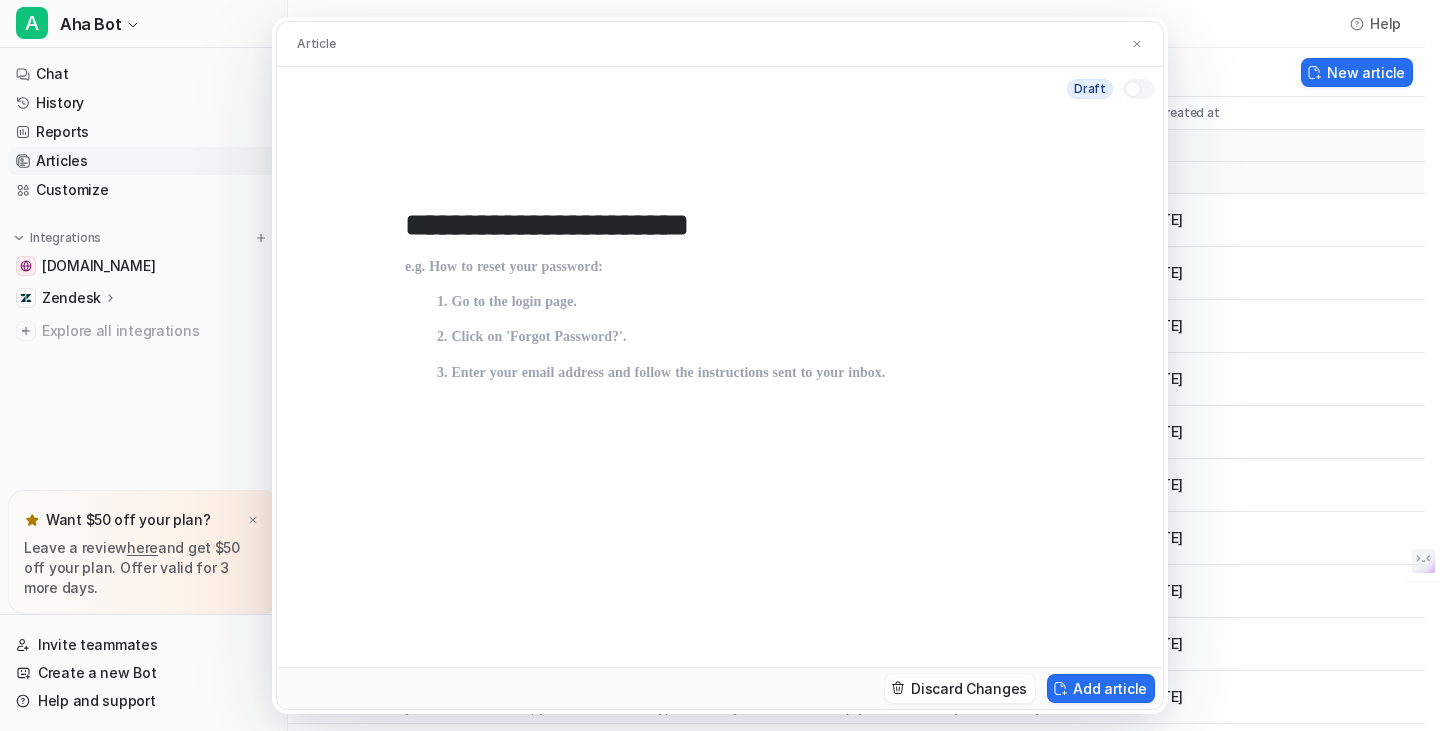 type on "**********" 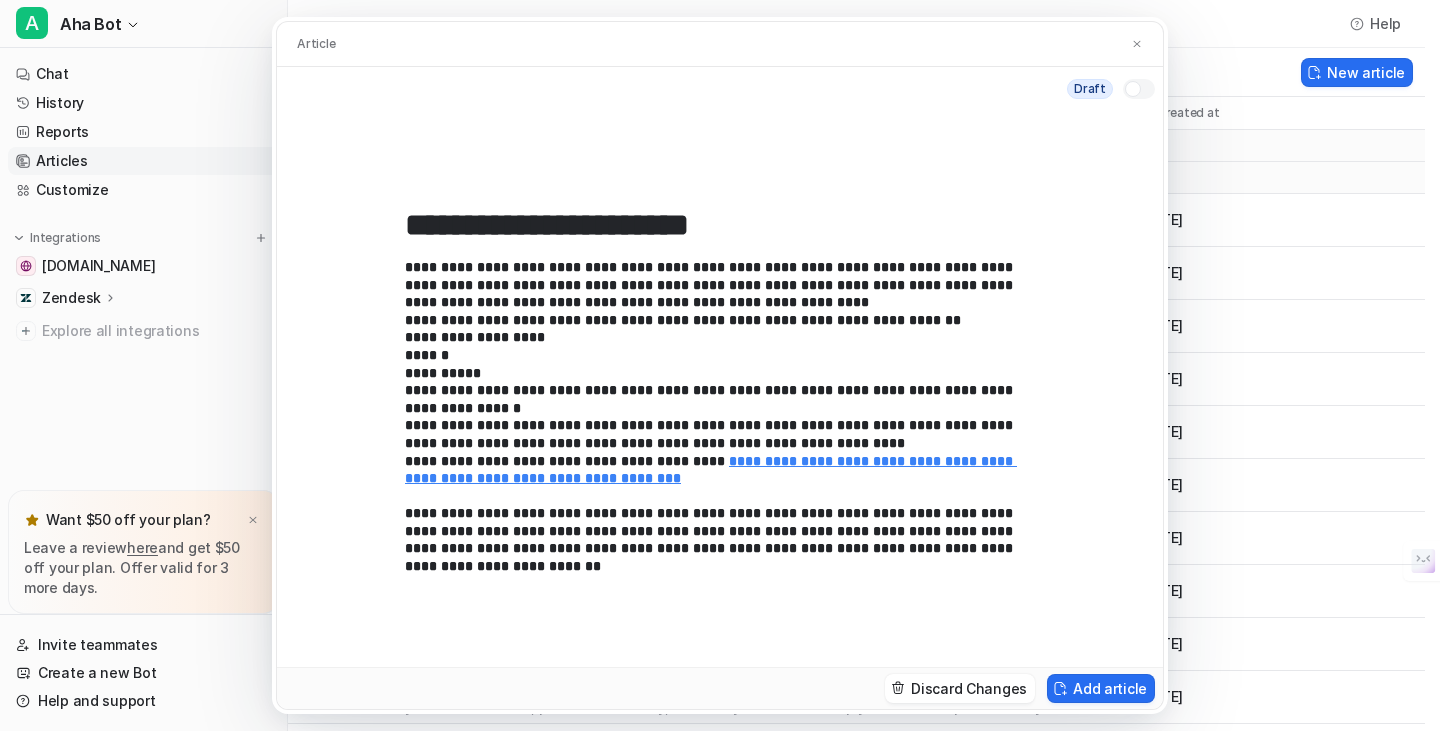 click at bounding box center [1133, 89] 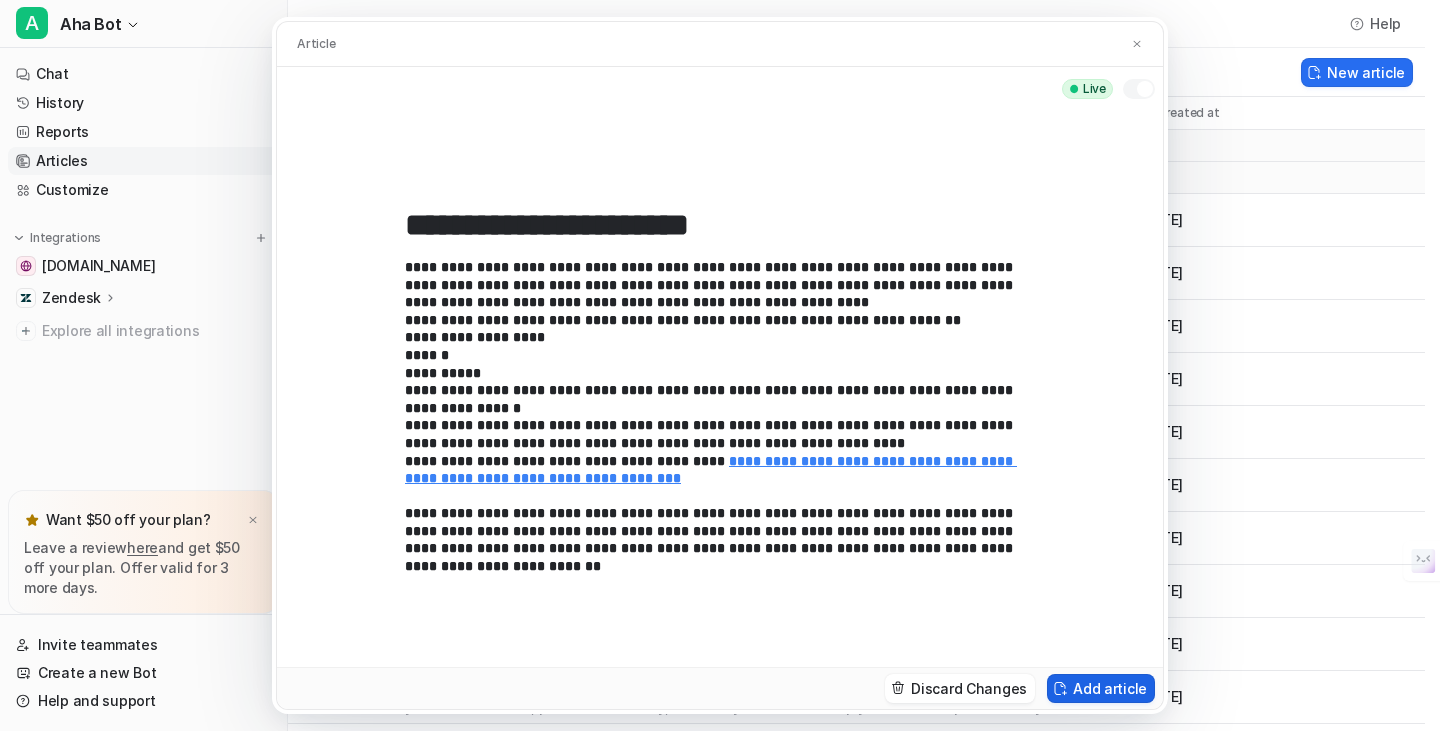 click on "Add article" at bounding box center (1101, 688) 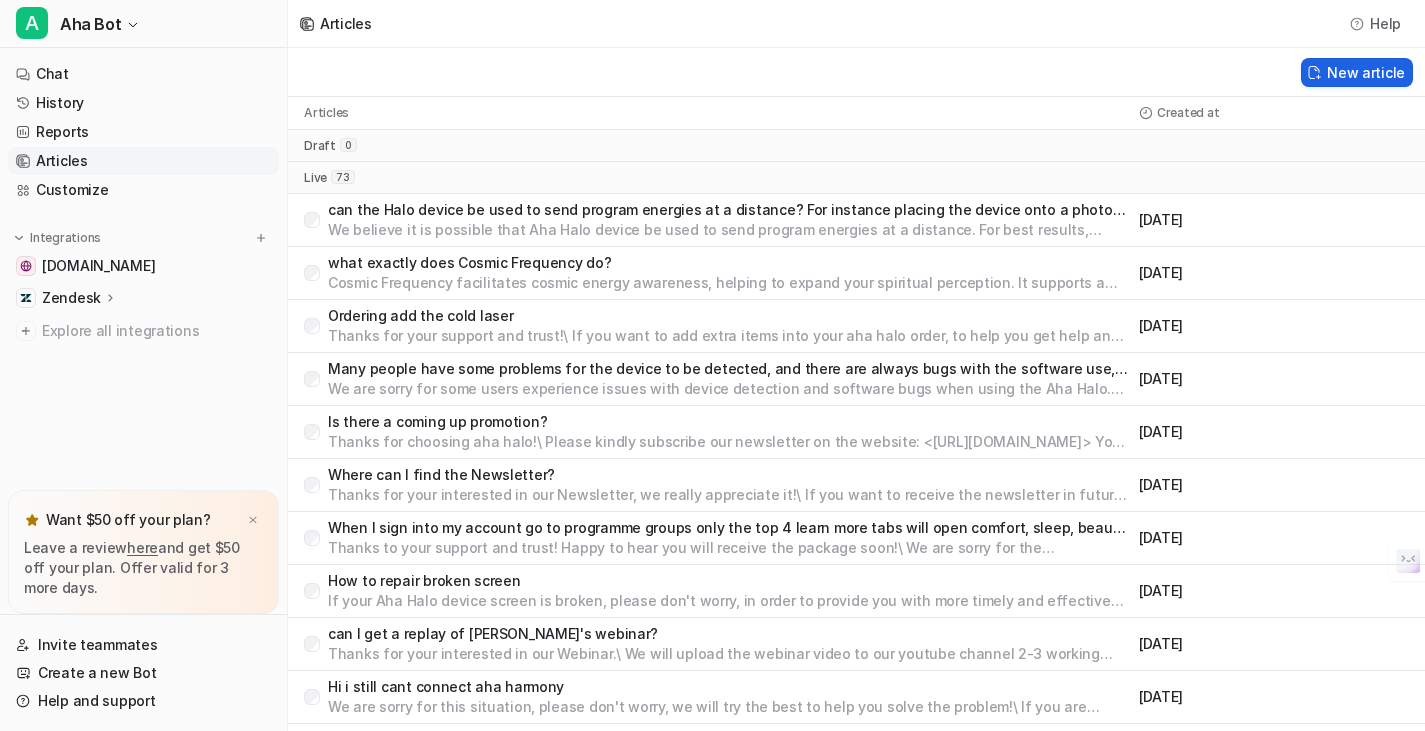 click on "New article" at bounding box center (1357, 72) 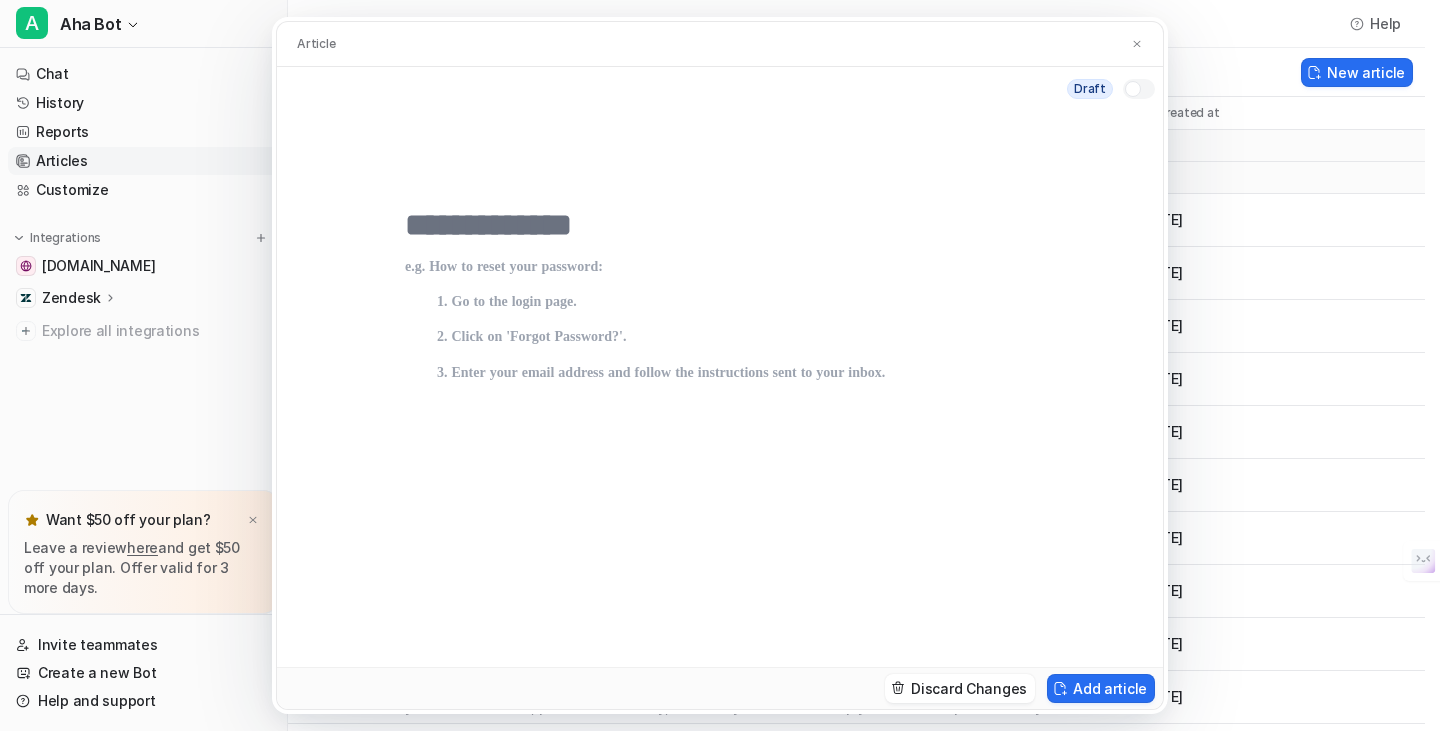 click at bounding box center [720, 225] 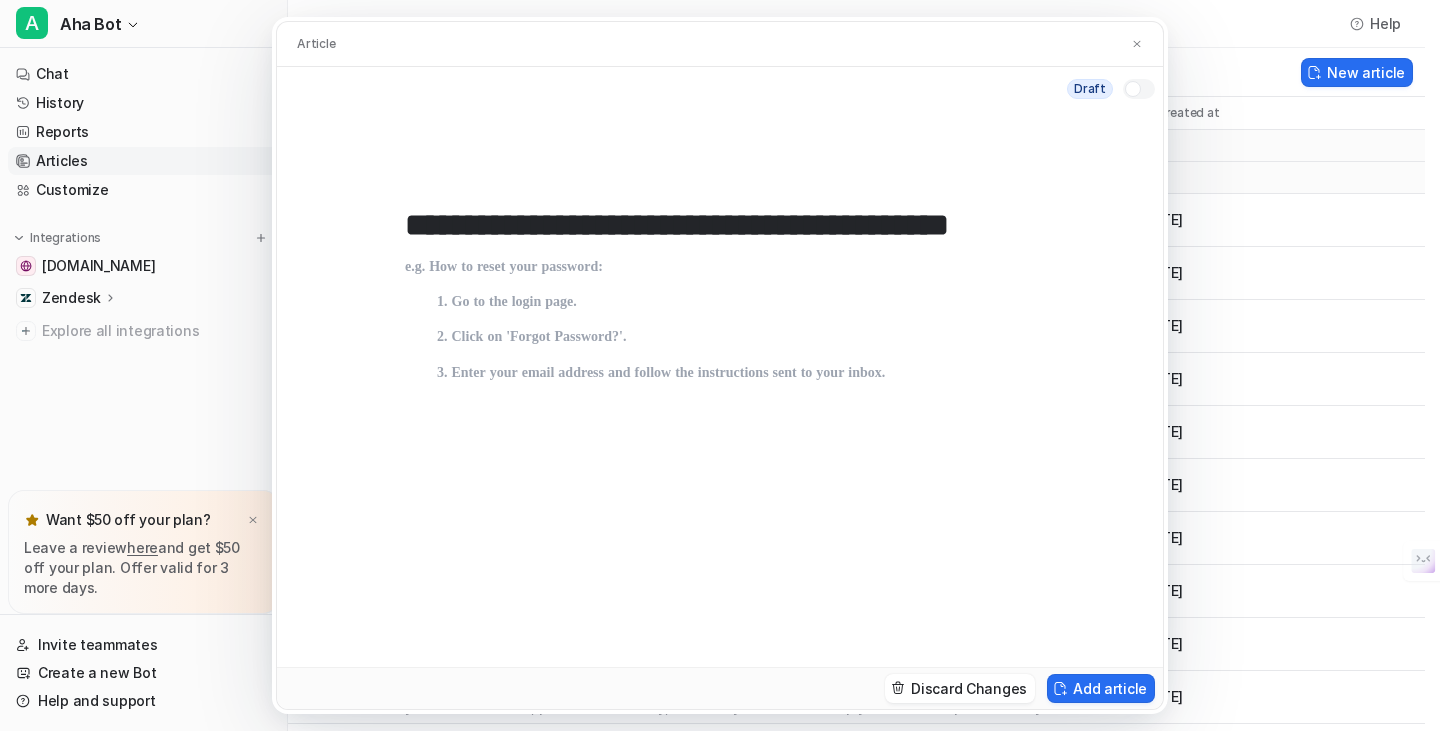 scroll, scrollTop: 0, scrollLeft: 28, axis: horizontal 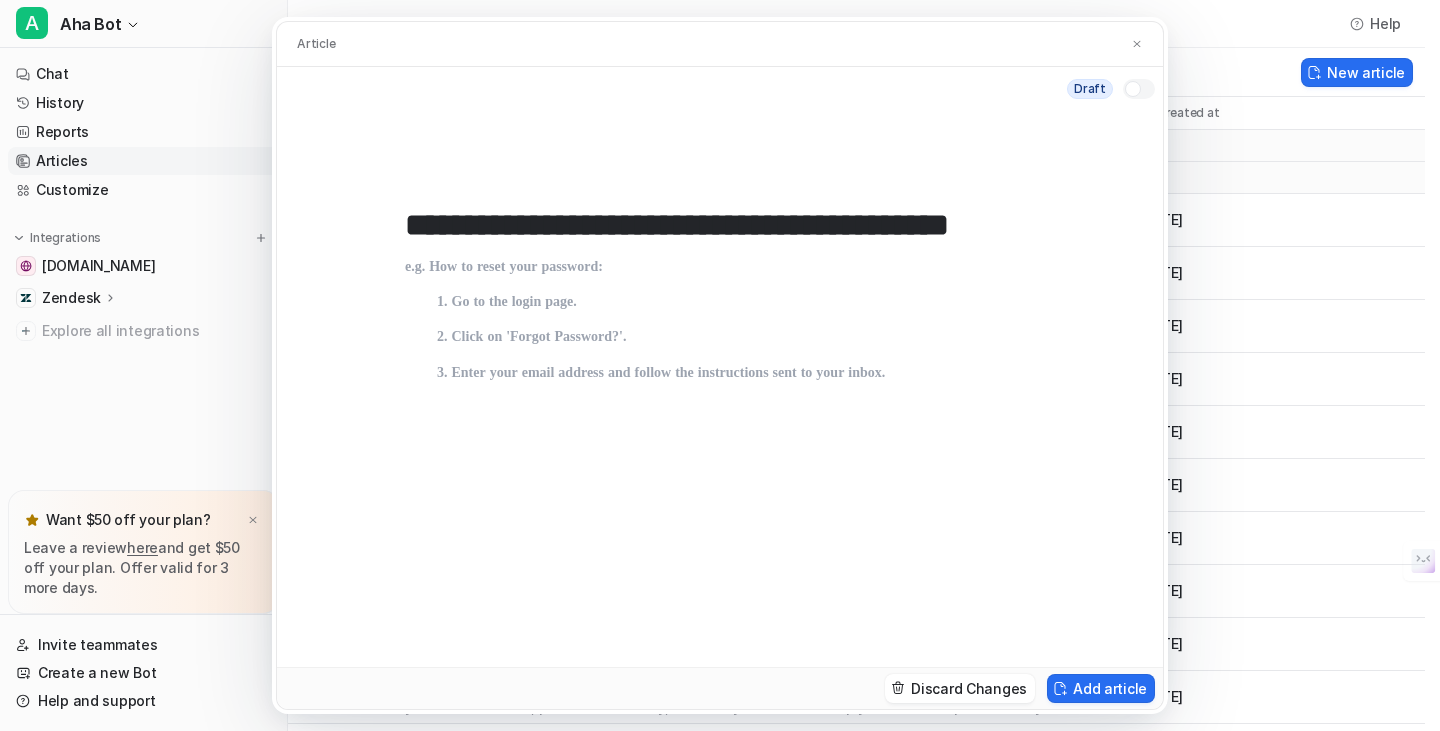 type on "**********" 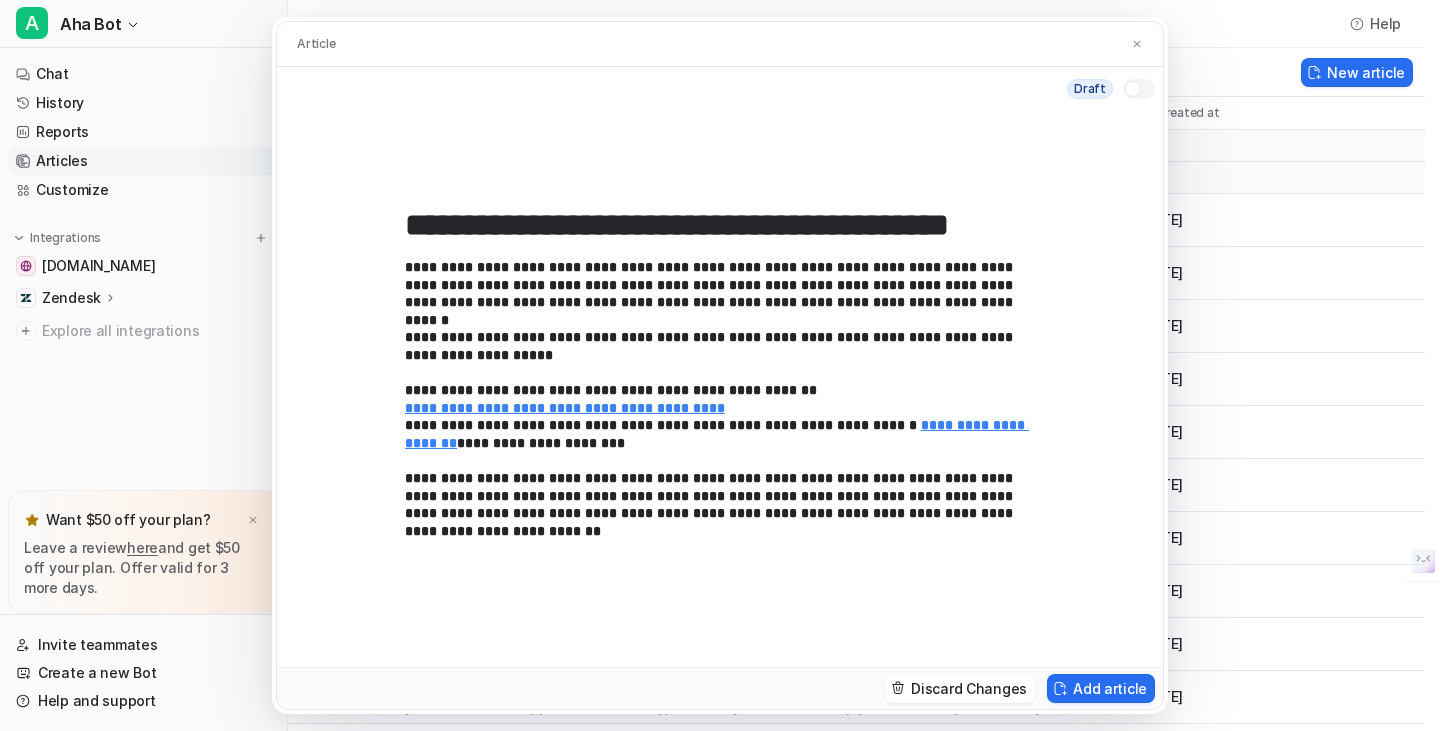 click at bounding box center [1133, 89] 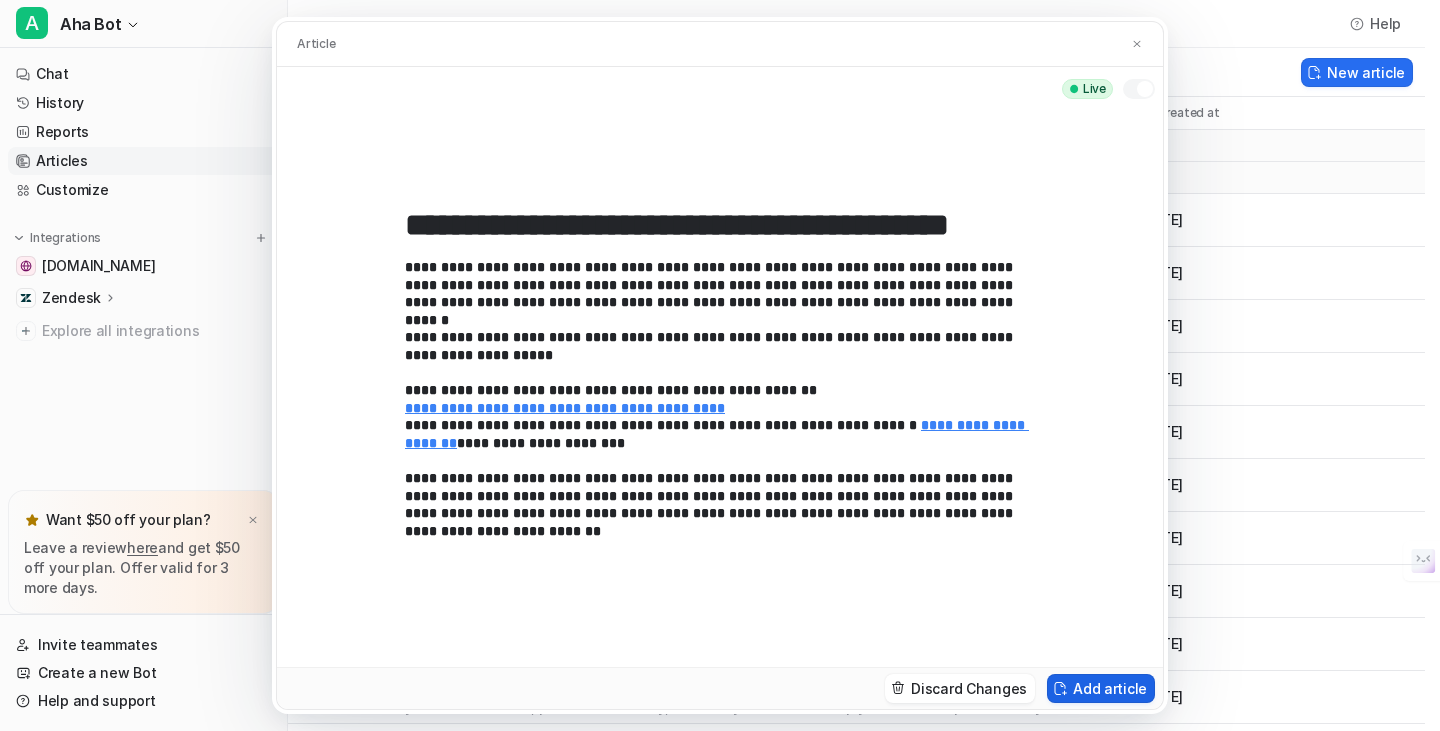 click on "Add article" at bounding box center (1101, 688) 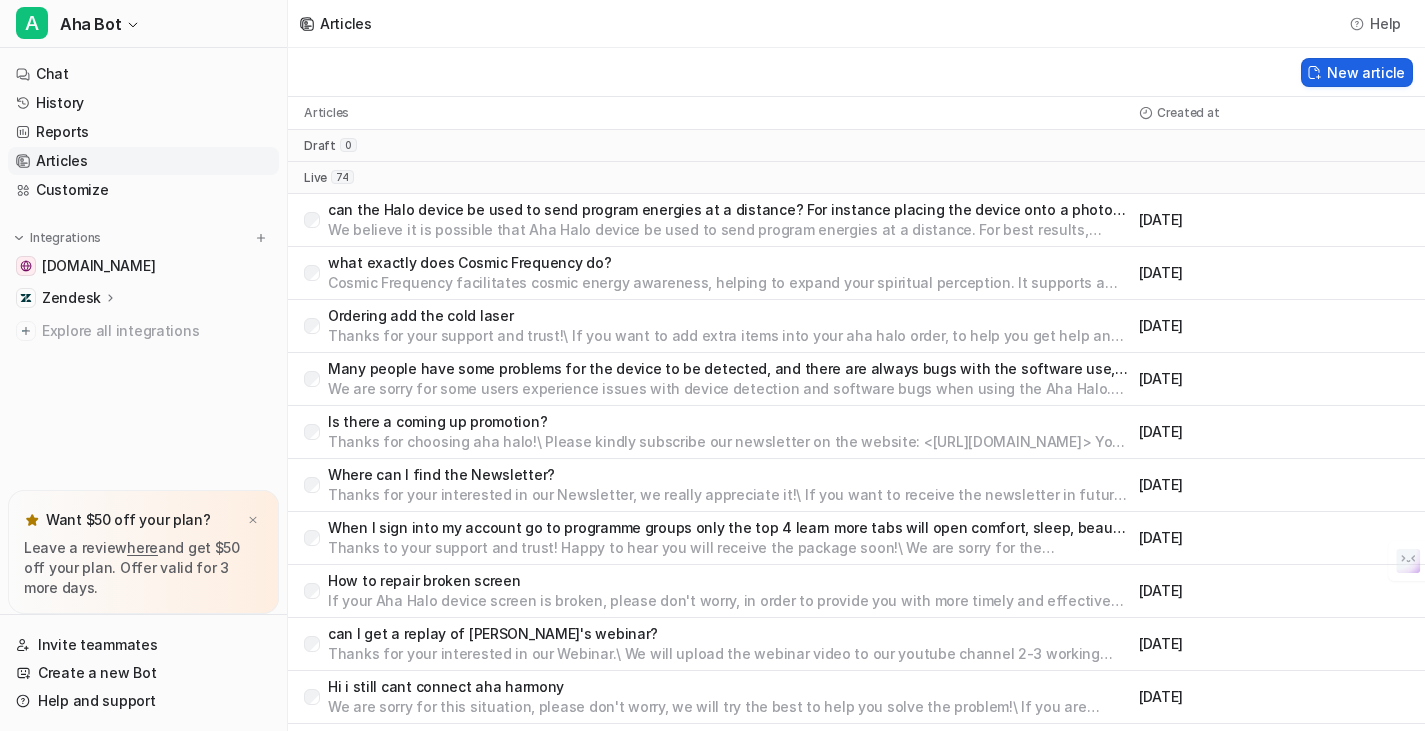 click at bounding box center (1314, 72) 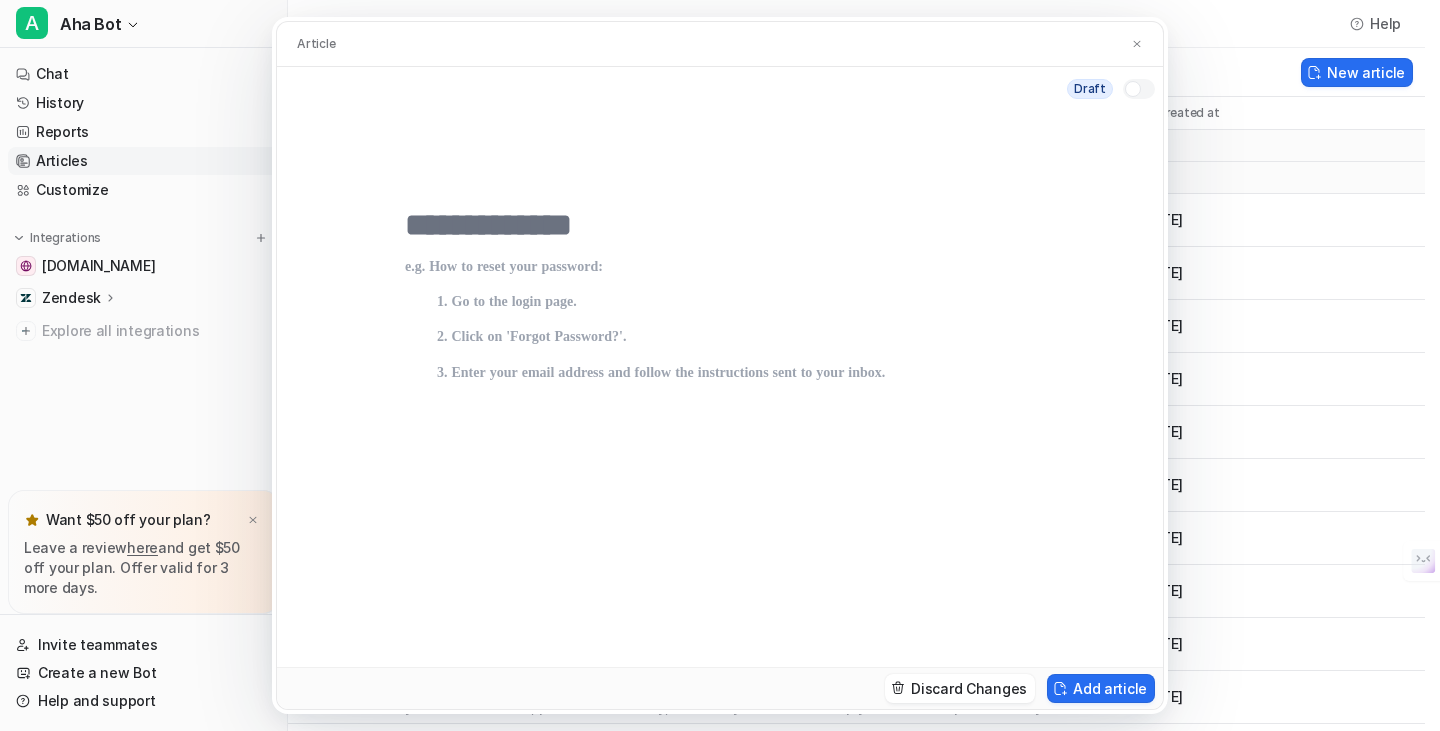 click at bounding box center (720, 225) 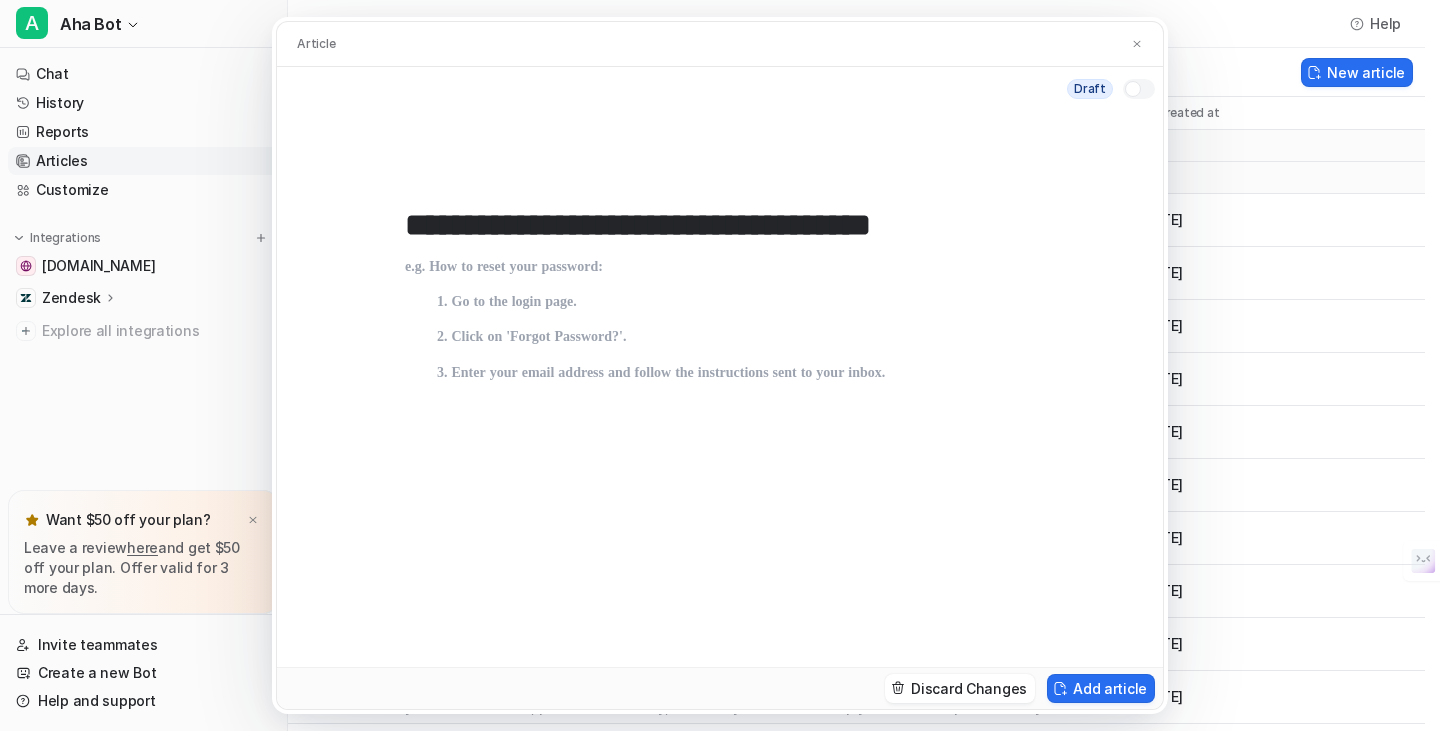 type on "**********" 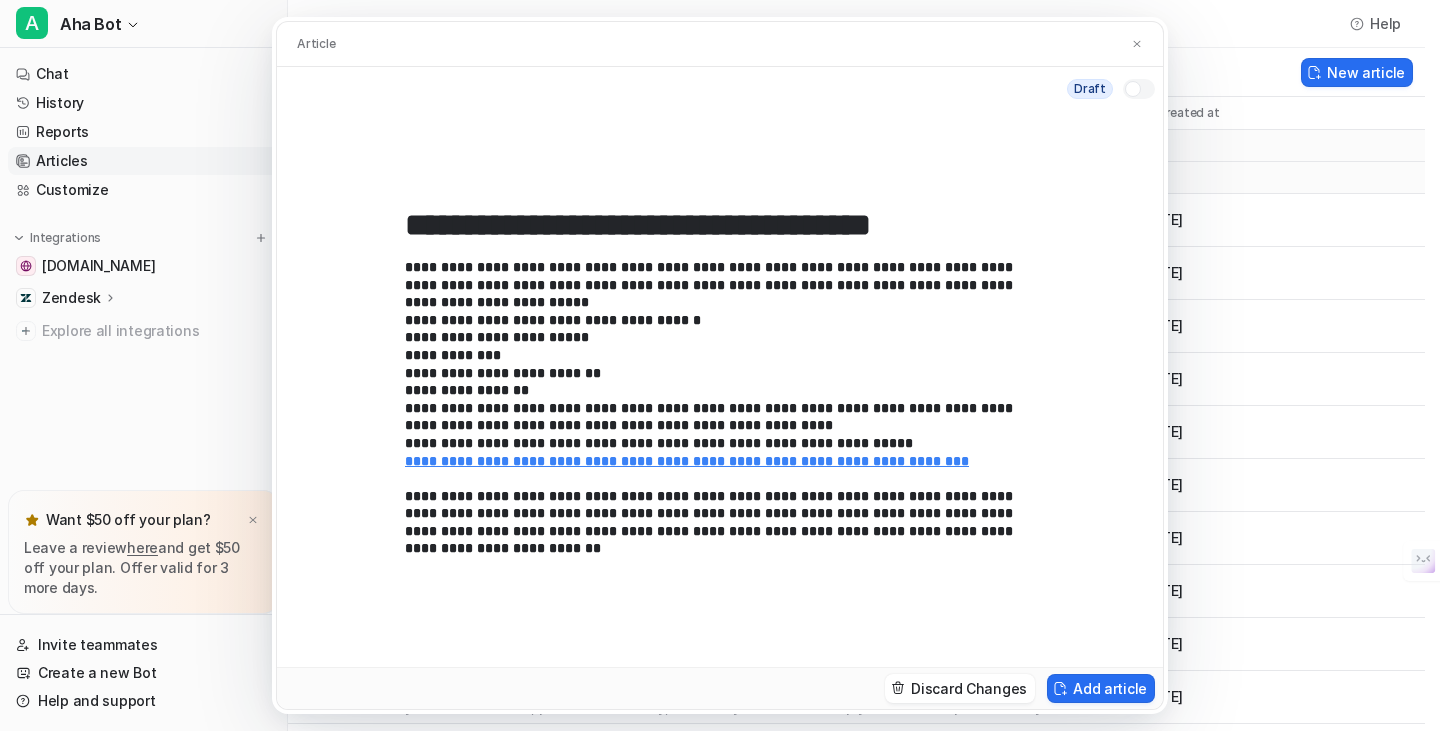 drag, startPoint x: 1131, startPoint y: 94, endPoint x: 1131, endPoint y: 121, distance: 27 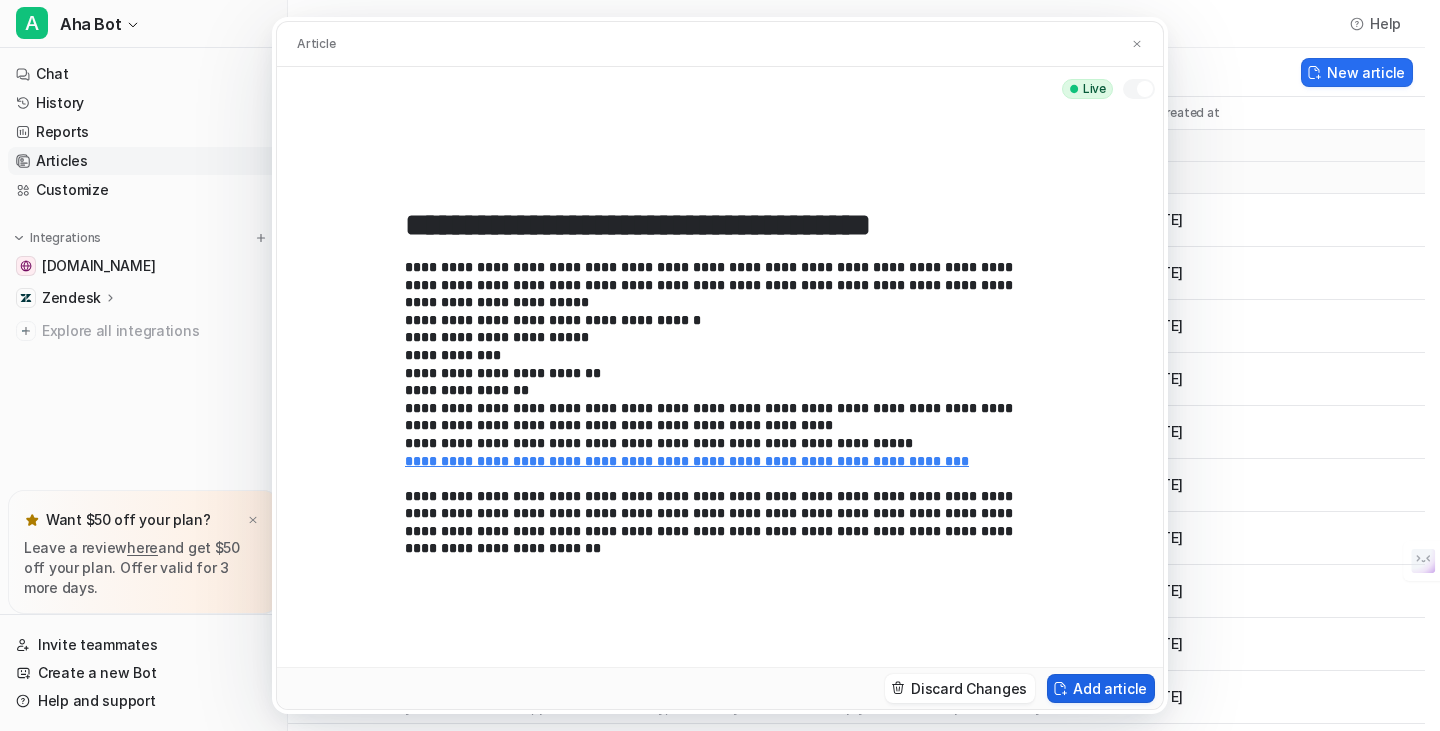 click on "Add article" at bounding box center (1101, 688) 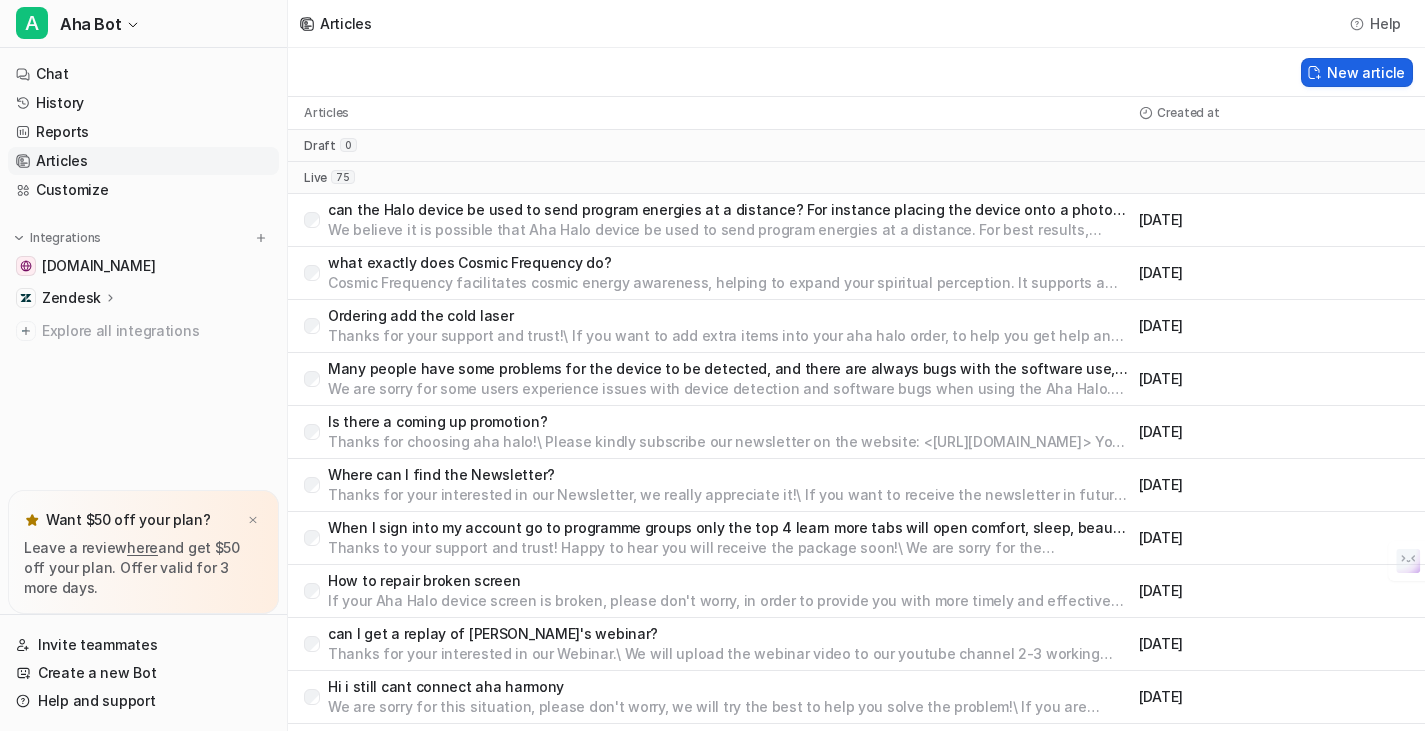 click on "New article" at bounding box center [1357, 72] 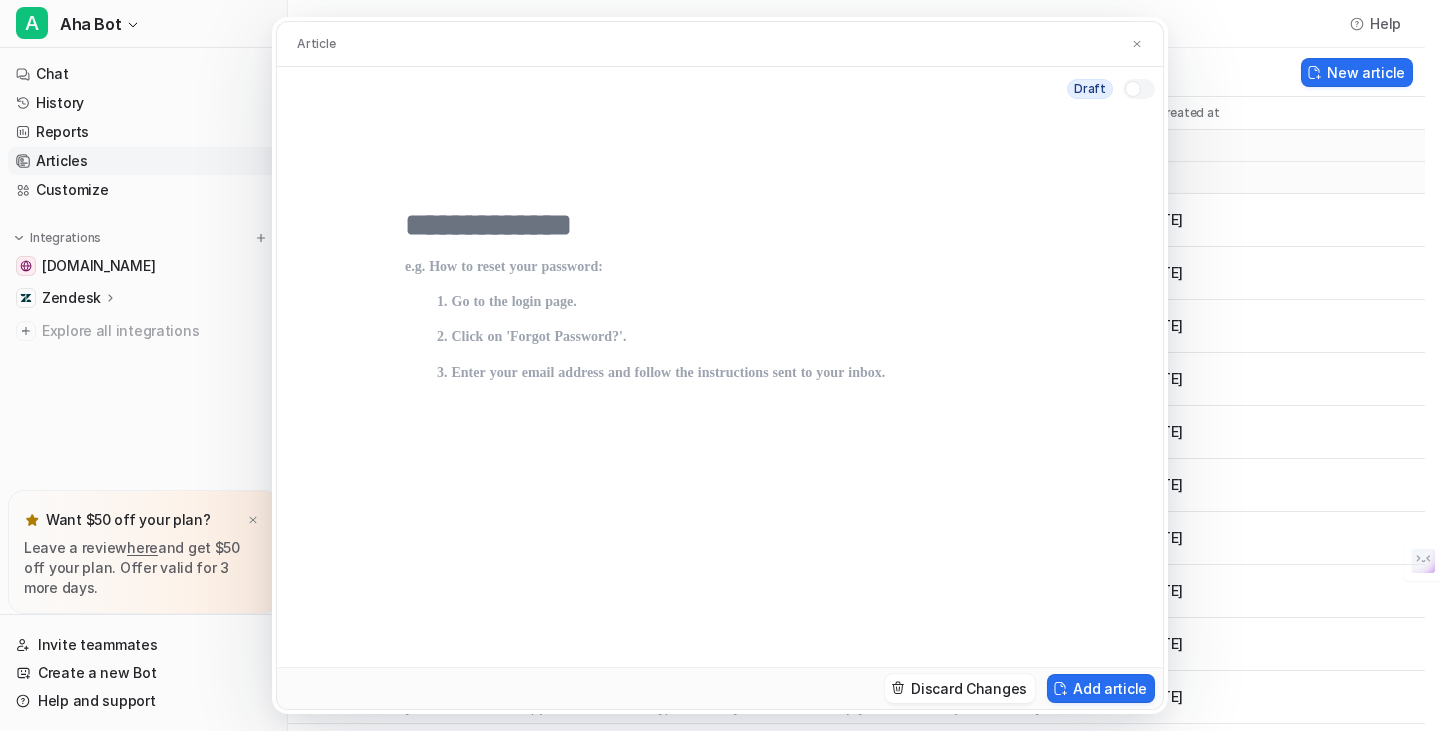 click at bounding box center (720, 225) 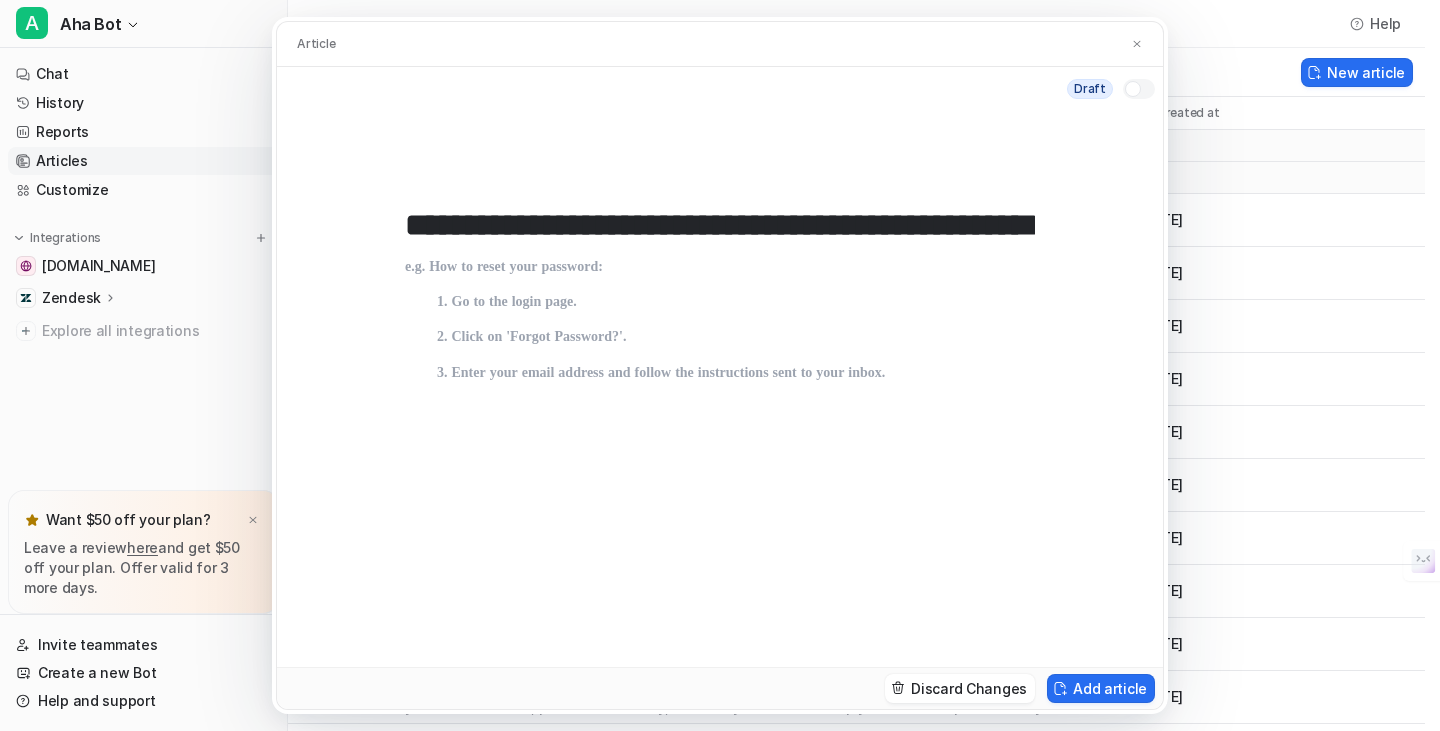 scroll, scrollTop: 0, scrollLeft: 124, axis: horizontal 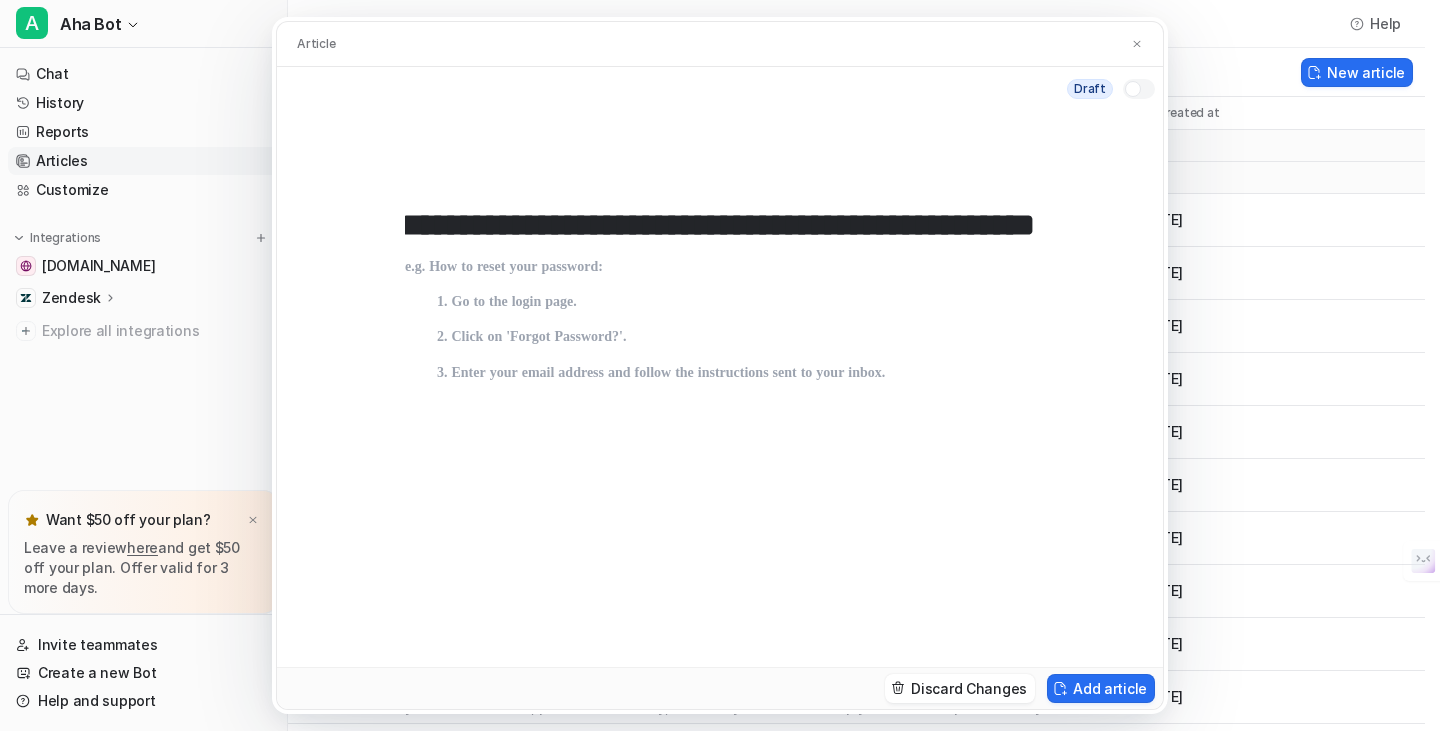 type on "**********" 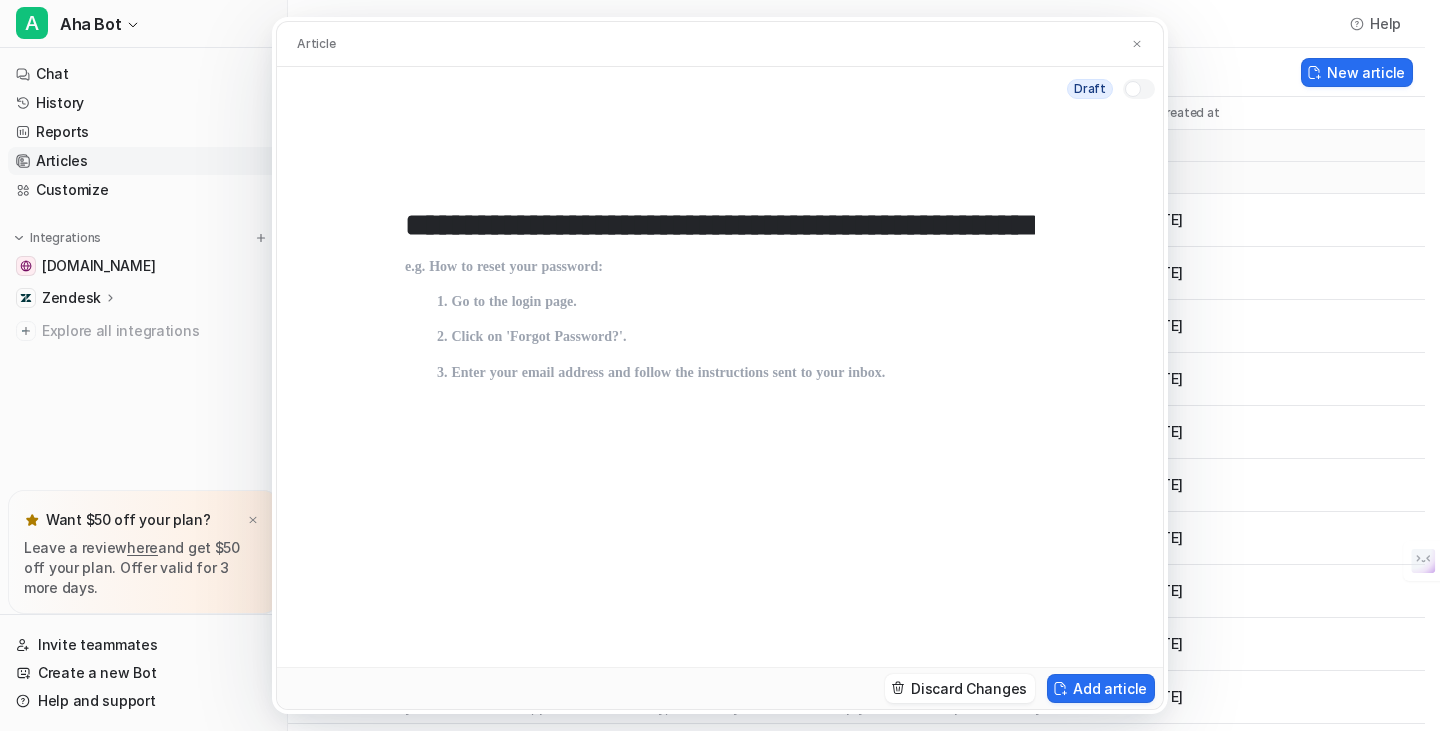 click at bounding box center [720, 443] 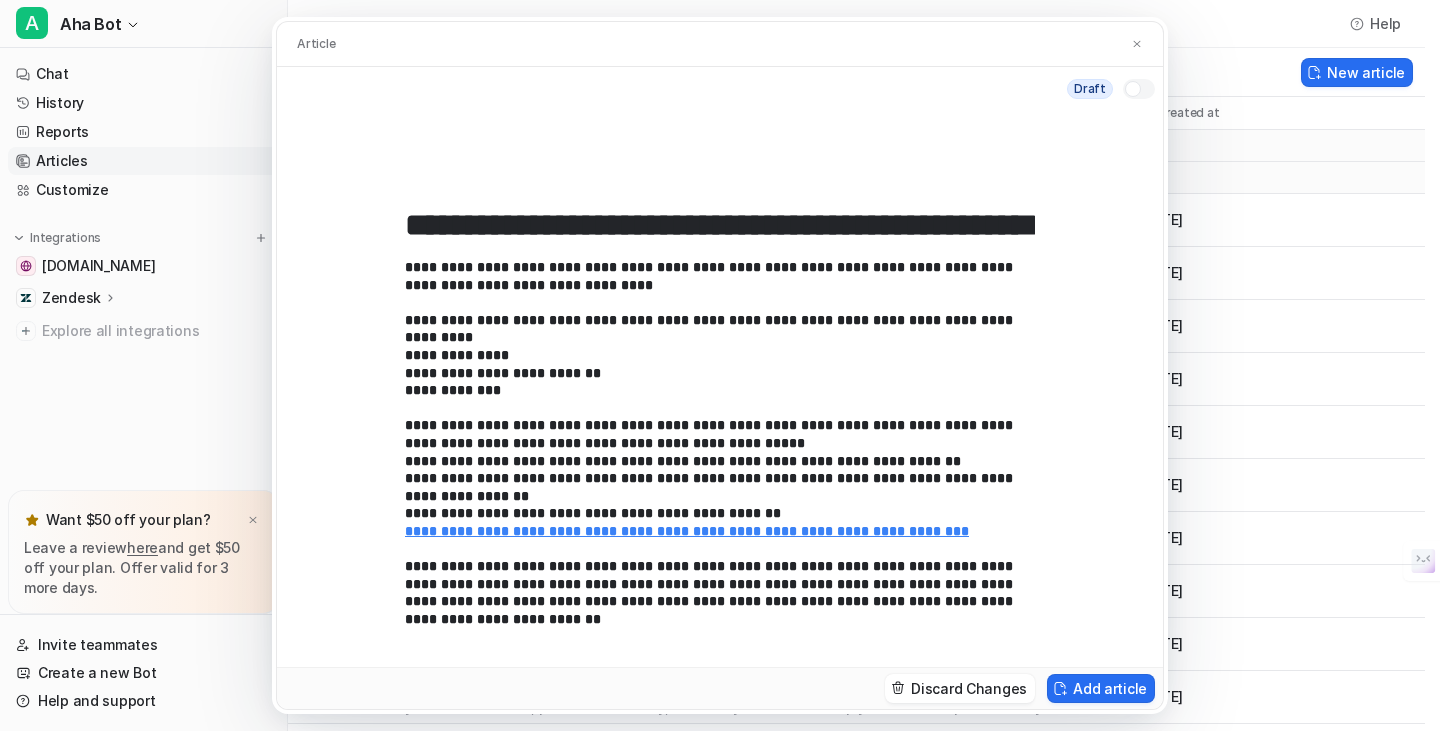 click at bounding box center (1133, 89) 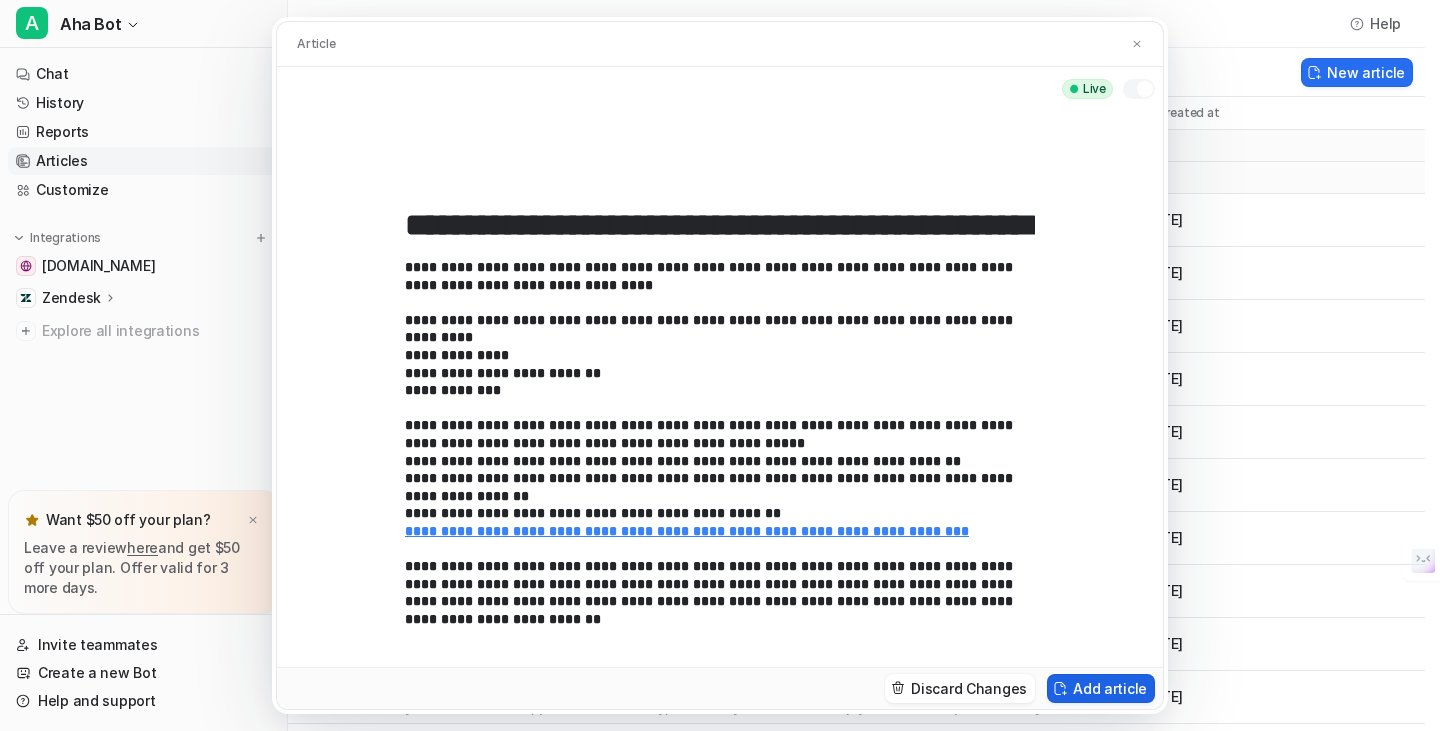 click on "Add article" at bounding box center (1101, 688) 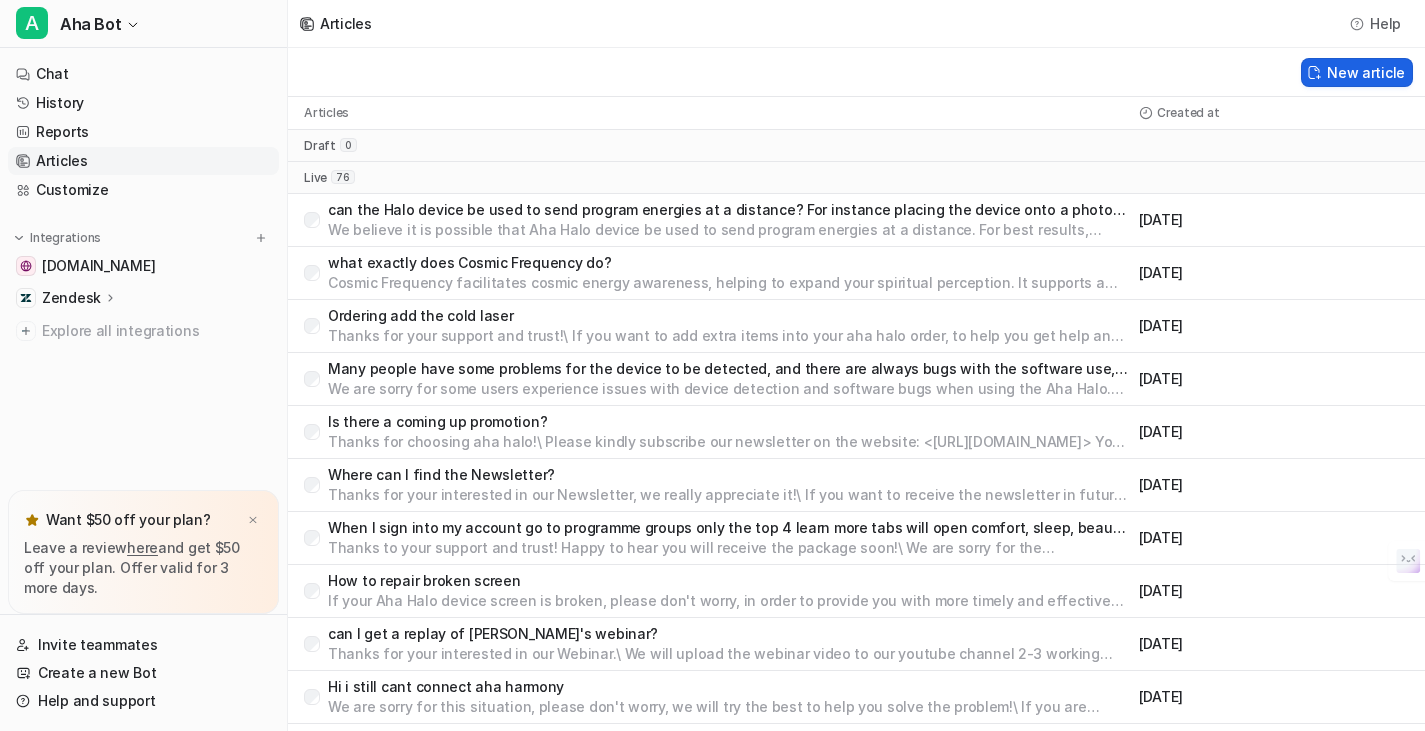 click at bounding box center (1314, 72) 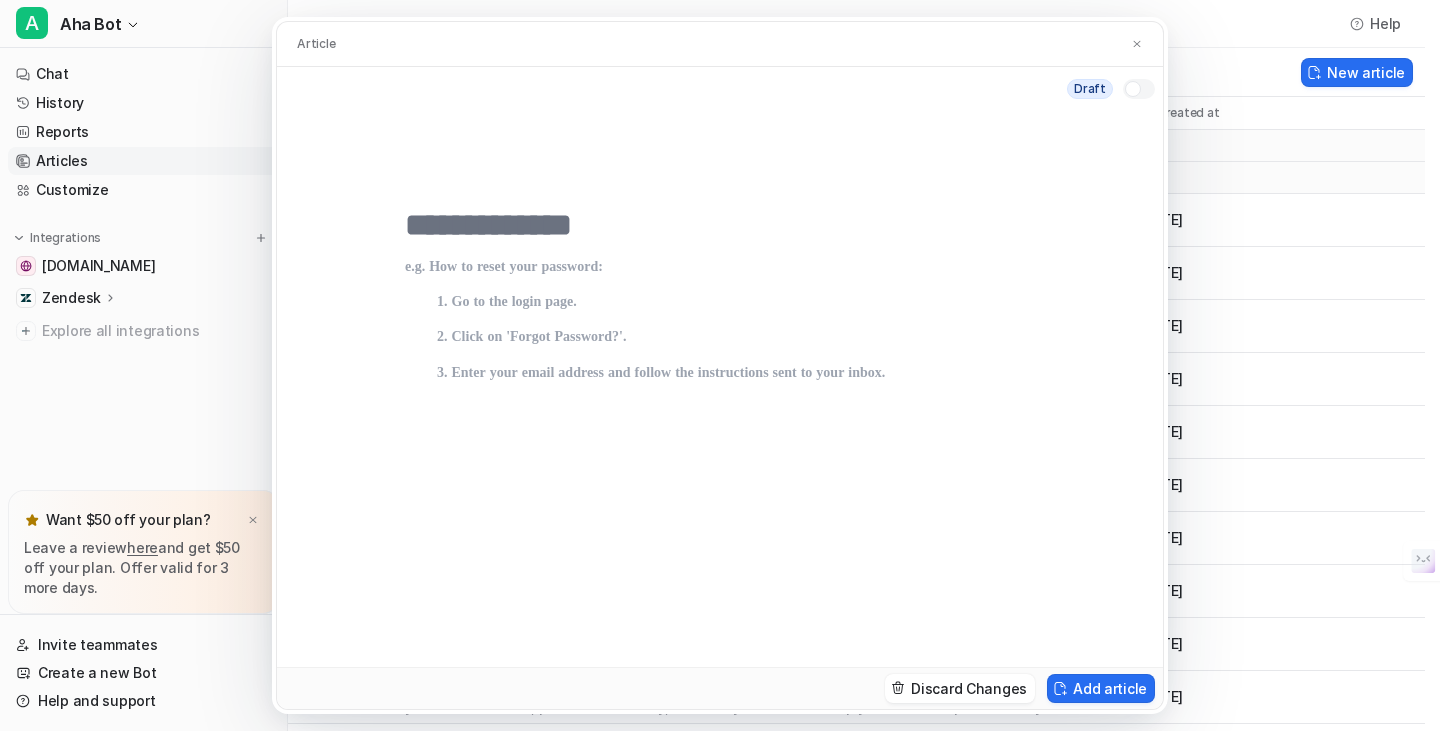 click at bounding box center [720, 225] 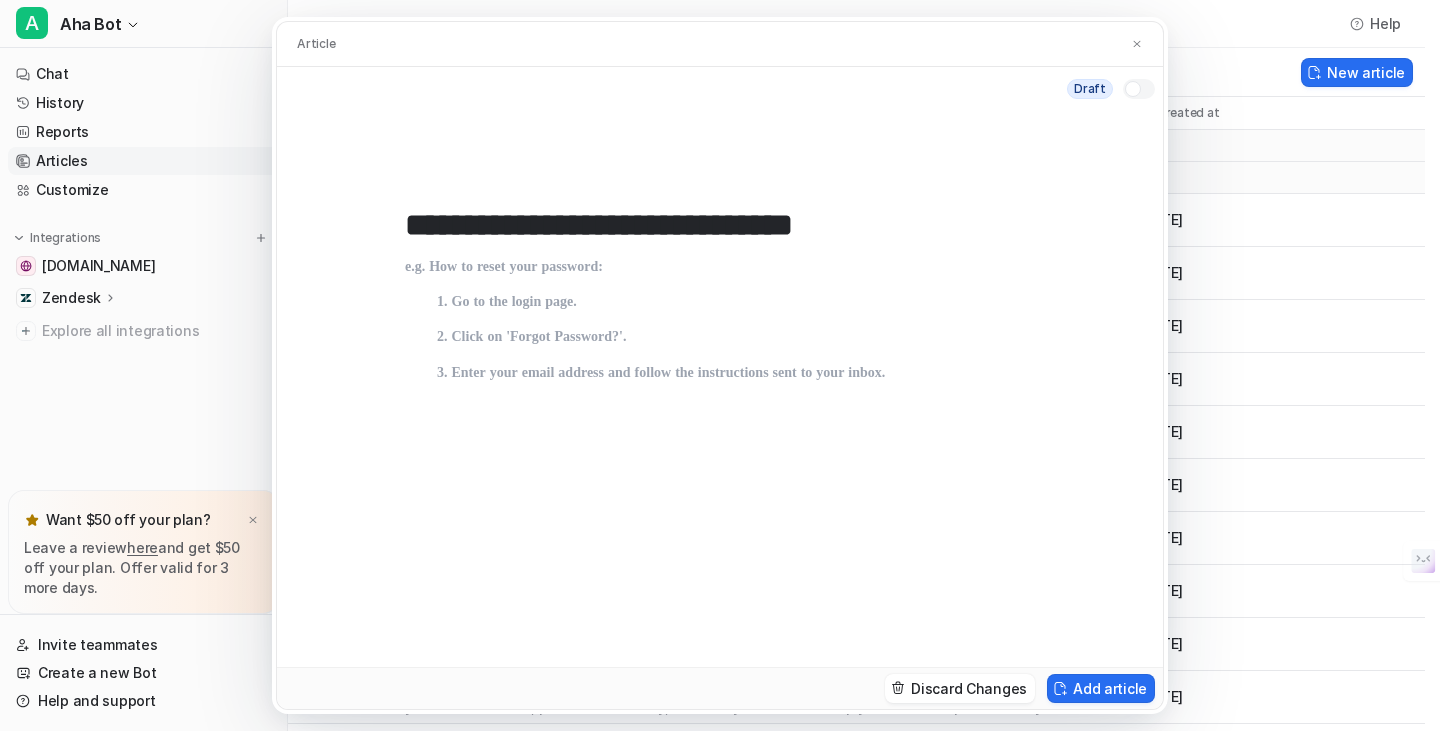 type on "**********" 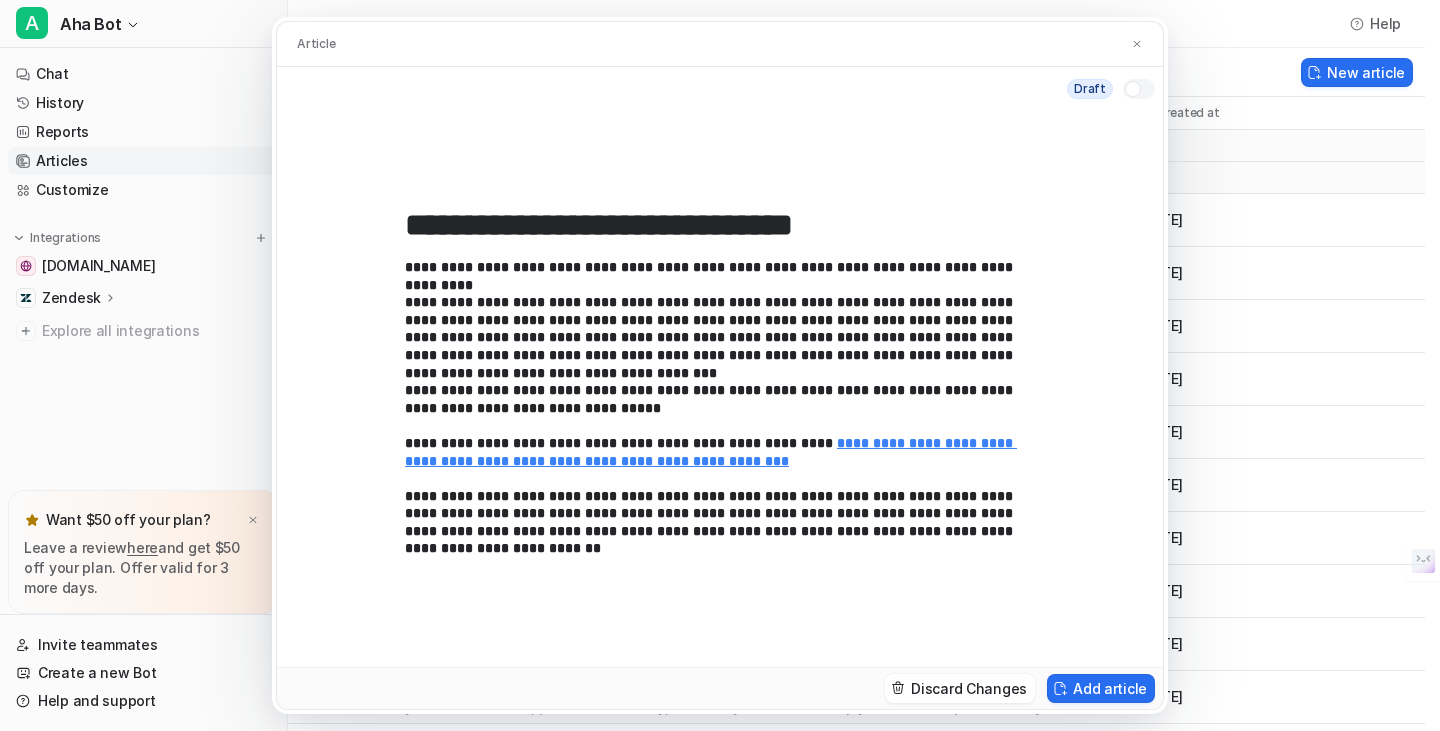 click at bounding box center (1133, 89) 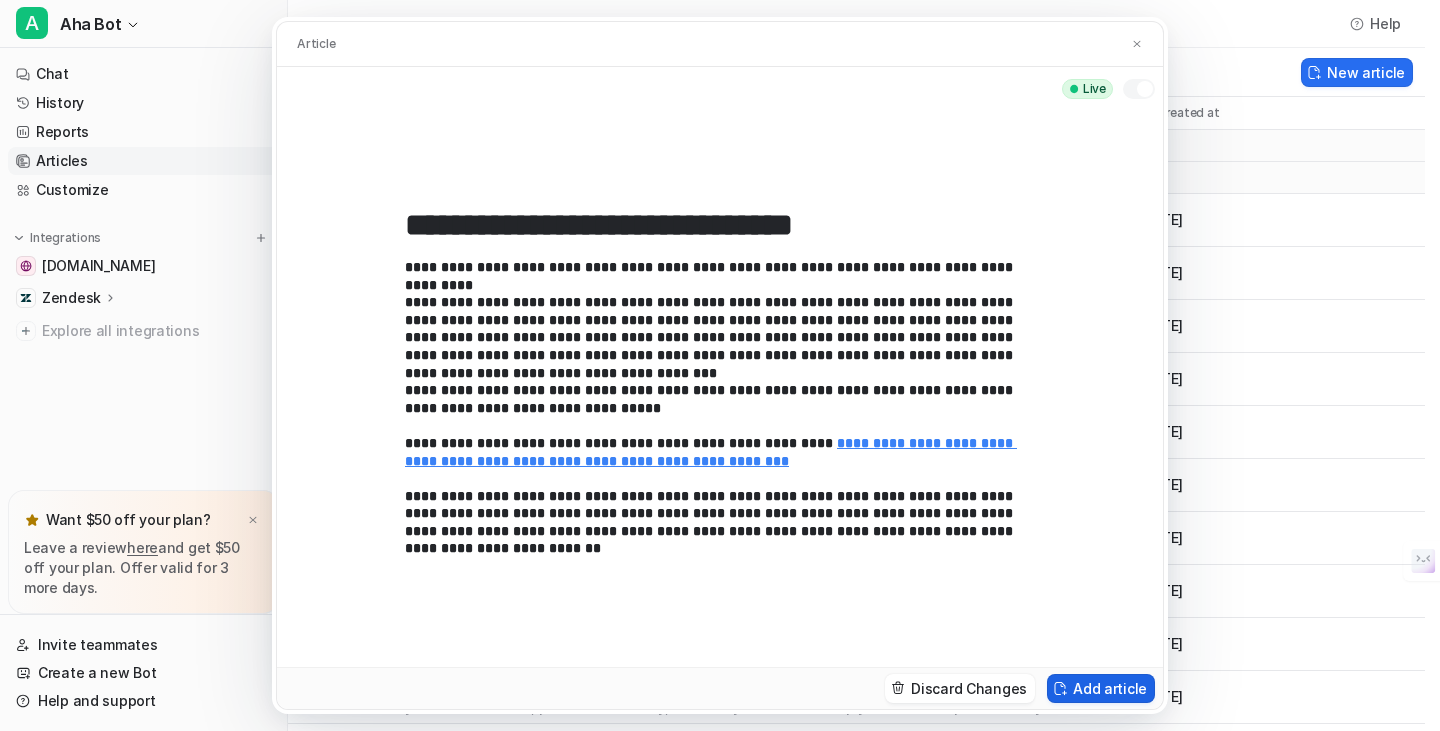 click on "Add article" at bounding box center (1101, 688) 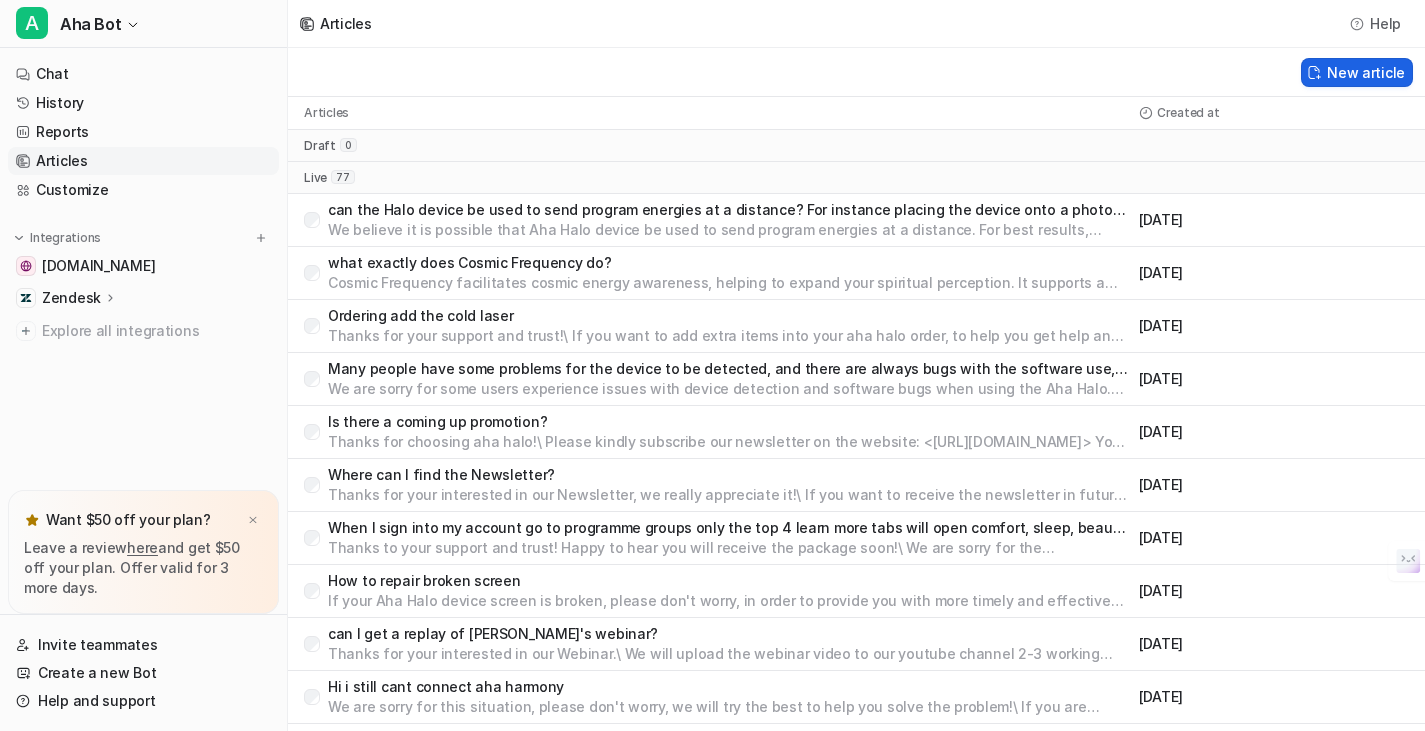 click on "New article" at bounding box center (1357, 72) 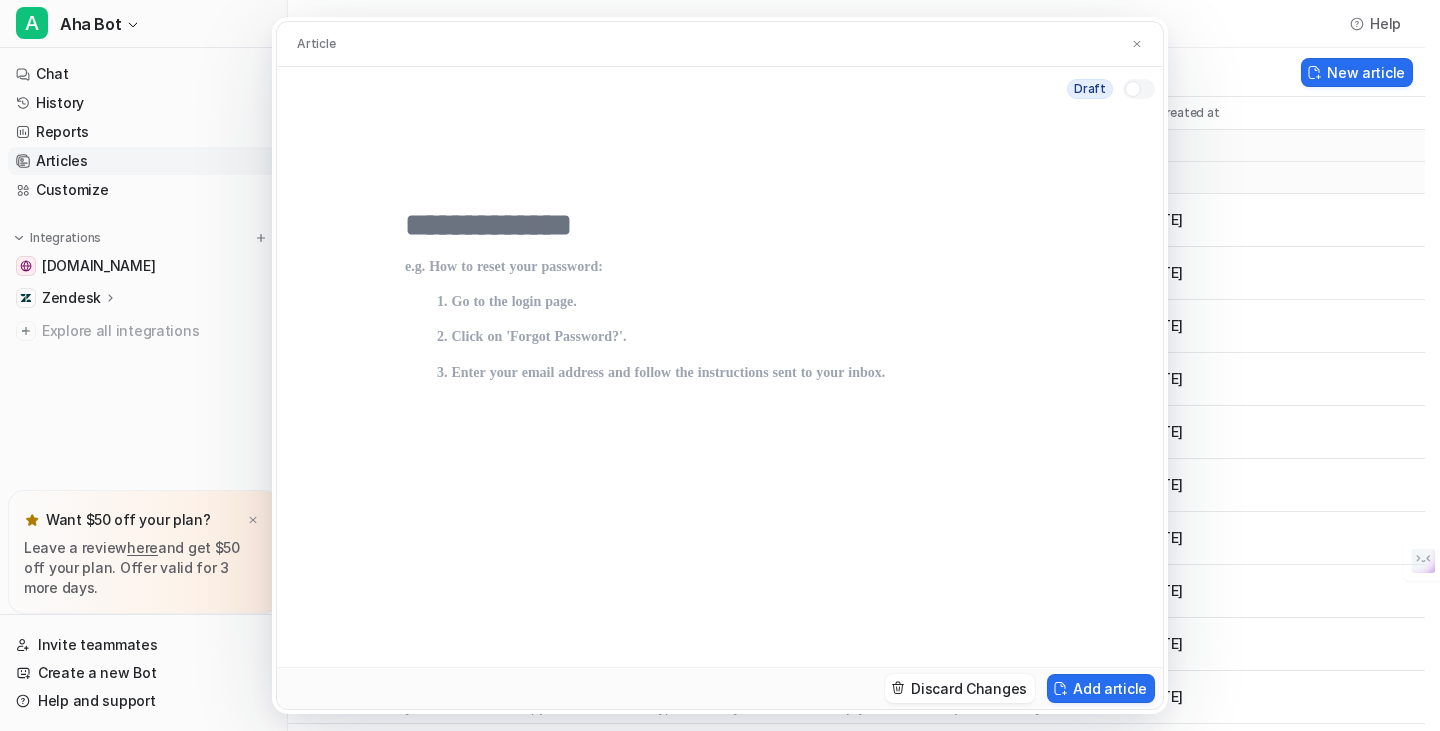 click at bounding box center (720, 225) 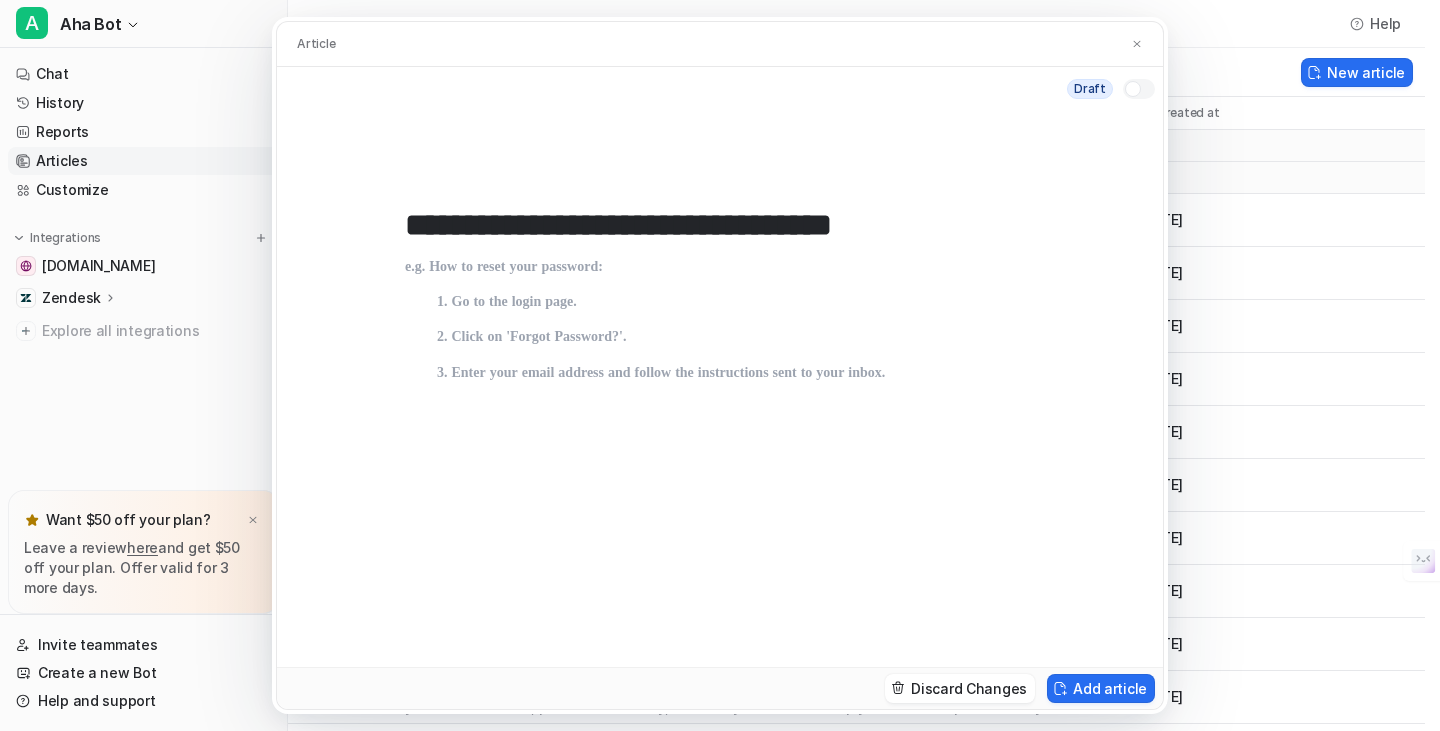 type on "**********" 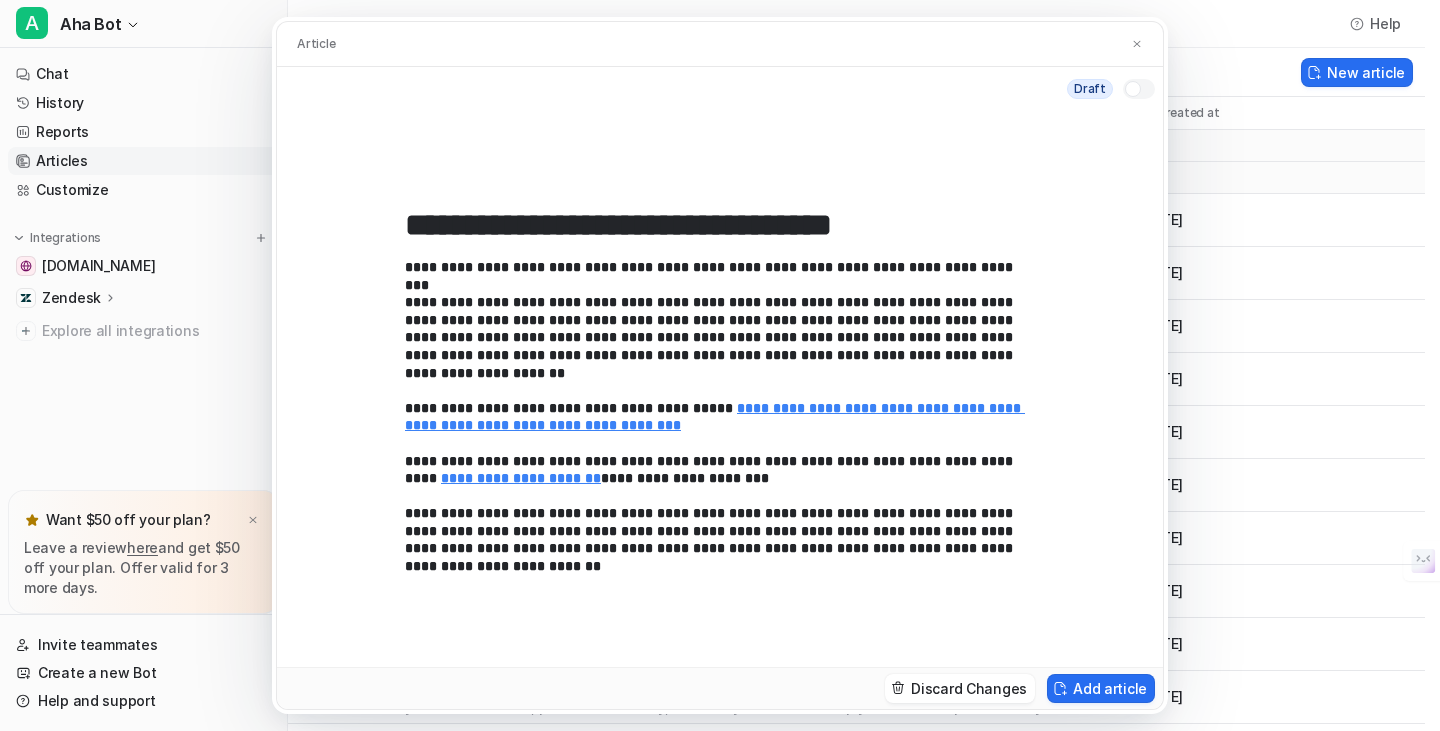click at bounding box center [1133, 89] 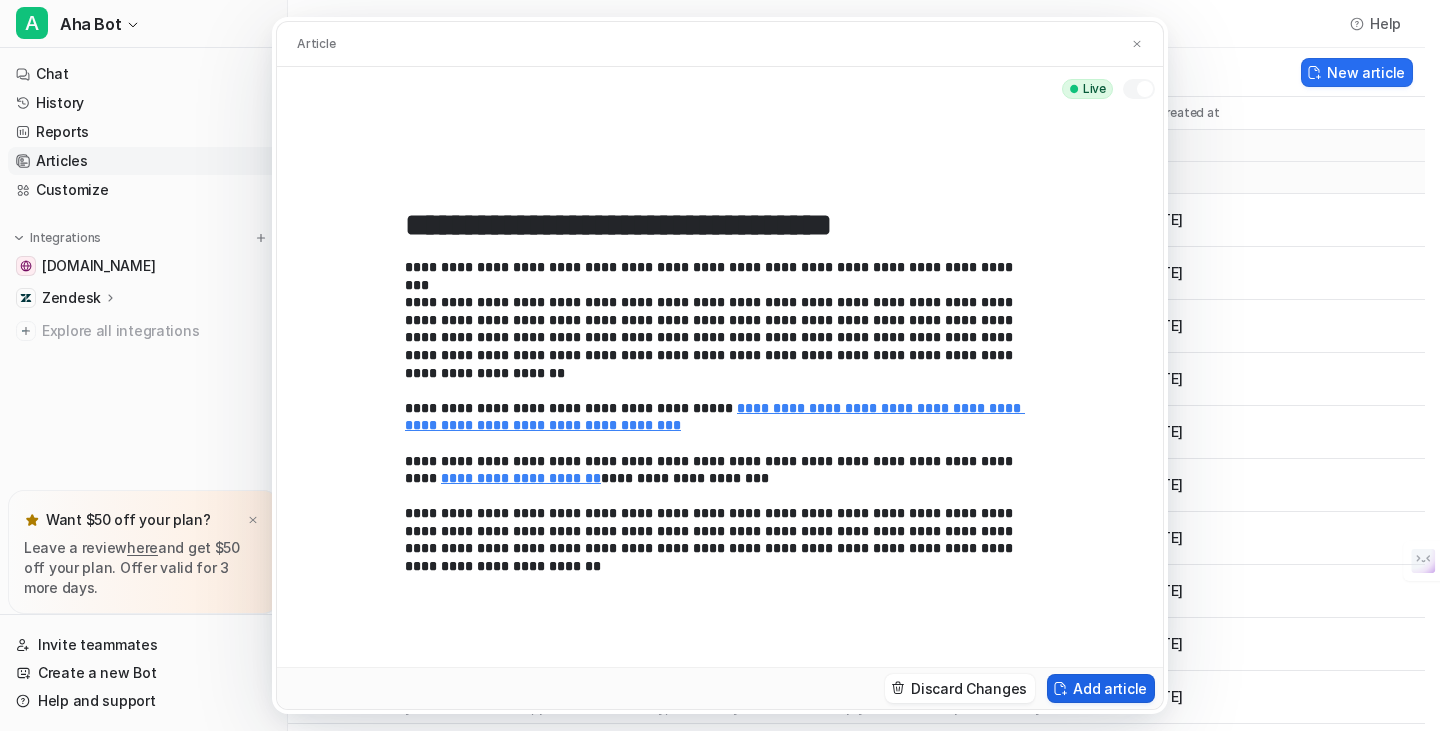 click on "Add article" at bounding box center [1101, 688] 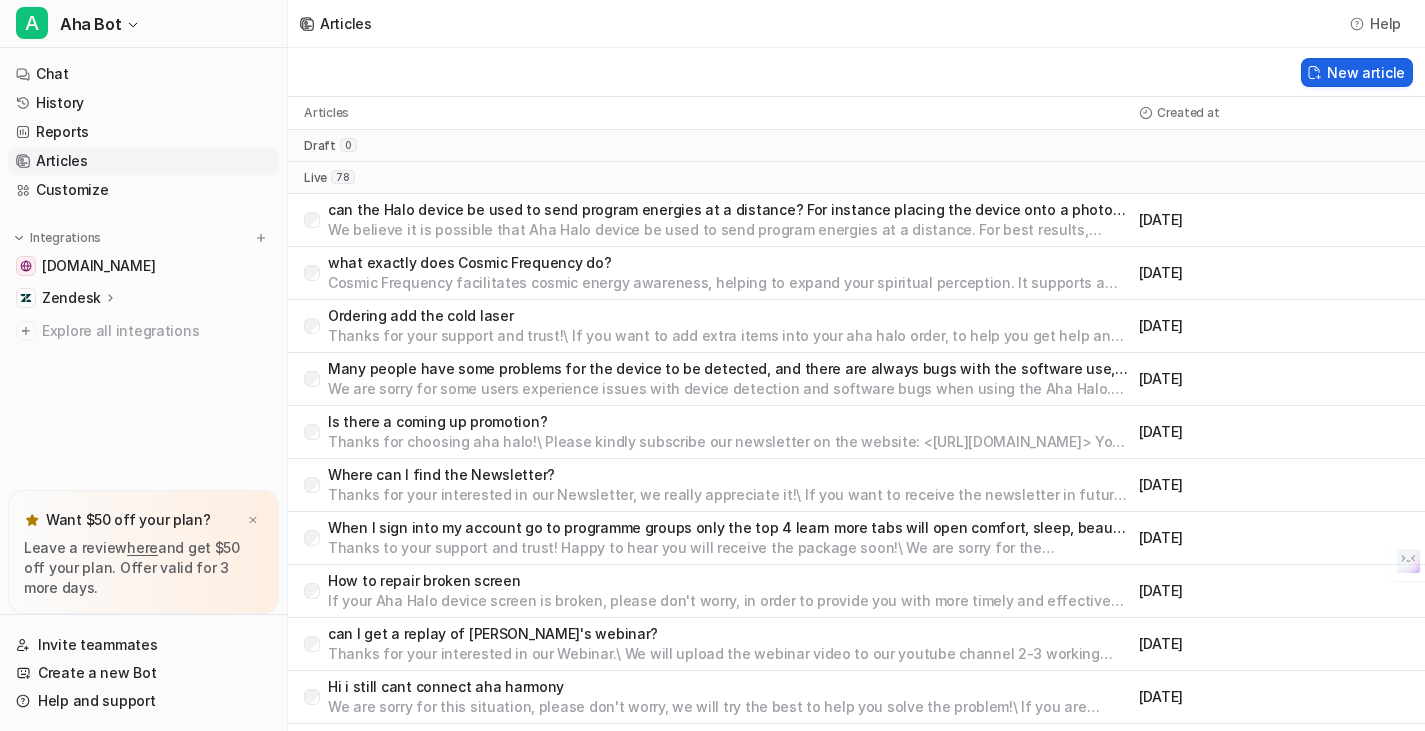 click on "New article" at bounding box center (1357, 72) 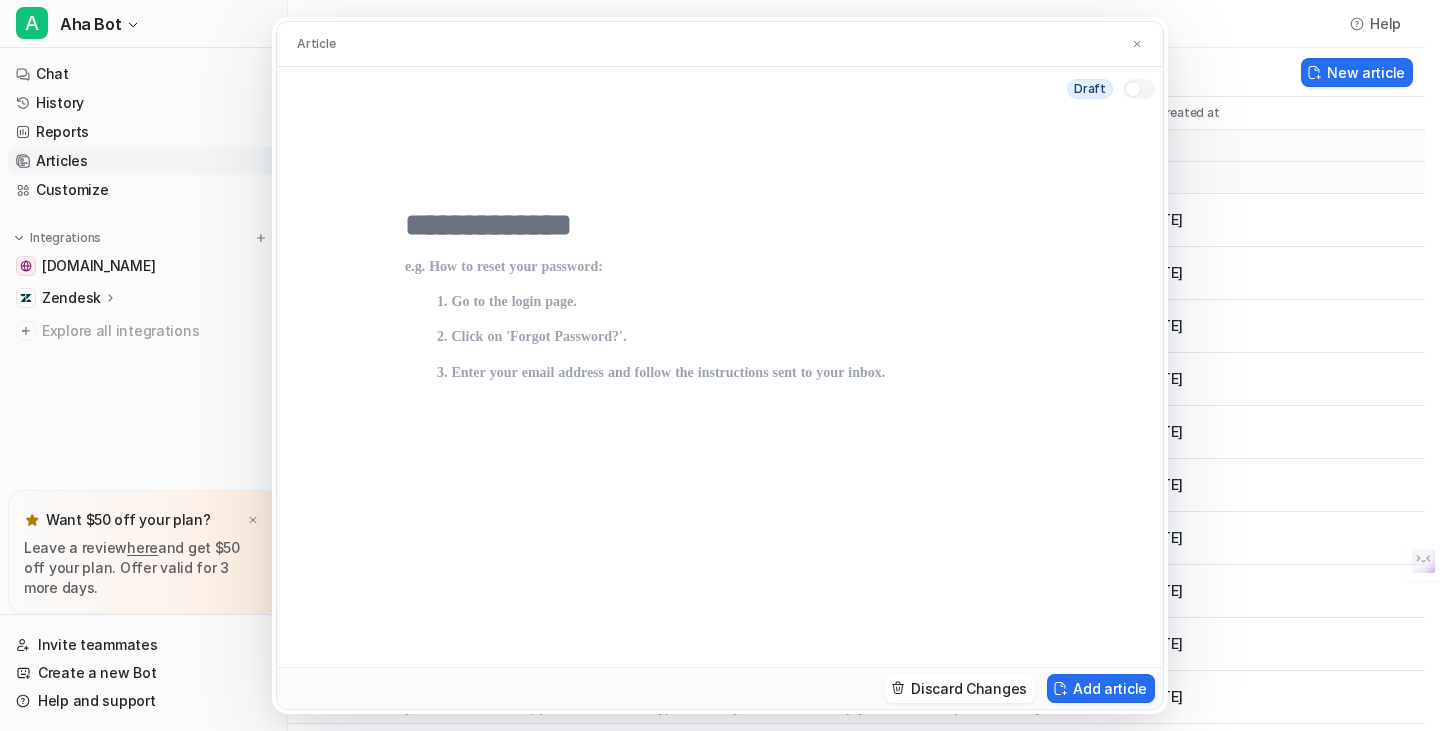 click at bounding box center (720, 225) 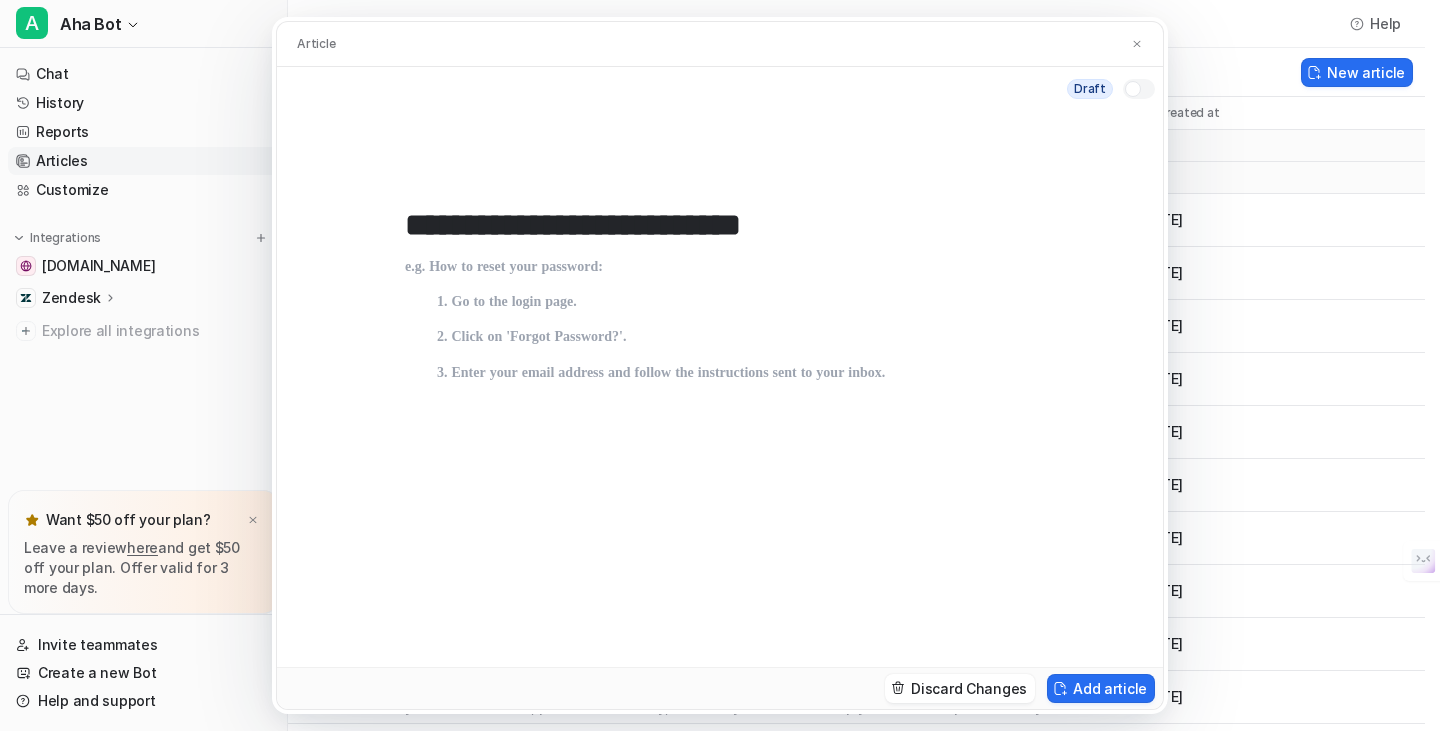 type on "**********" 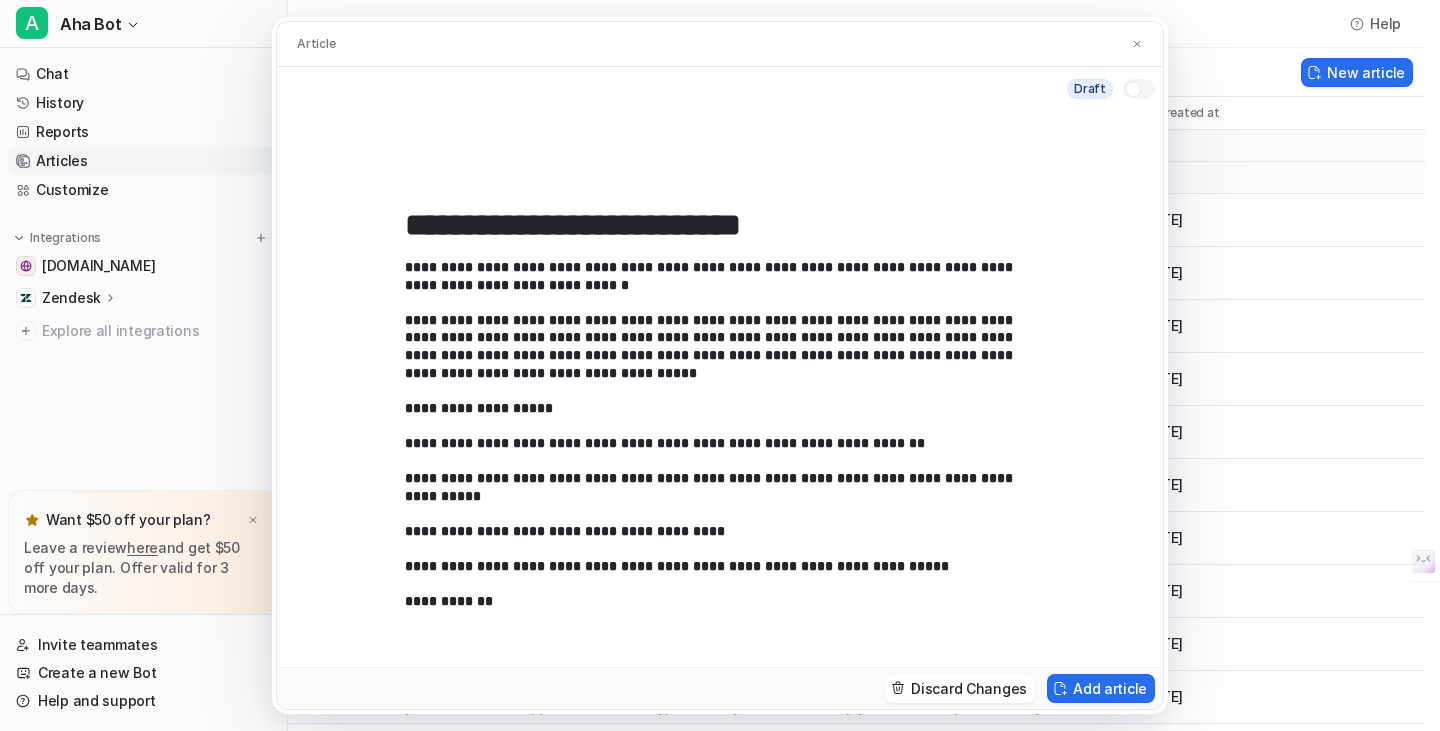 scroll, scrollTop: 37, scrollLeft: 0, axis: vertical 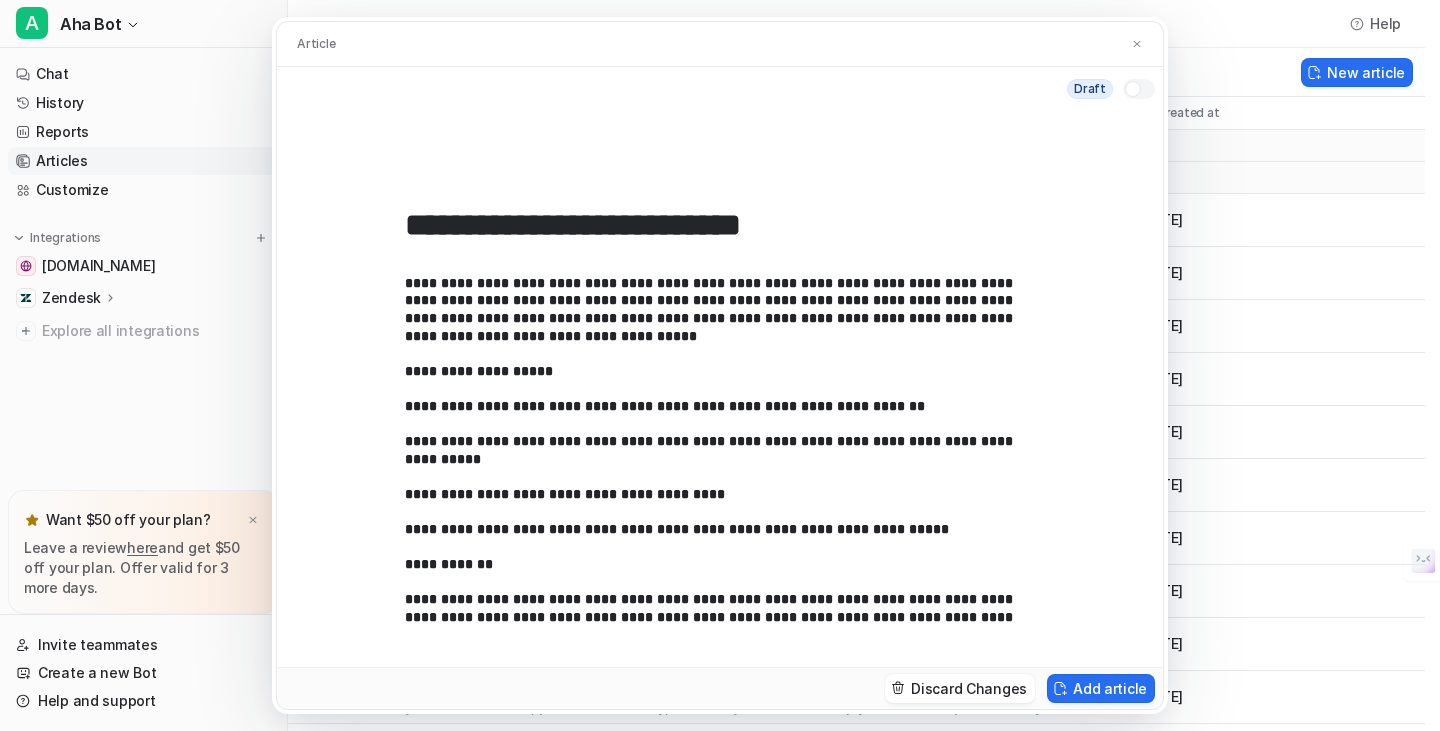 click at bounding box center [1139, 89] 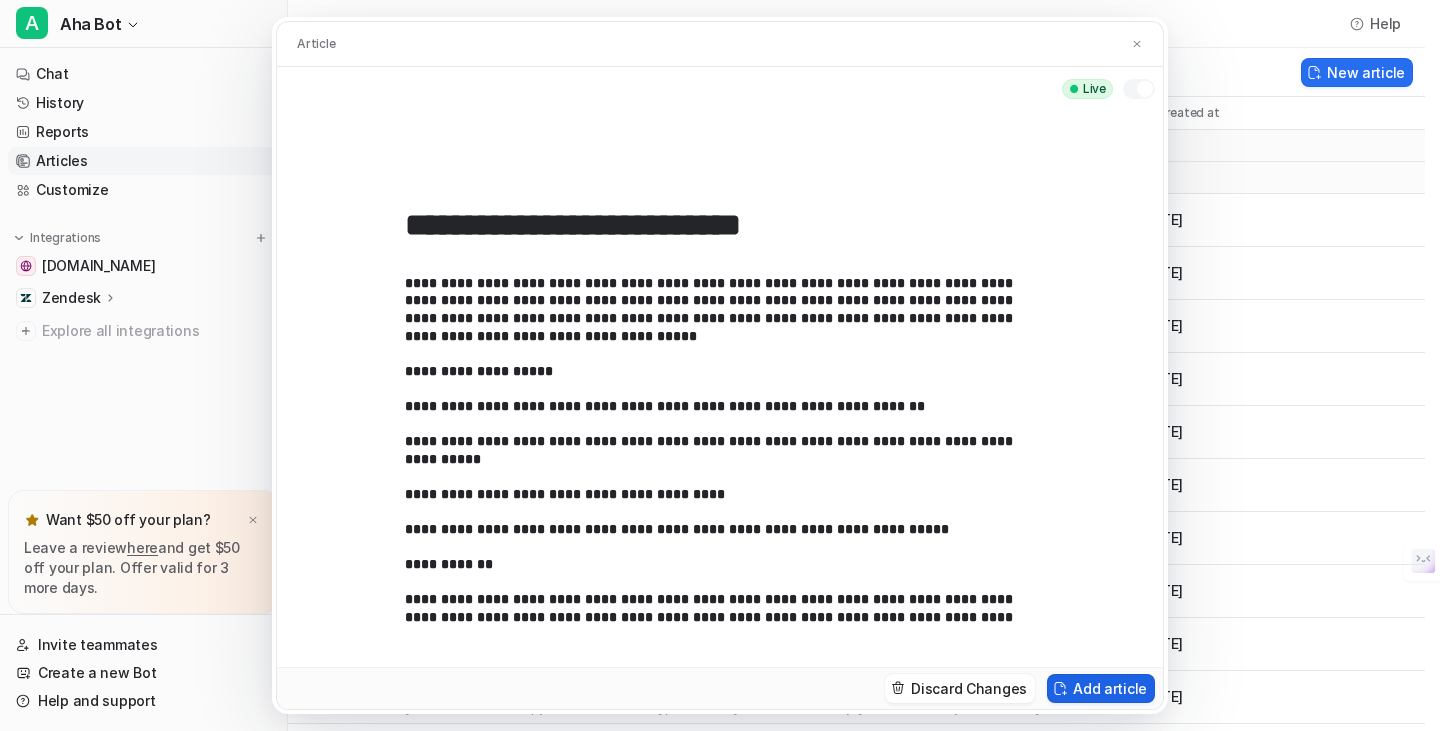 click on "Add article" at bounding box center (1101, 688) 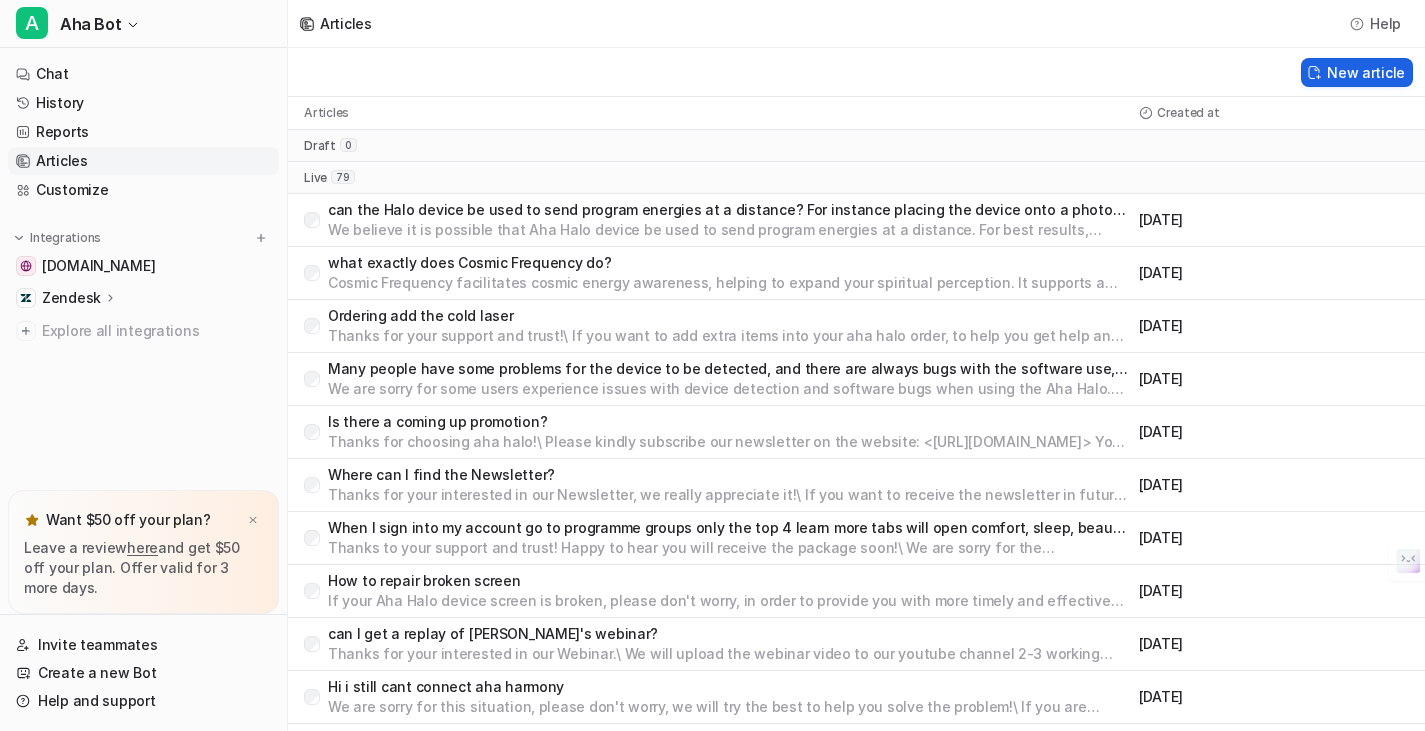 click on "New article" at bounding box center (1357, 72) 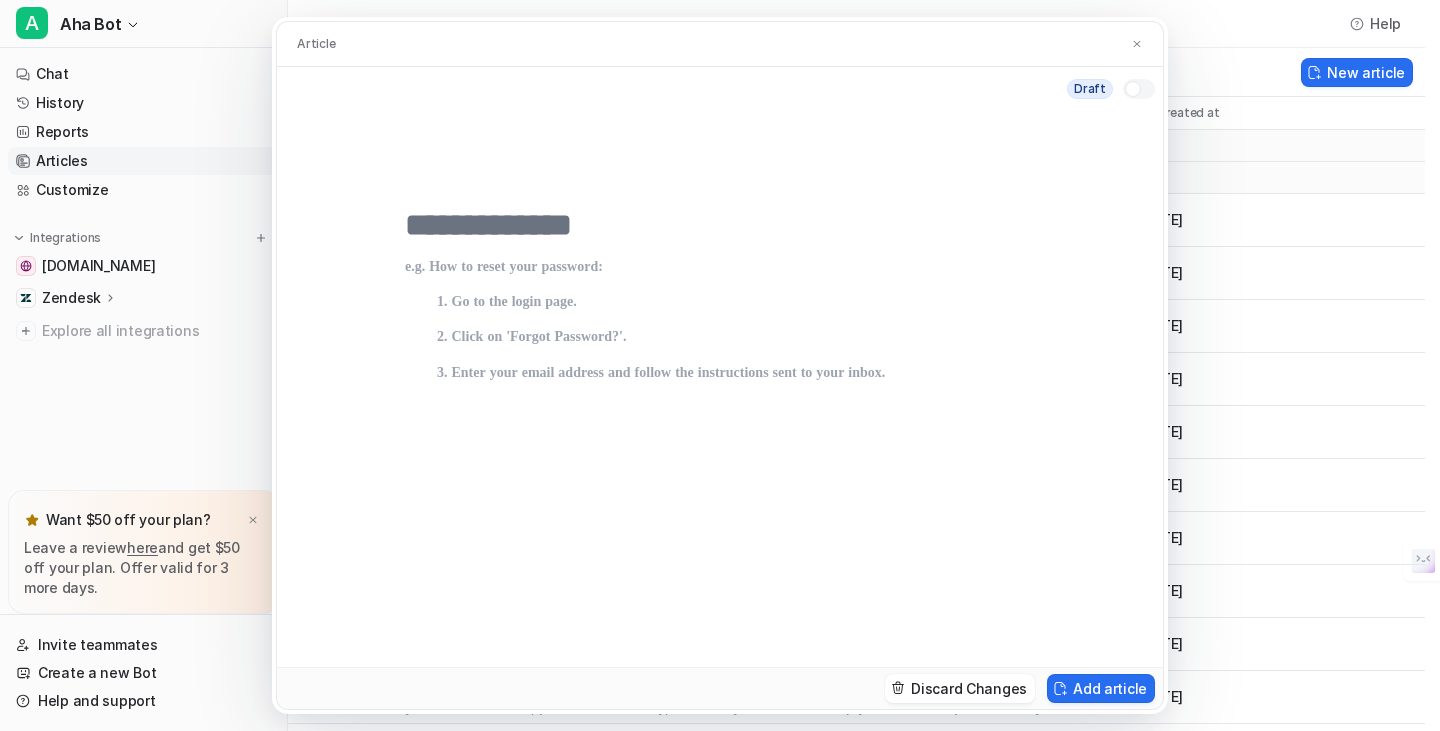 click at bounding box center (720, 225) 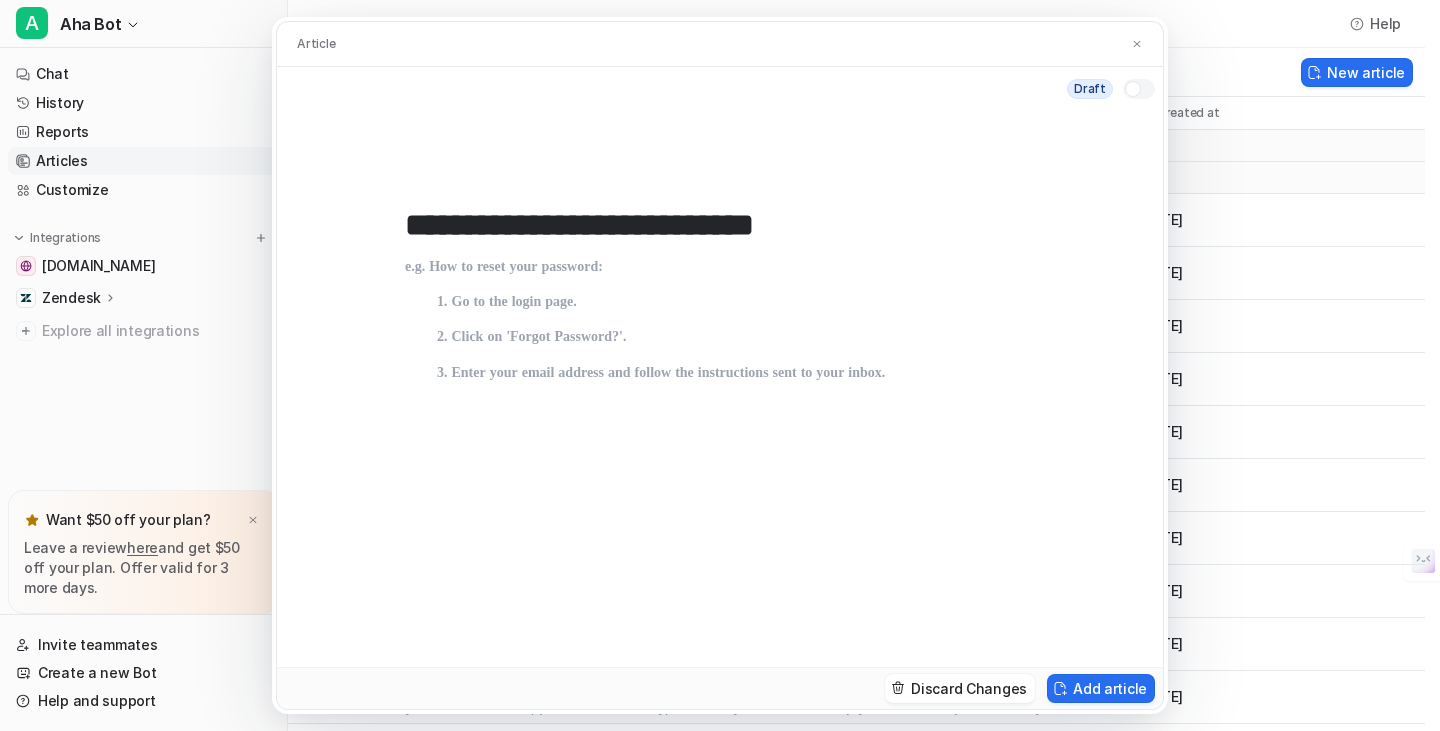 type on "**********" 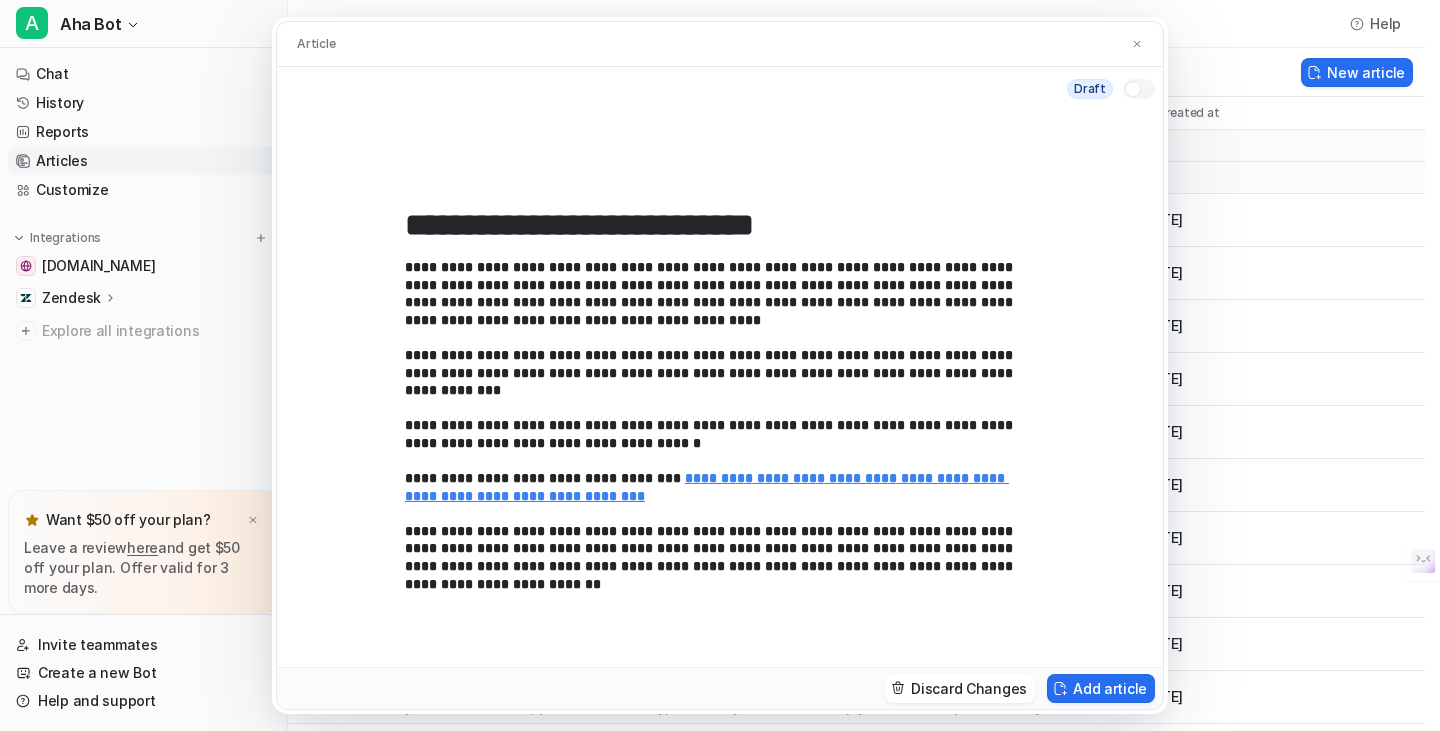 click at bounding box center (1133, 89) 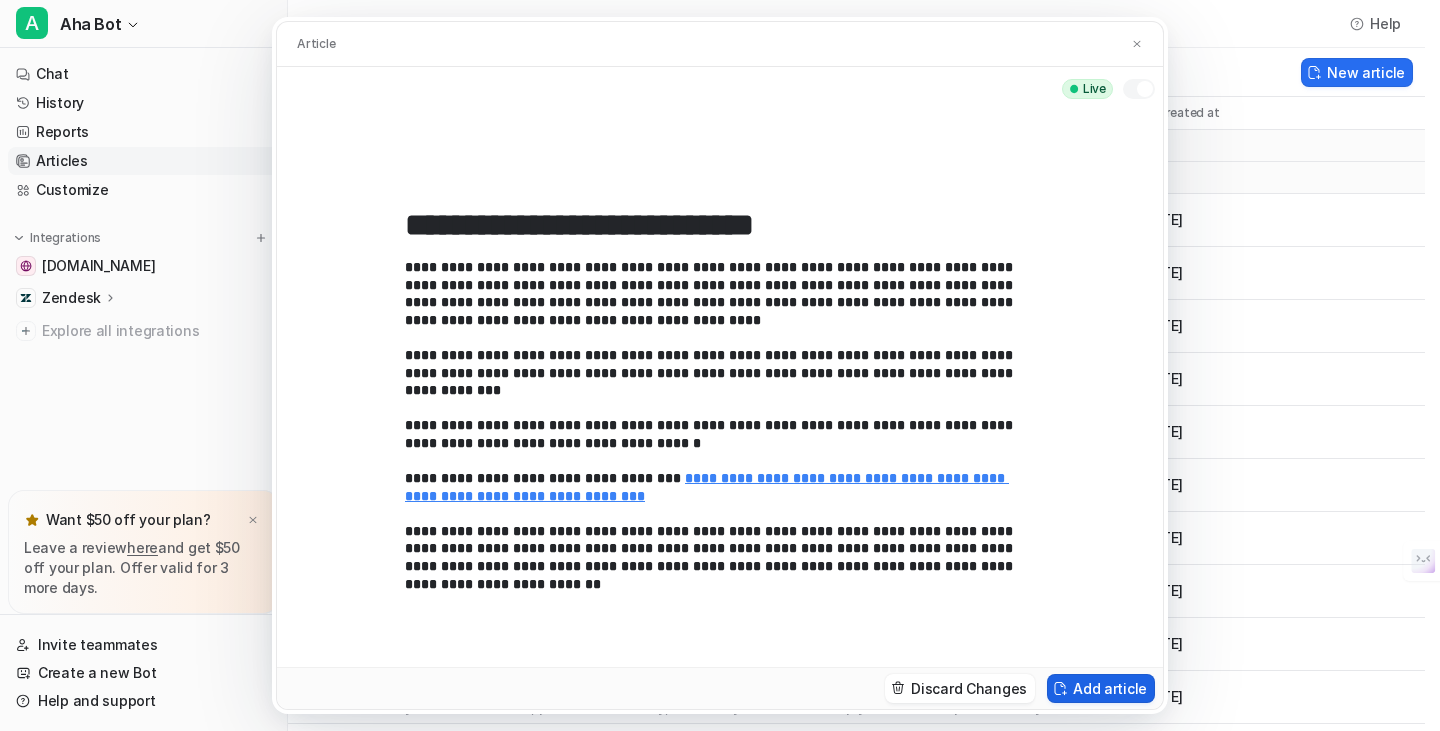 click on "Add article" at bounding box center [1101, 688] 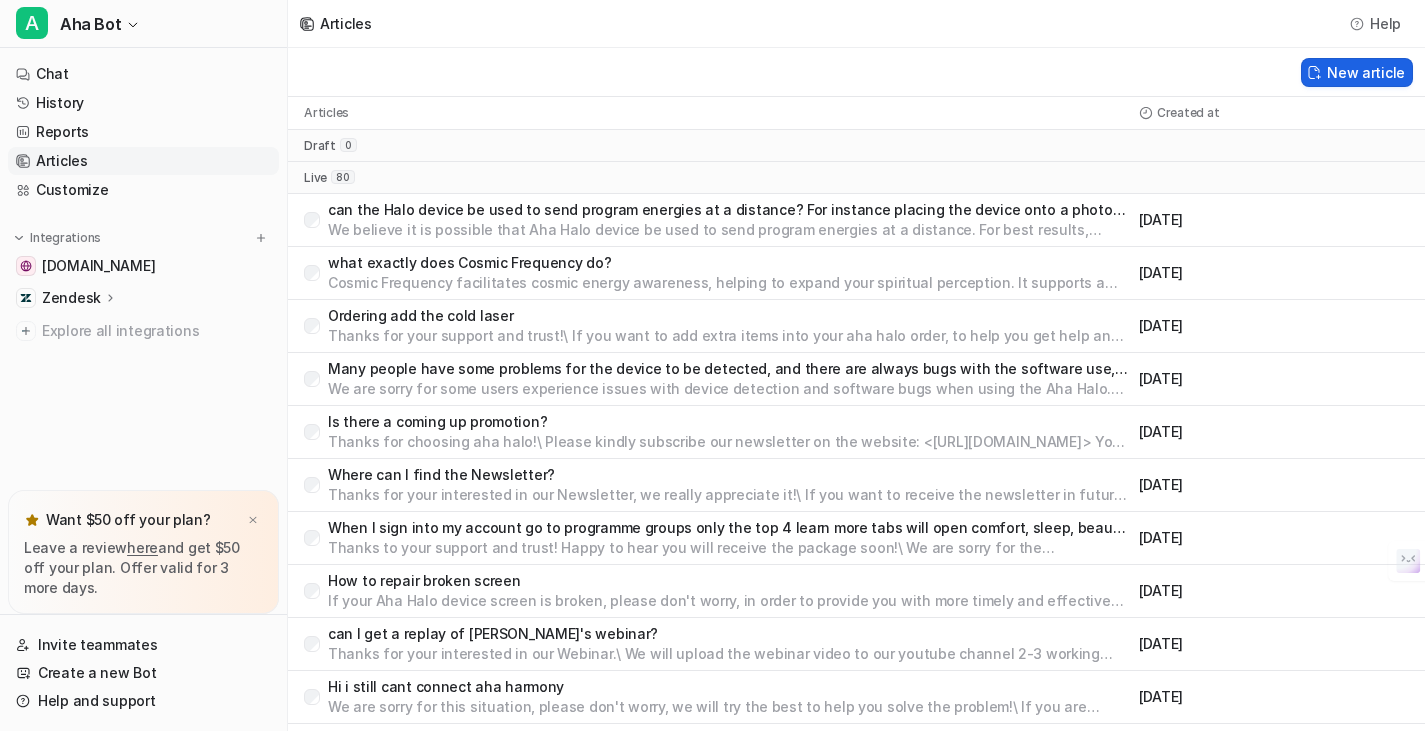 click on "New article" at bounding box center (1357, 72) 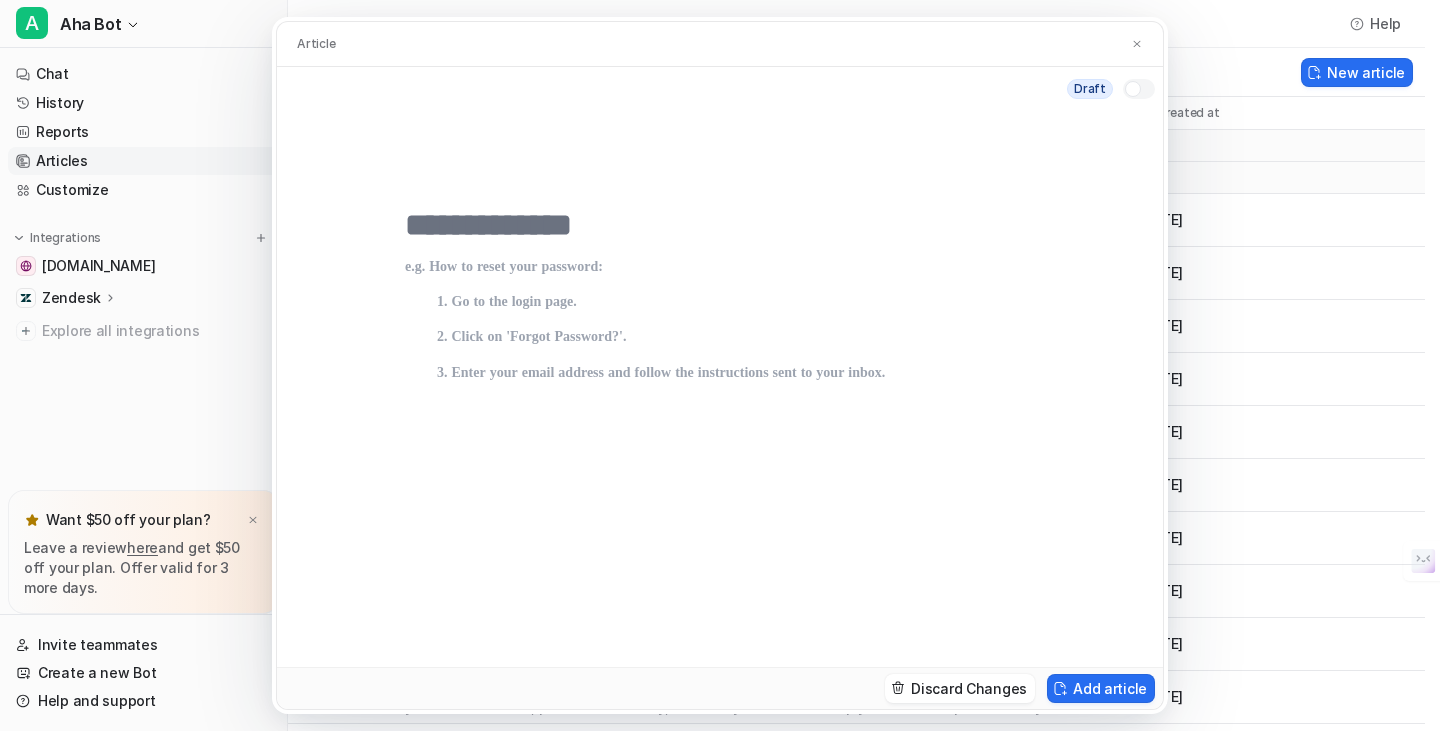 click at bounding box center (720, 225) 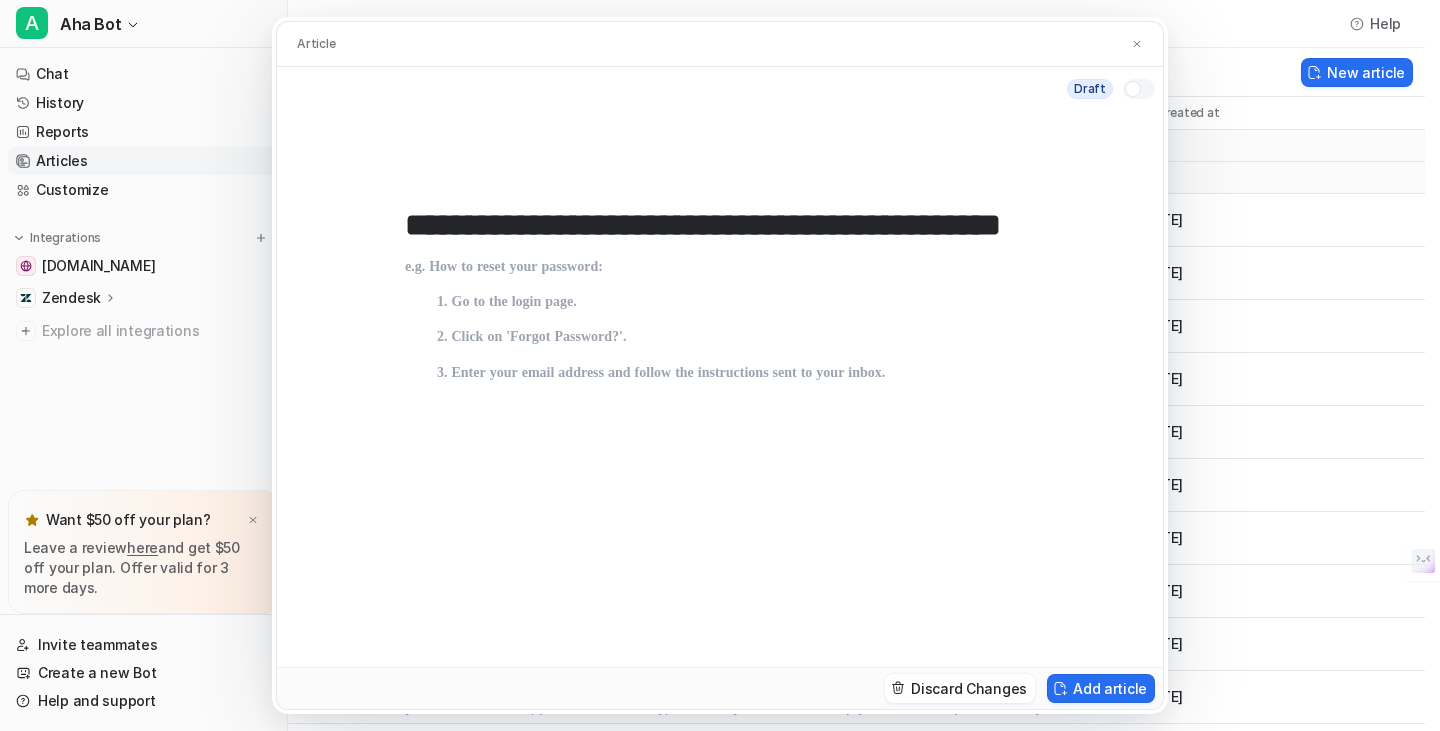 scroll, scrollTop: 0, scrollLeft: 109, axis: horizontal 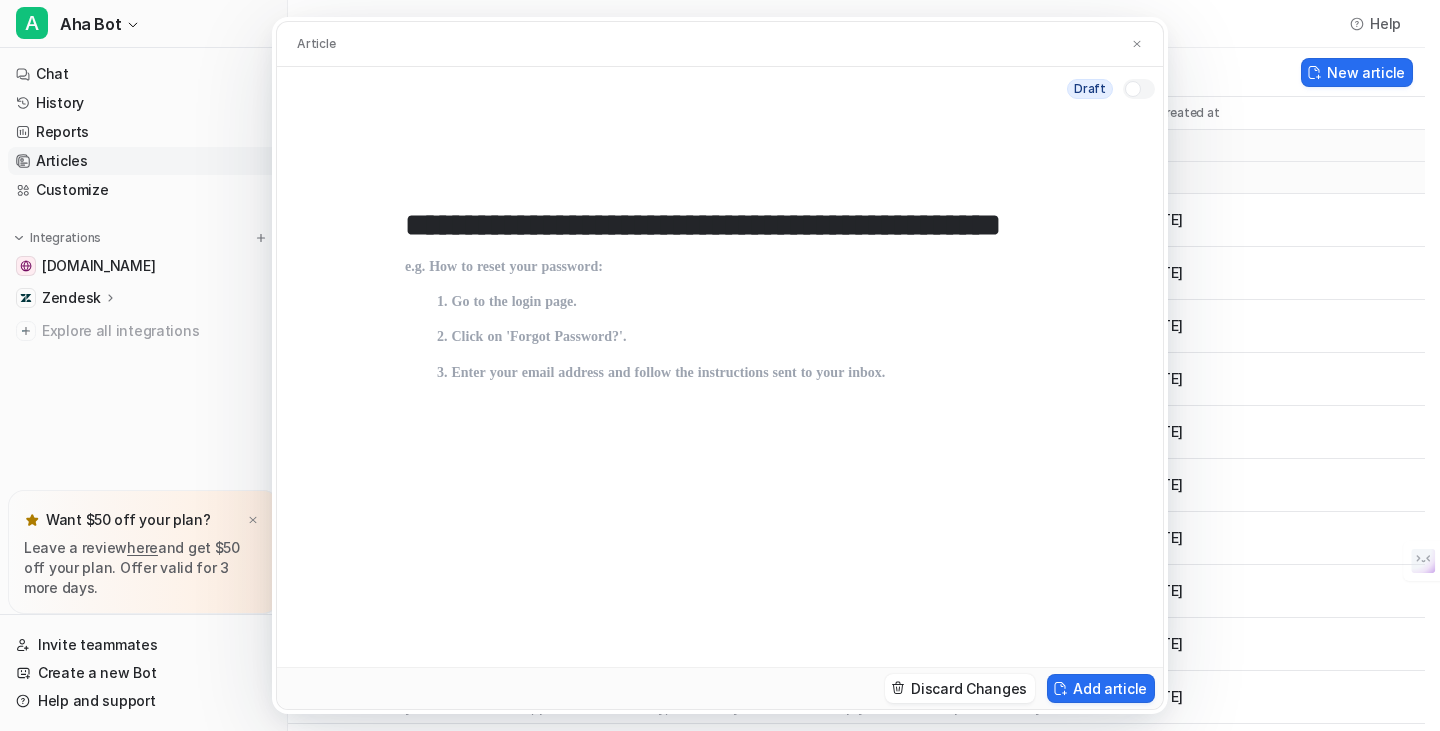 click at bounding box center [720, 443] 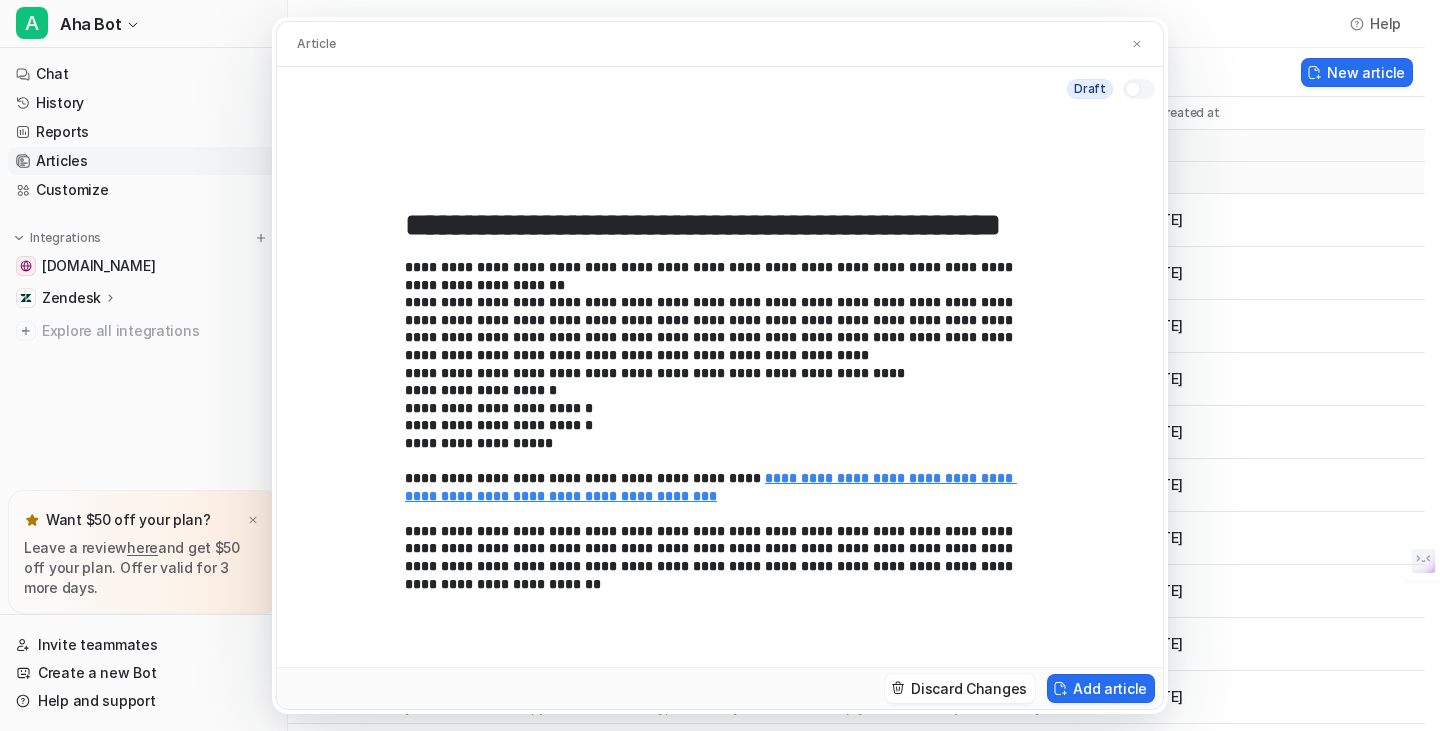 click at bounding box center [1133, 89] 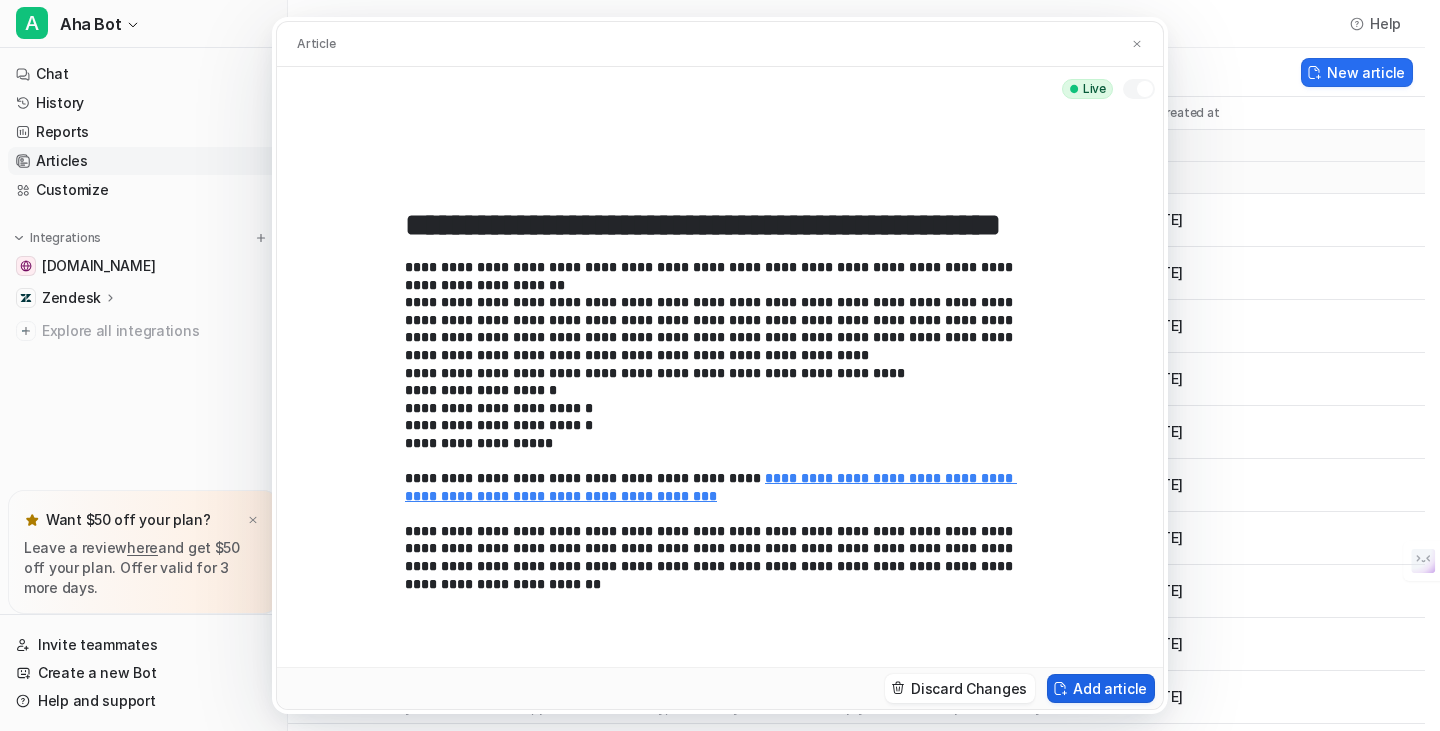 click on "Add article" at bounding box center [1101, 688] 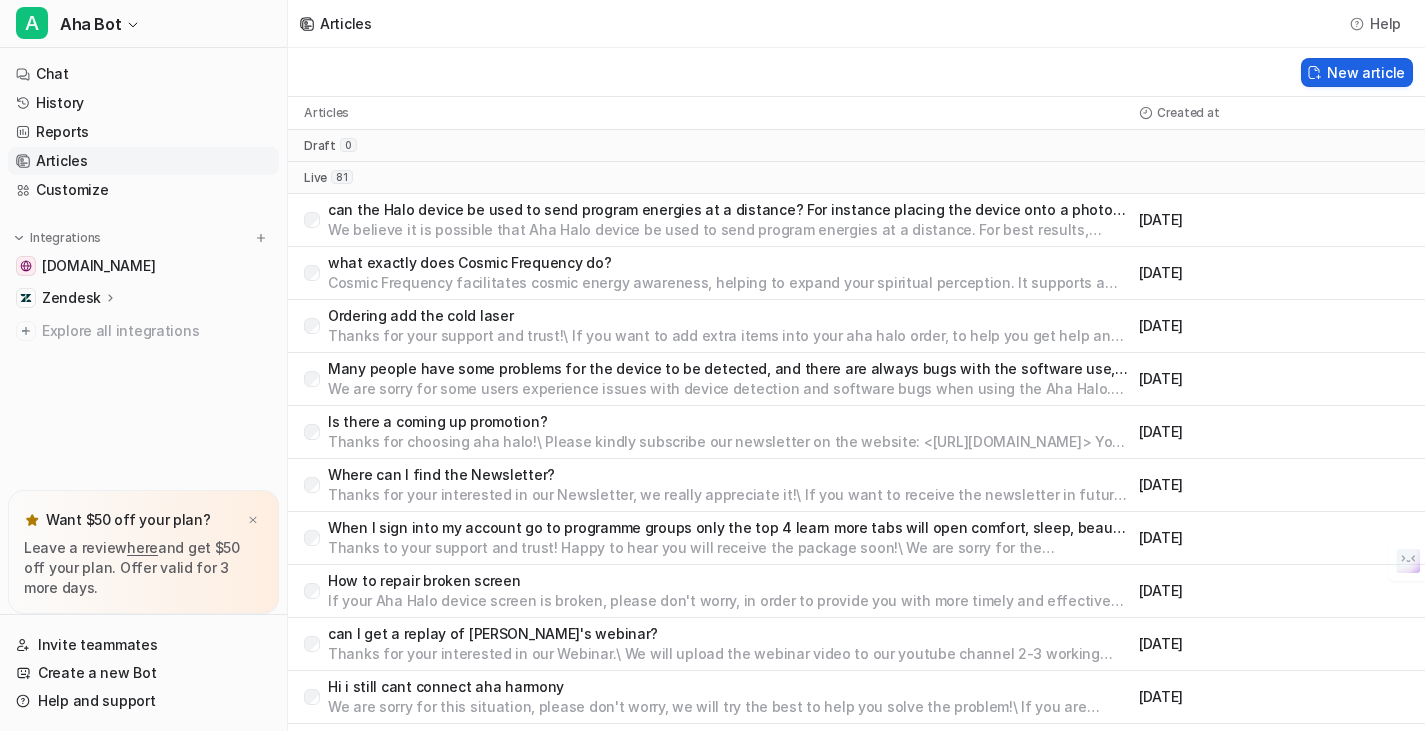 click on "New article" at bounding box center [1357, 72] 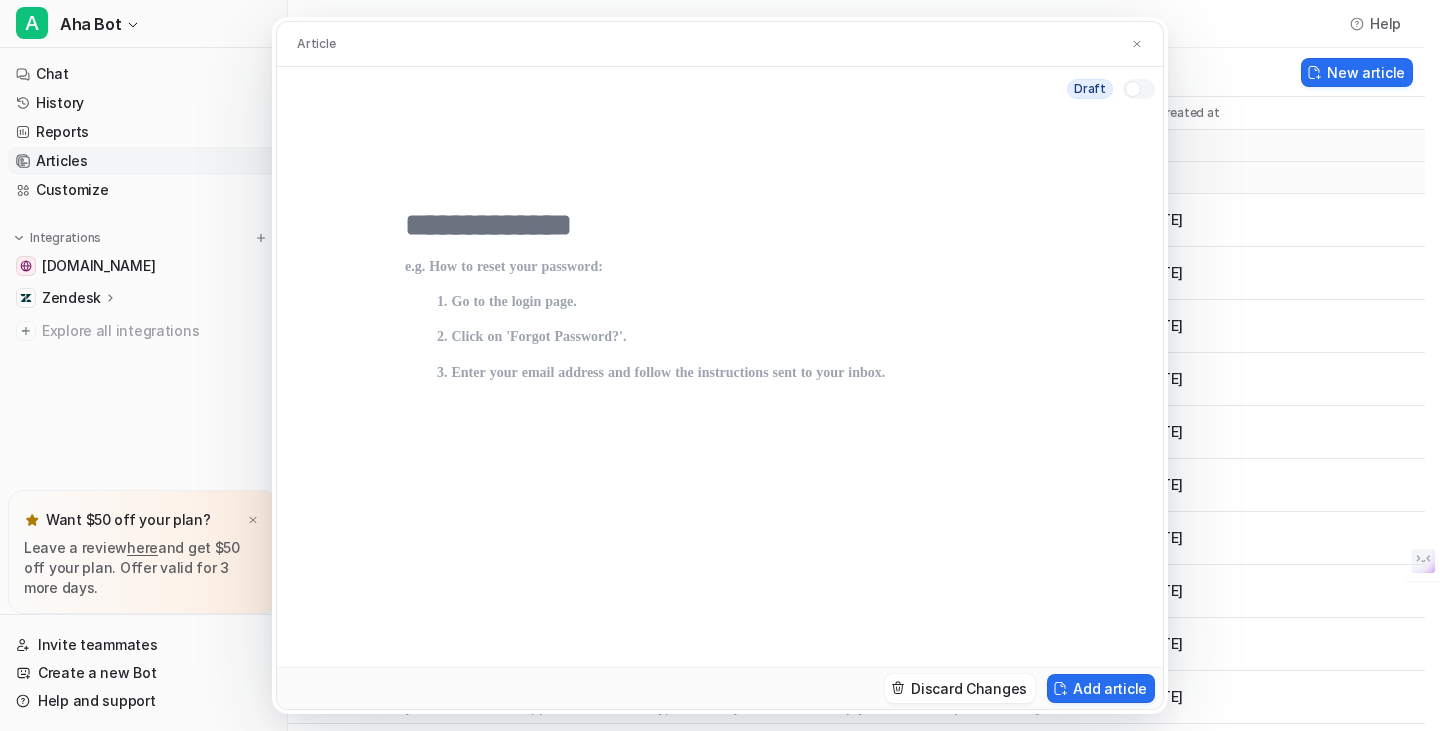 click at bounding box center [720, 225] 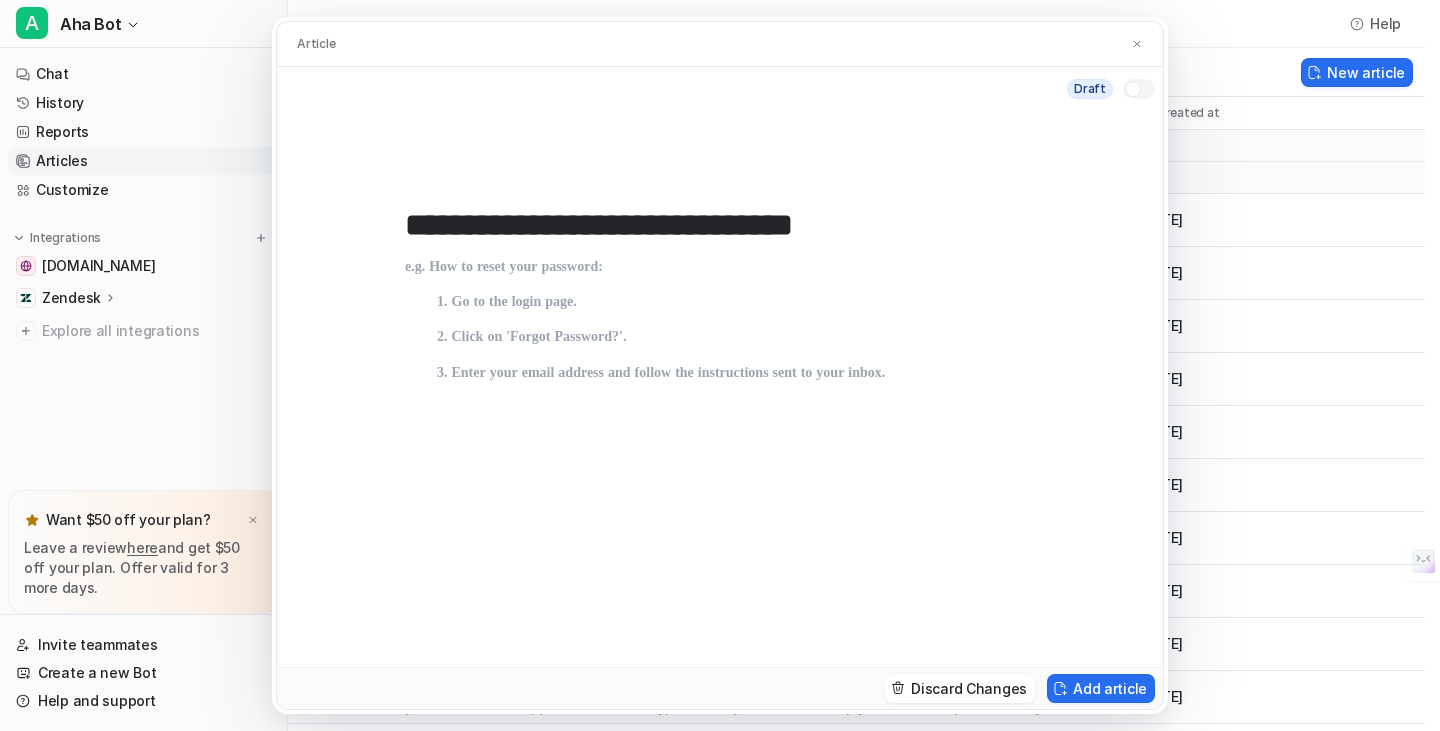 type on "**********" 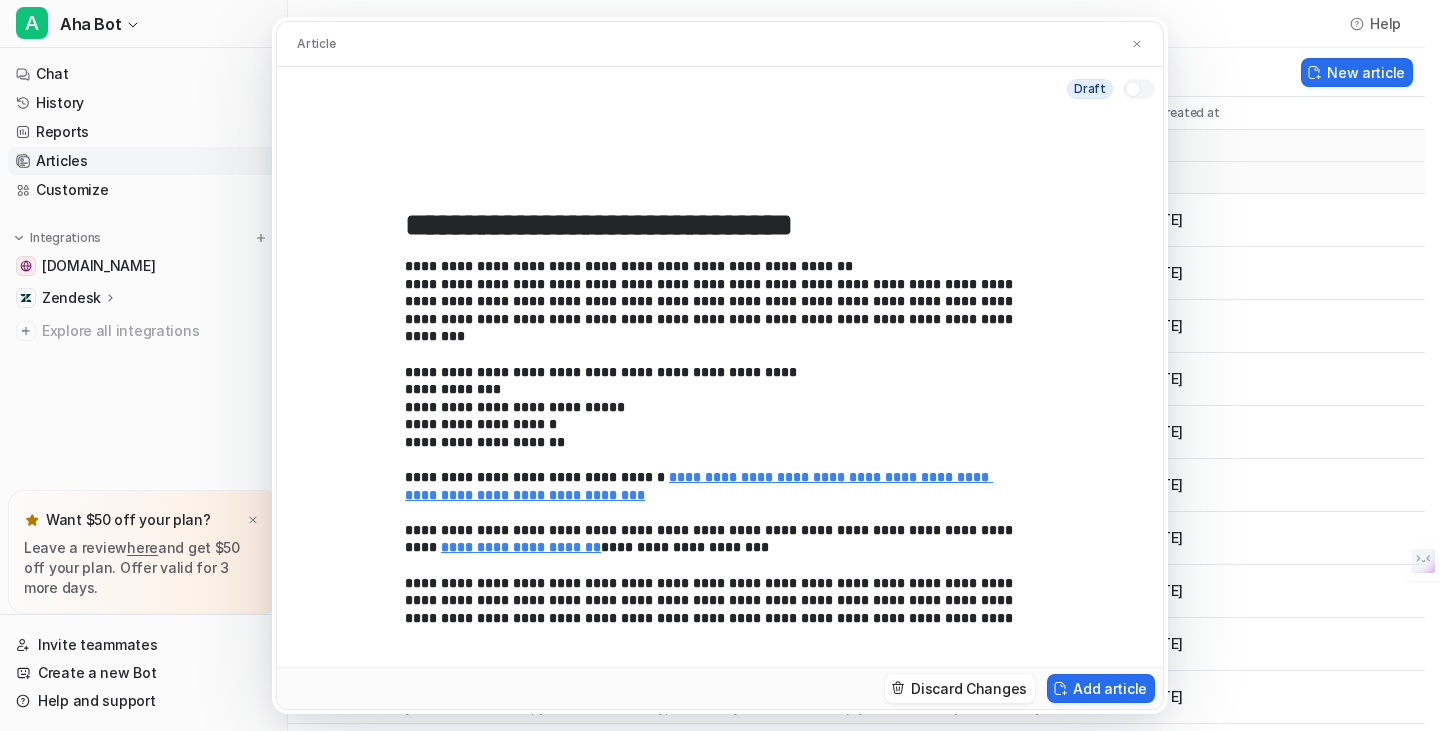 click at bounding box center (1133, 89) 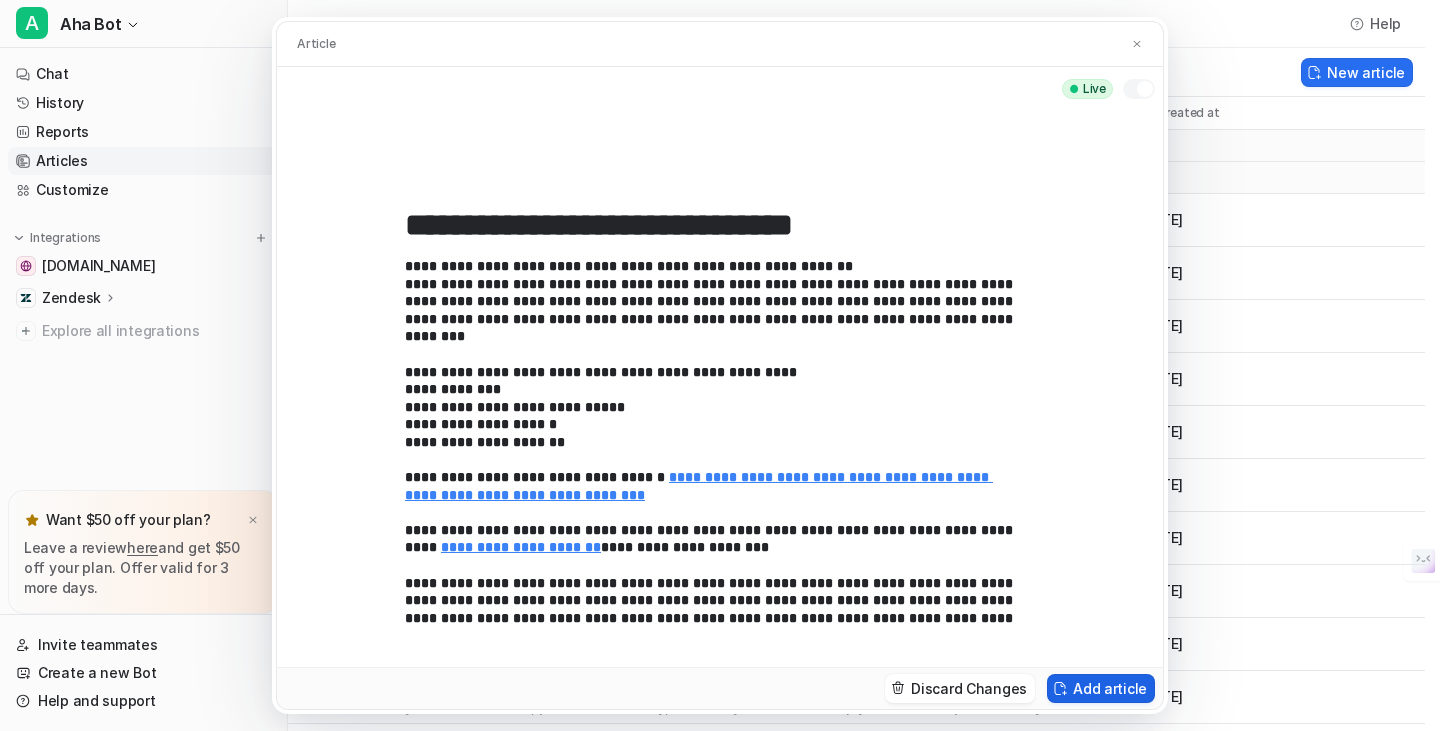 click on "Add article" at bounding box center [1101, 688] 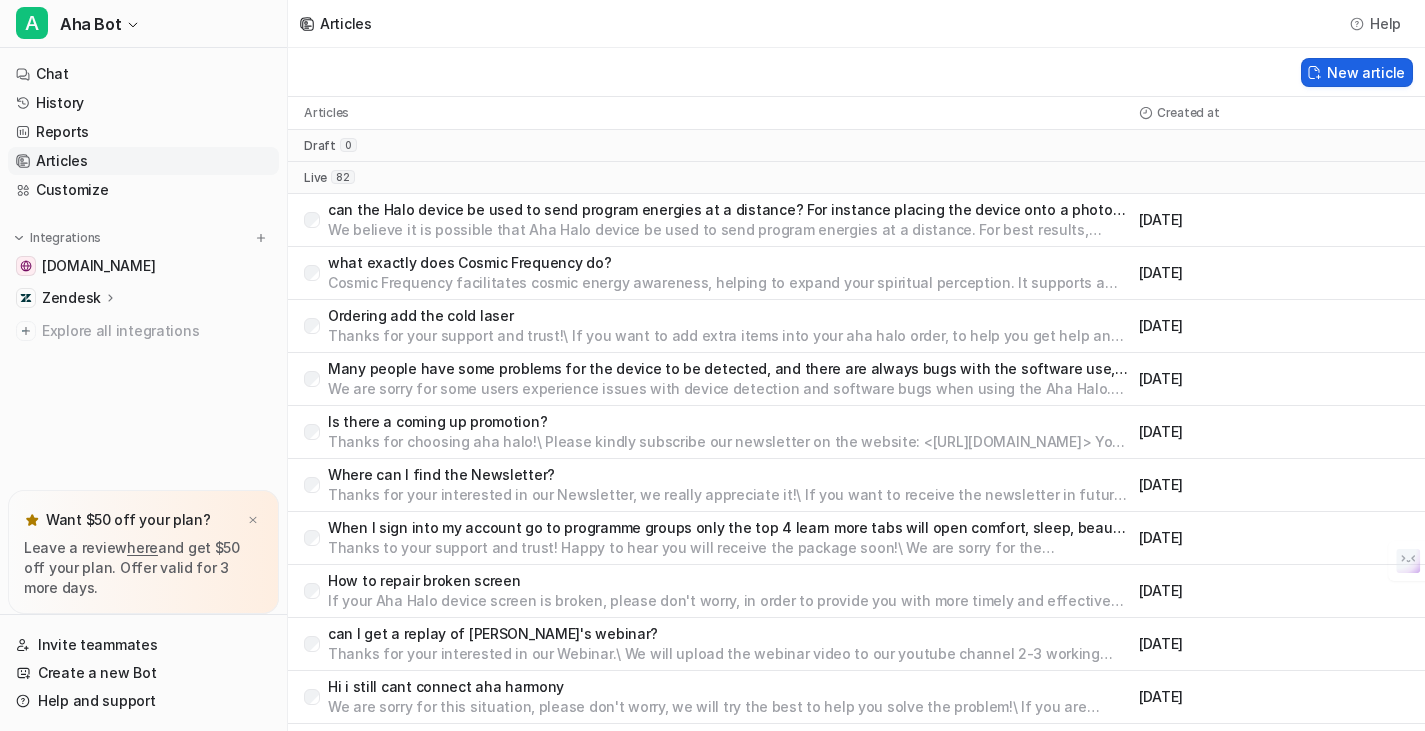 click on "New article" at bounding box center [1357, 72] 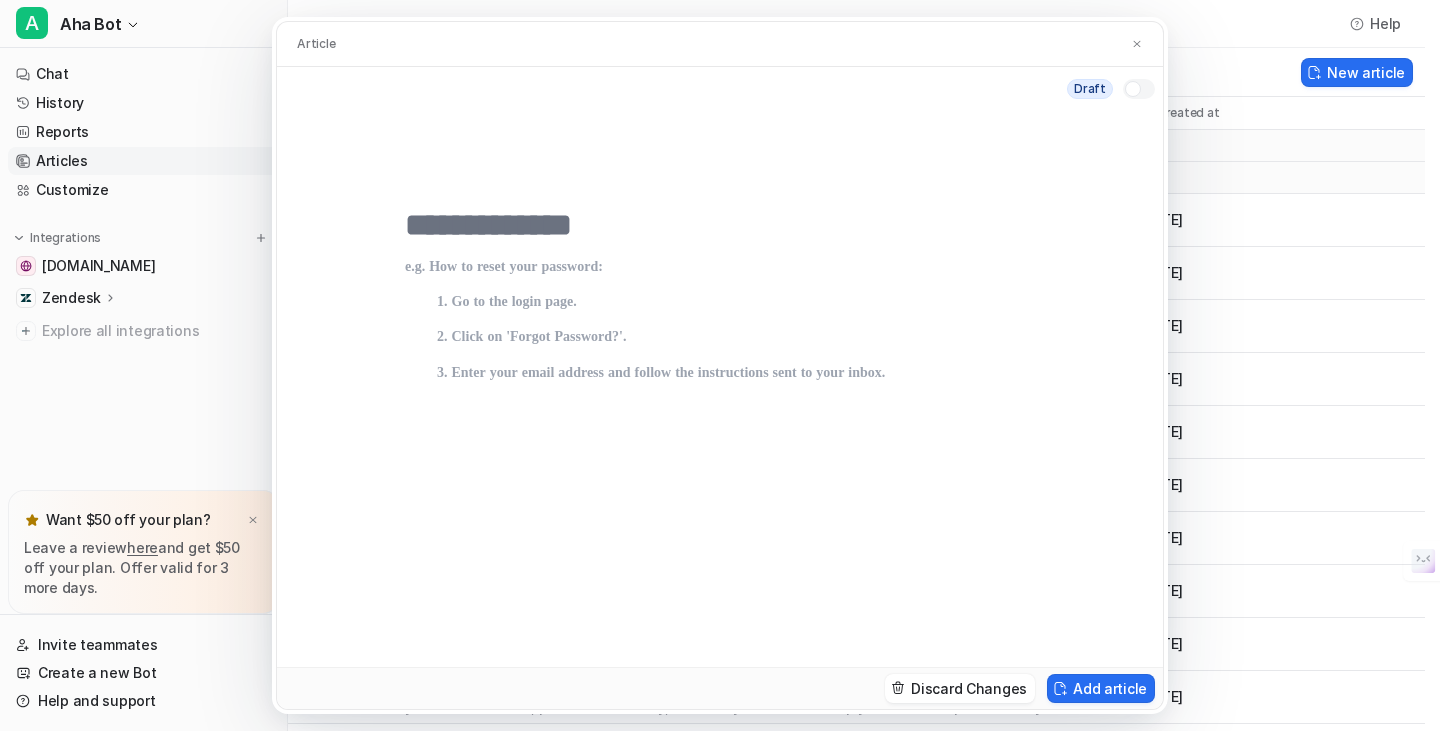 click at bounding box center (720, 225) 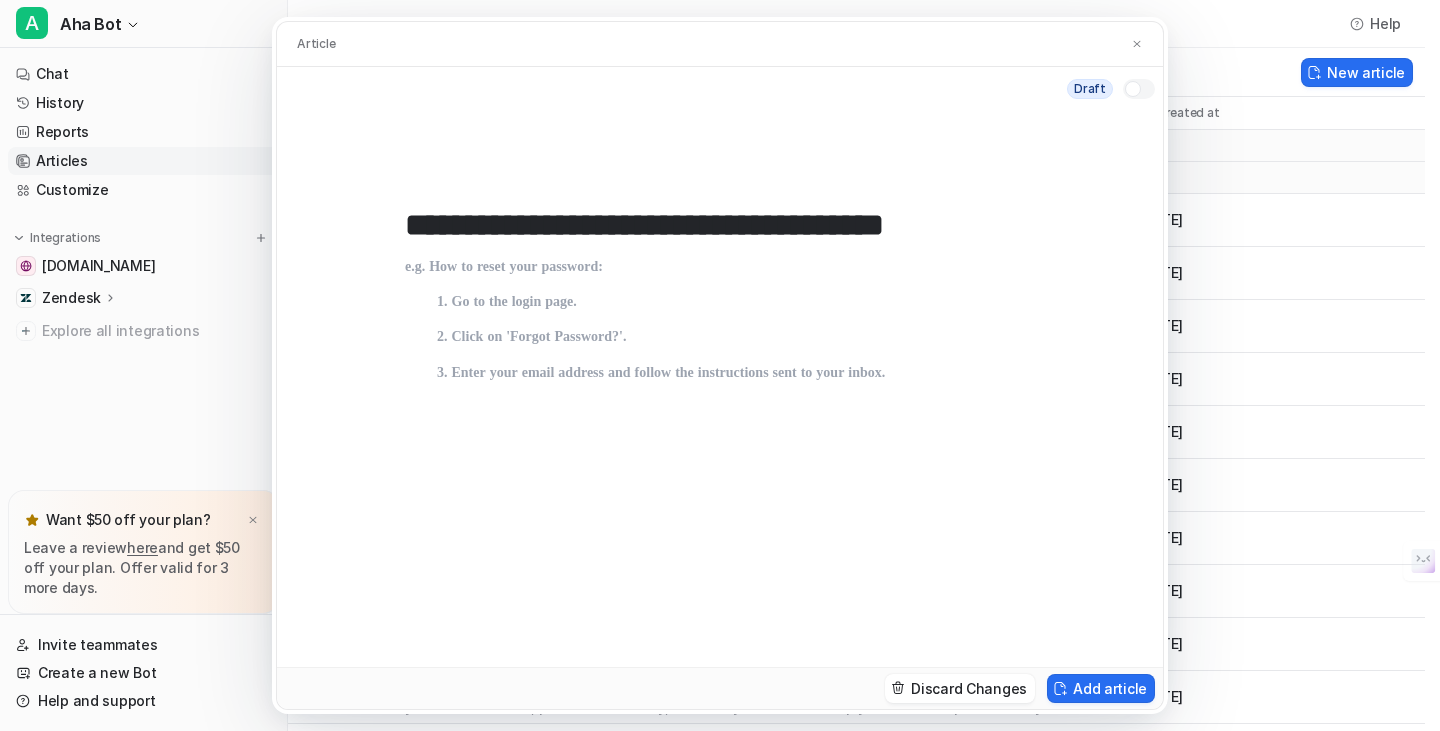 type on "**********" 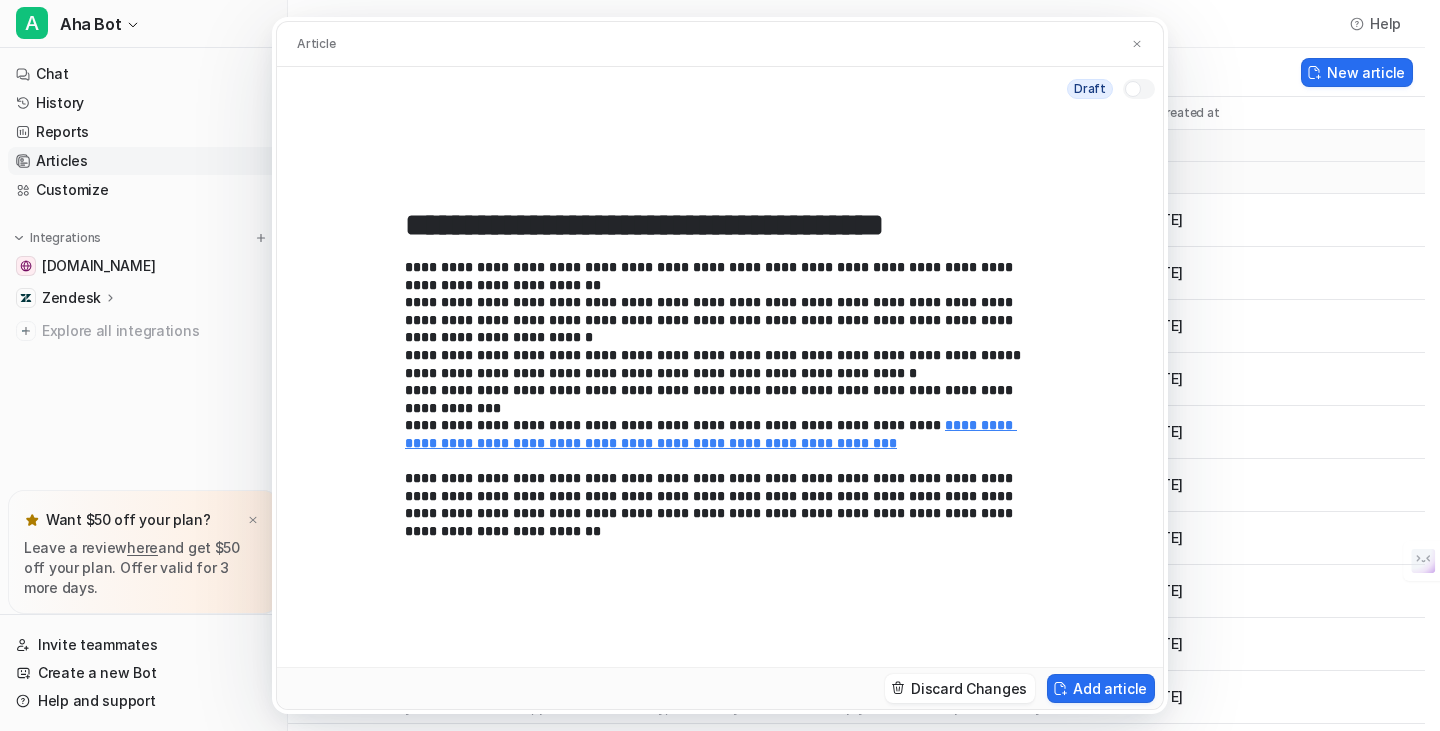 click at bounding box center [1133, 89] 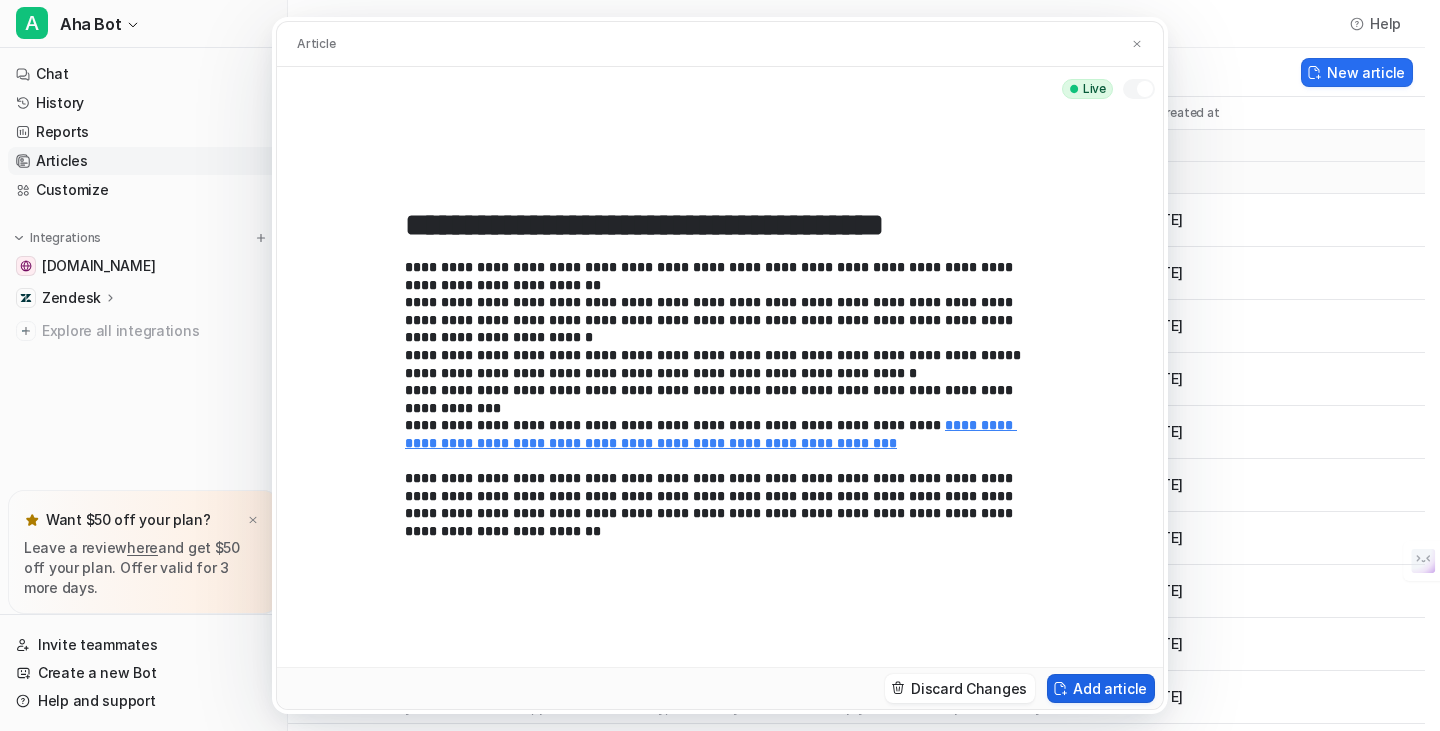 click on "Add article" at bounding box center [1101, 688] 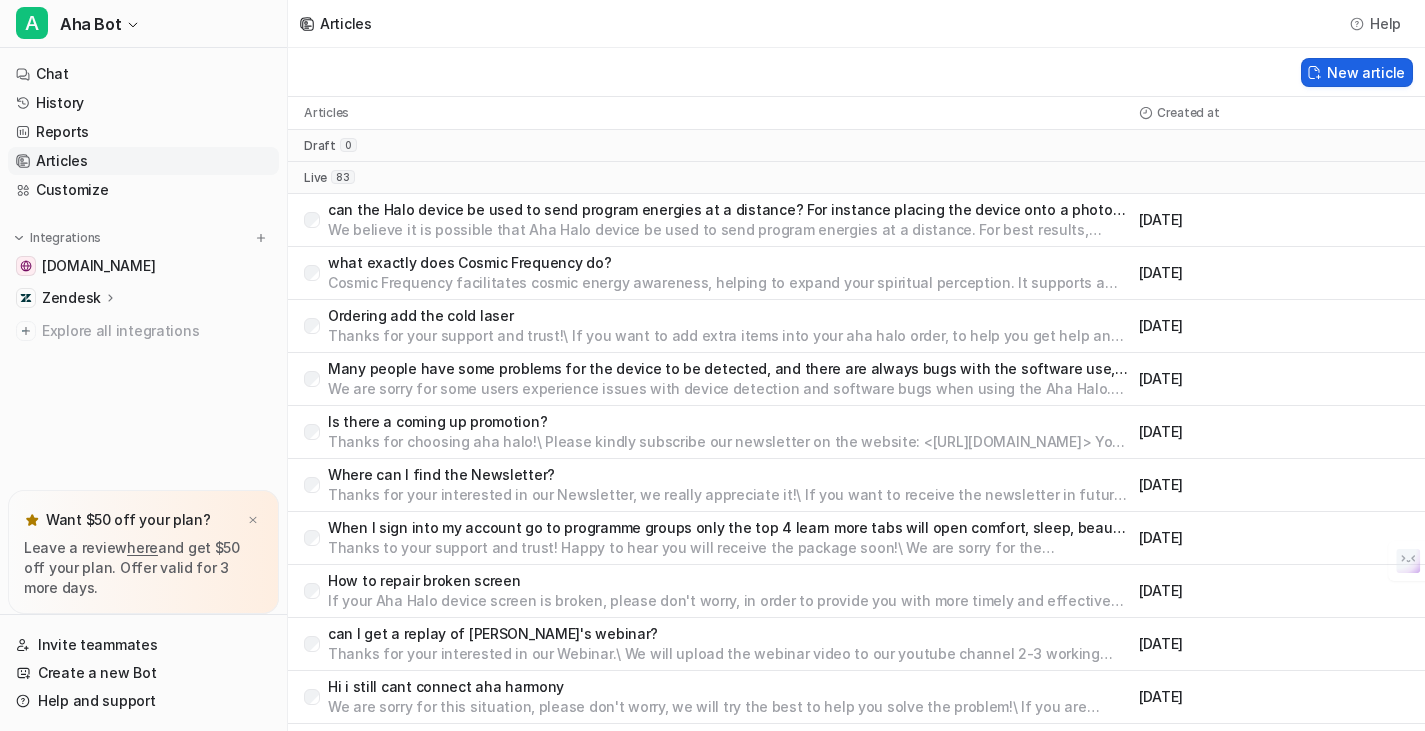 click on "New article" at bounding box center (1357, 72) 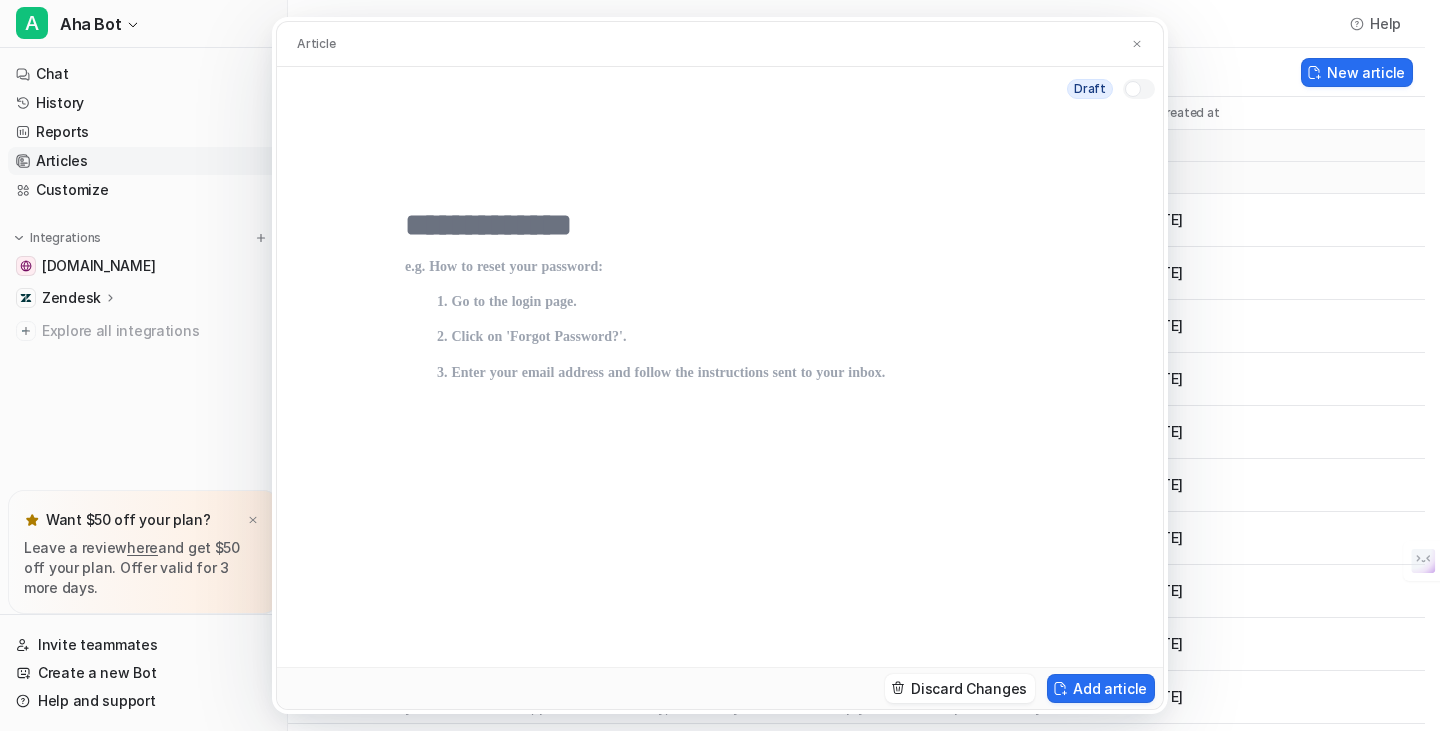 click at bounding box center (720, 225) 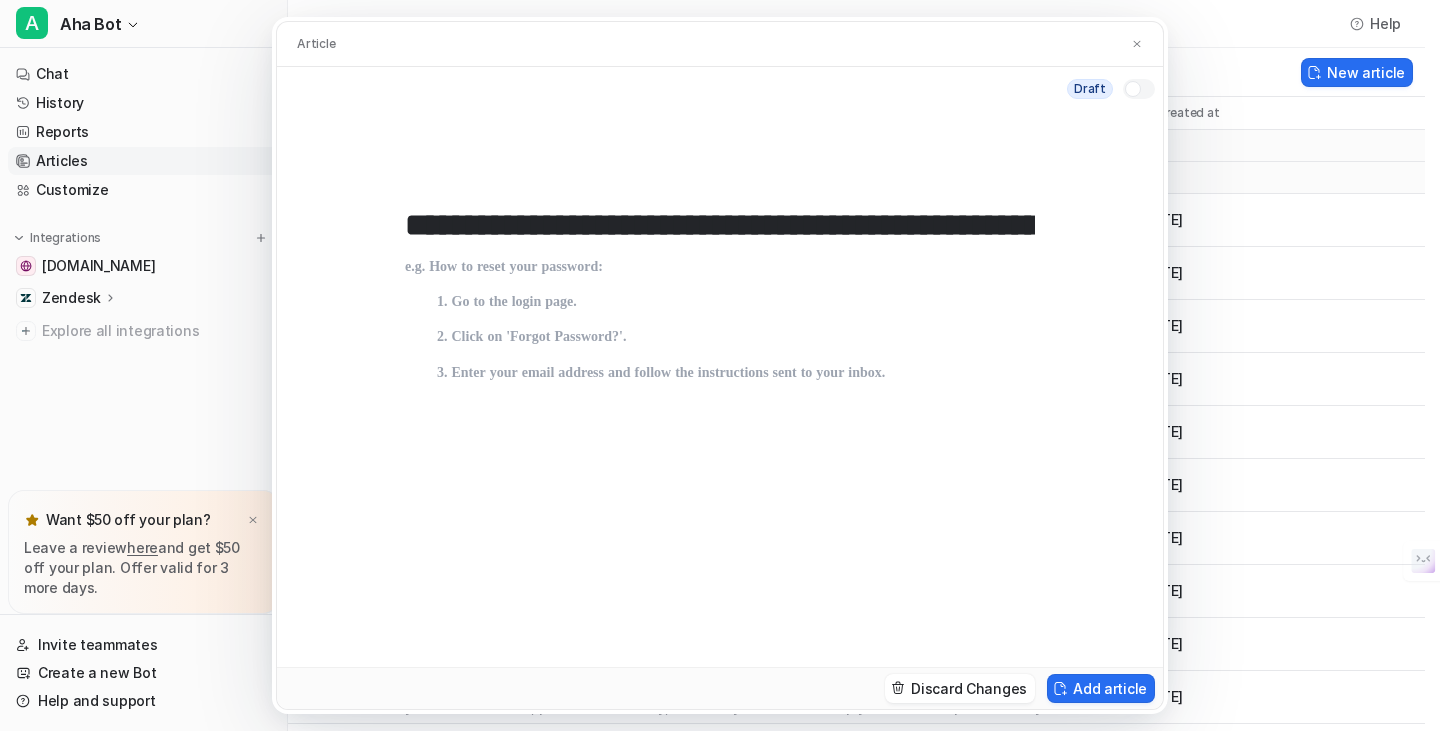 scroll, scrollTop: 0, scrollLeft: 315, axis: horizontal 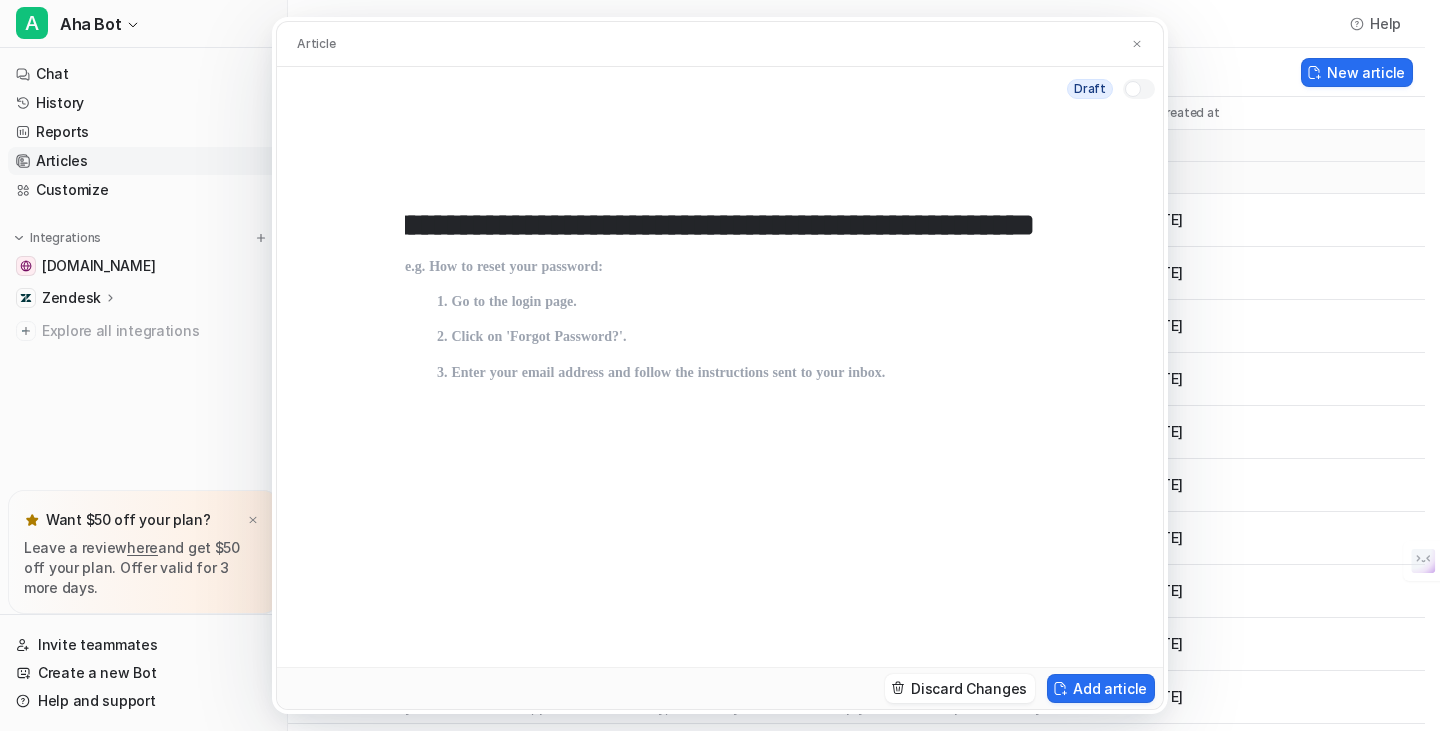 type on "**********" 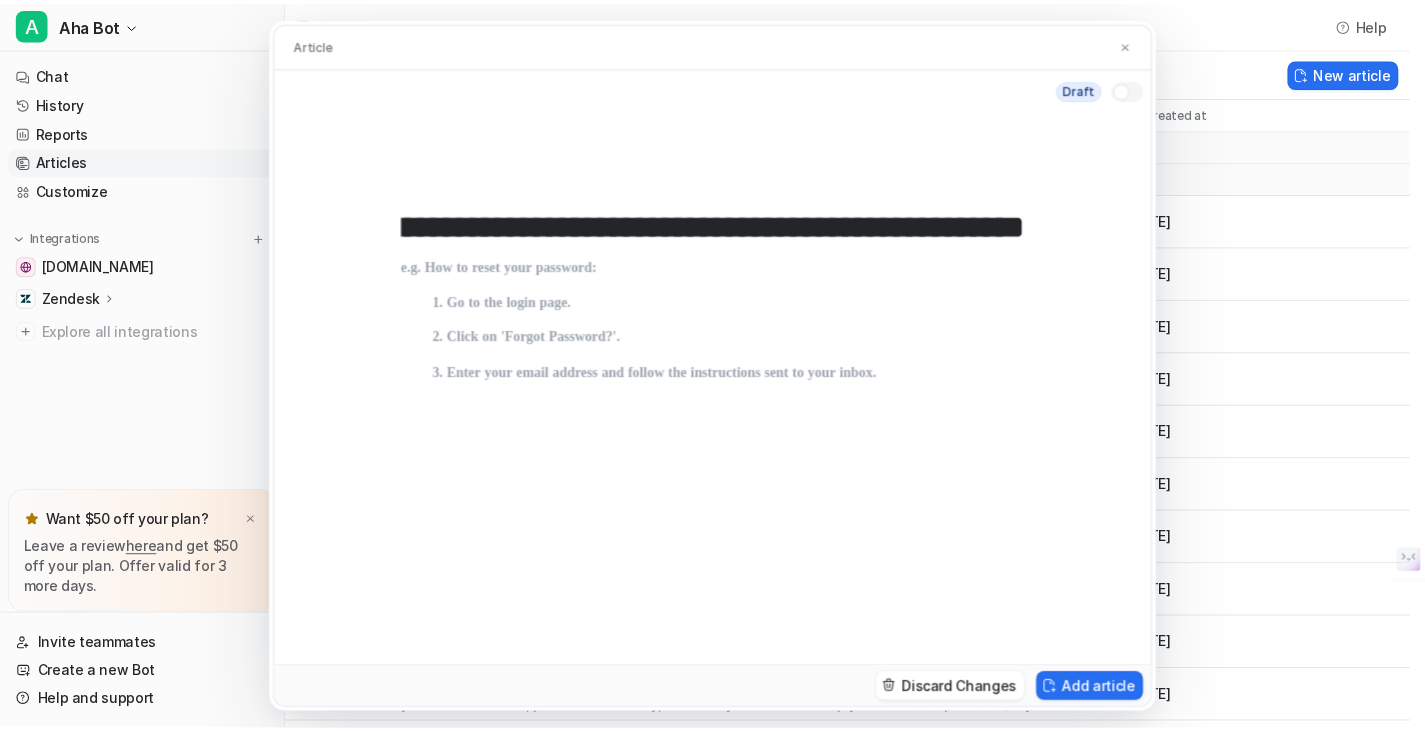 scroll, scrollTop: 0, scrollLeft: 0, axis: both 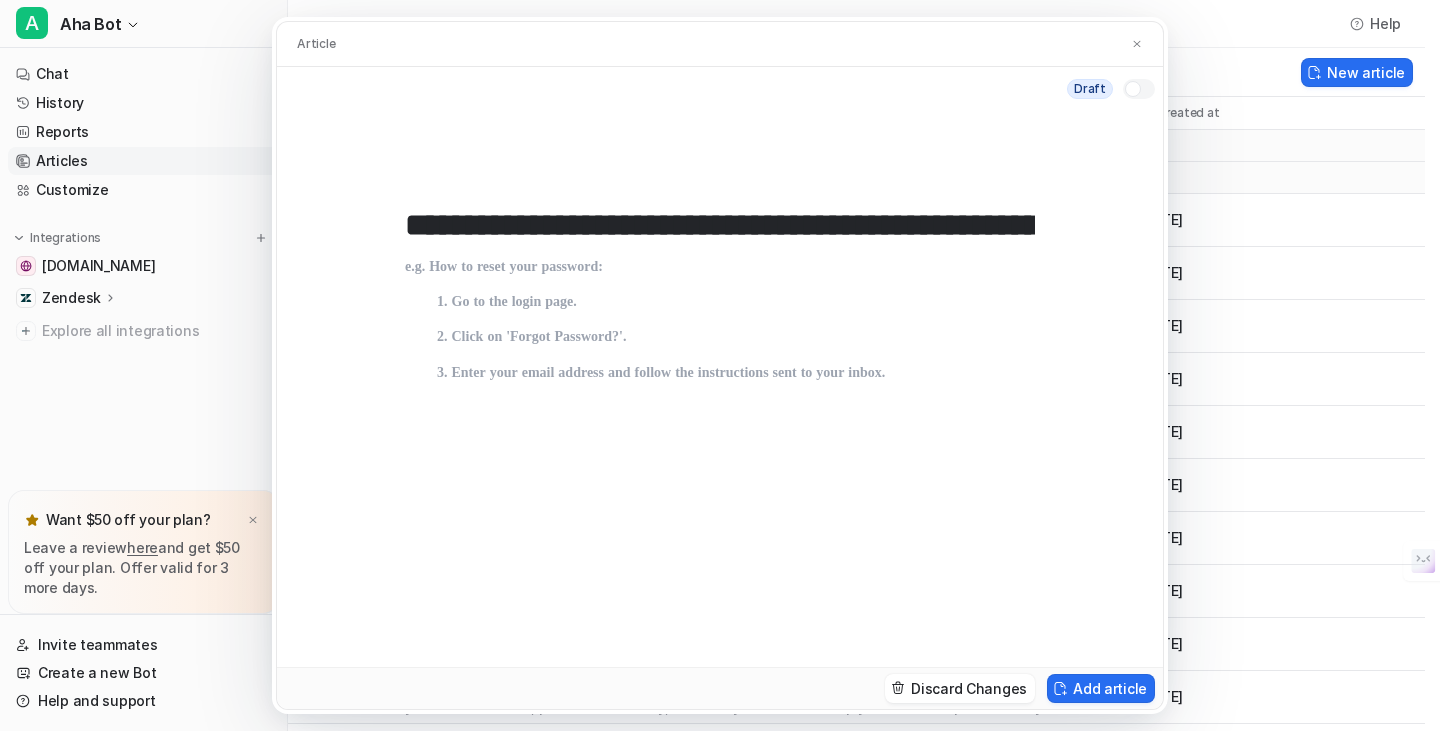 click at bounding box center (720, 443) 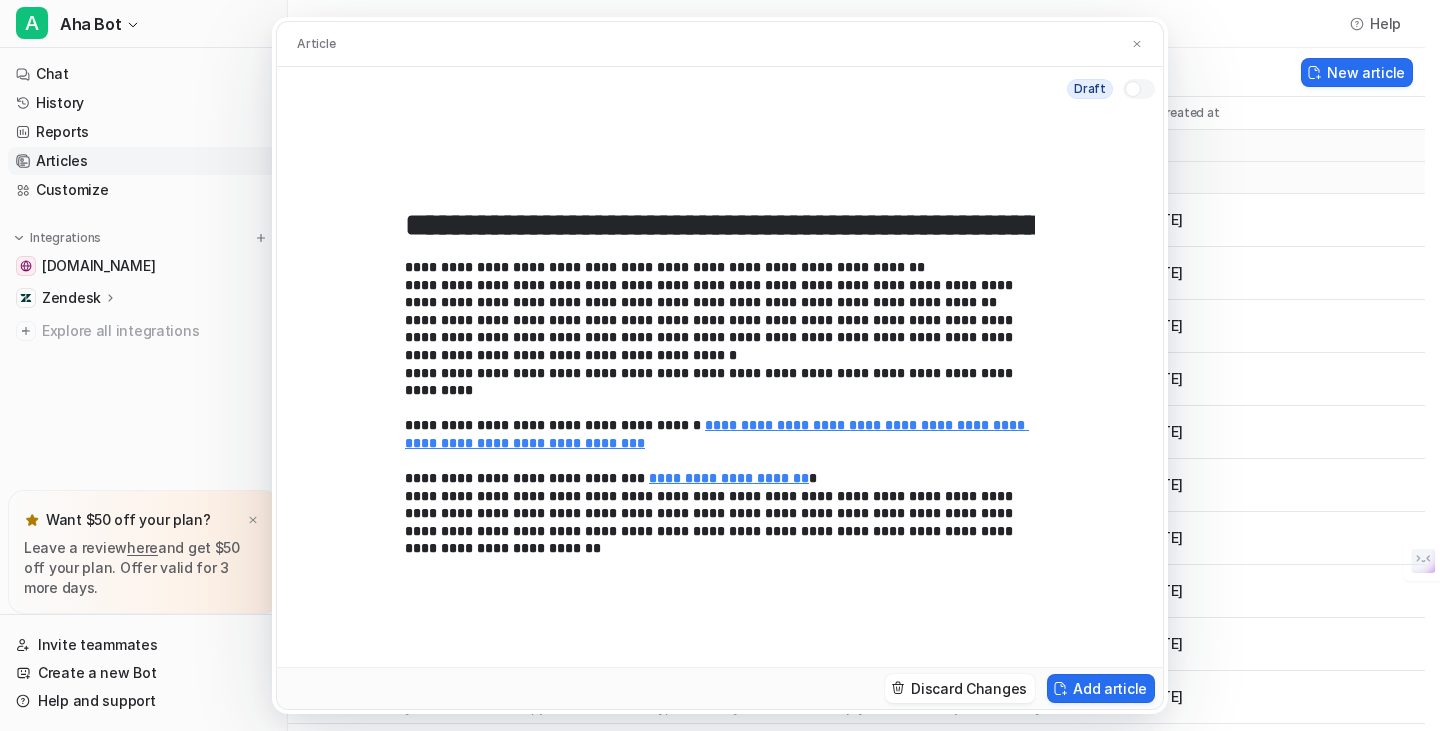 click at bounding box center [1133, 89] 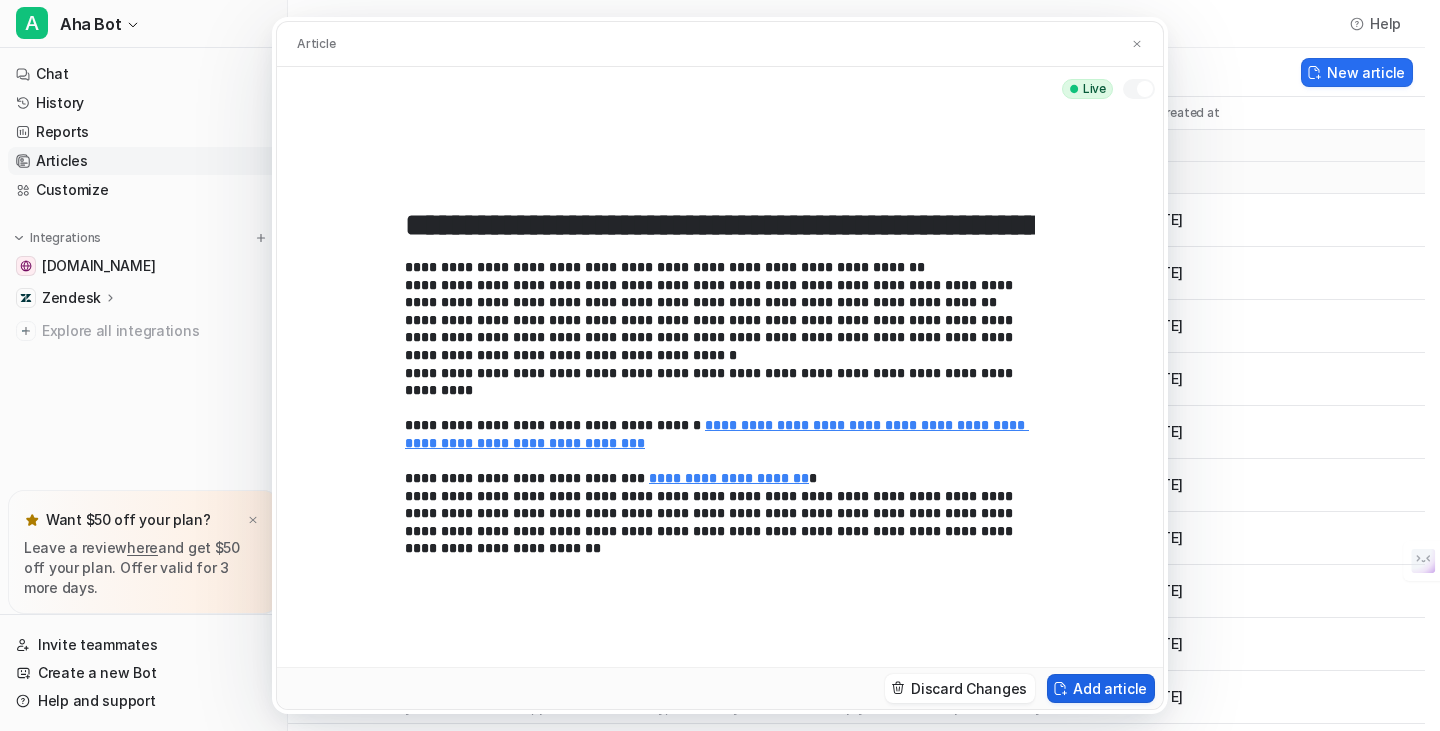 click on "Add article" at bounding box center (1101, 688) 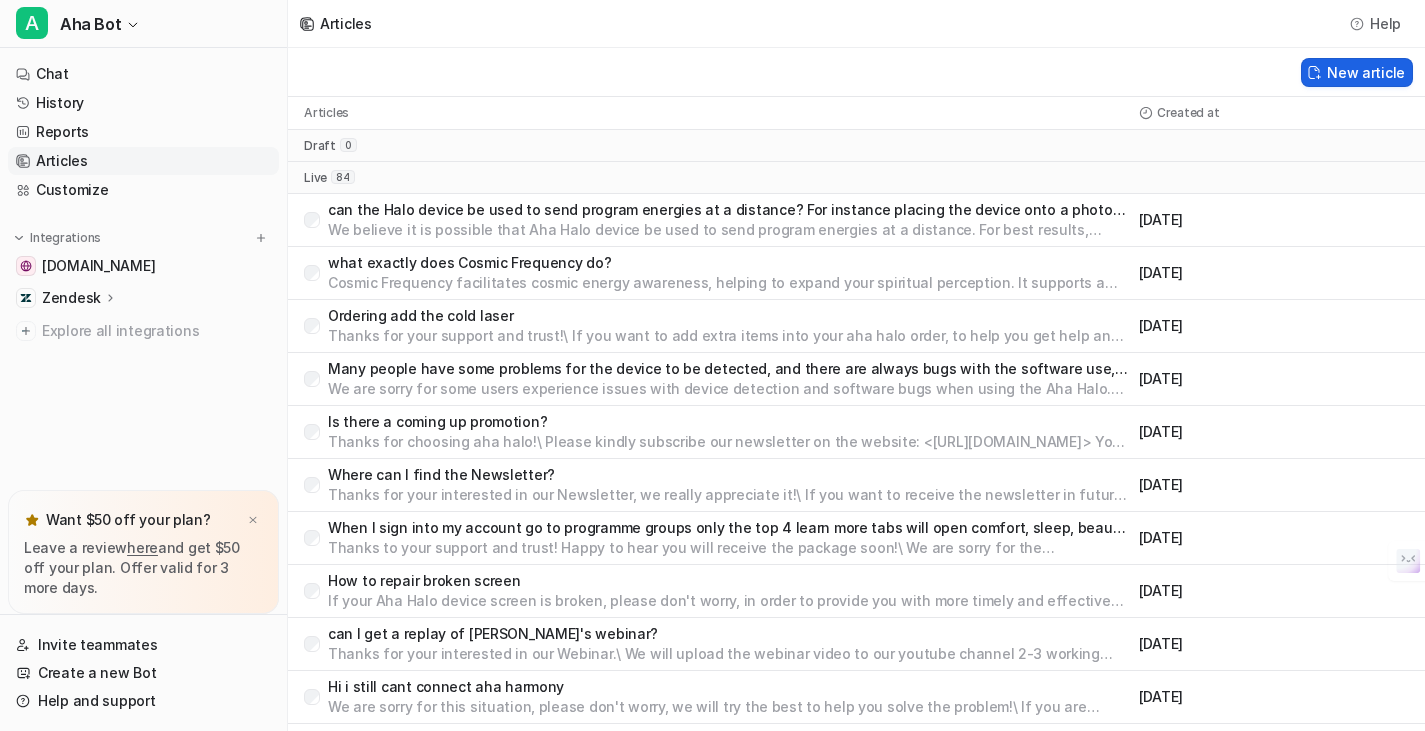 click on "New article" at bounding box center (1357, 72) 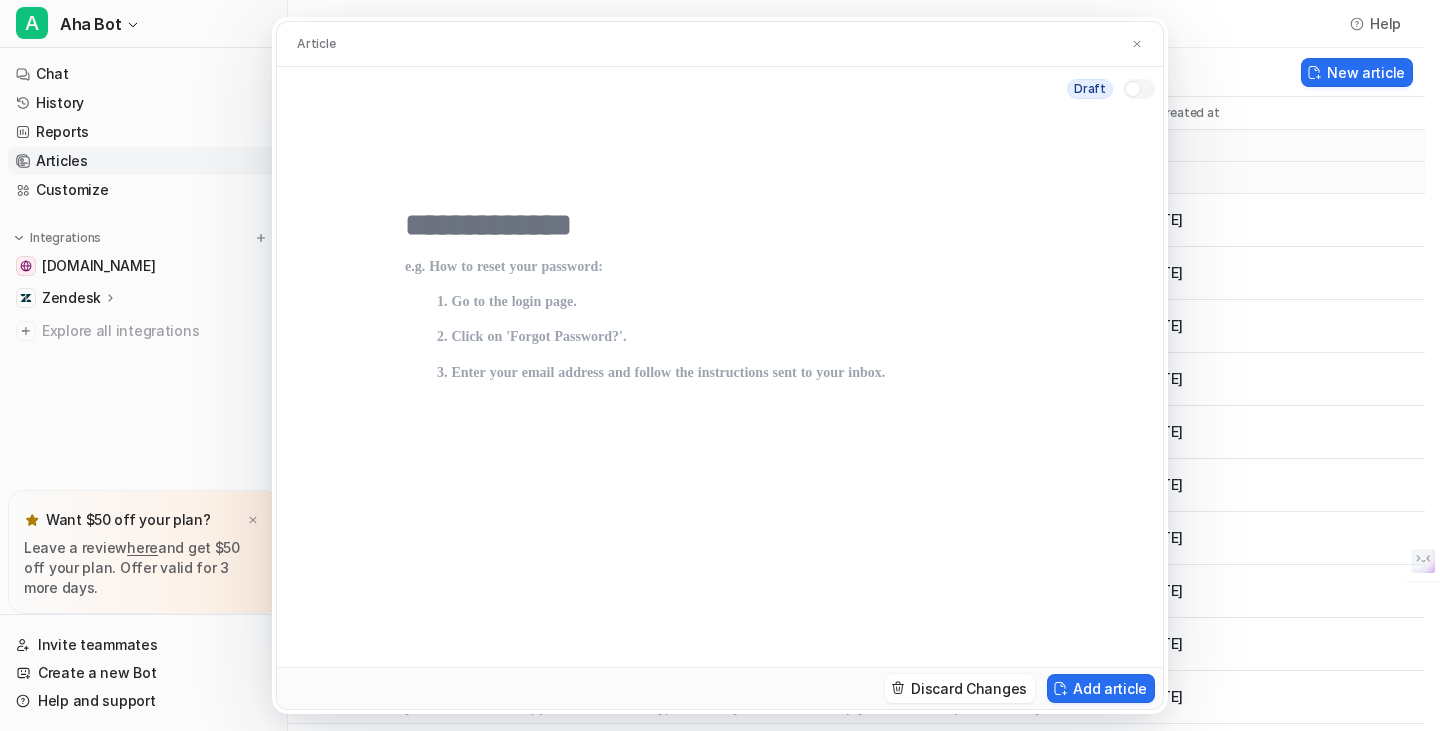 click at bounding box center (720, 225) 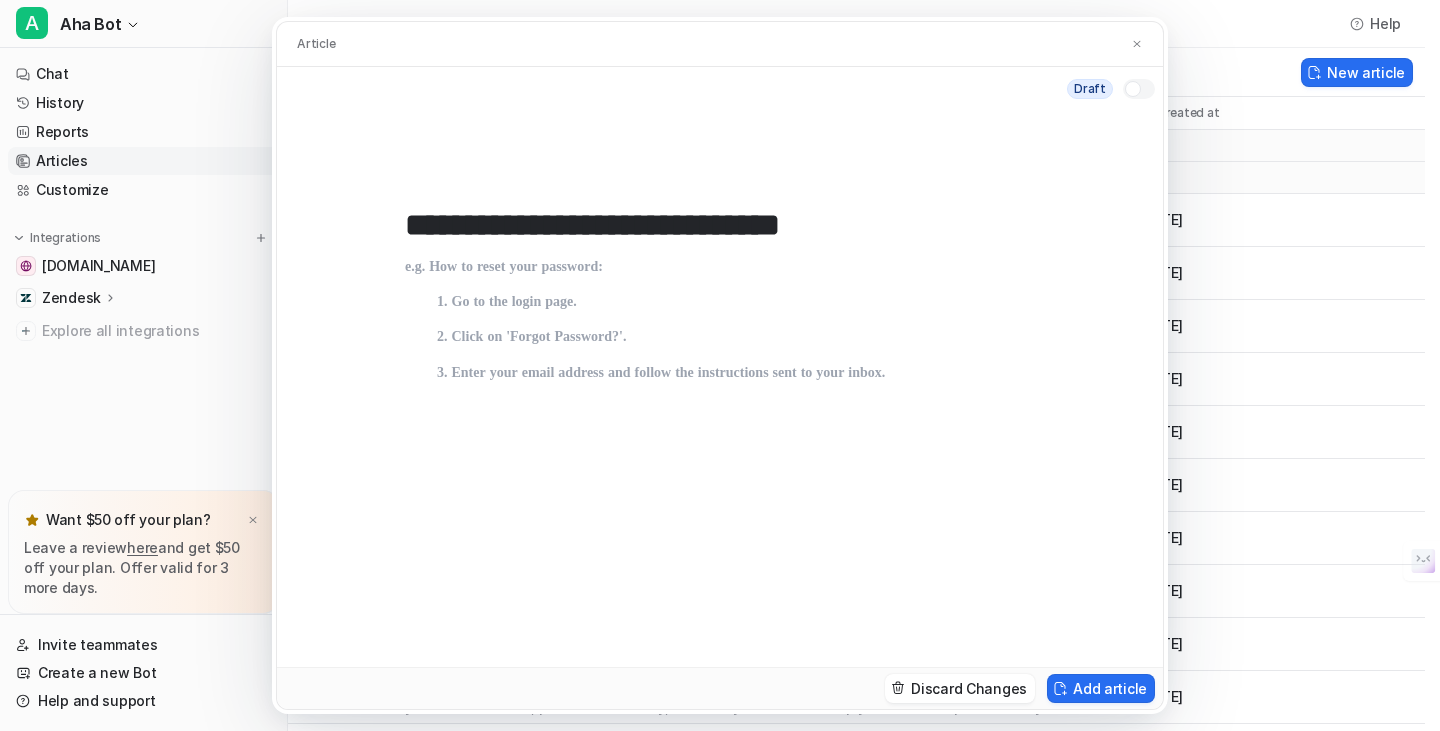 type on "**********" 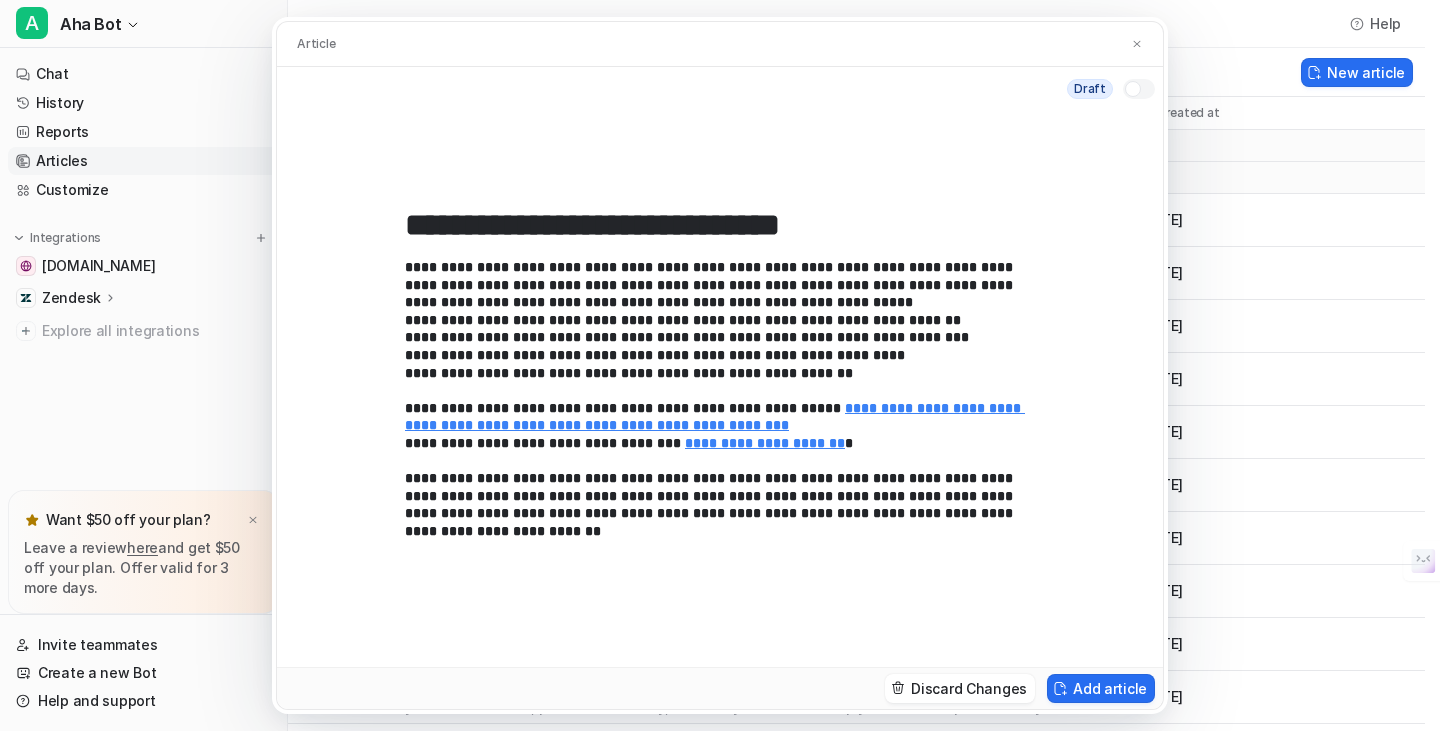 click at bounding box center (1133, 89) 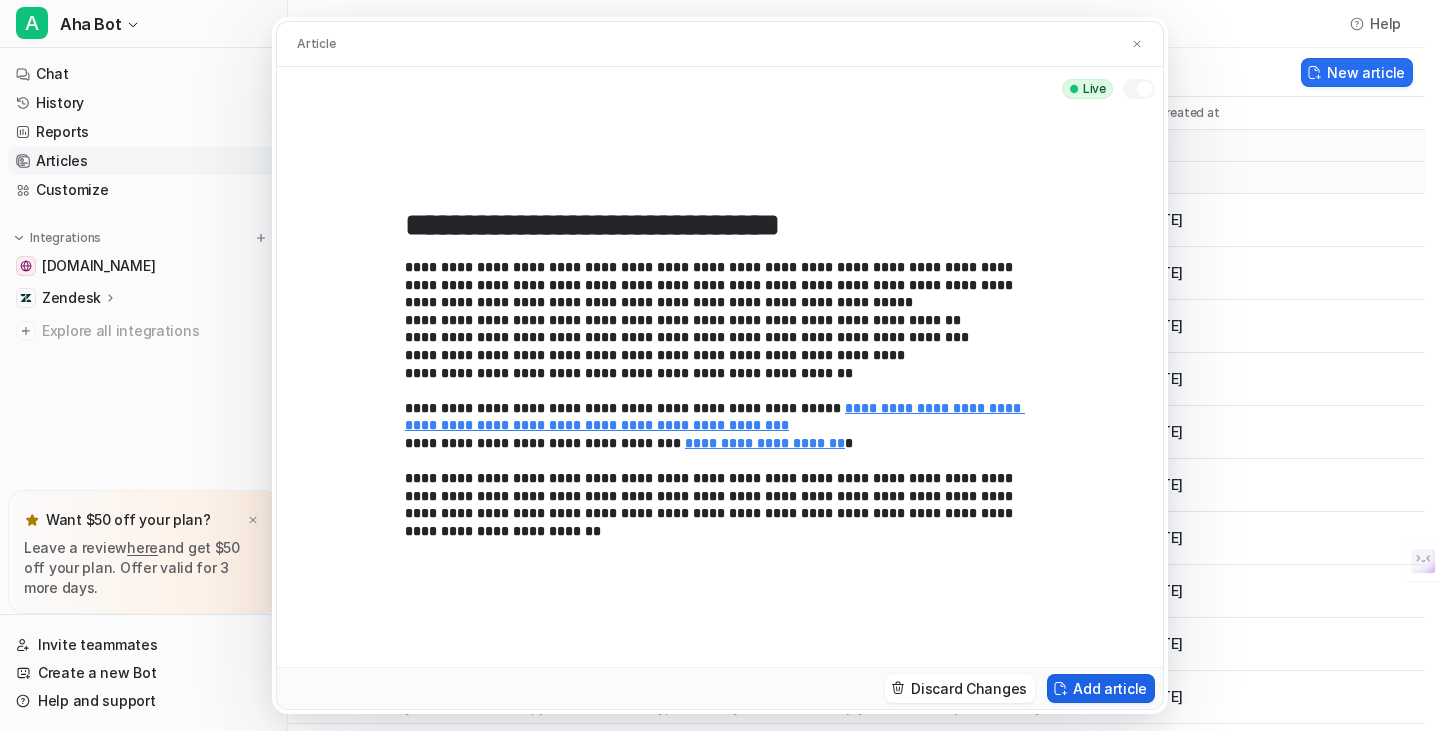 click on "Add article" at bounding box center [1101, 688] 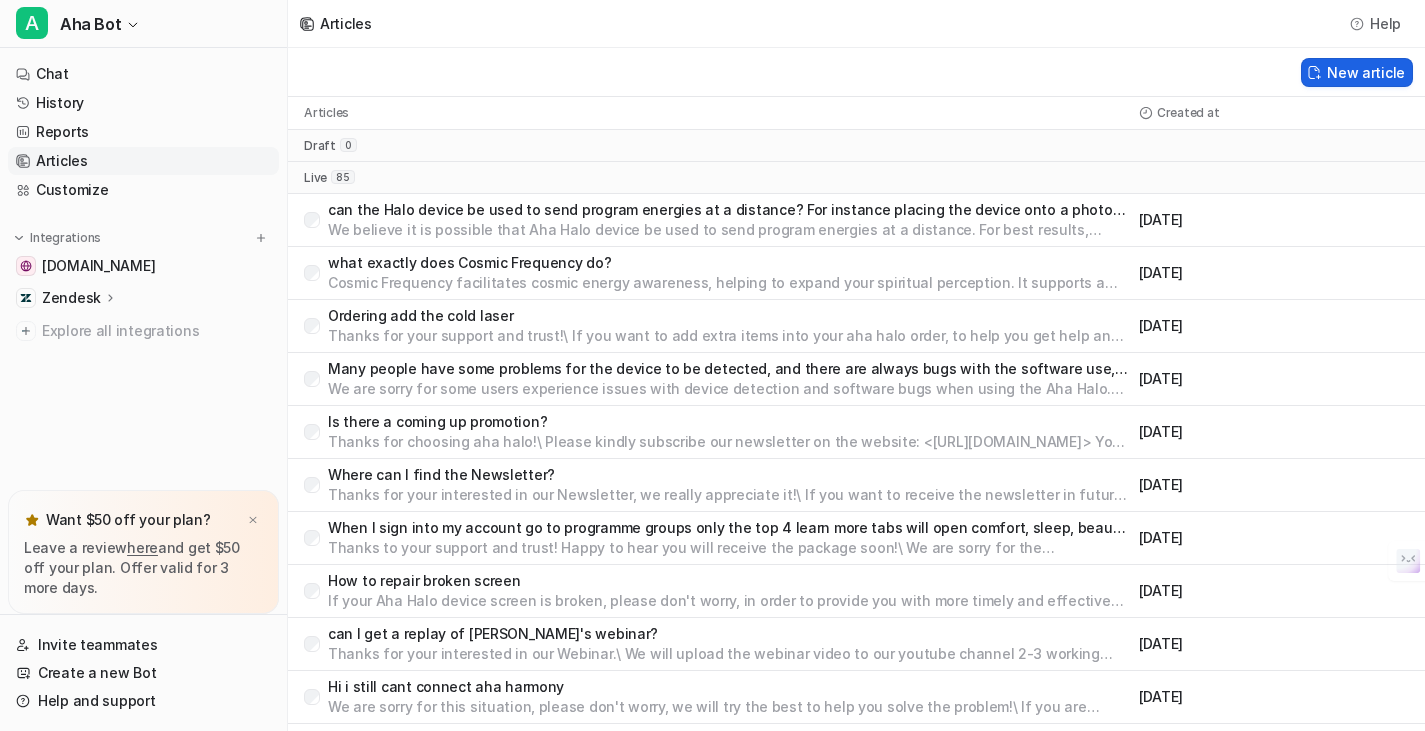 click on "New article" at bounding box center (1357, 72) 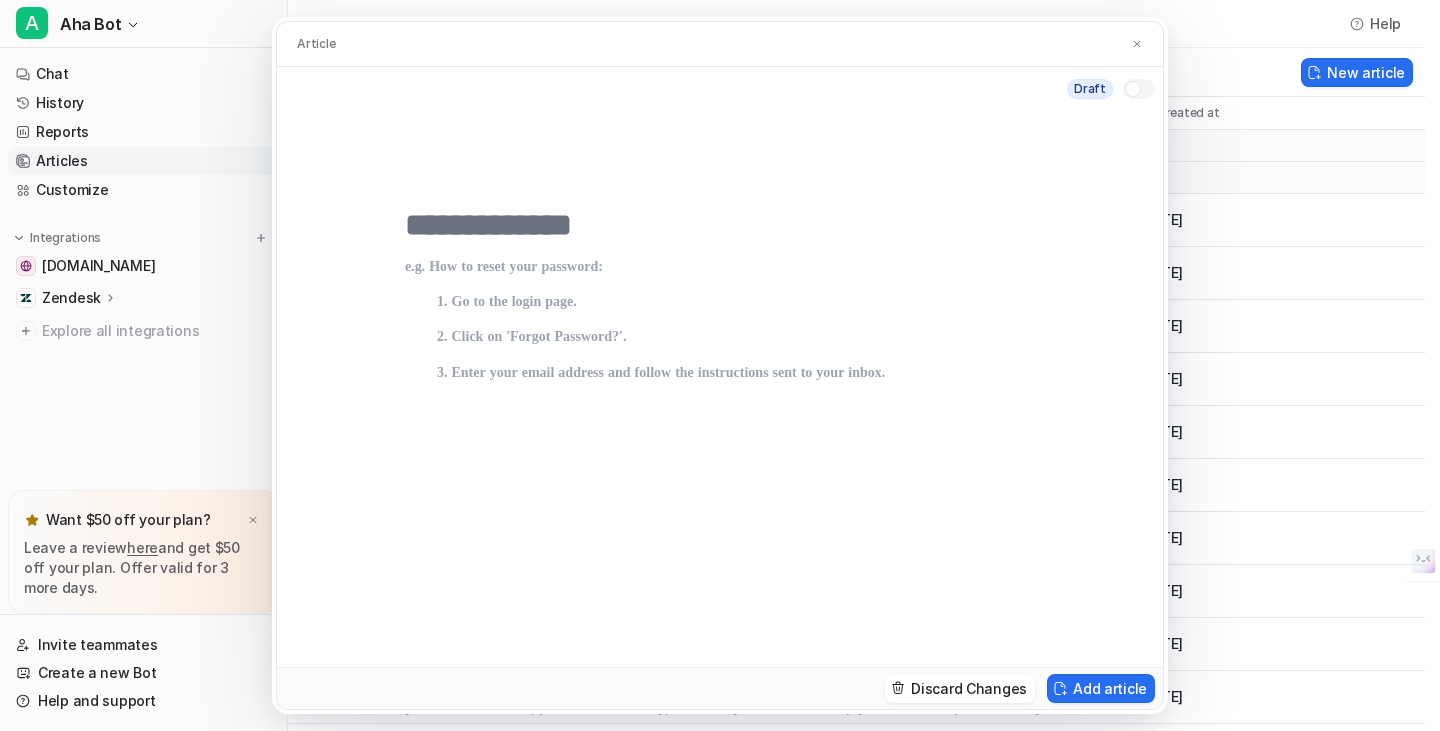 click at bounding box center [720, 225] 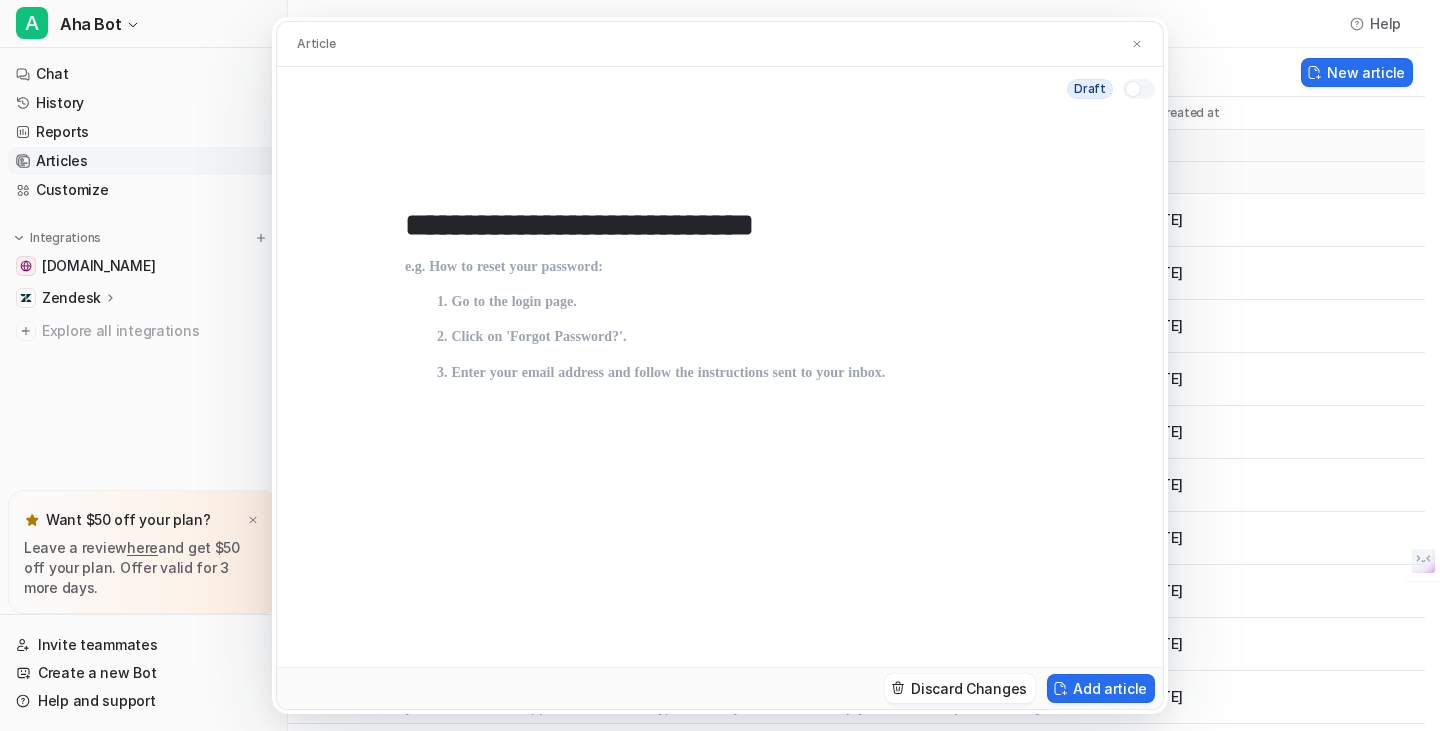 type on "**********" 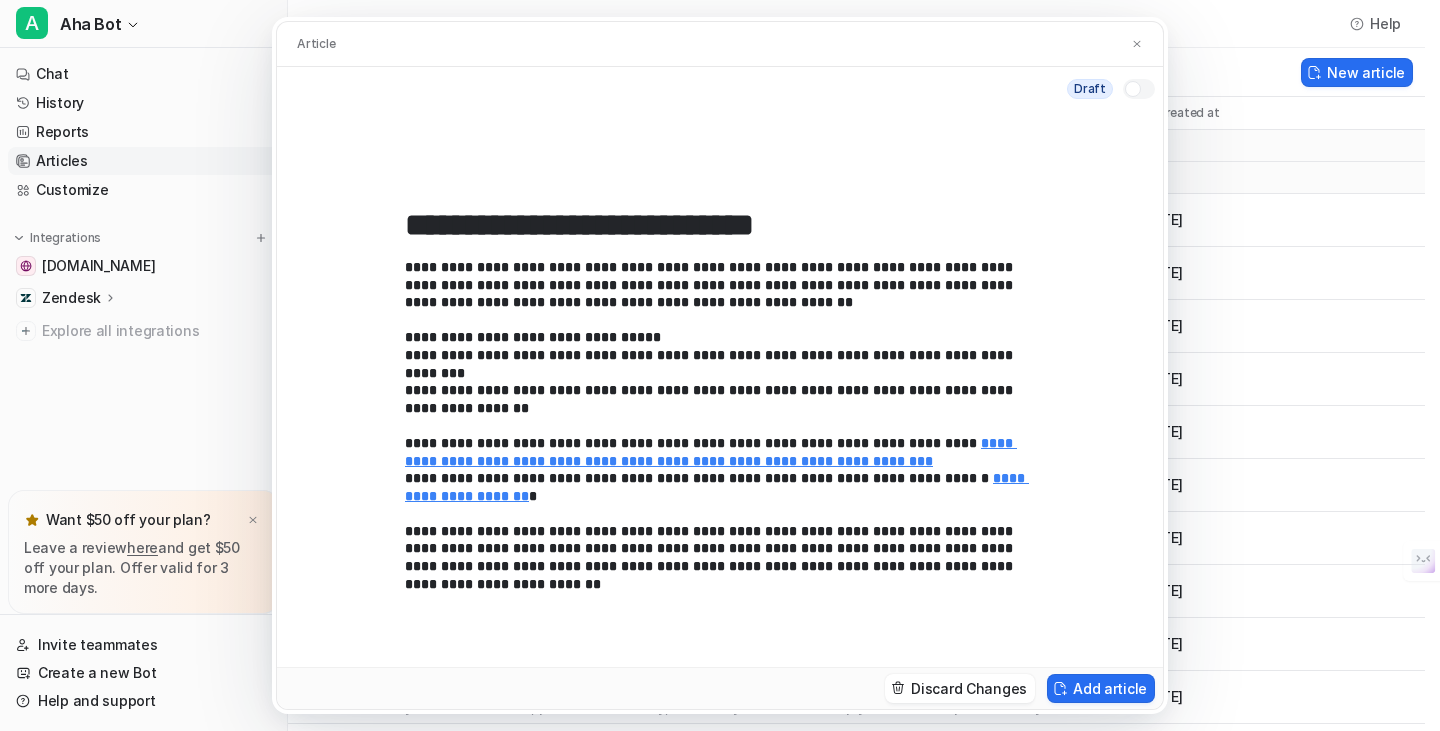 click at bounding box center [1133, 89] 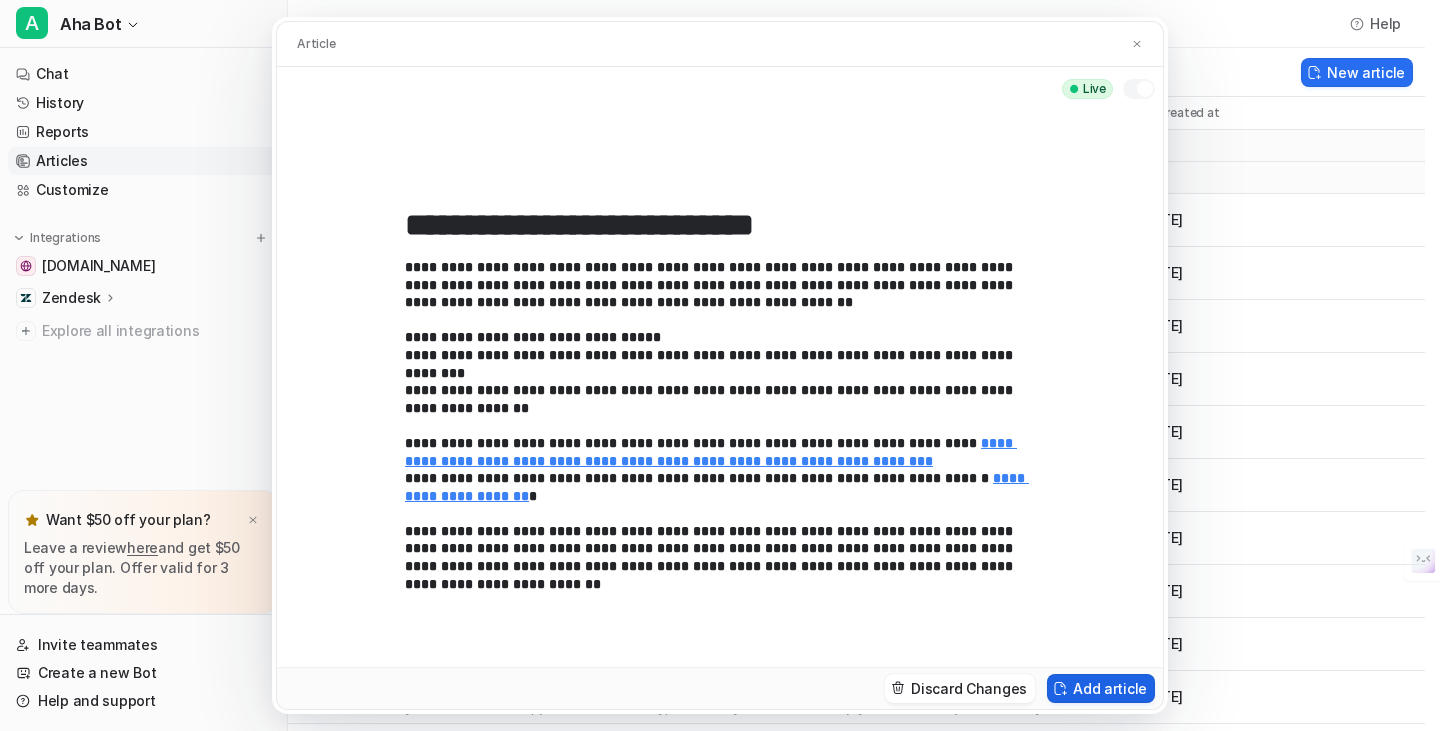 click on "Add article" at bounding box center [1101, 688] 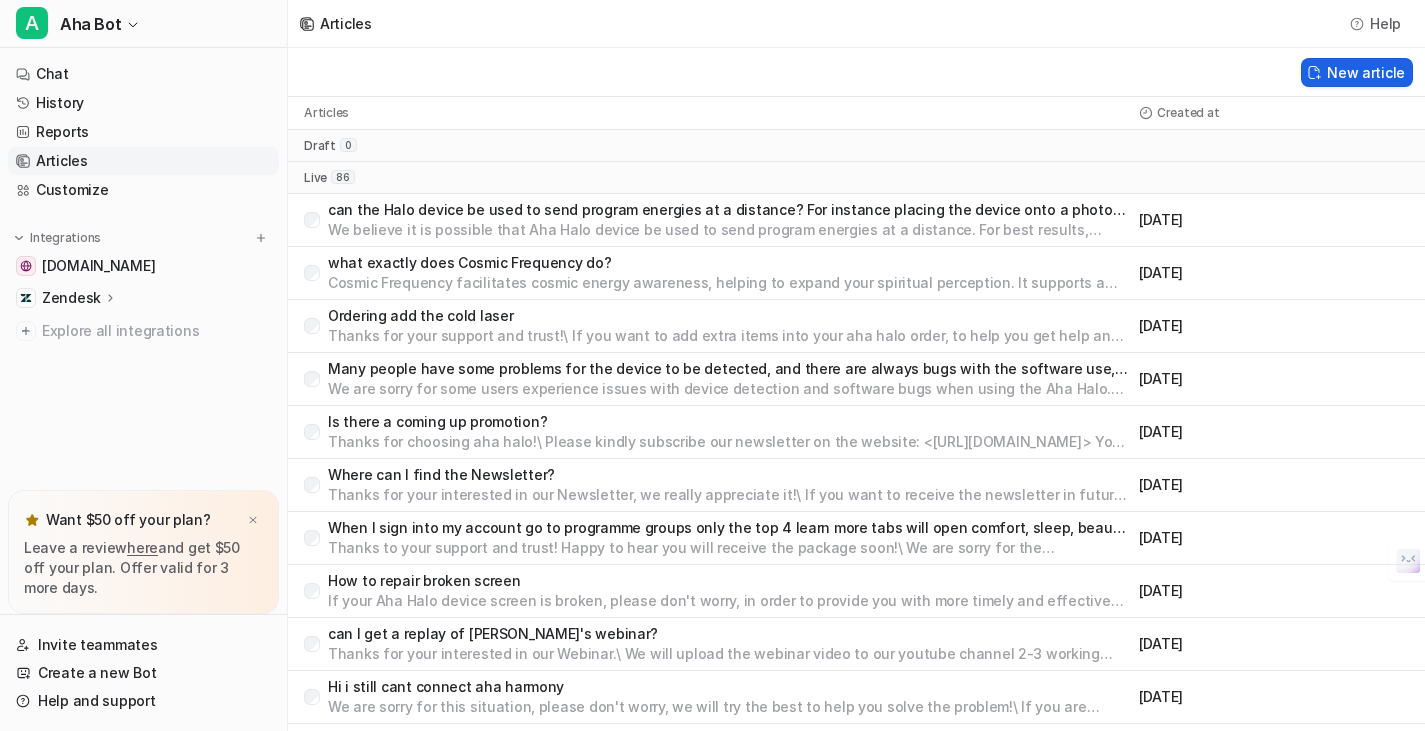 click on "New article" at bounding box center (1357, 72) 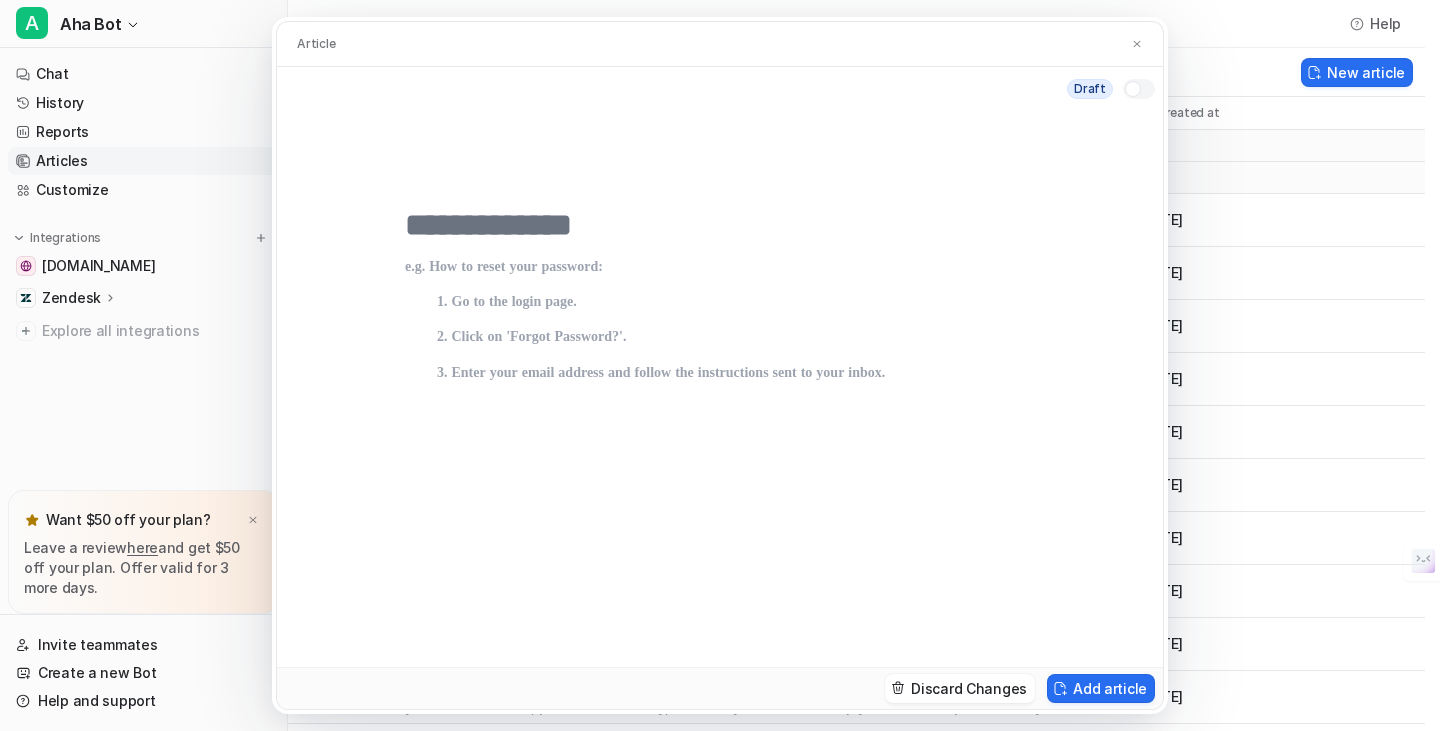 click at bounding box center [720, 225] 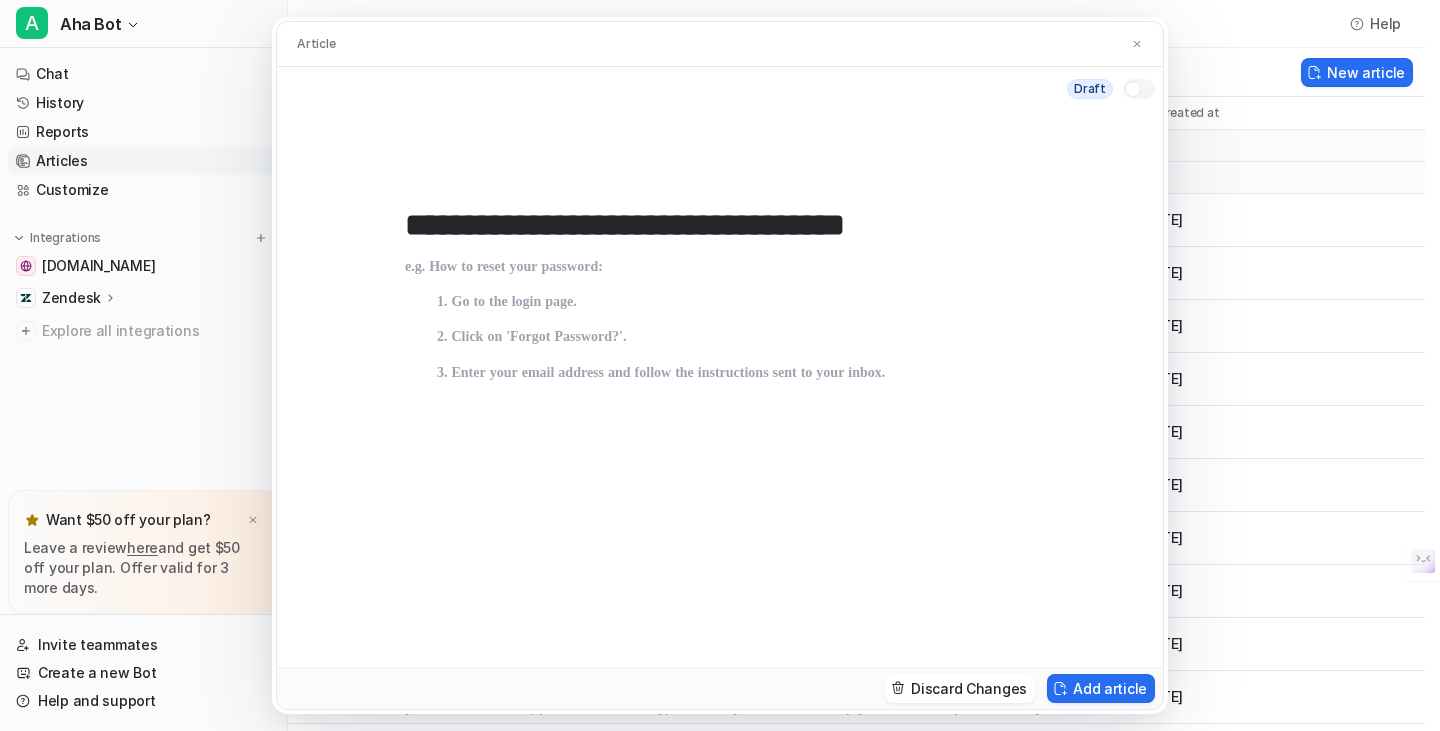 type on "**********" 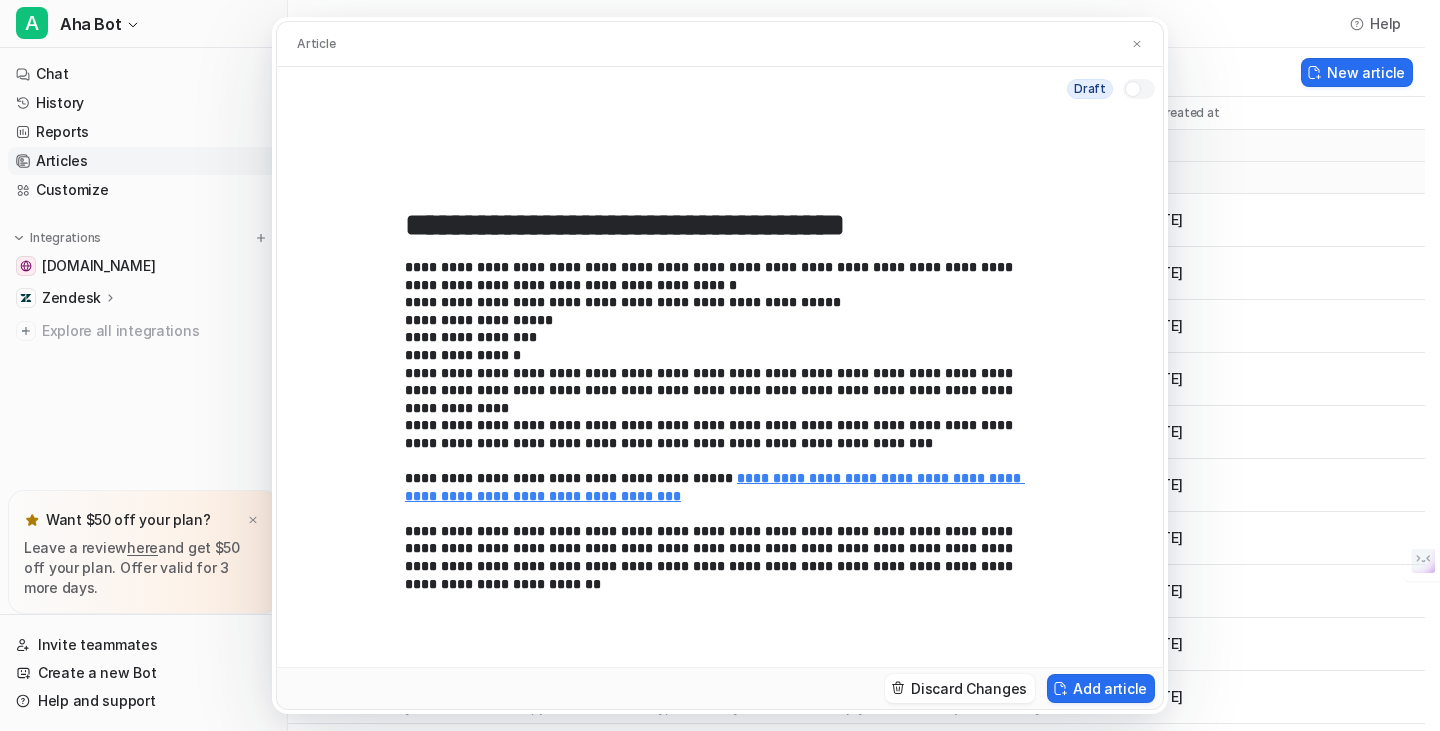 click at bounding box center (1133, 89) 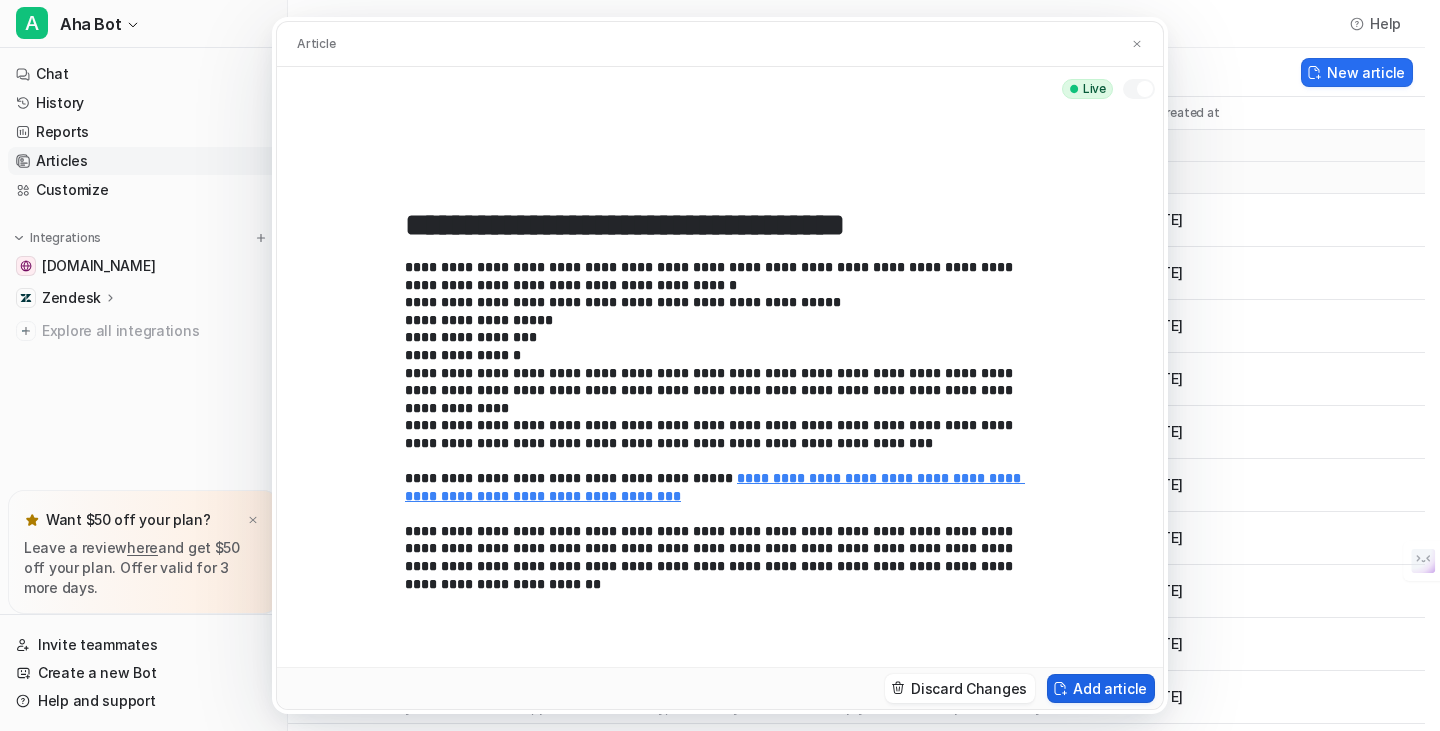 click on "Add article" at bounding box center (1101, 688) 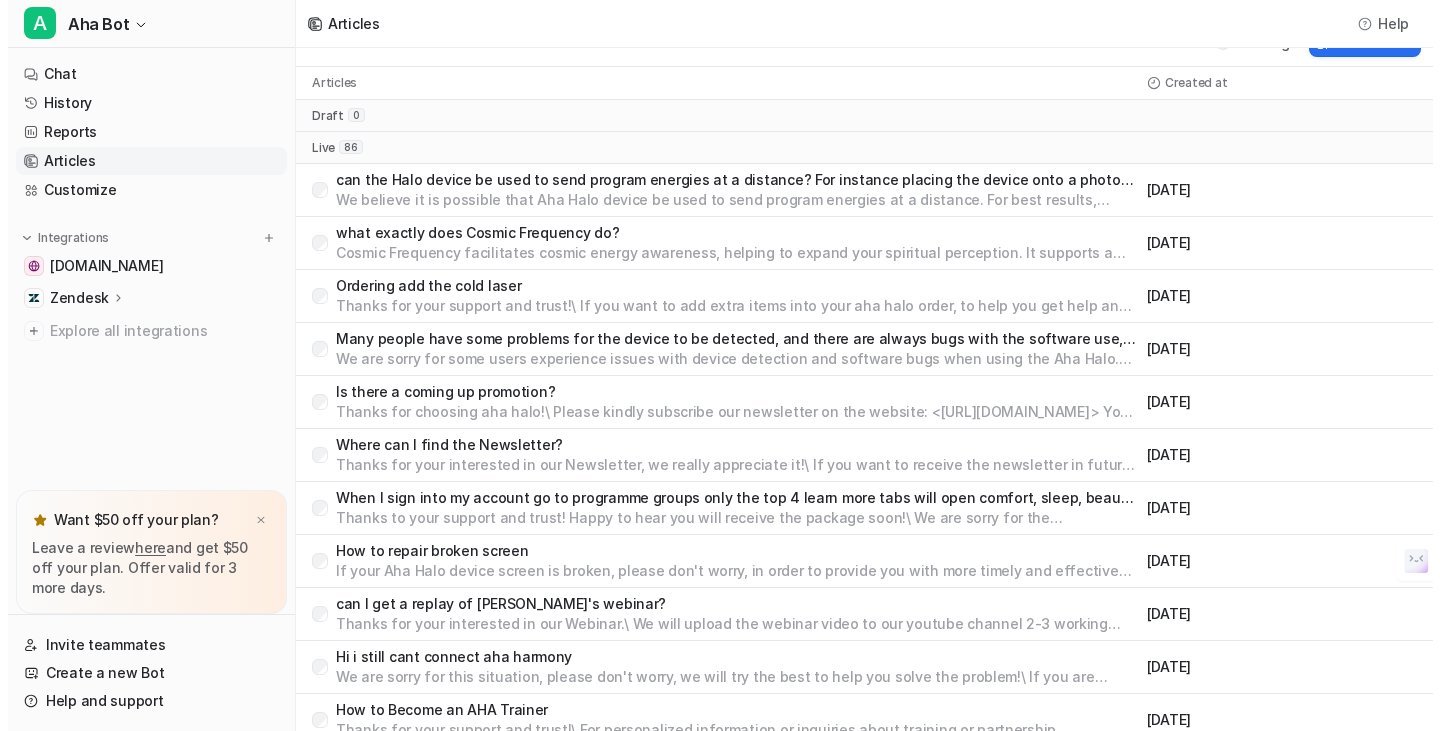 scroll, scrollTop: 0, scrollLeft: 0, axis: both 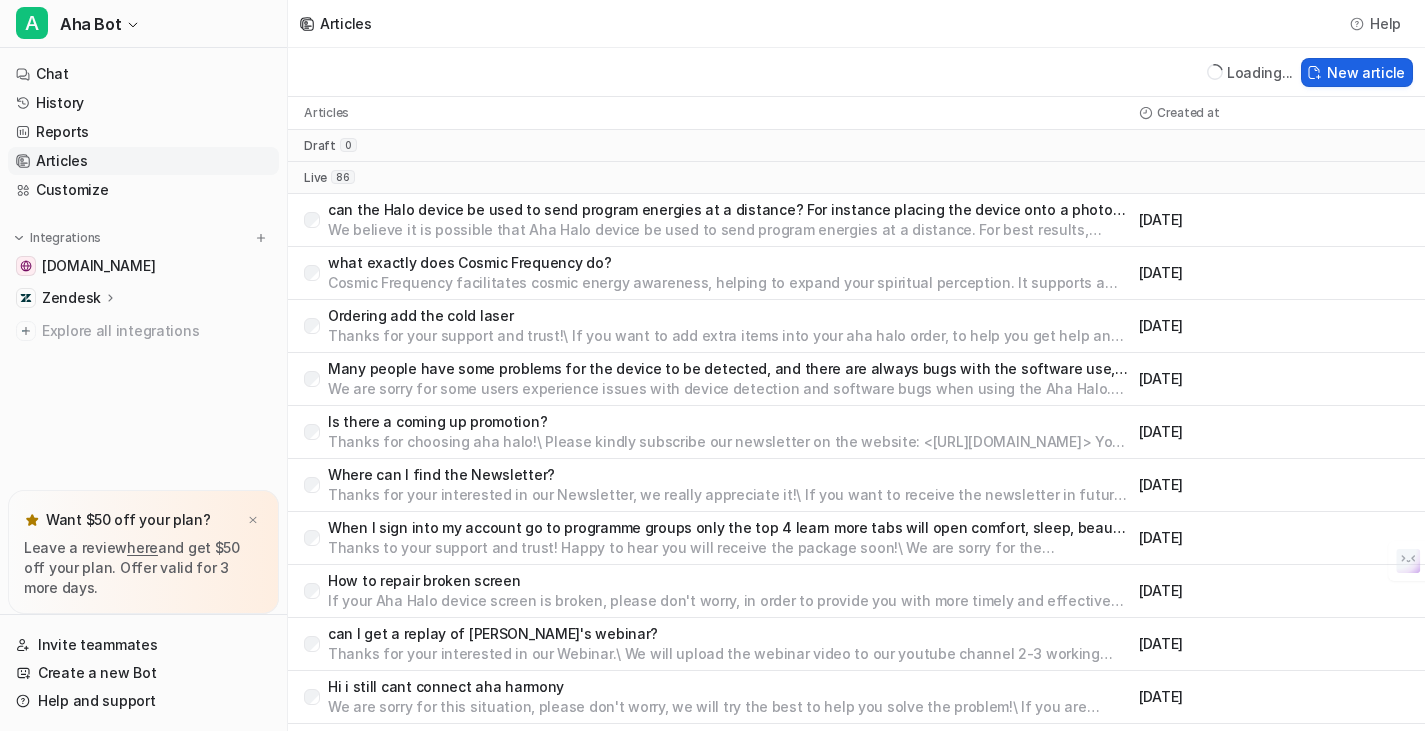 click on "New article" at bounding box center [1357, 72] 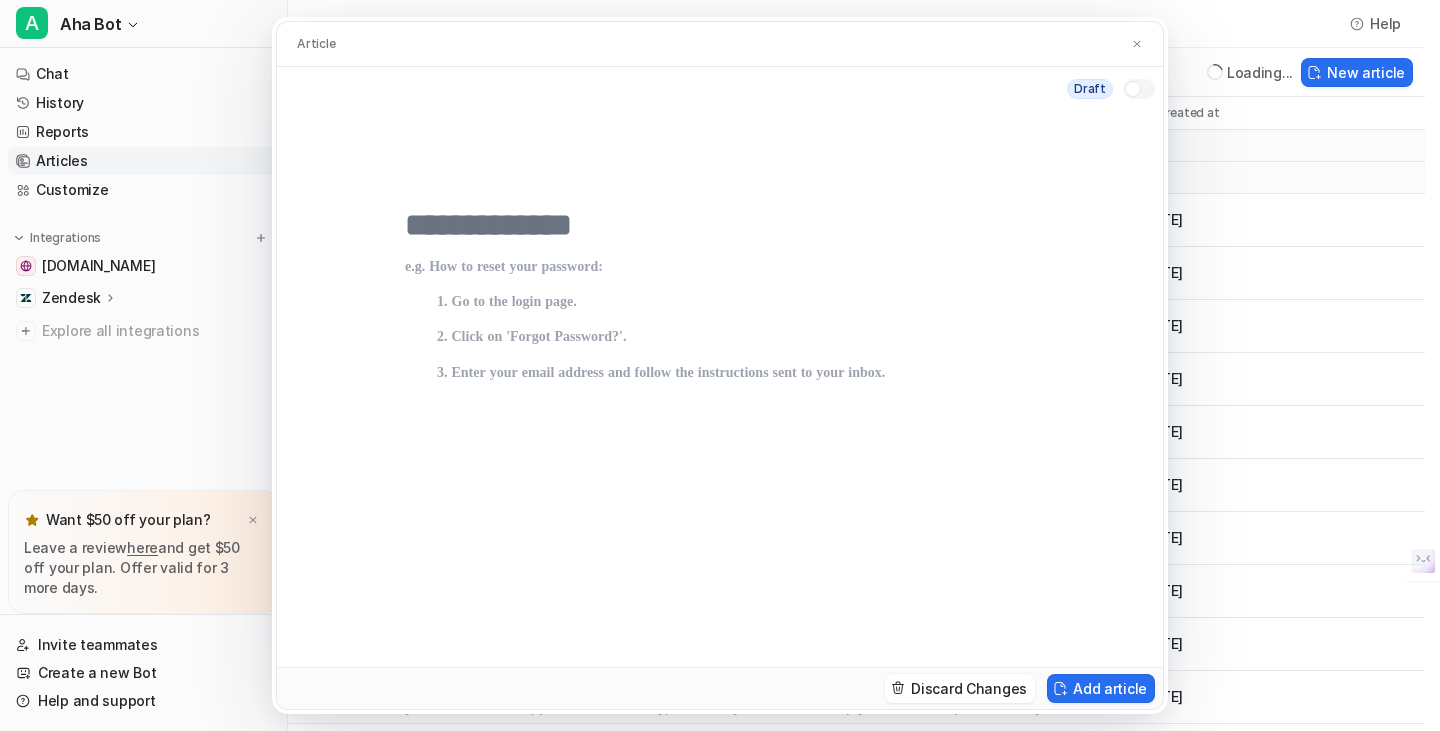 click at bounding box center [720, 225] 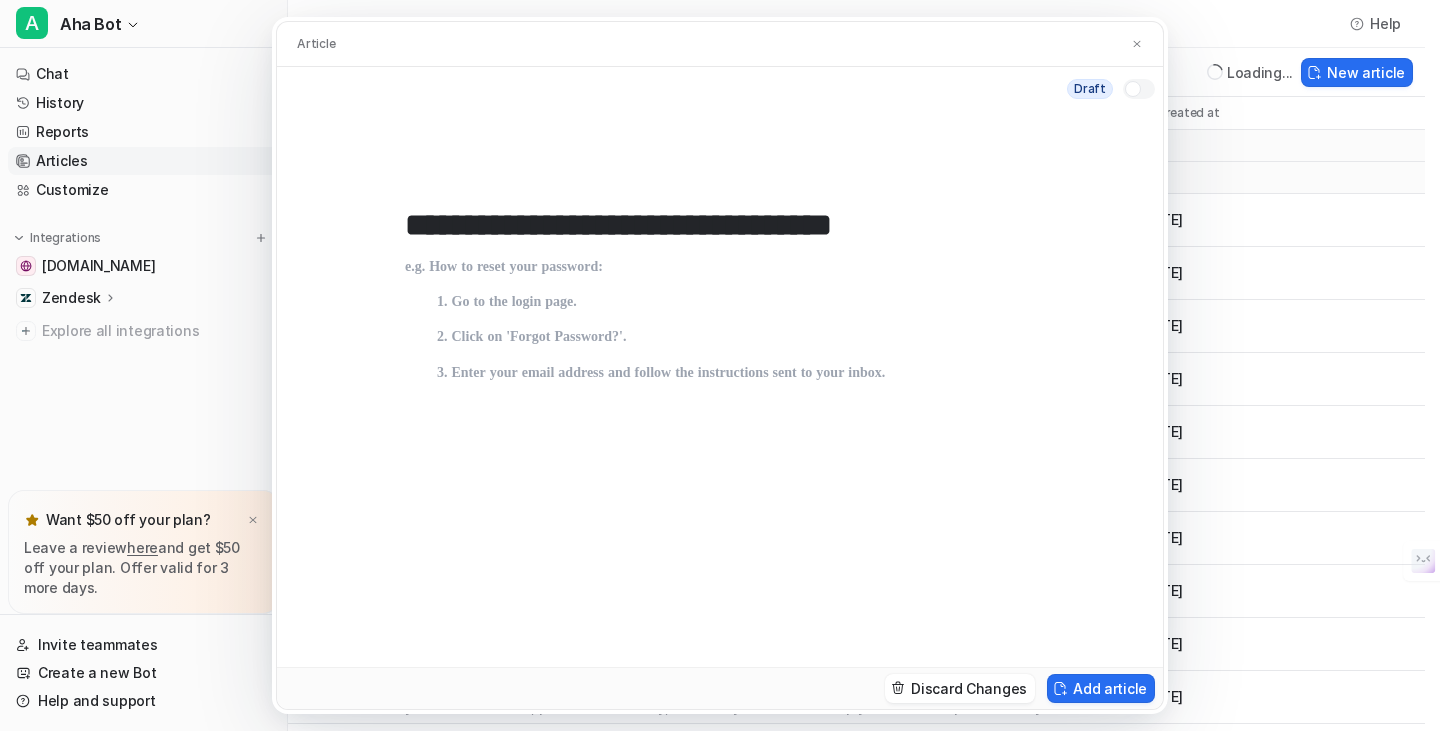 type on "**********" 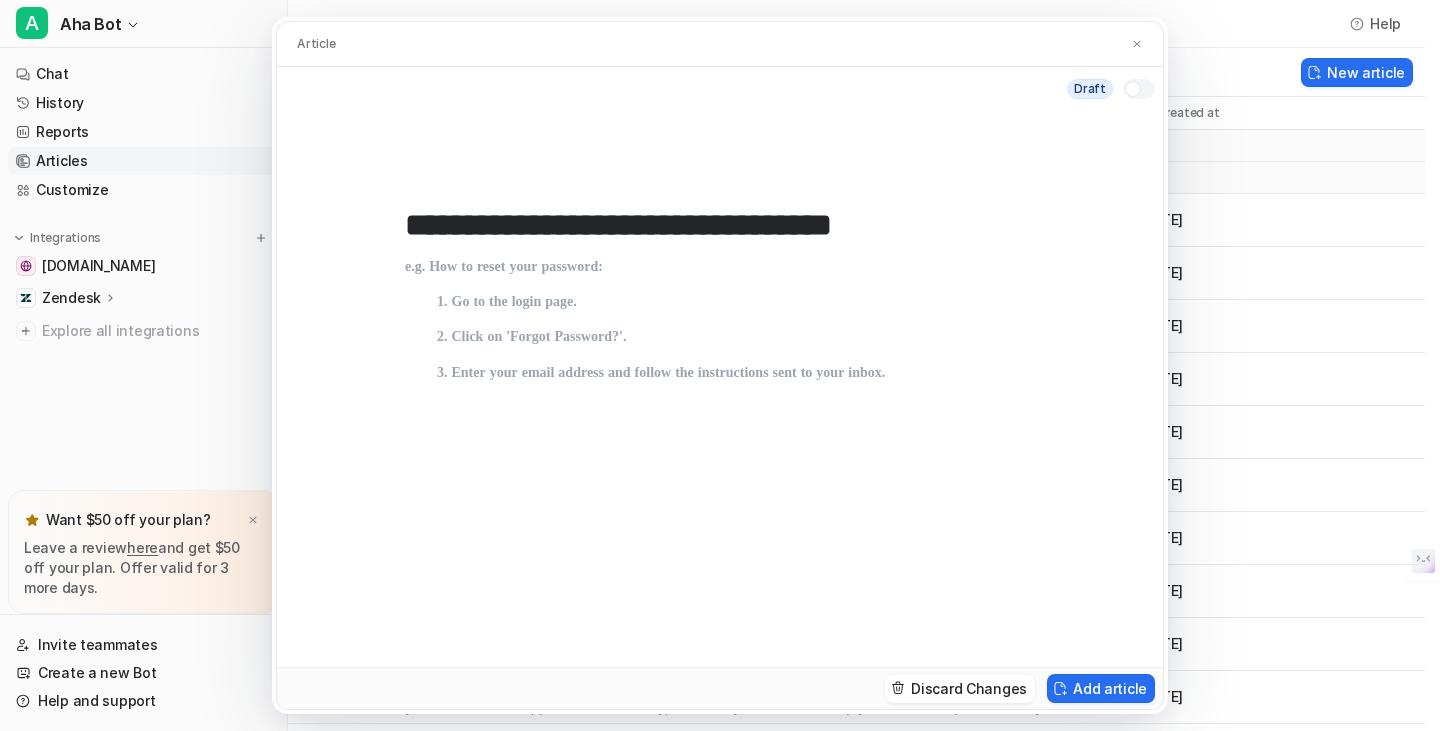 click at bounding box center (720, 443) 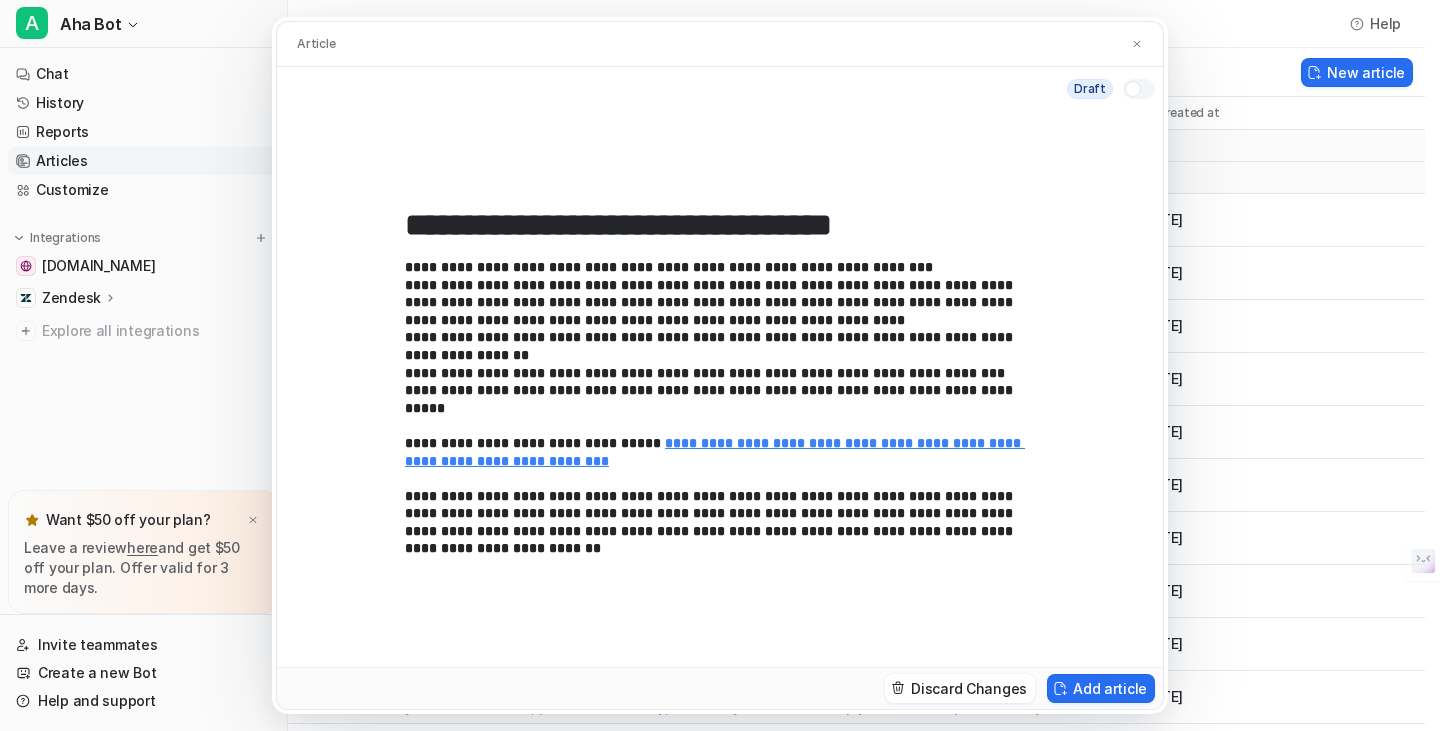 click at bounding box center (1133, 89) 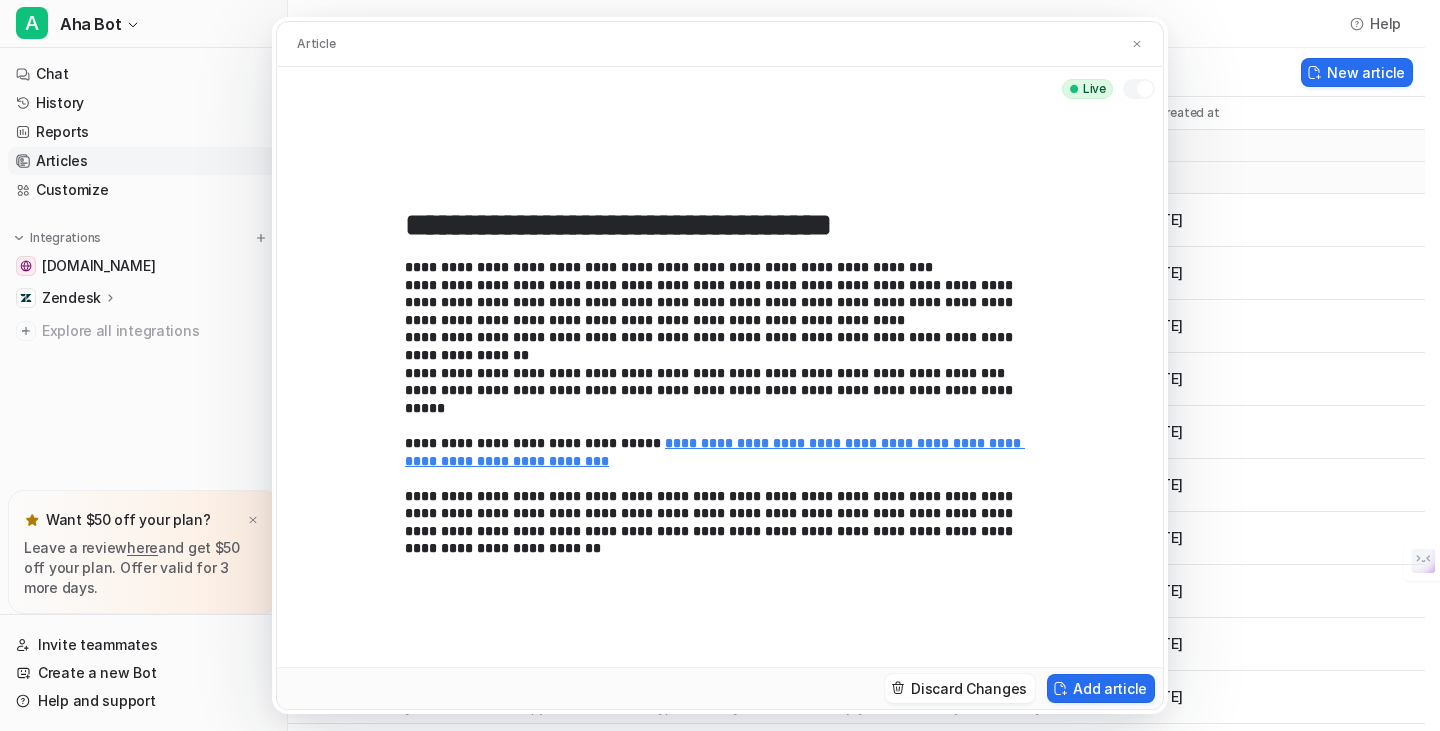 drag, startPoint x: 1091, startPoint y: 688, endPoint x: 735, endPoint y: 707, distance: 356.50665 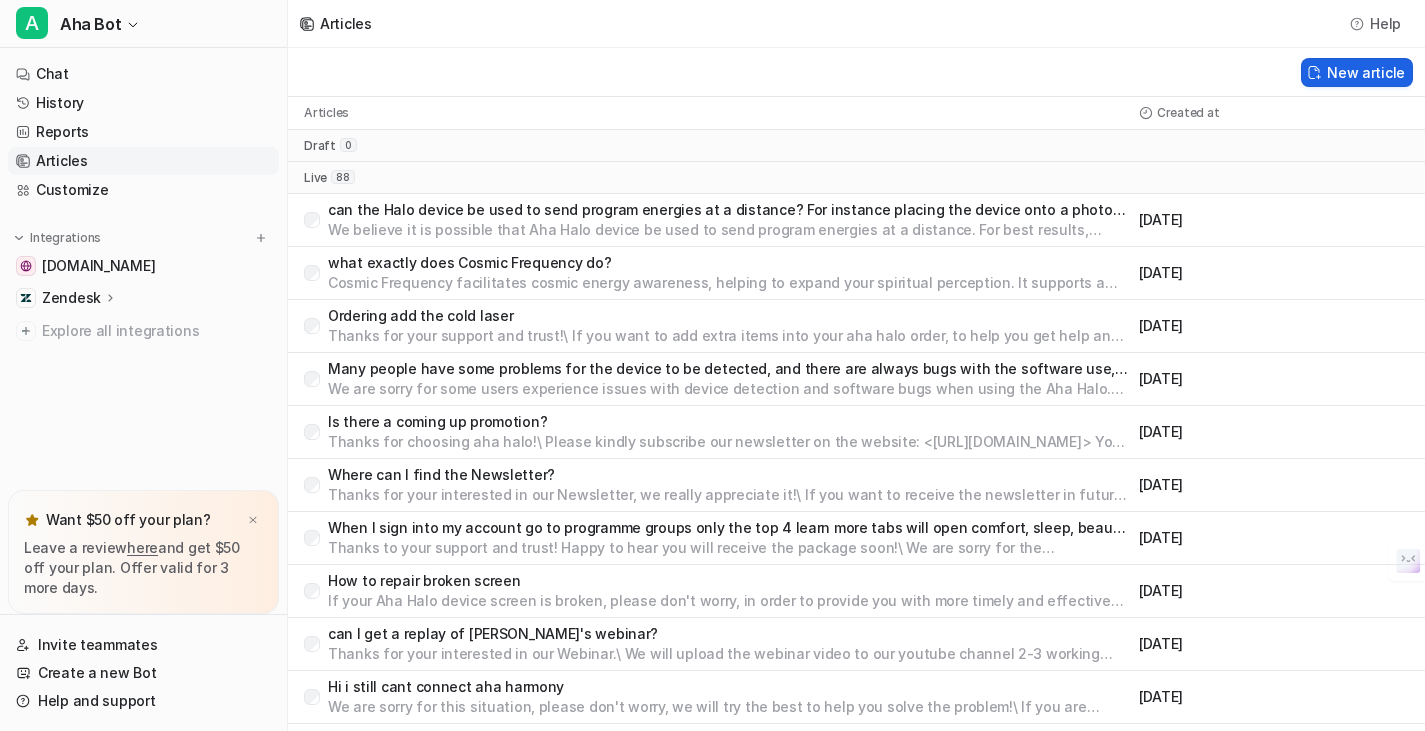 click on "New article" at bounding box center (1357, 72) 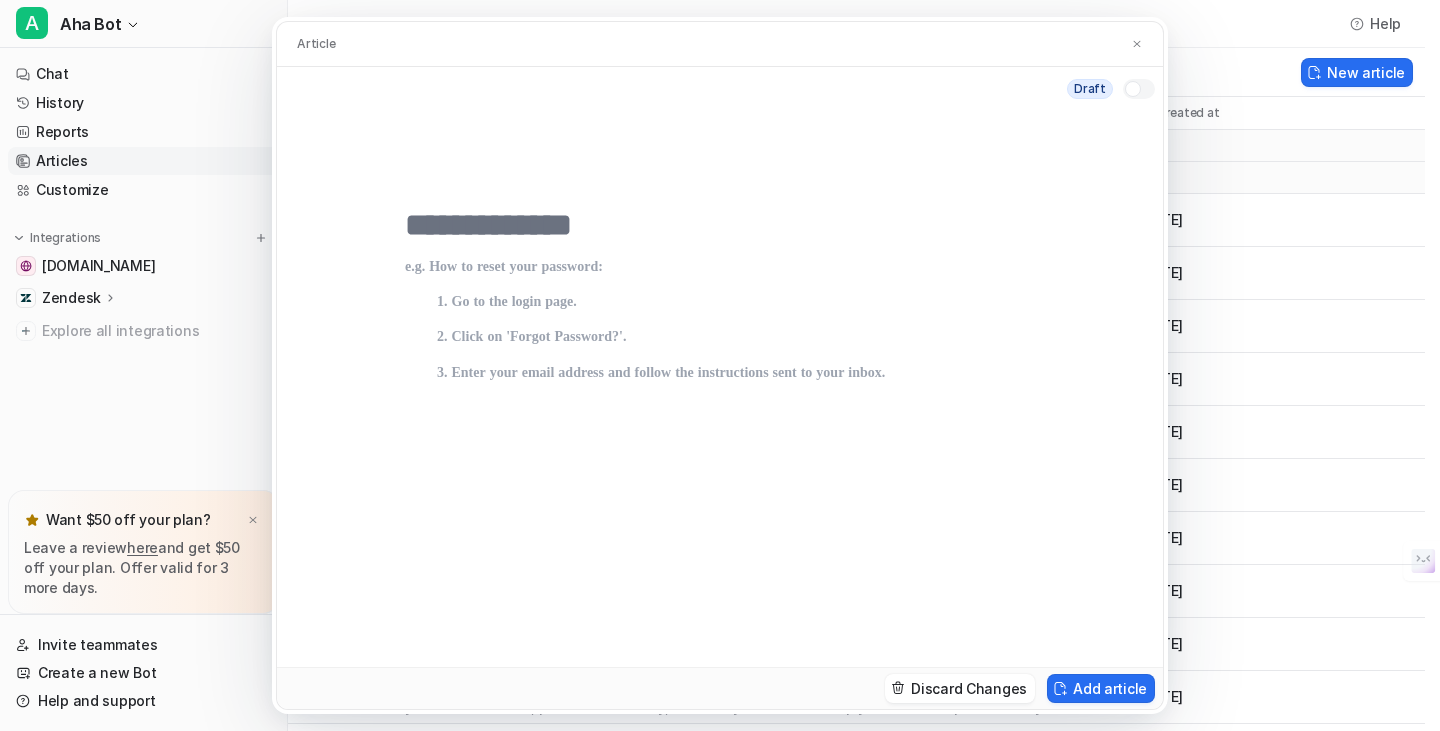 click at bounding box center [720, 225] 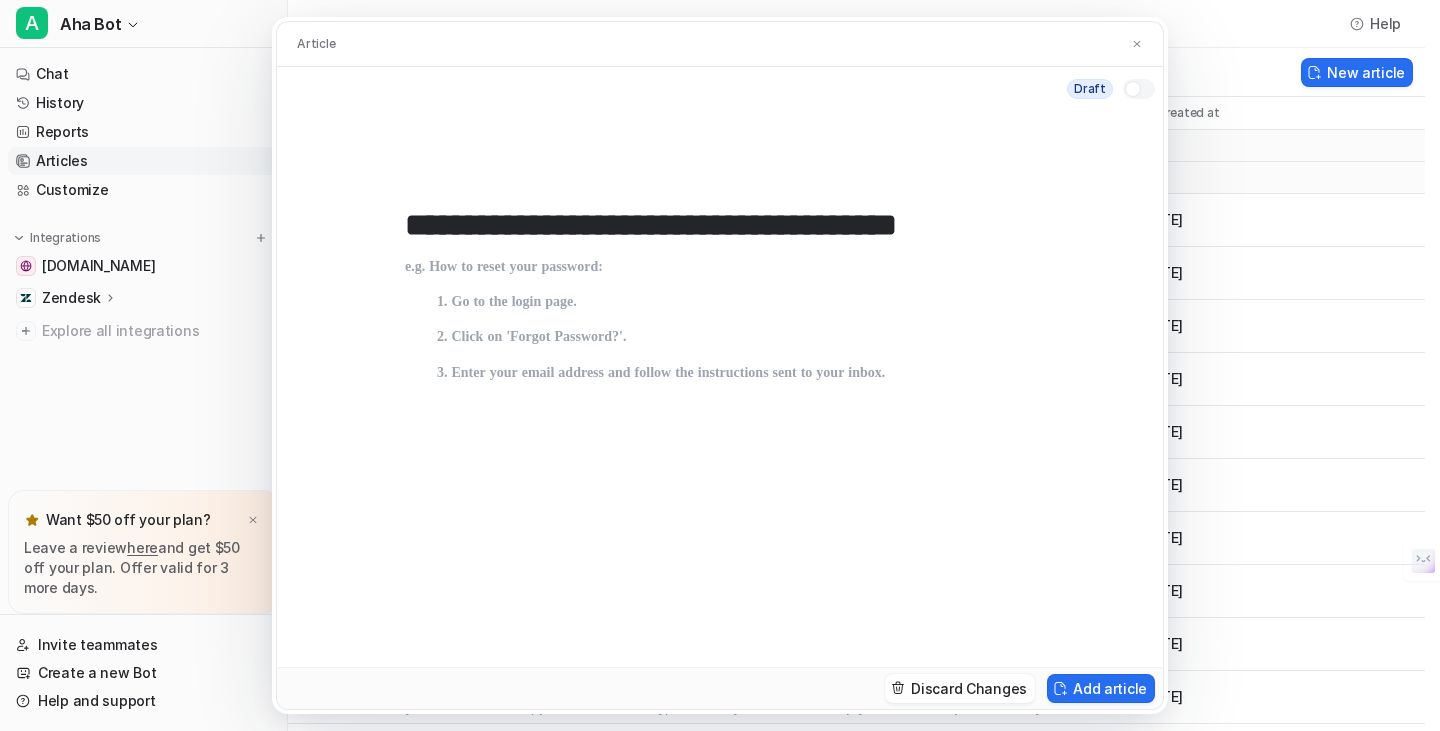 type on "**********" 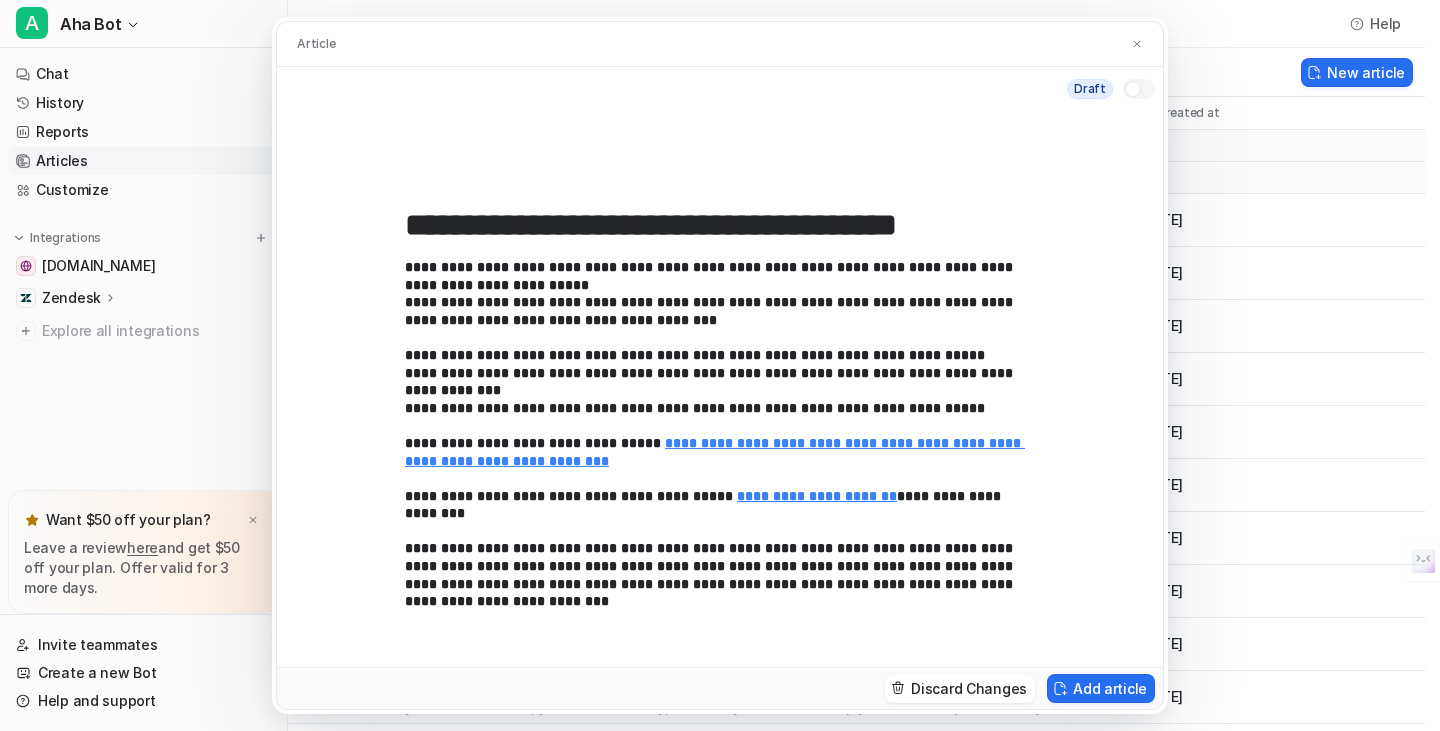 click at bounding box center (1133, 89) 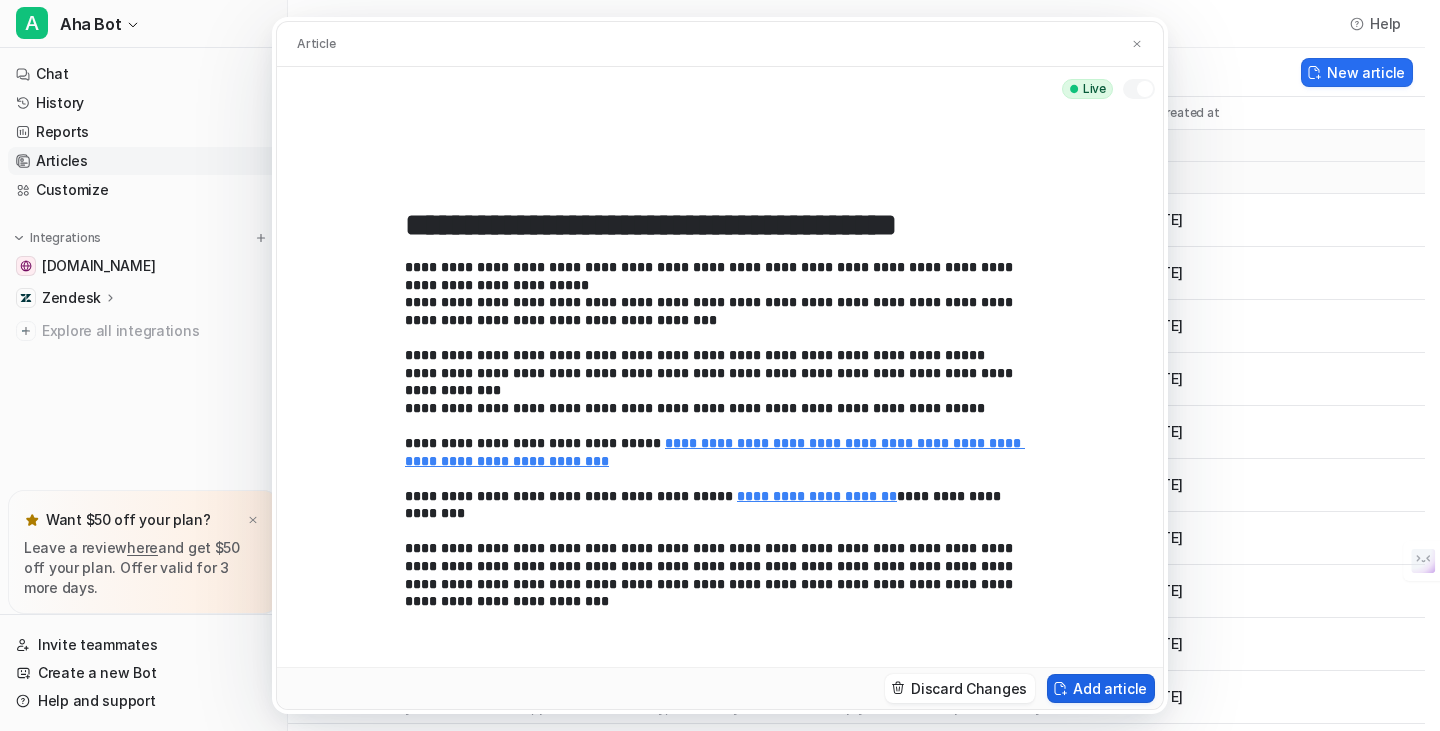 click on "Add article" at bounding box center [1101, 688] 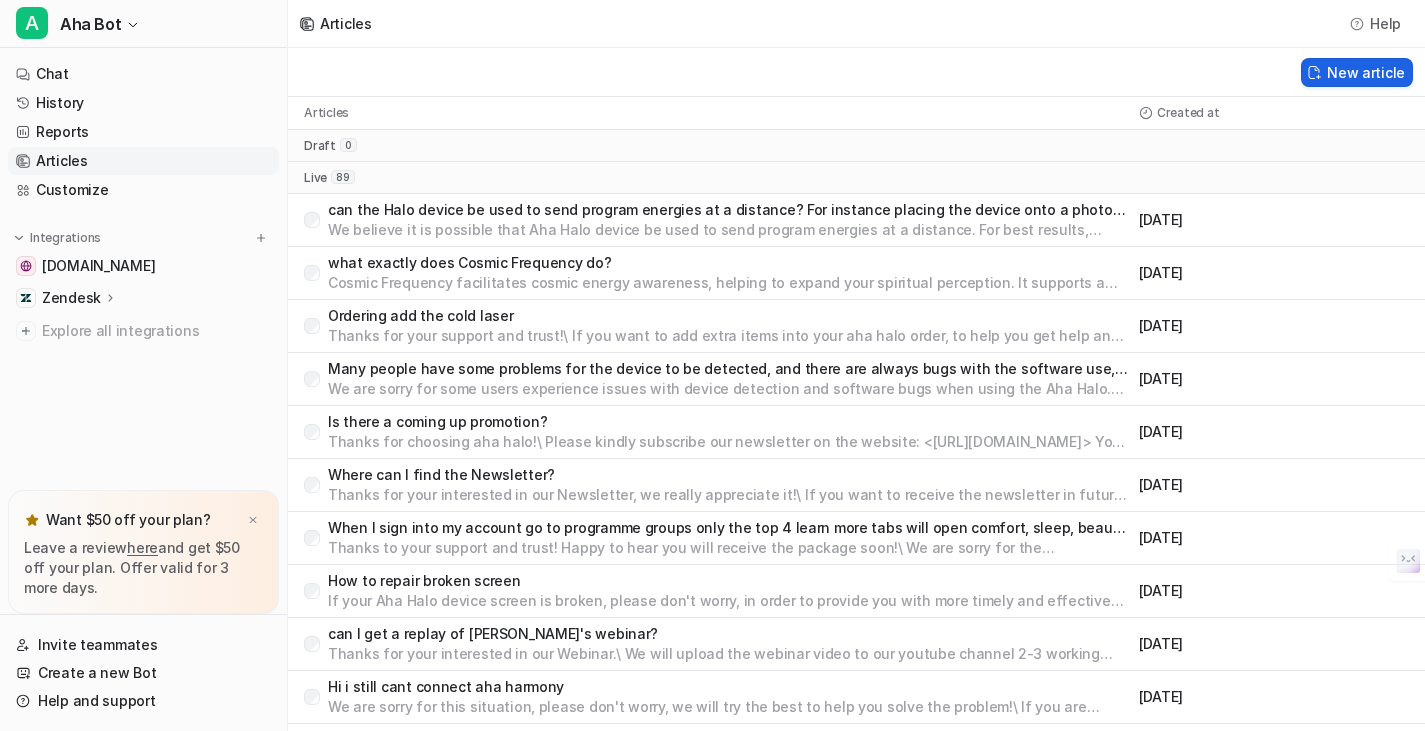 click on "New article" at bounding box center (1357, 72) 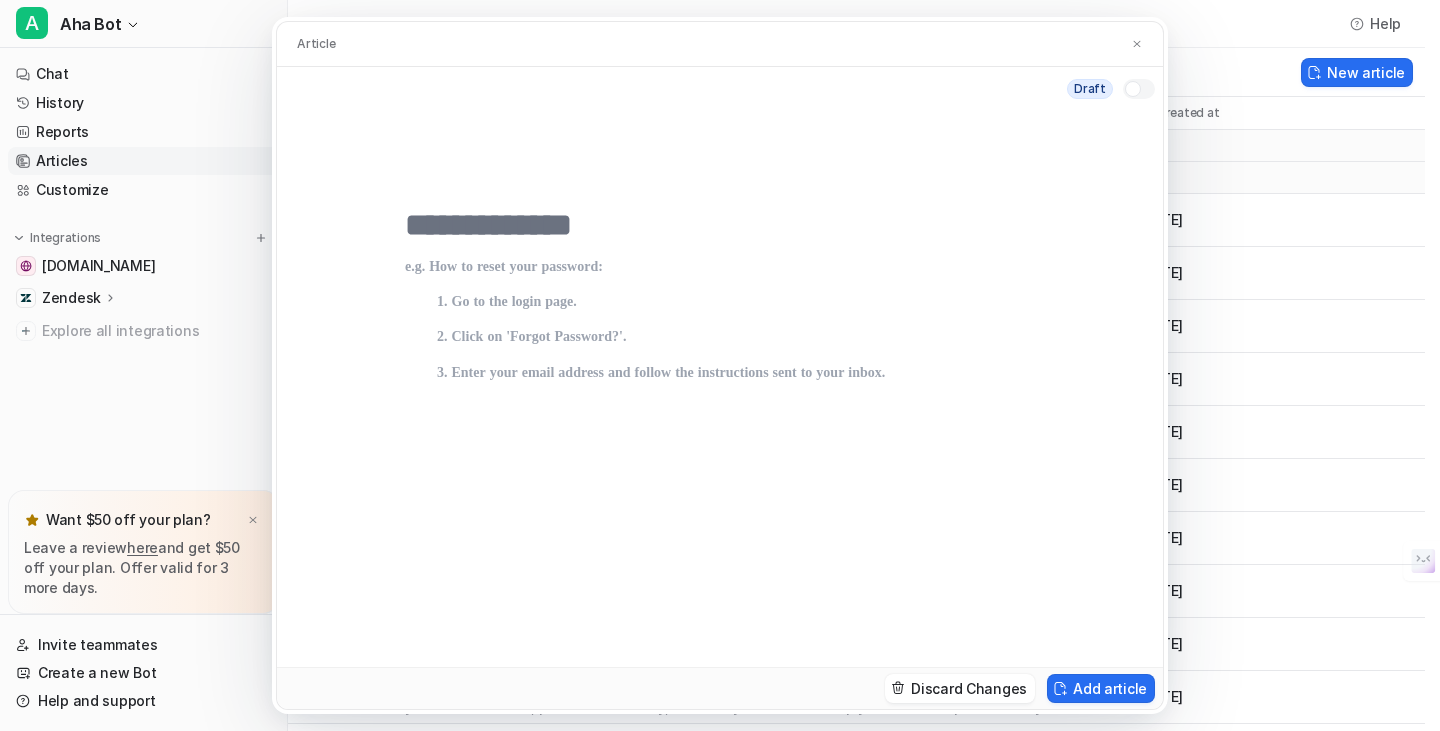 click at bounding box center (720, 225) 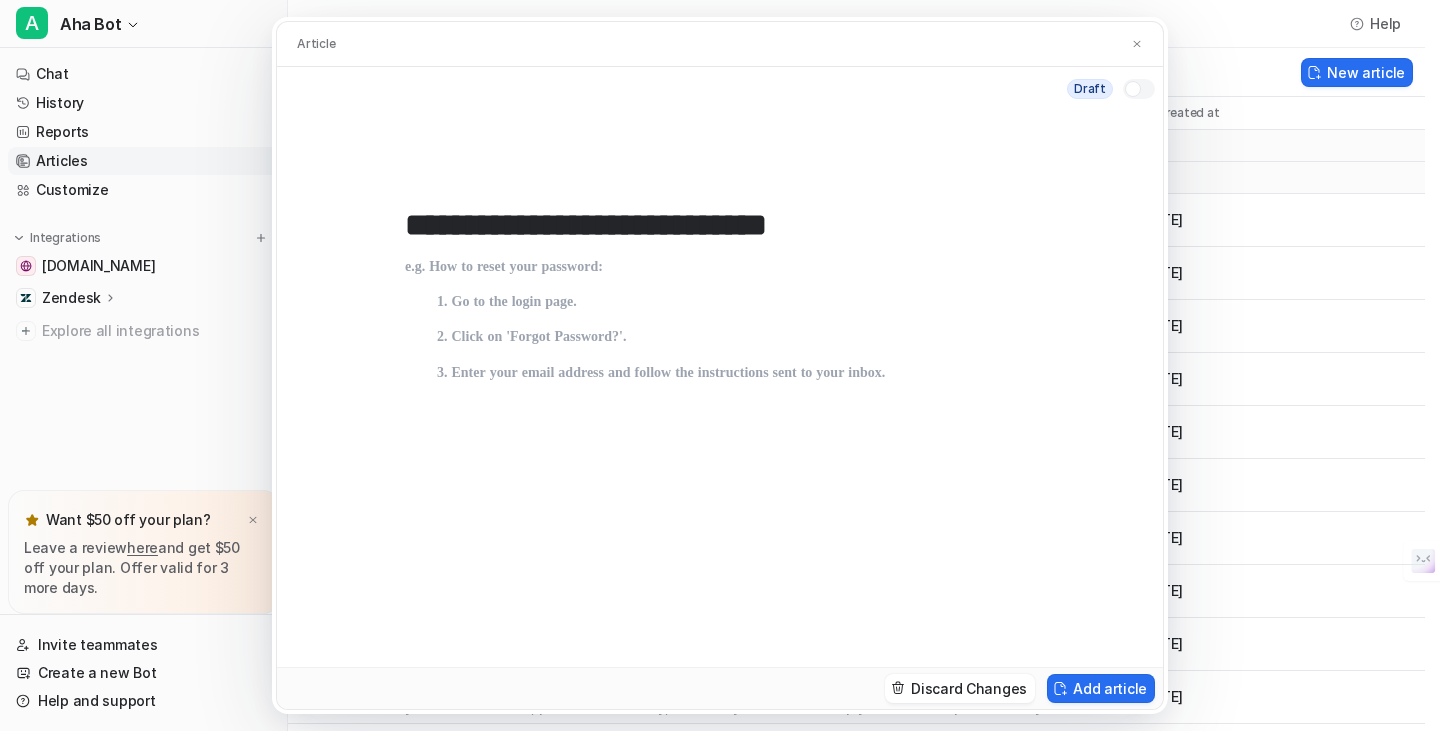 type on "**********" 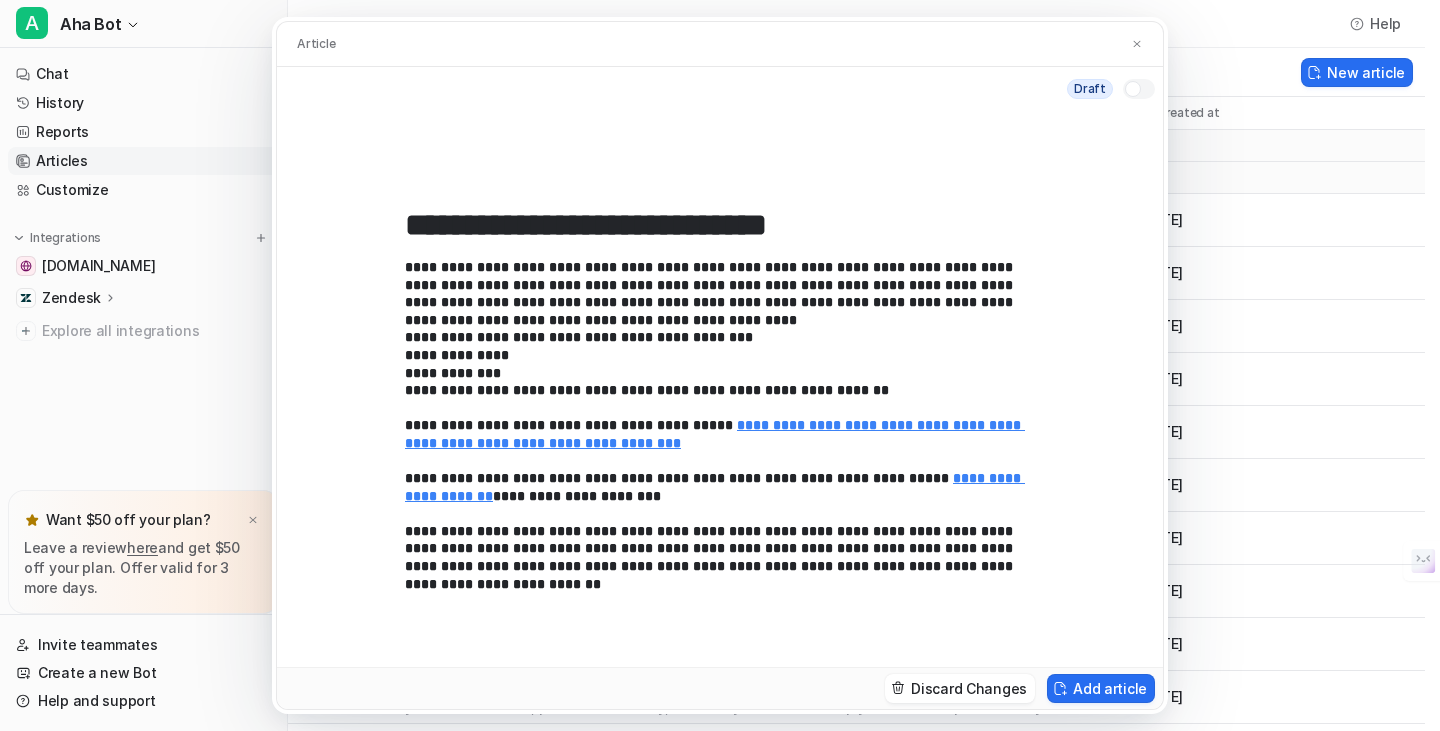 click at bounding box center (1139, 89) 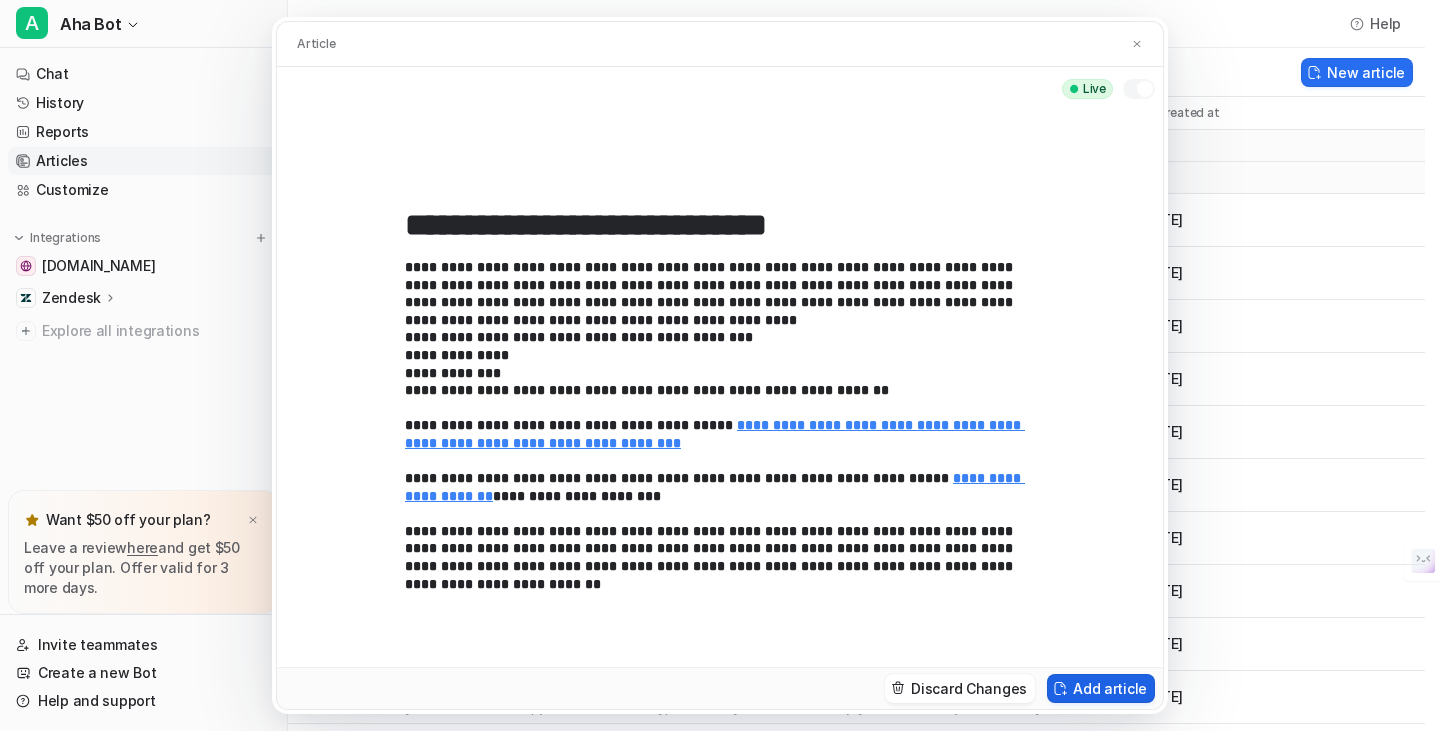 click on "Add article" at bounding box center (1101, 688) 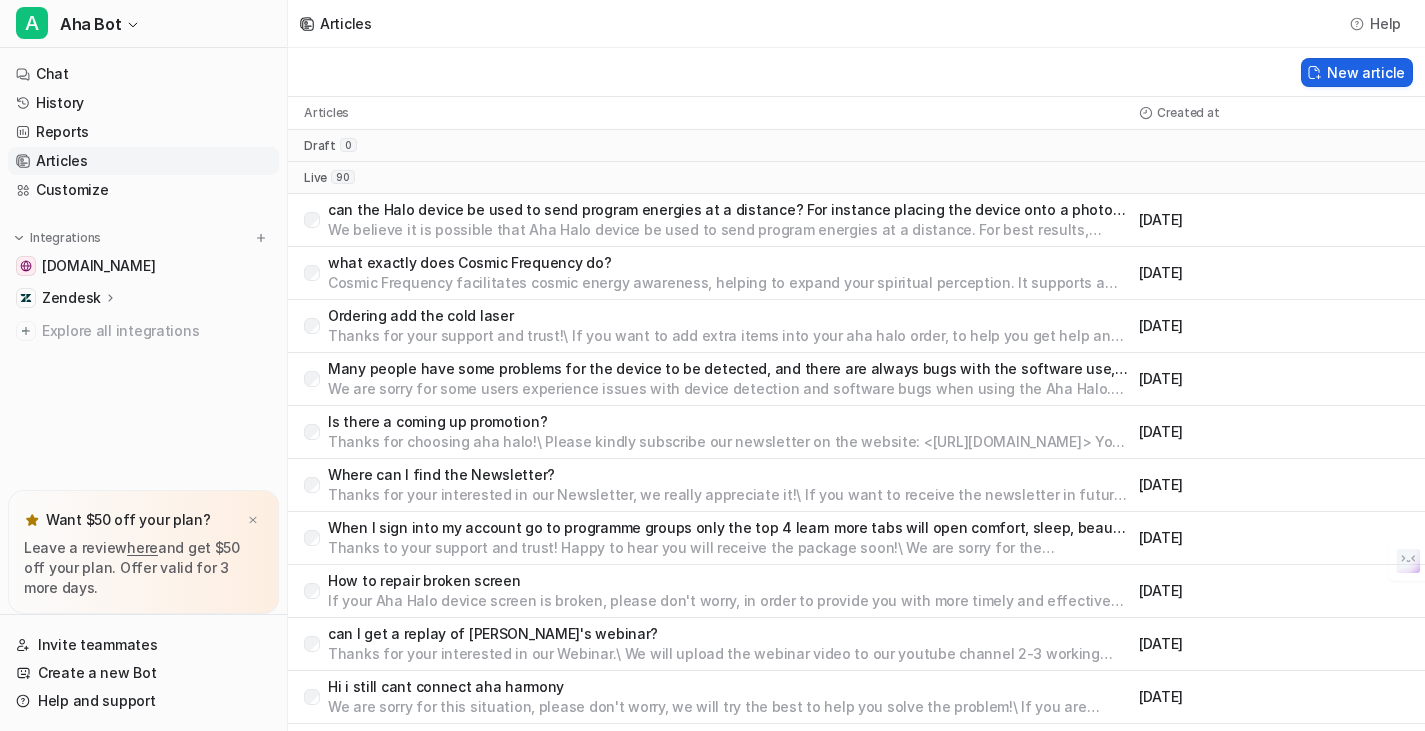 click on "New article" at bounding box center [1357, 72] 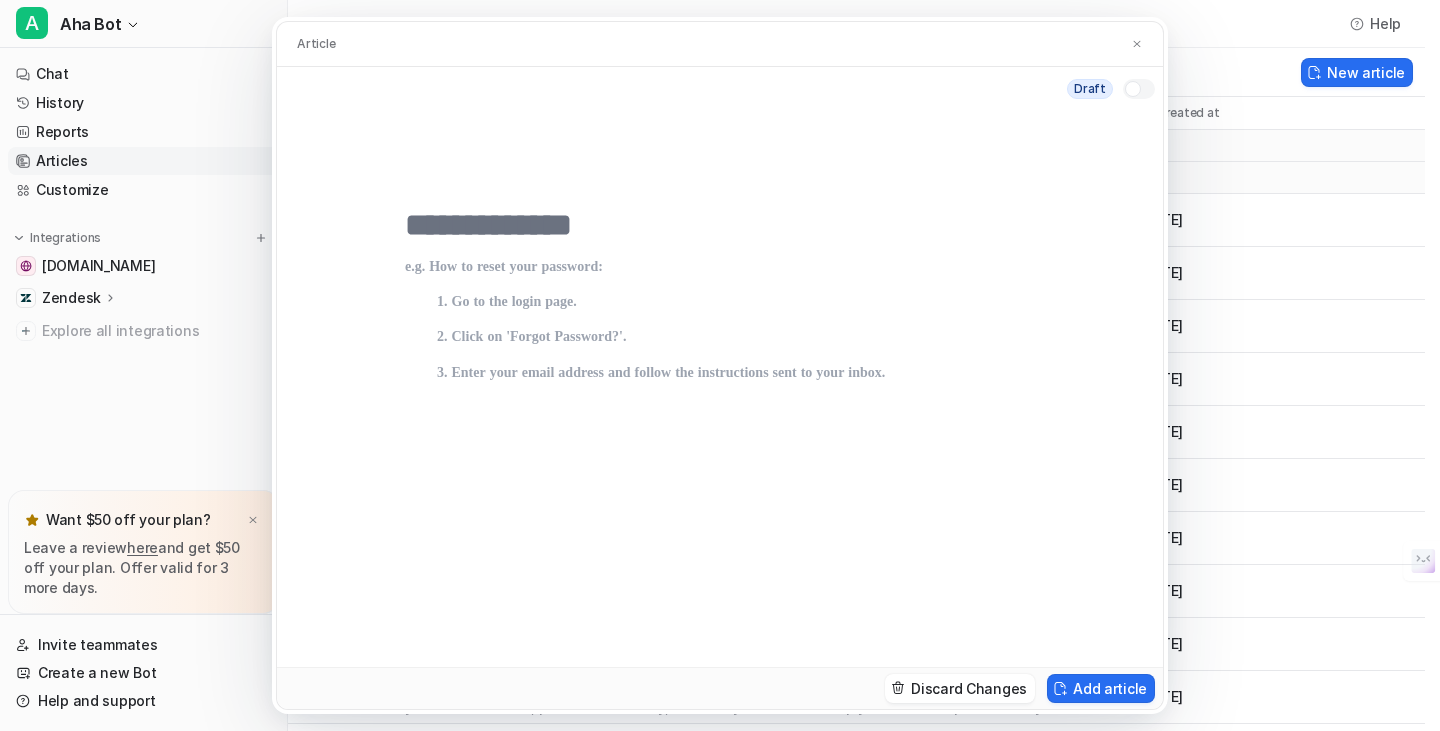 click at bounding box center (720, 225) 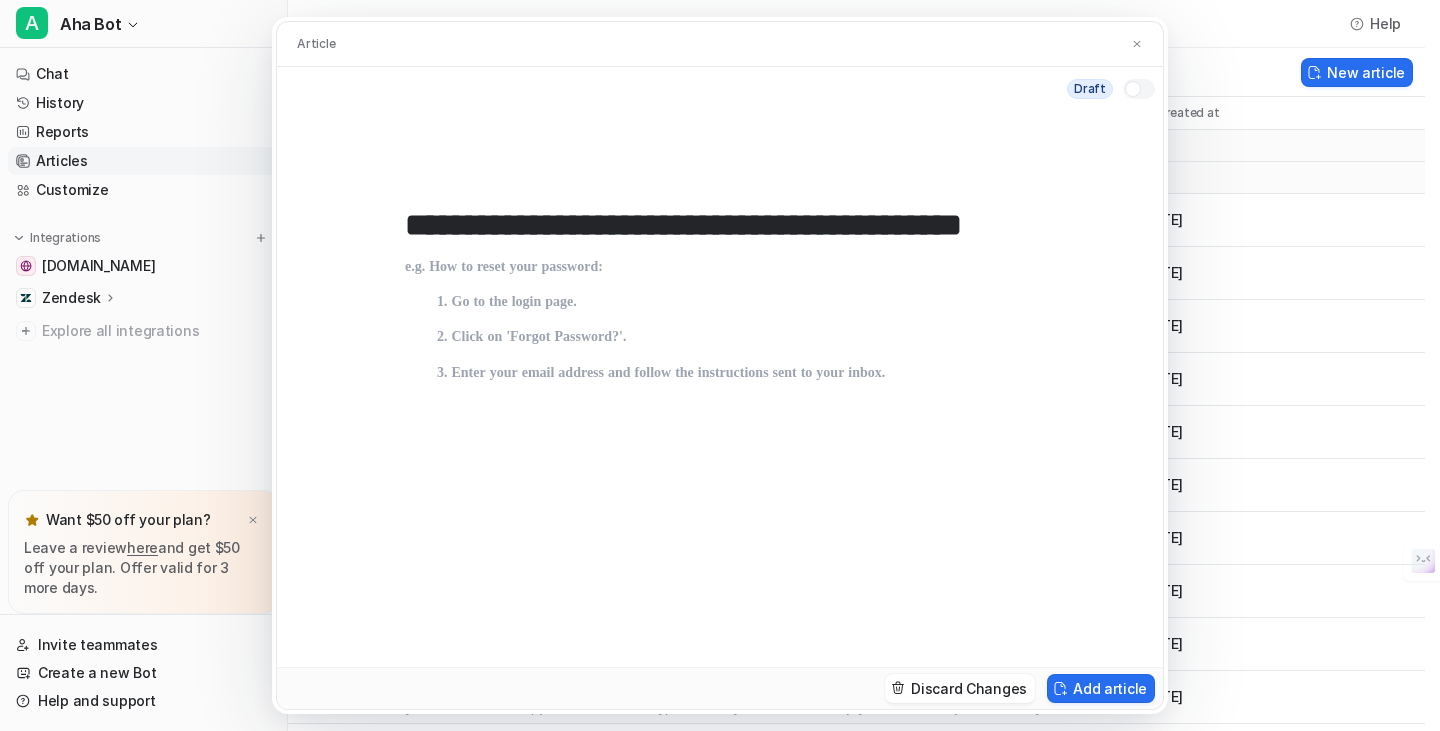 scroll, scrollTop: 0, scrollLeft: 3, axis: horizontal 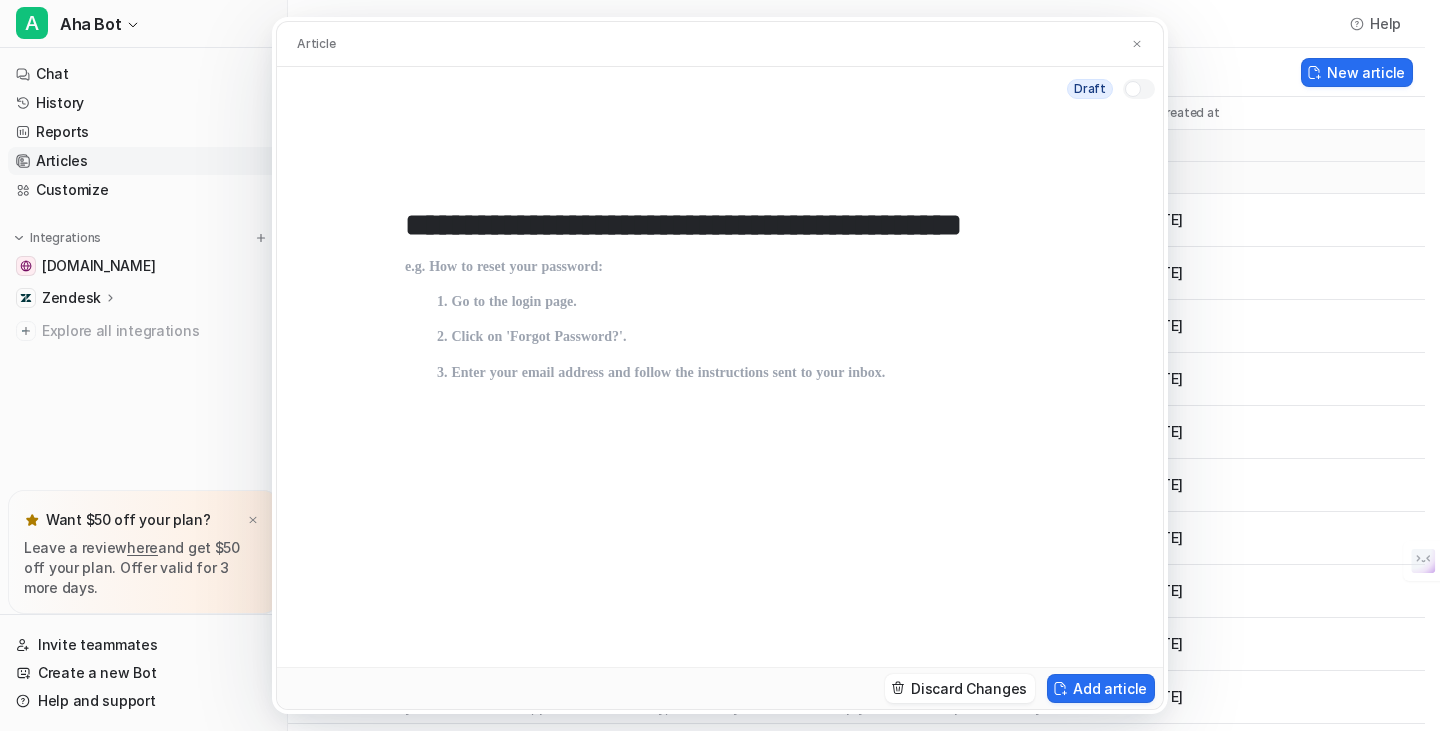 click at bounding box center (720, 443) 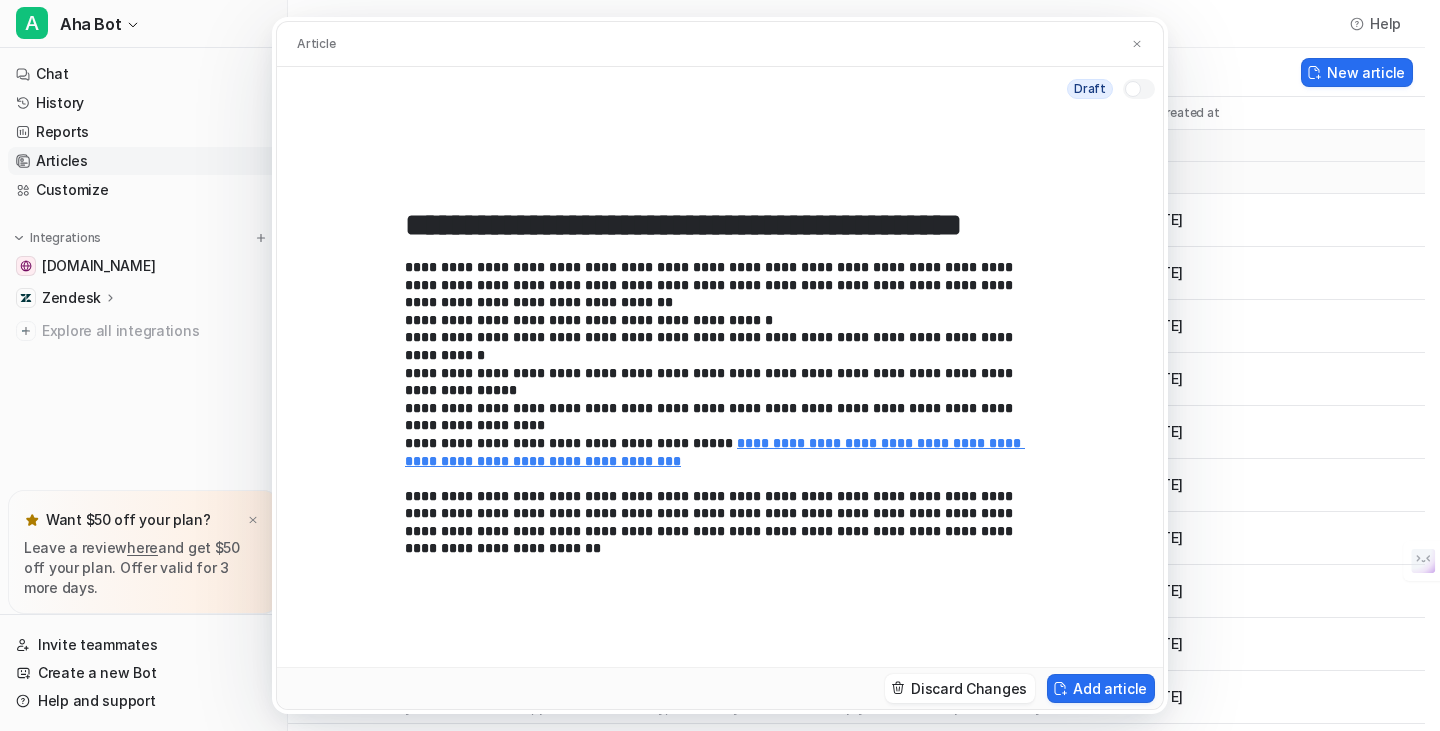 drag, startPoint x: 1134, startPoint y: 93, endPoint x: 1131, endPoint y: 119, distance: 26.172504 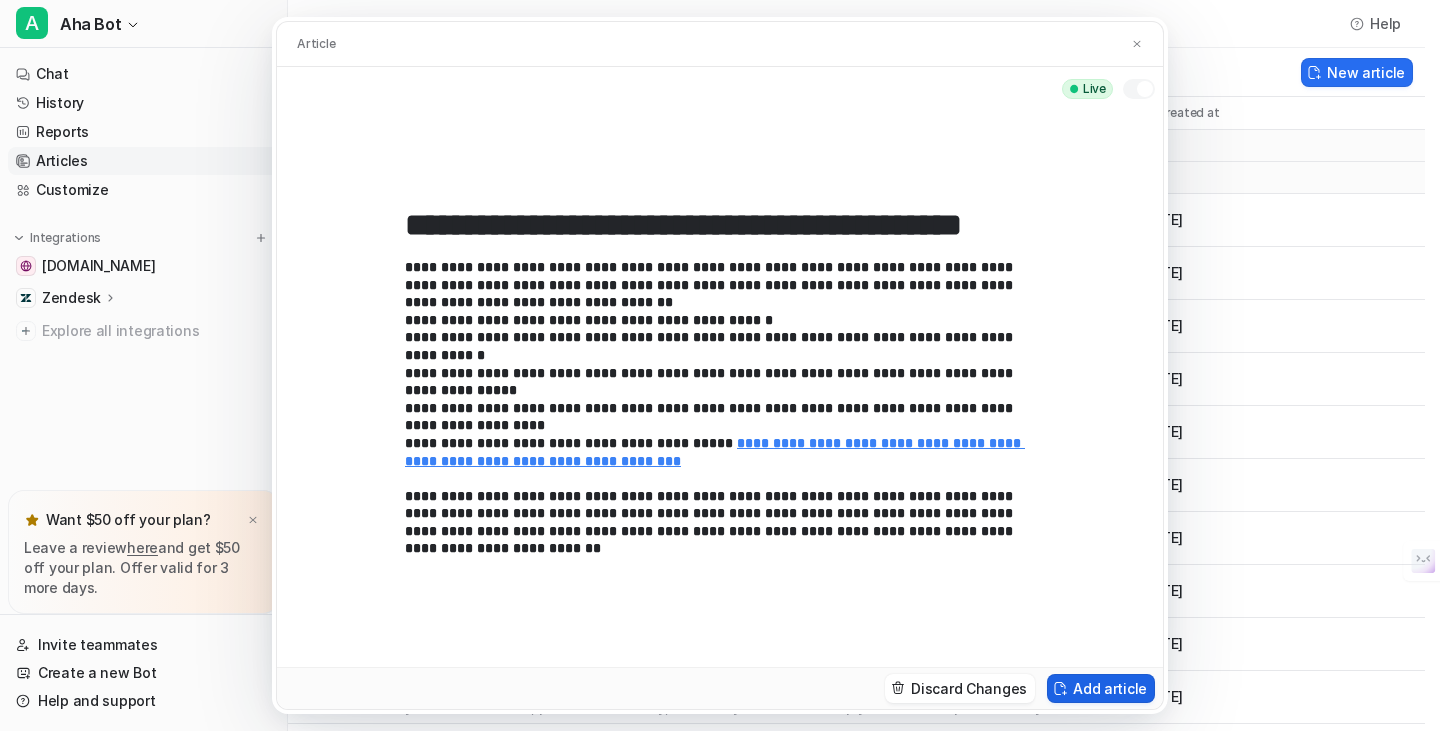 click on "Add article" at bounding box center (1101, 688) 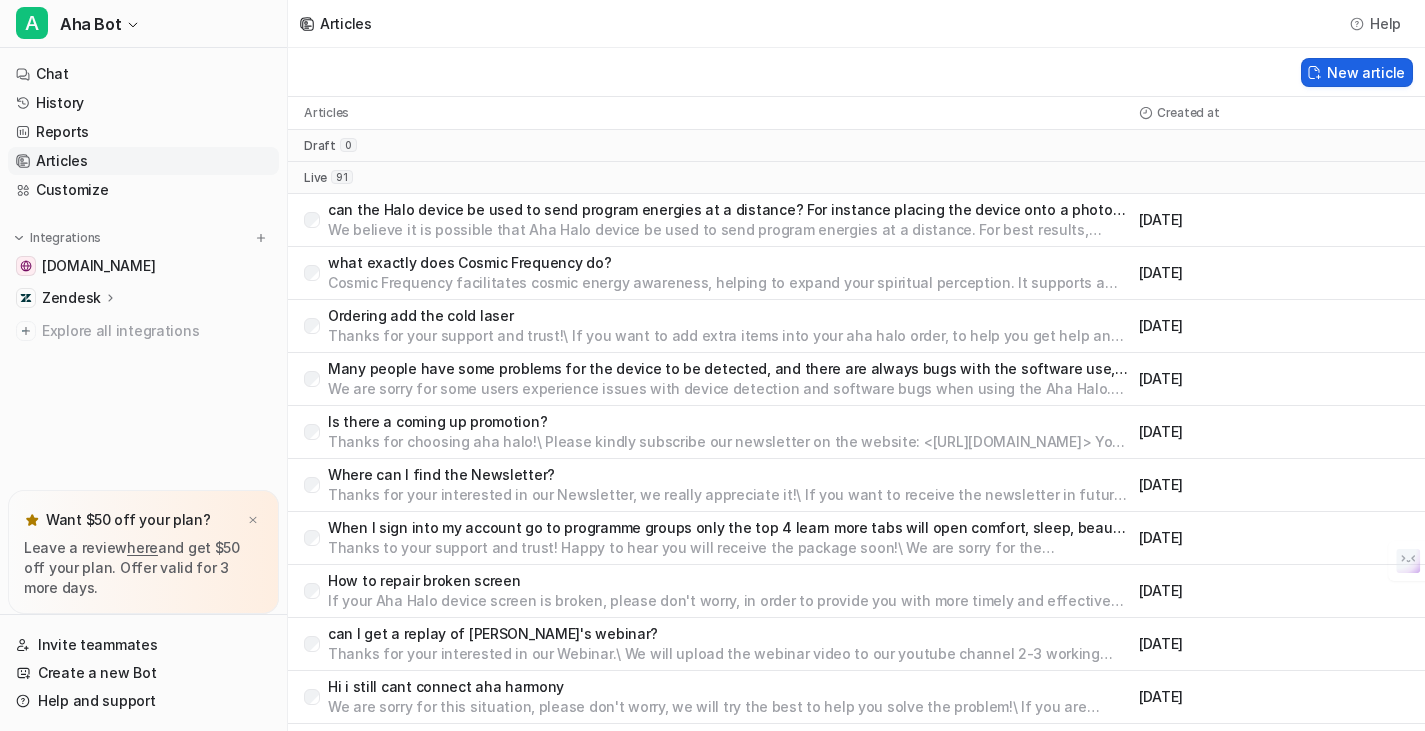 click on "New article" at bounding box center (1357, 72) 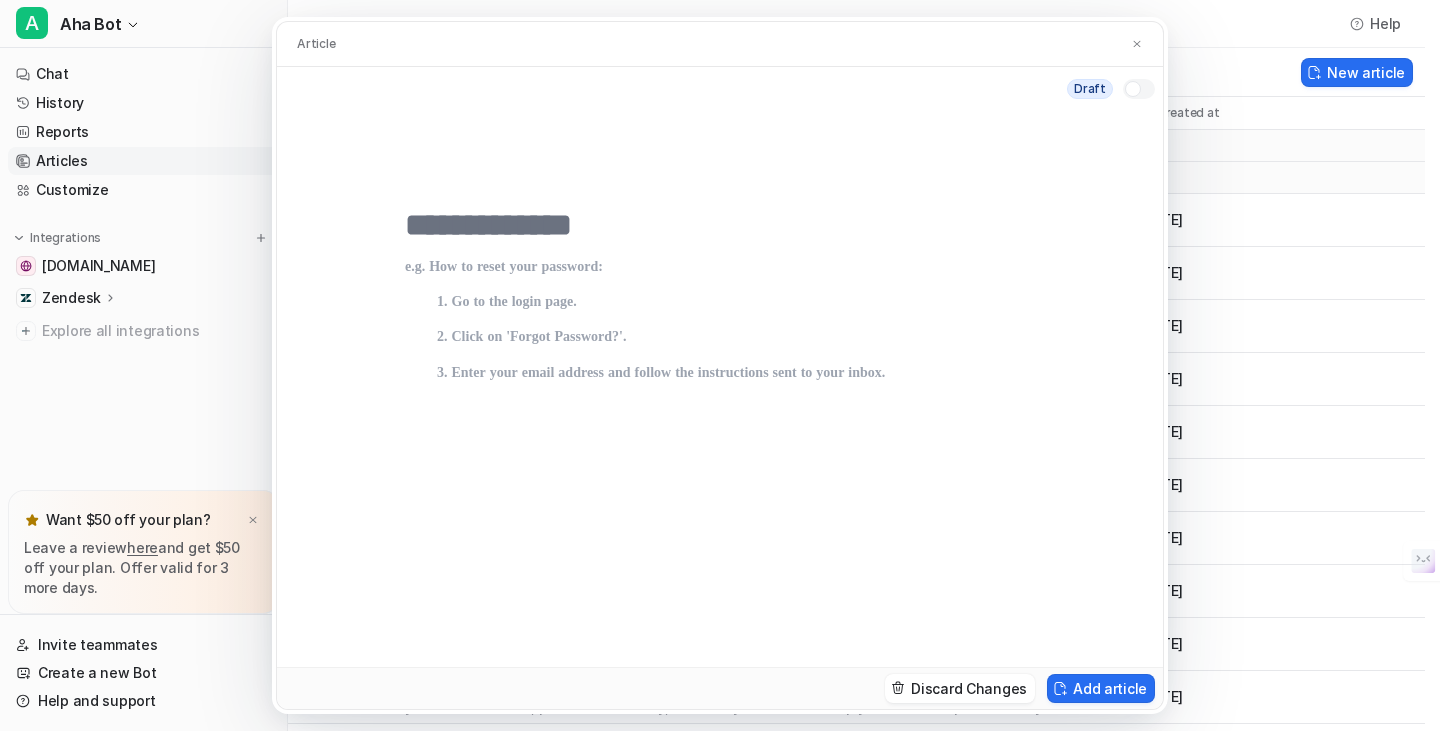 click at bounding box center [720, 225] 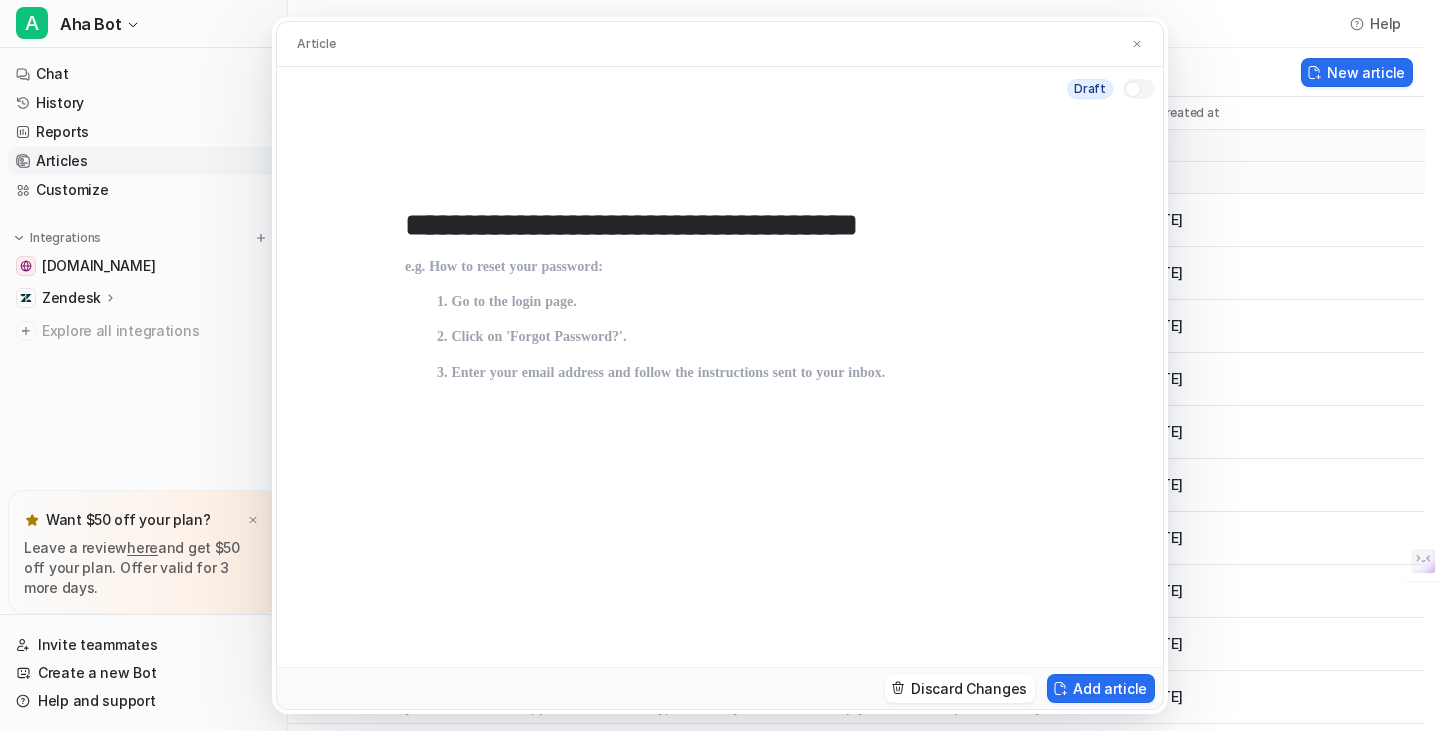 type on "**********" 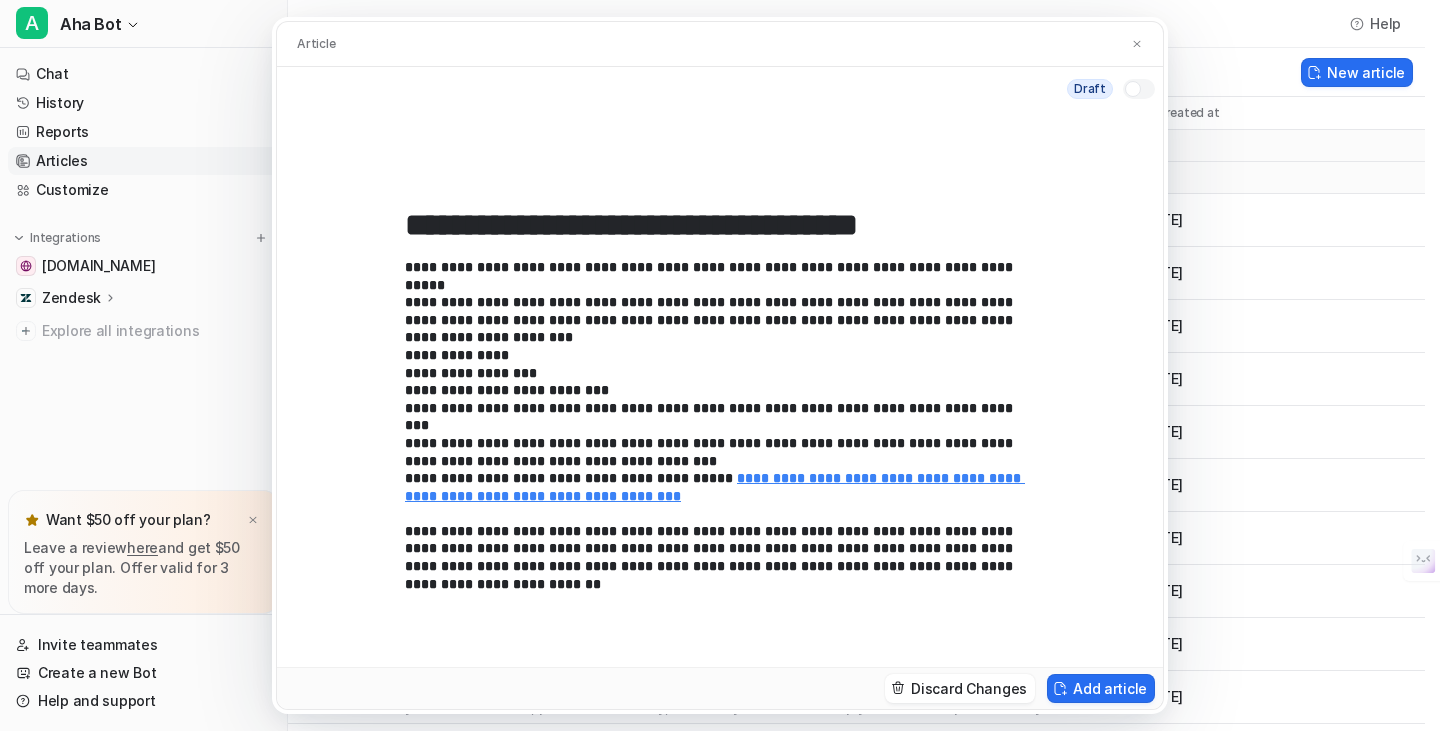 click at bounding box center (1133, 89) 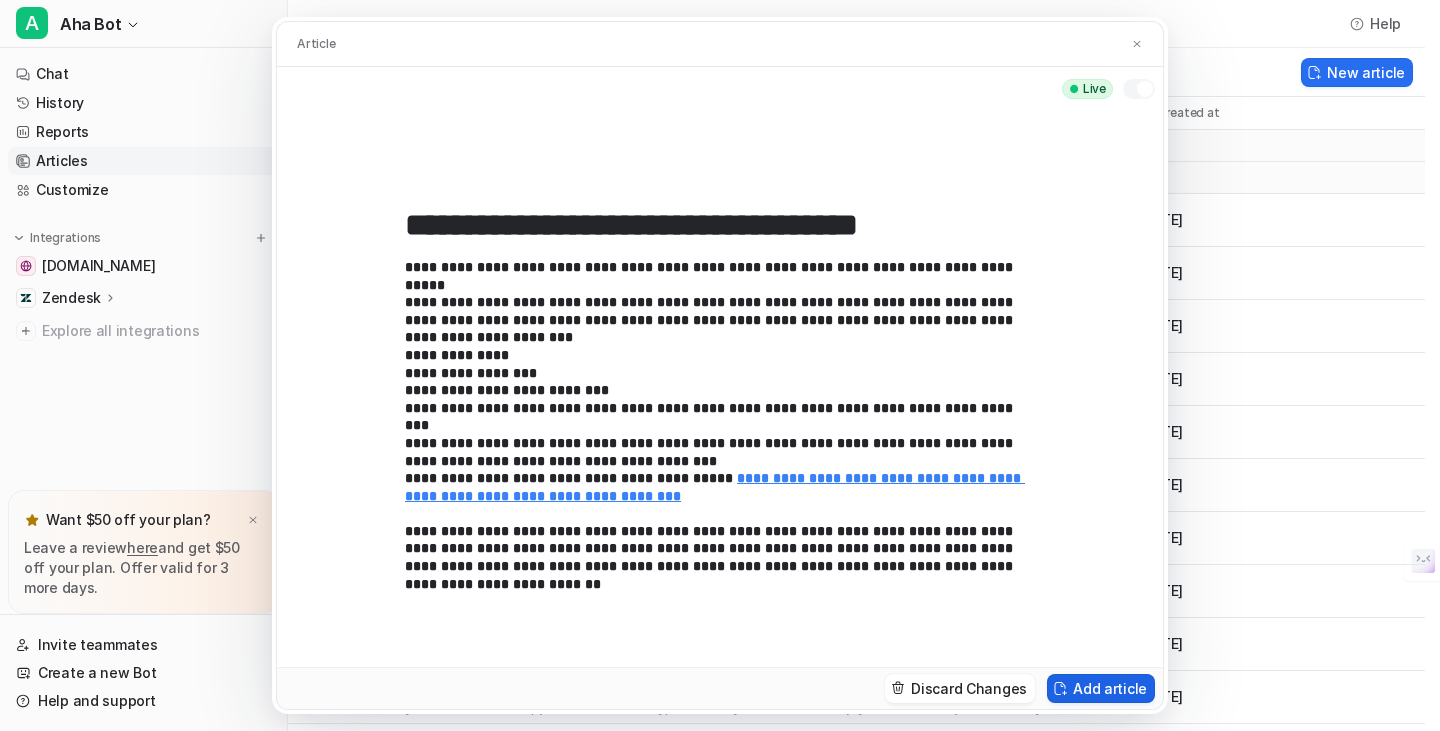 click on "Add article" at bounding box center [1101, 688] 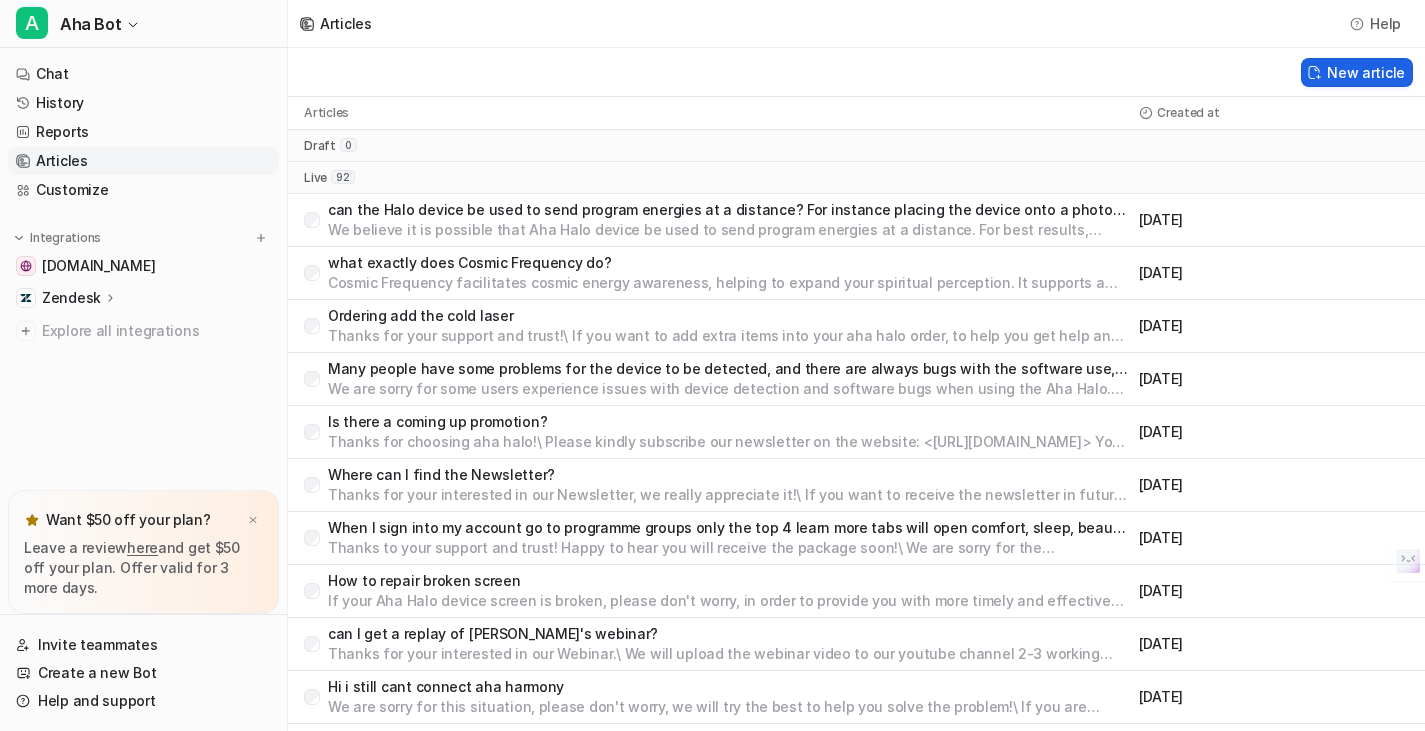 click on "New article" at bounding box center (1357, 72) 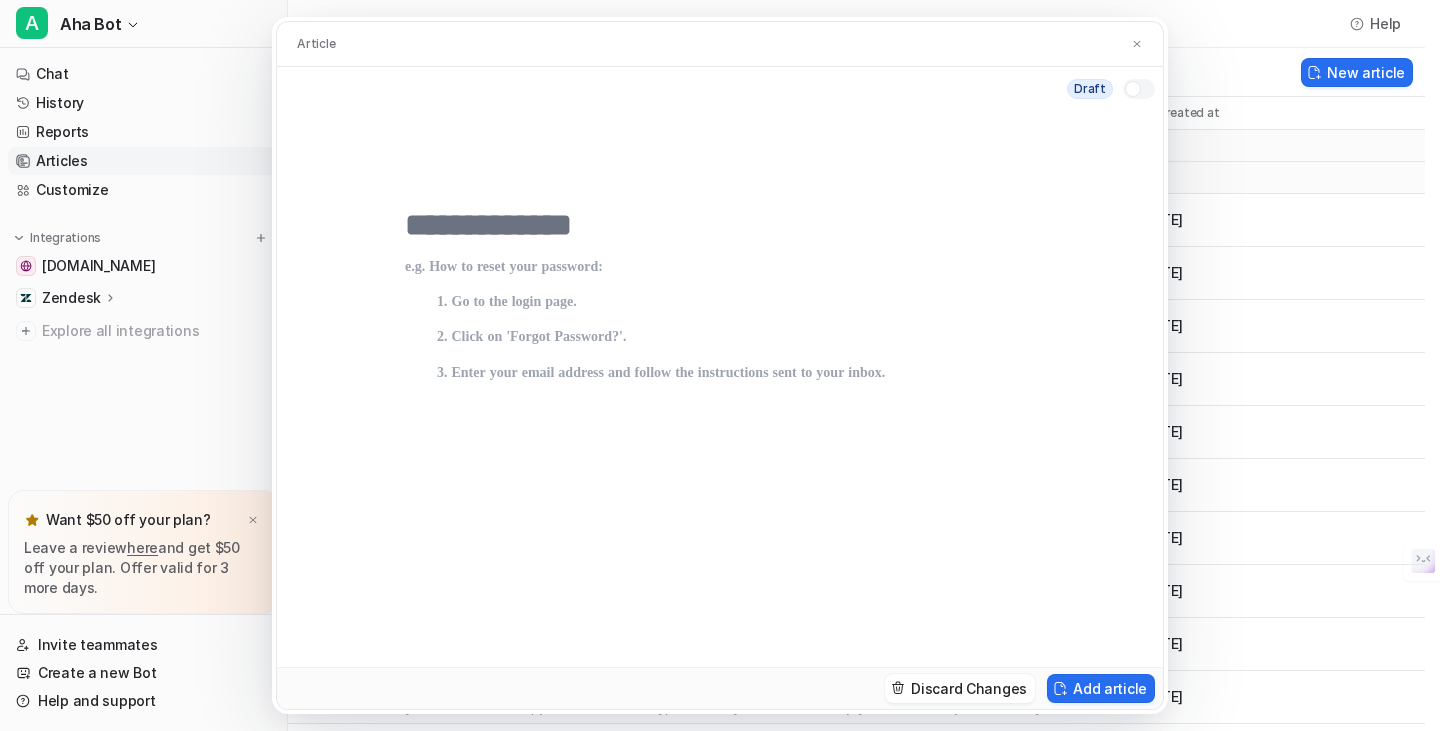 click at bounding box center [720, 225] 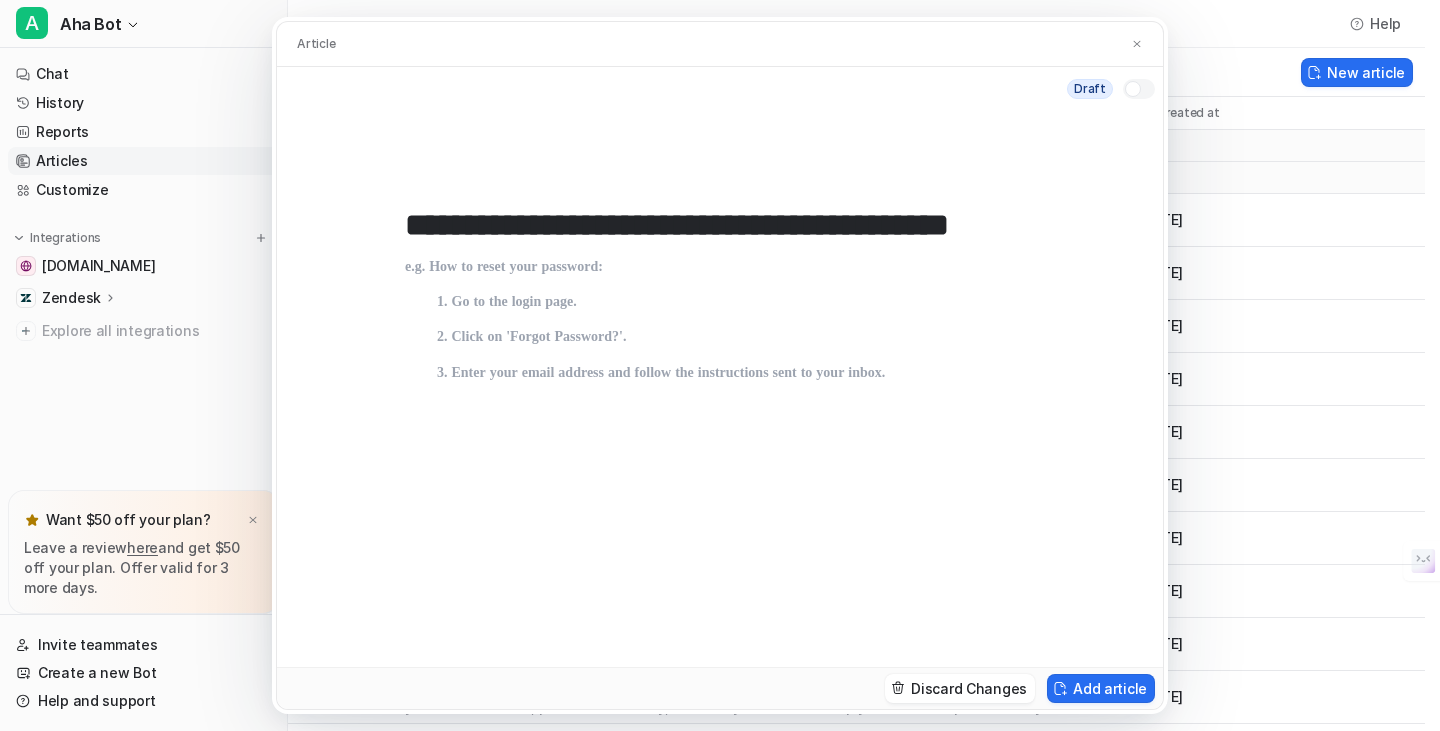 scroll, scrollTop: 0, scrollLeft: 67, axis: horizontal 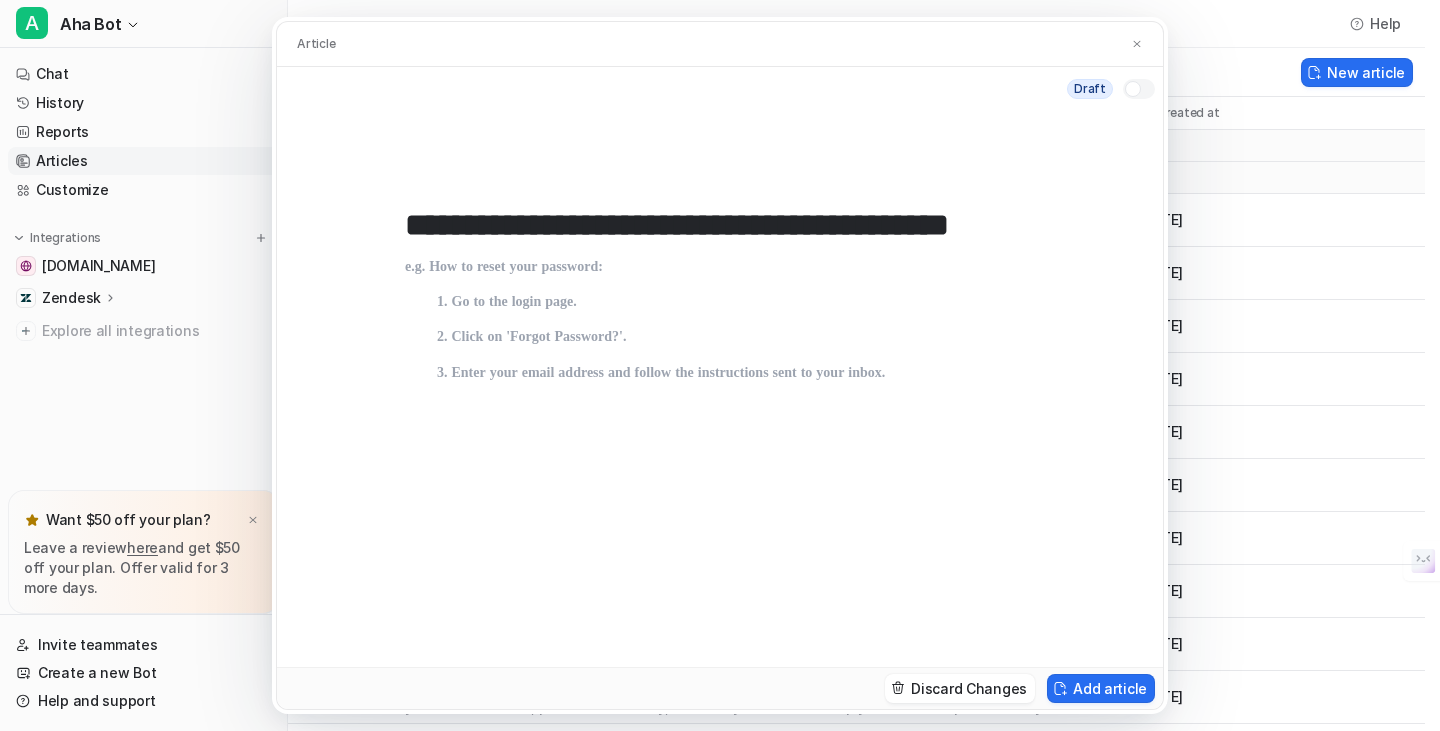 type on "**********" 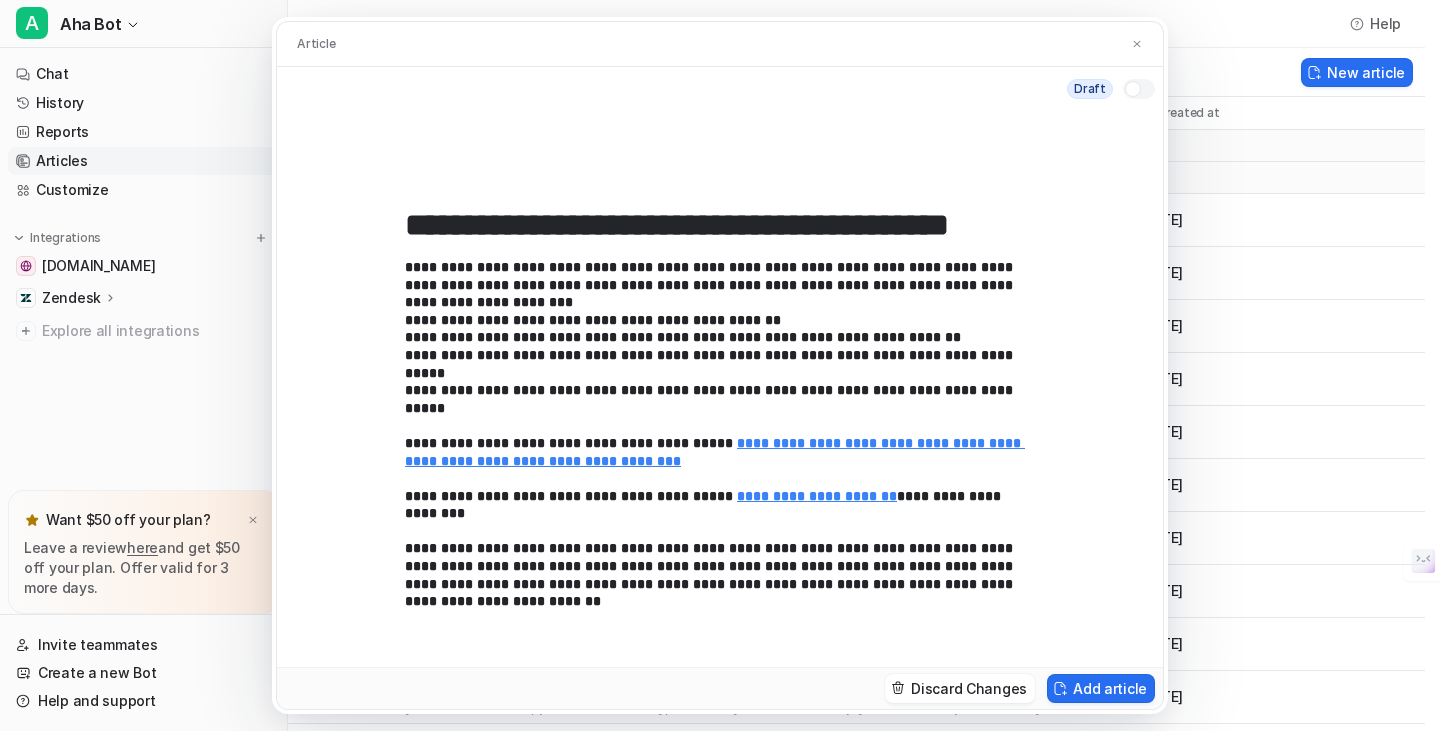 click at bounding box center (1139, 89) 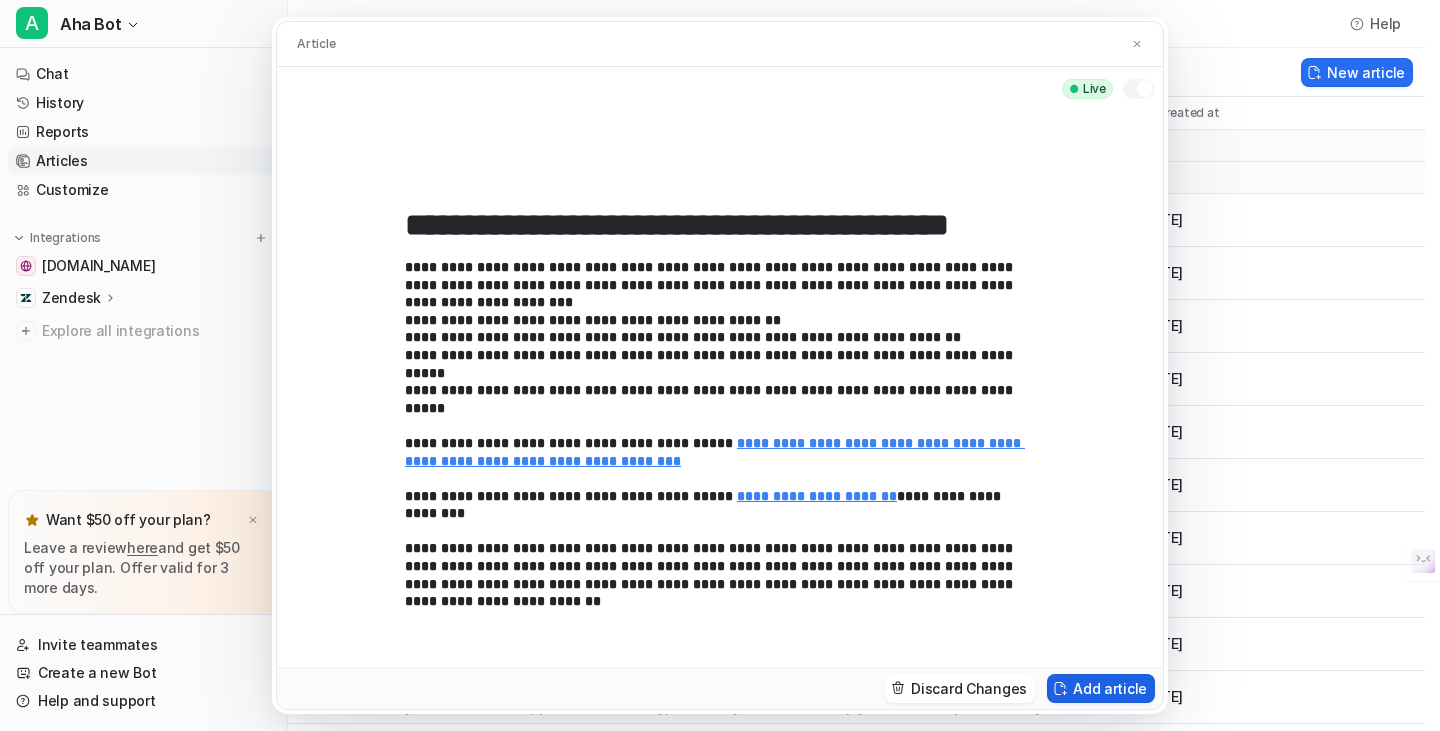 click on "Add article" at bounding box center (1101, 688) 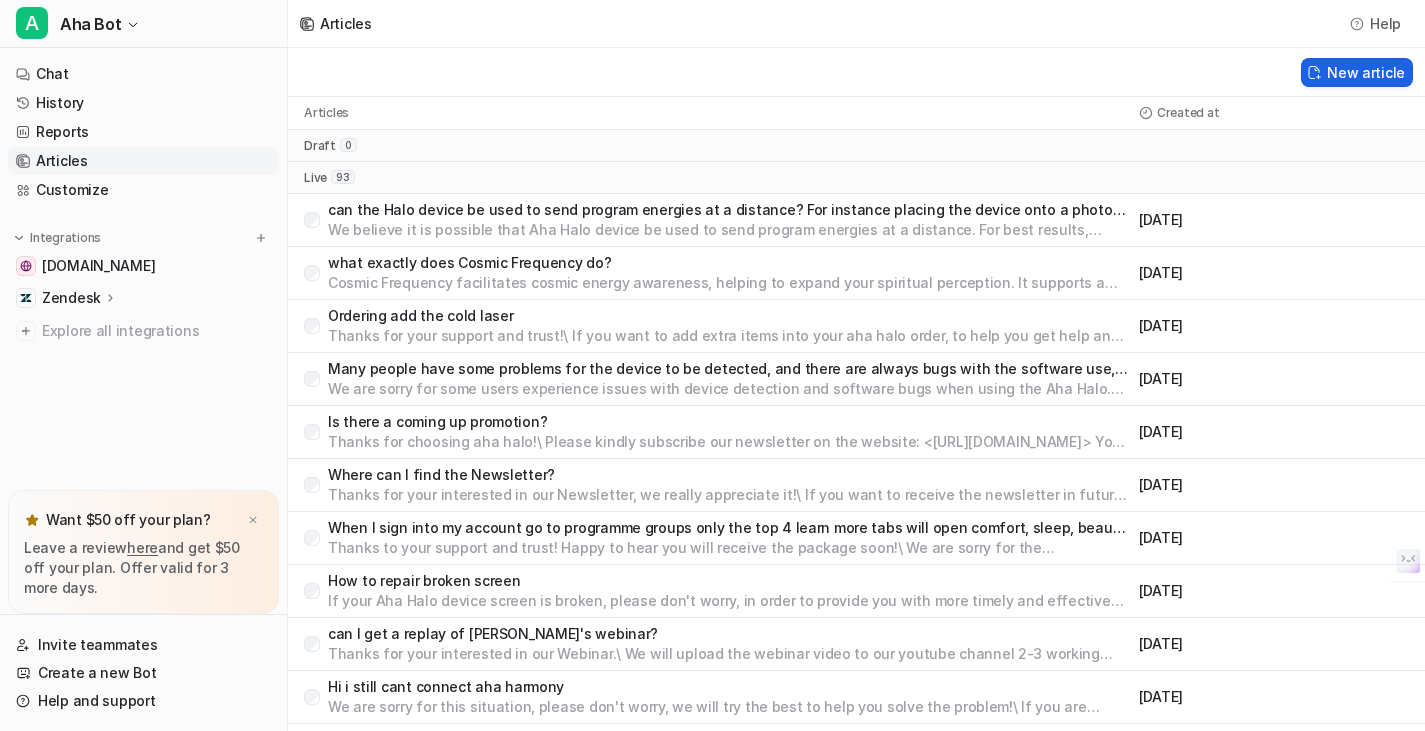 click on "New article" at bounding box center [1357, 72] 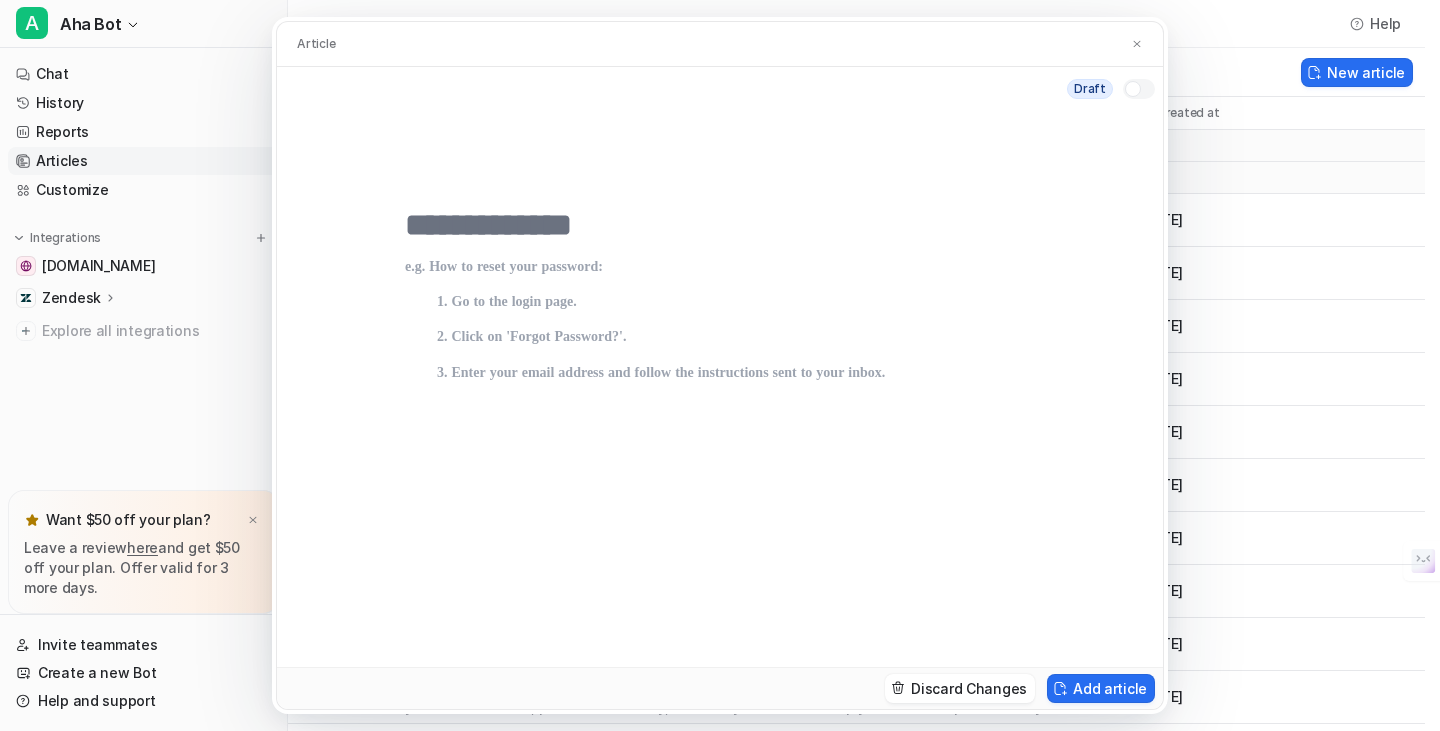 click at bounding box center (720, 435) 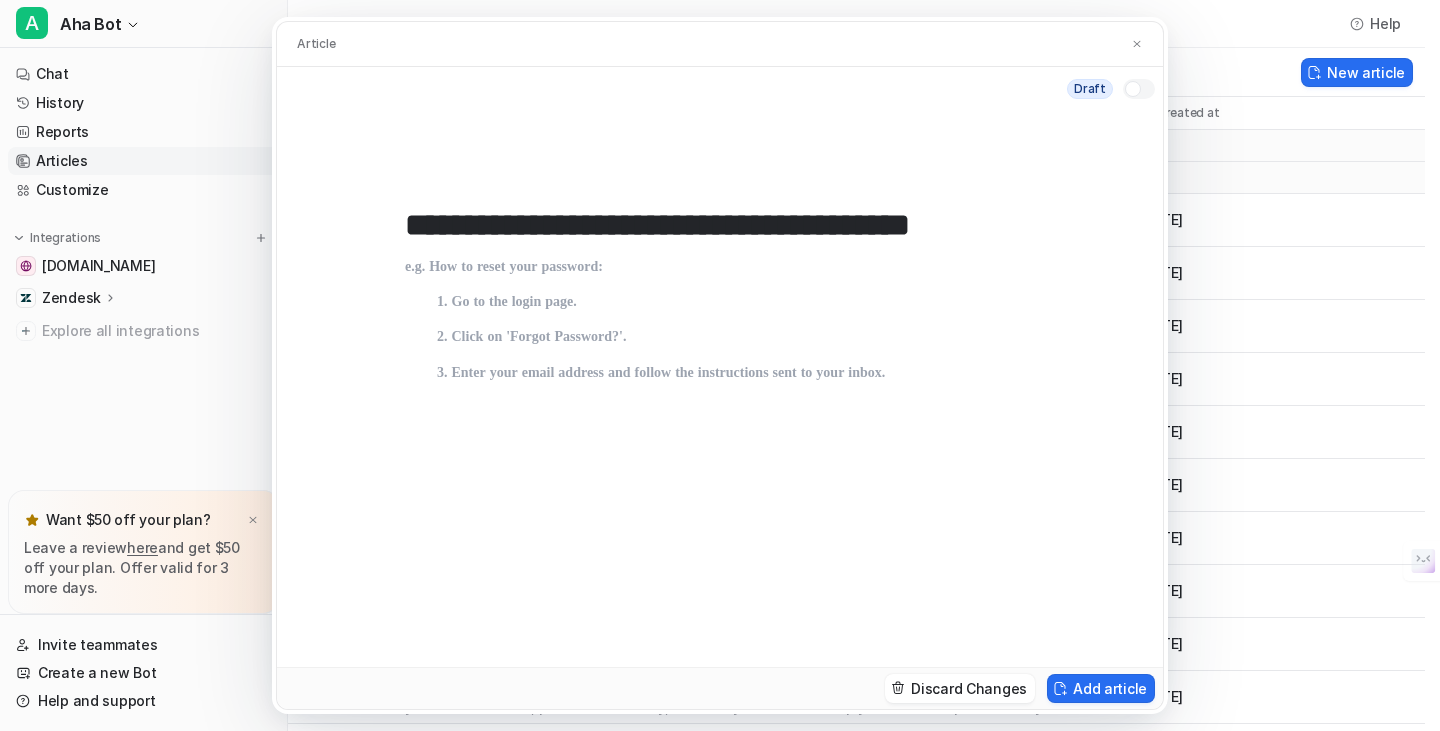 type on "**********" 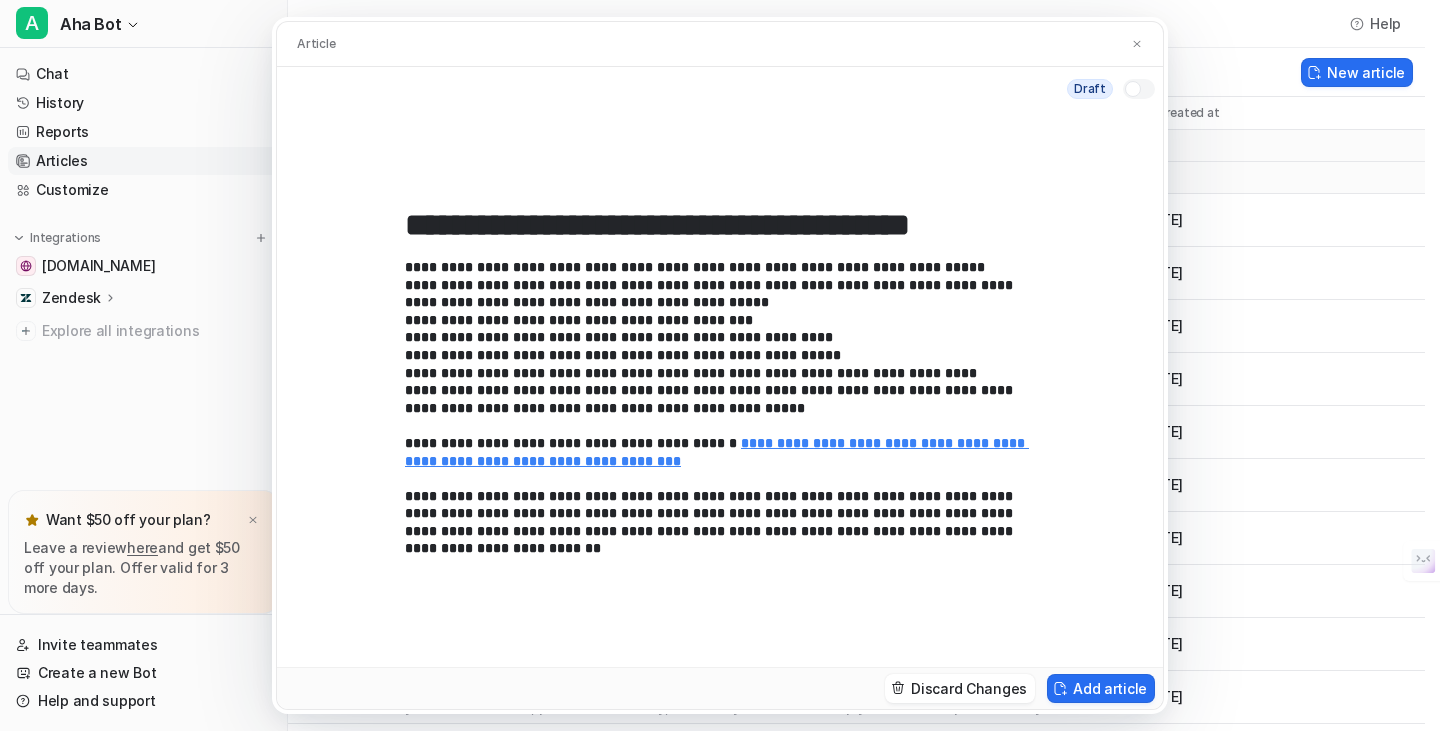 click at bounding box center (1133, 89) 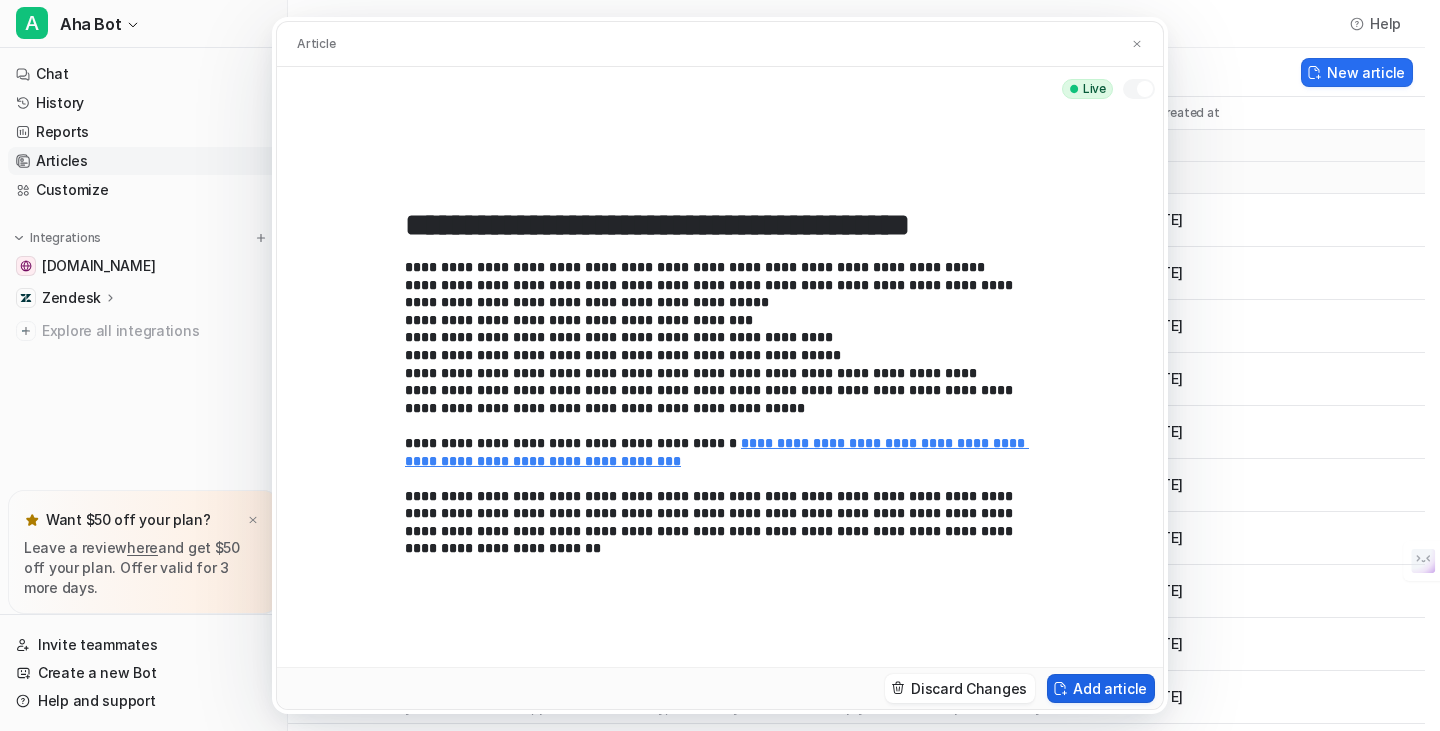 click on "Add article" at bounding box center [1101, 688] 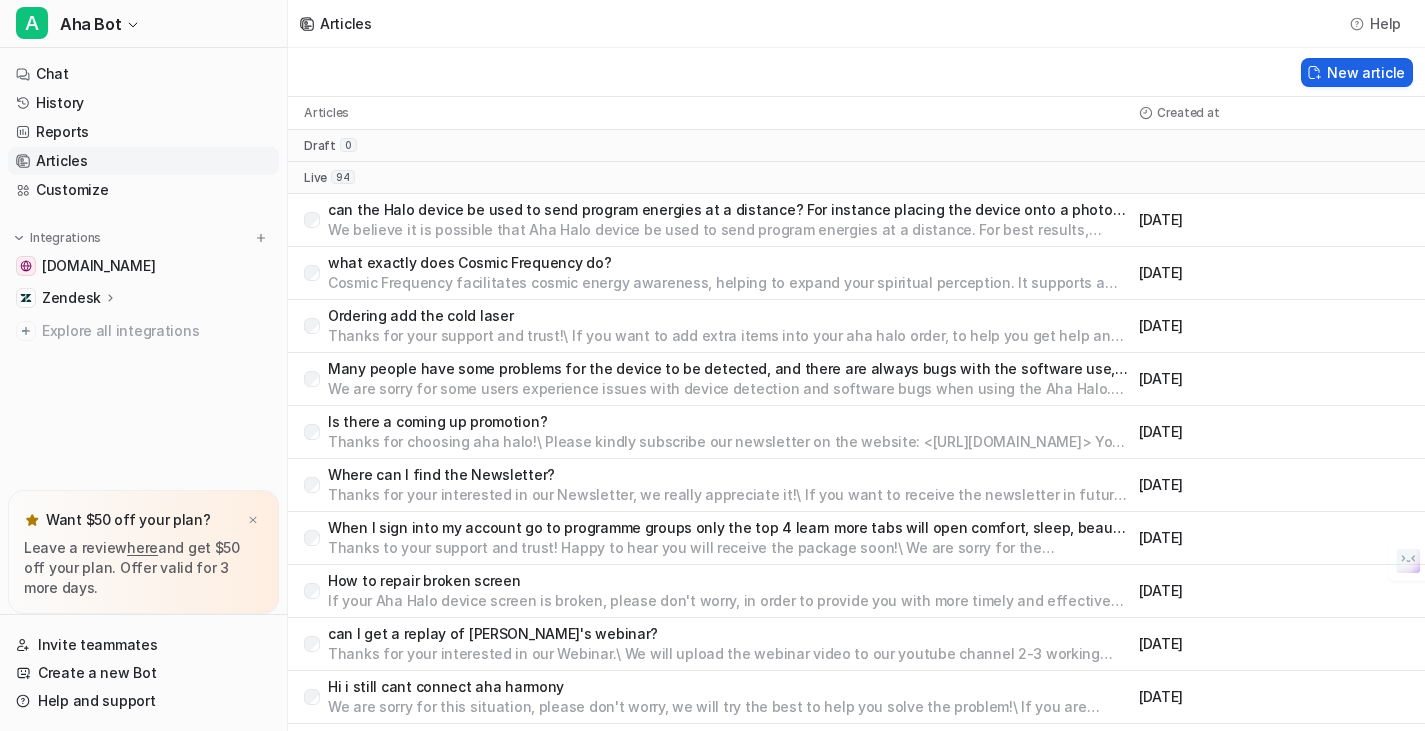 click on "New article" at bounding box center (1357, 72) 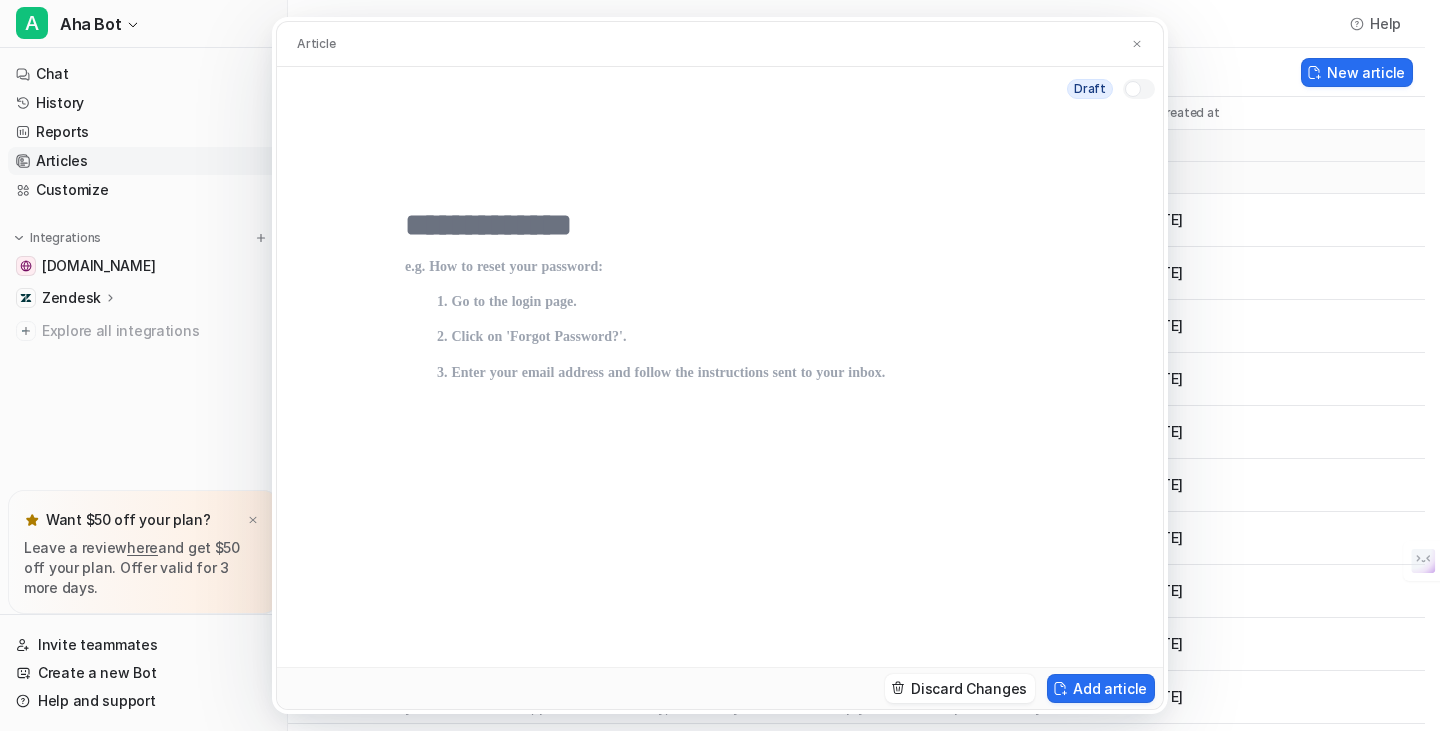 click at bounding box center [720, 389] 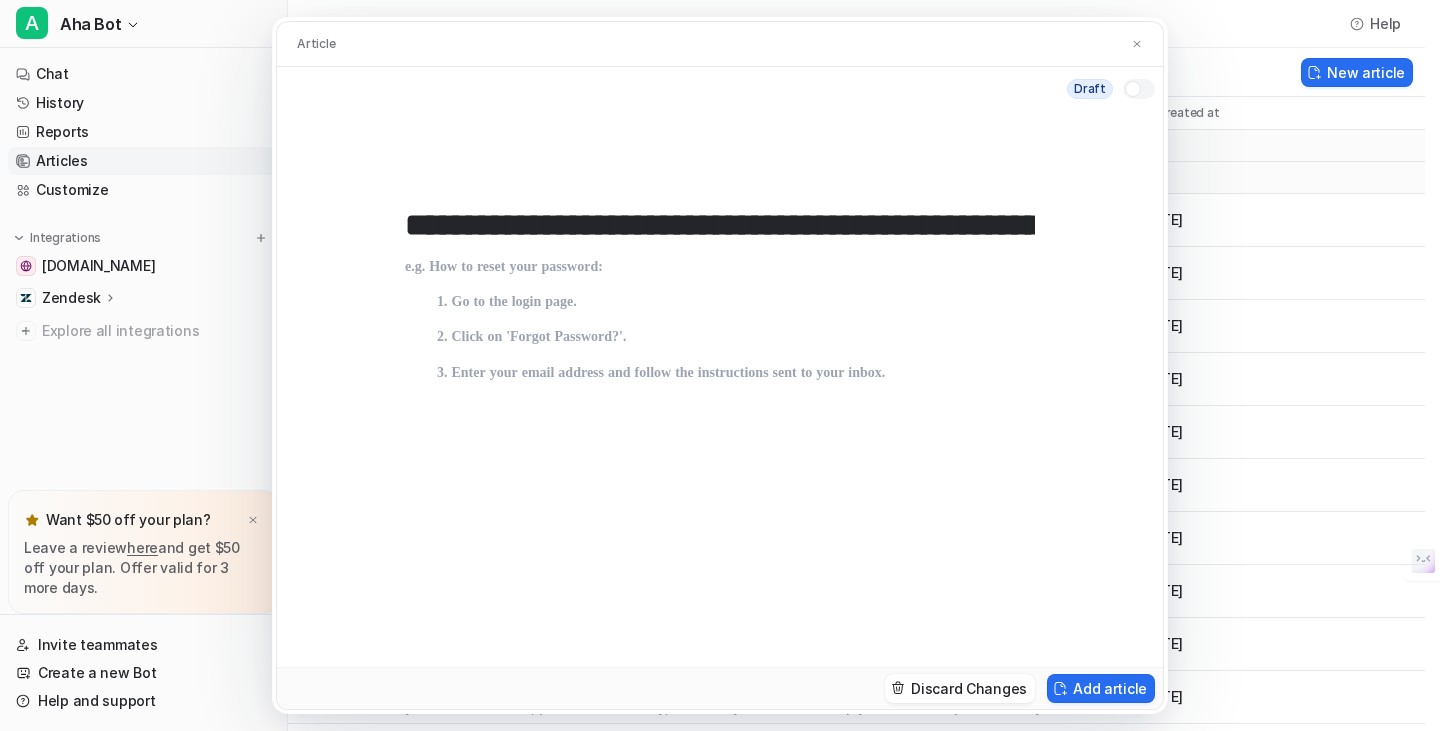 scroll, scrollTop: 0, scrollLeft: 435, axis: horizontal 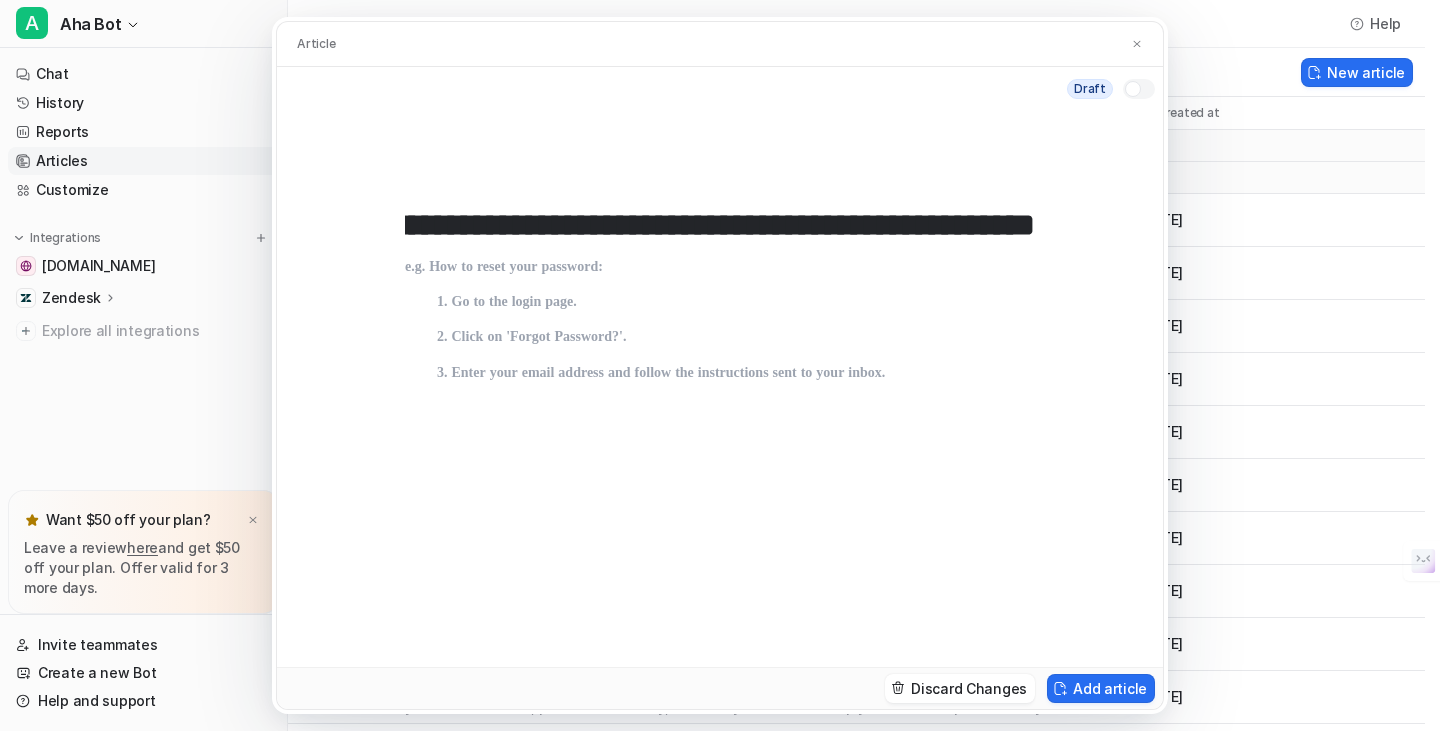 type on "**********" 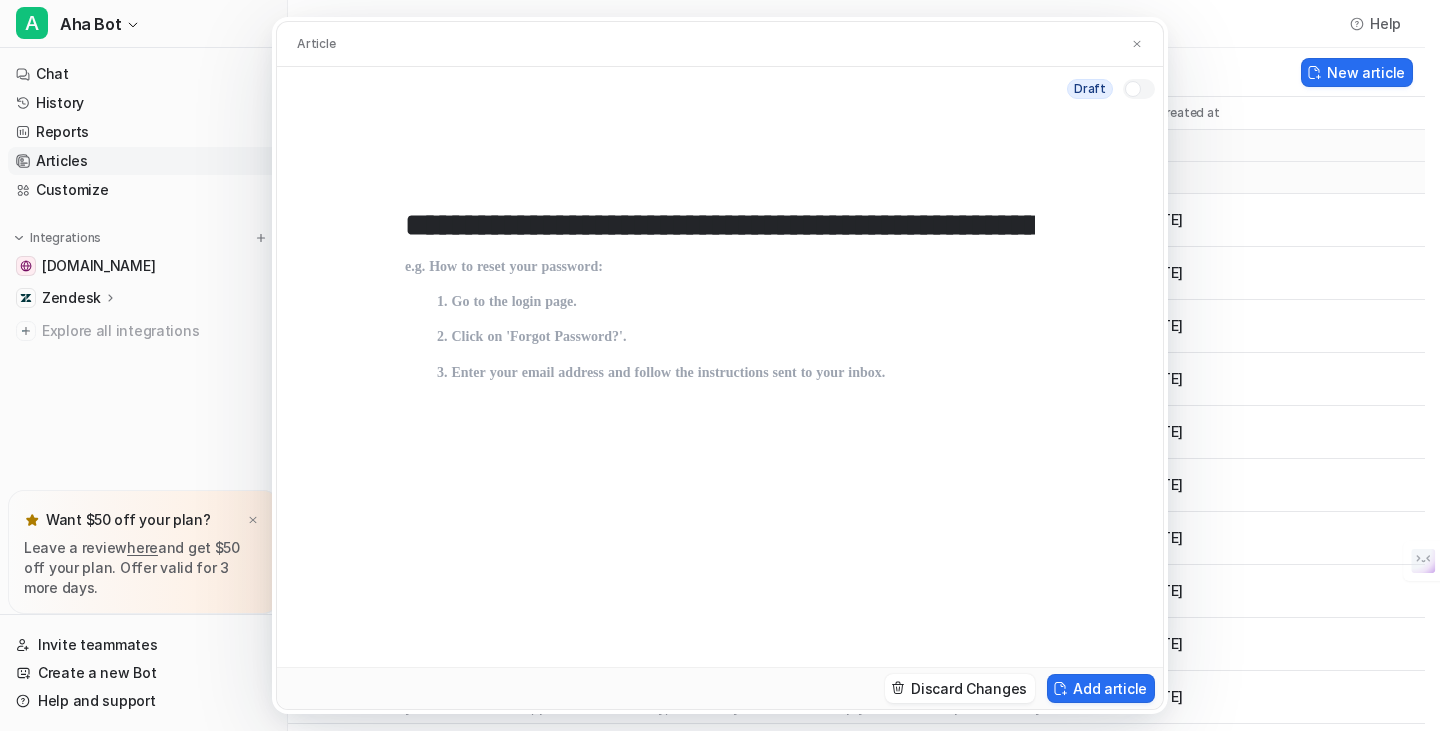 click at bounding box center [720, 443] 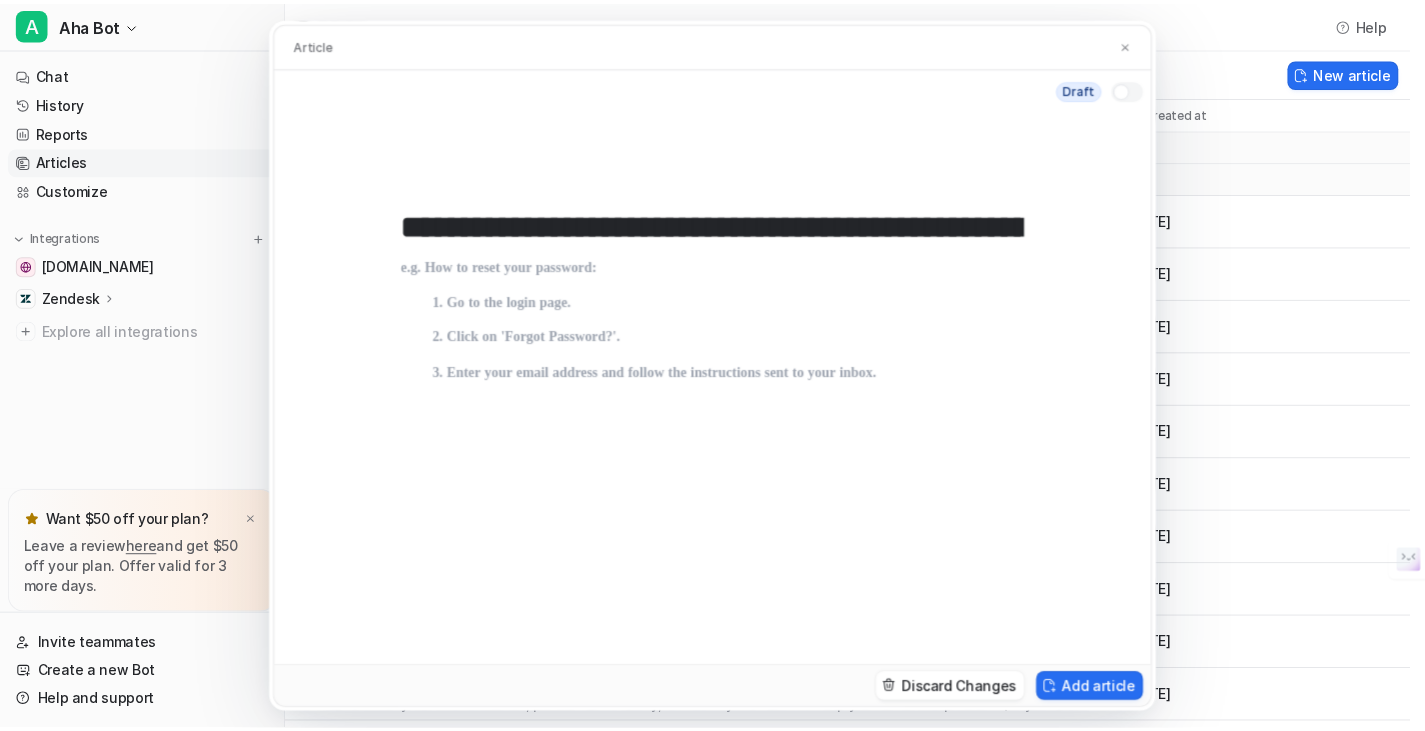 scroll, scrollTop: 89, scrollLeft: 0, axis: vertical 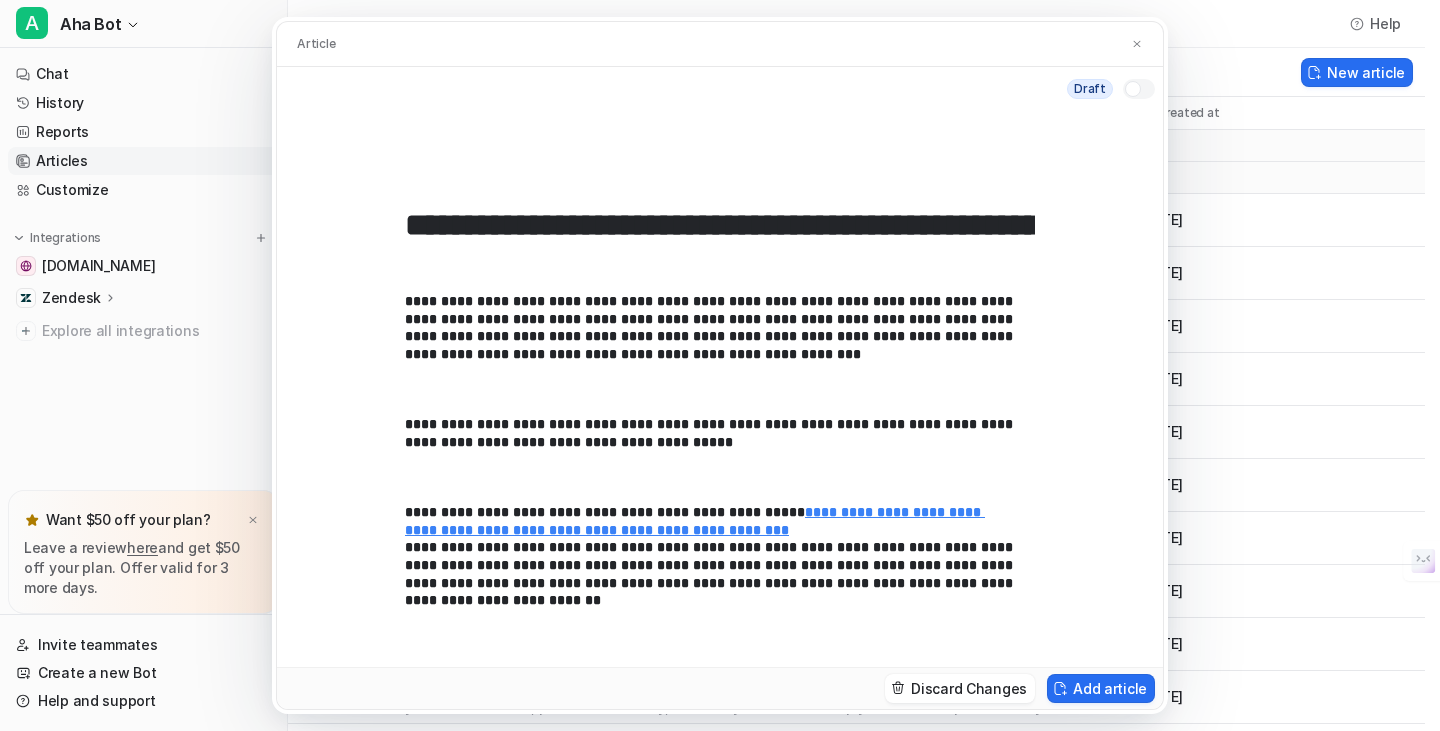 click on "Draft" at bounding box center [720, 89] 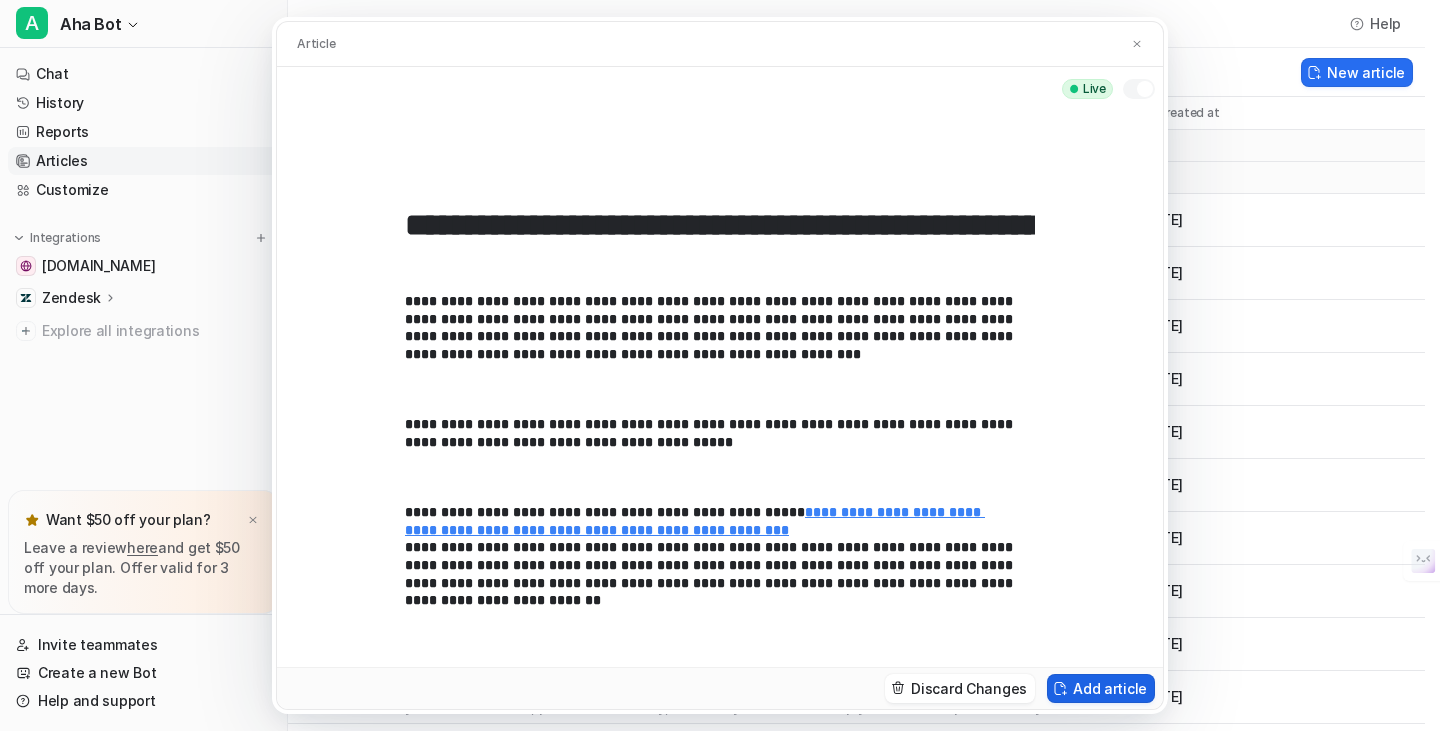 click on "Add article" at bounding box center [1101, 688] 